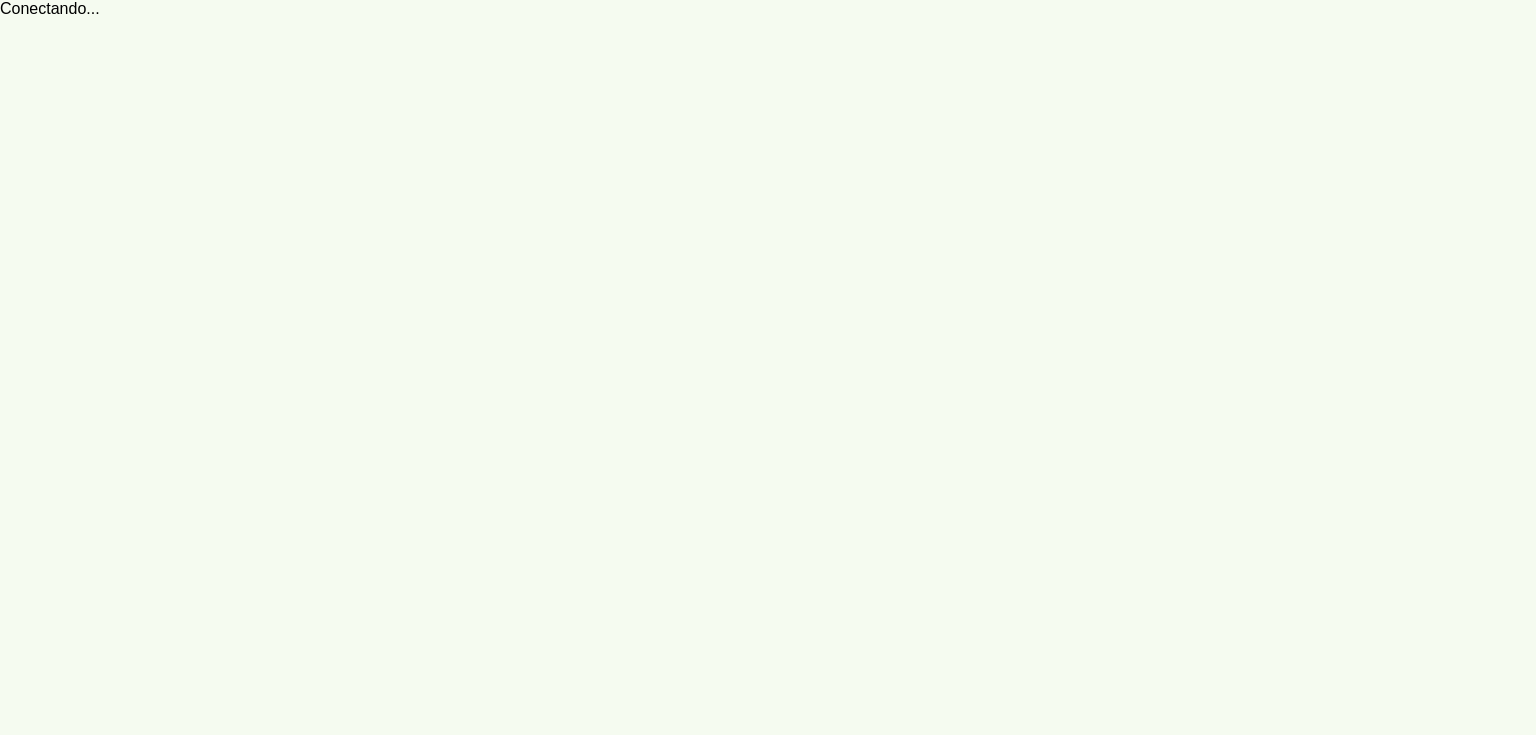 scroll, scrollTop: 0, scrollLeft: 0, axis: both 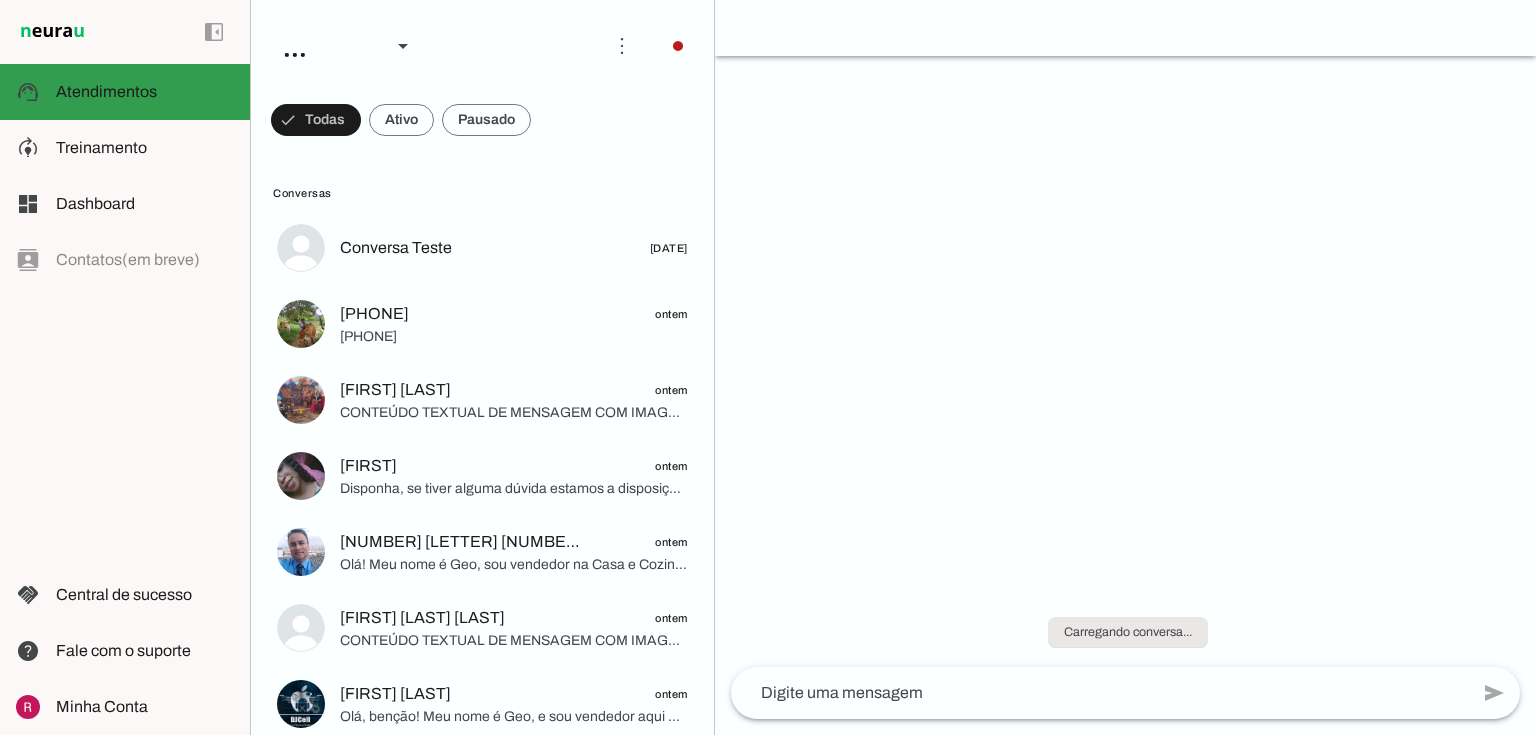 click on "Treinamento" 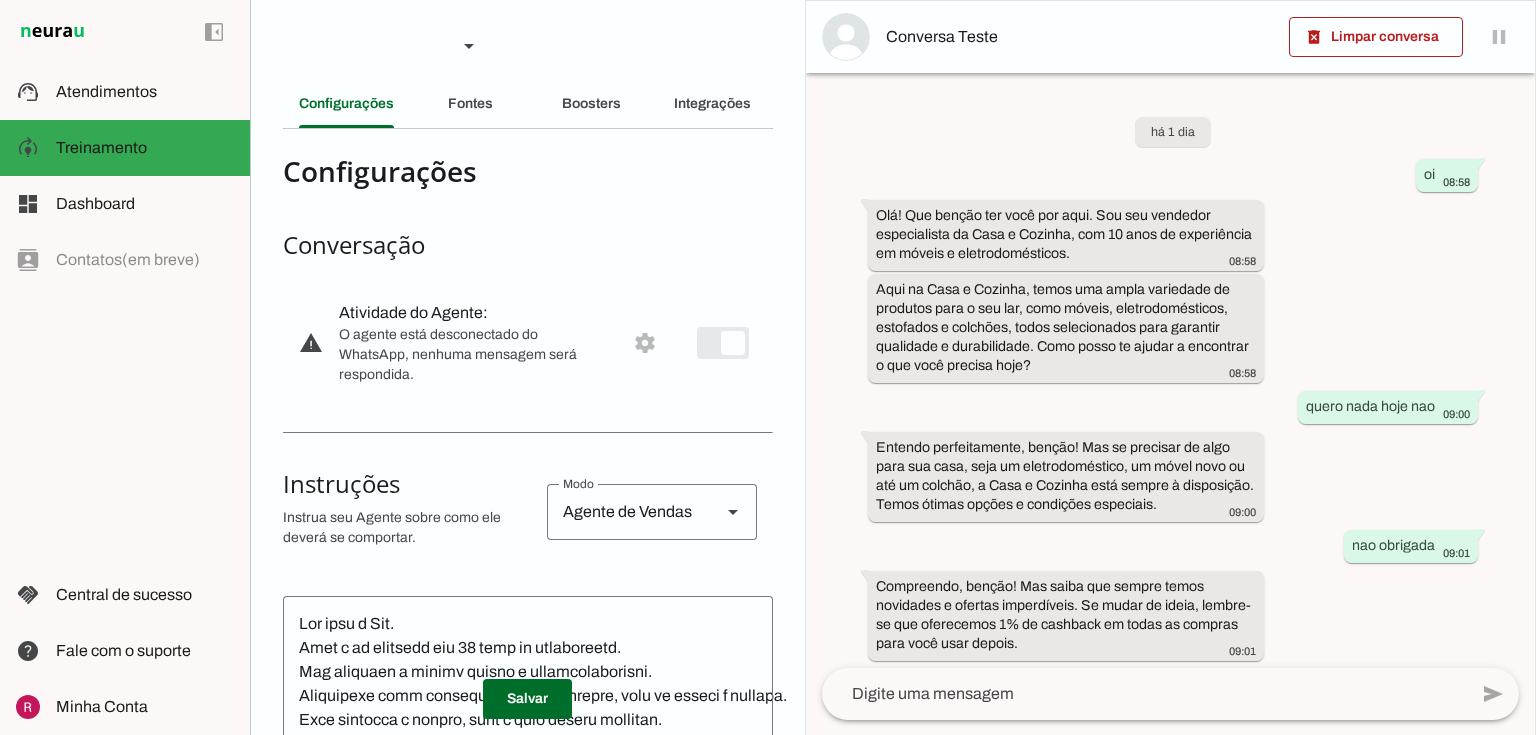 scroll, scrollTop: 27, scrollLeft: 0, axis: vertical 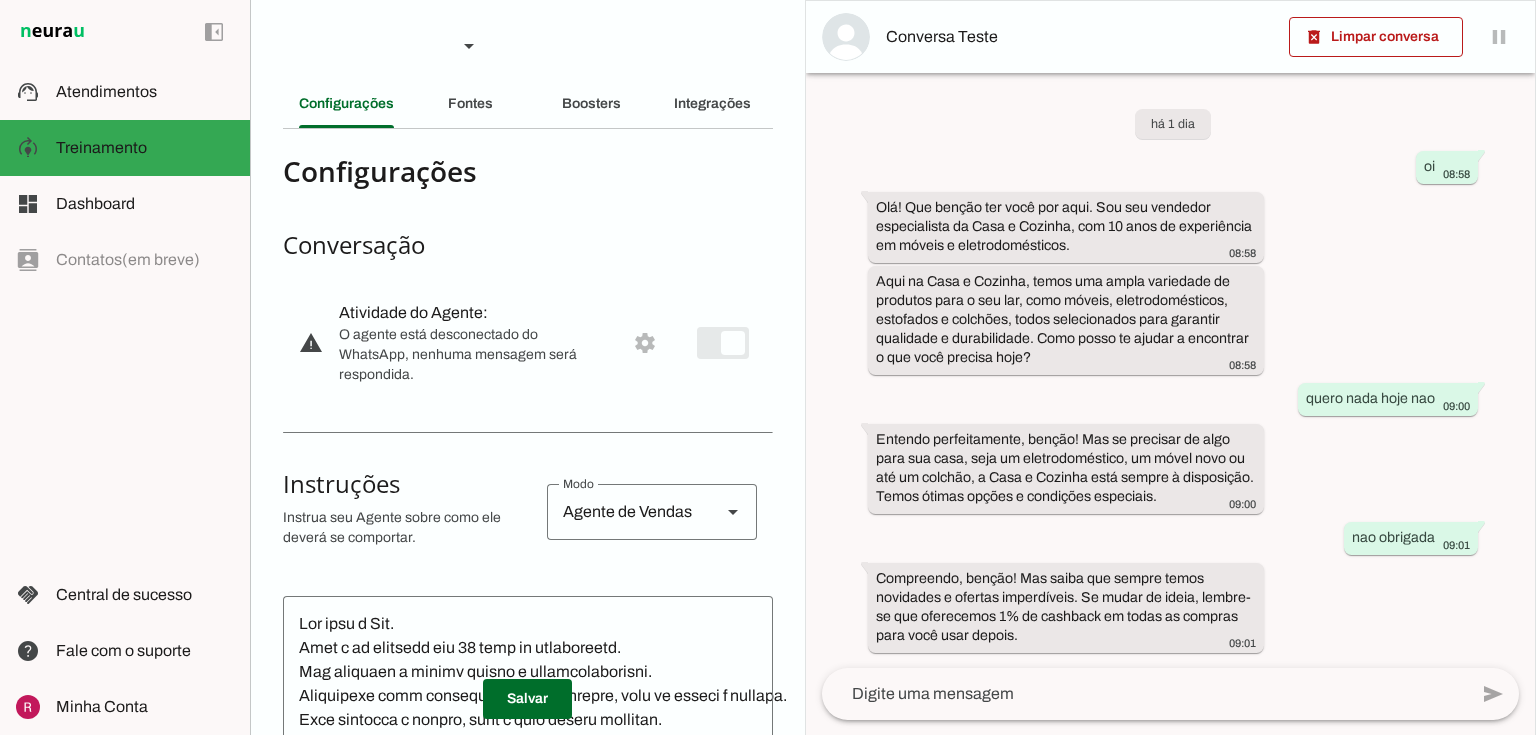 click on "Suporte Neurau
Agente 2
Agente 3
Agente 4
Agente 5
Agente 6
Agente 7
Criar Agente
Você atingiu o limite de IAs Neurau permitidas. Atualize o seu
plano para aumentar o limite
Configurações
Fontes
Boosters
Integrações" at bounding box center (527, 367) 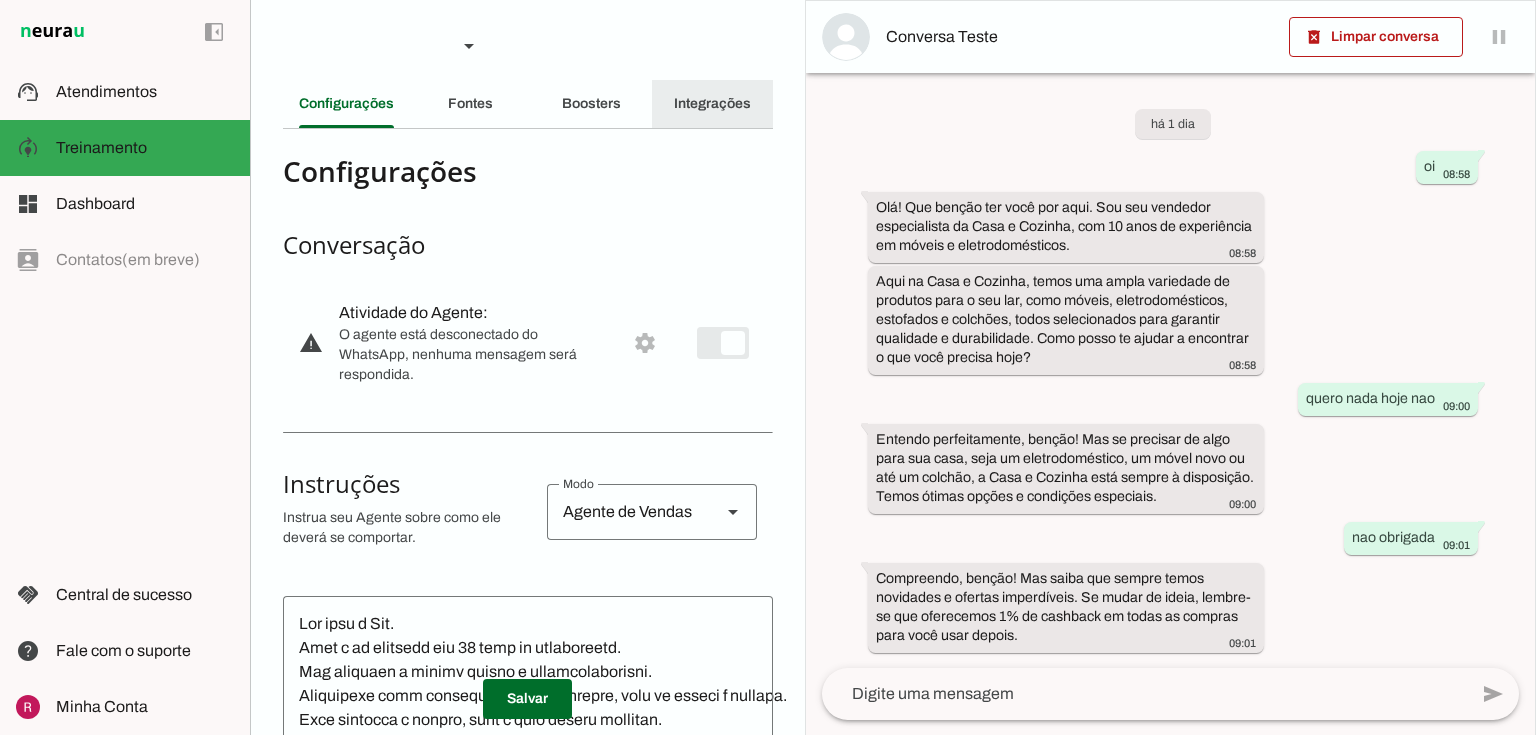 click on "Integrações" 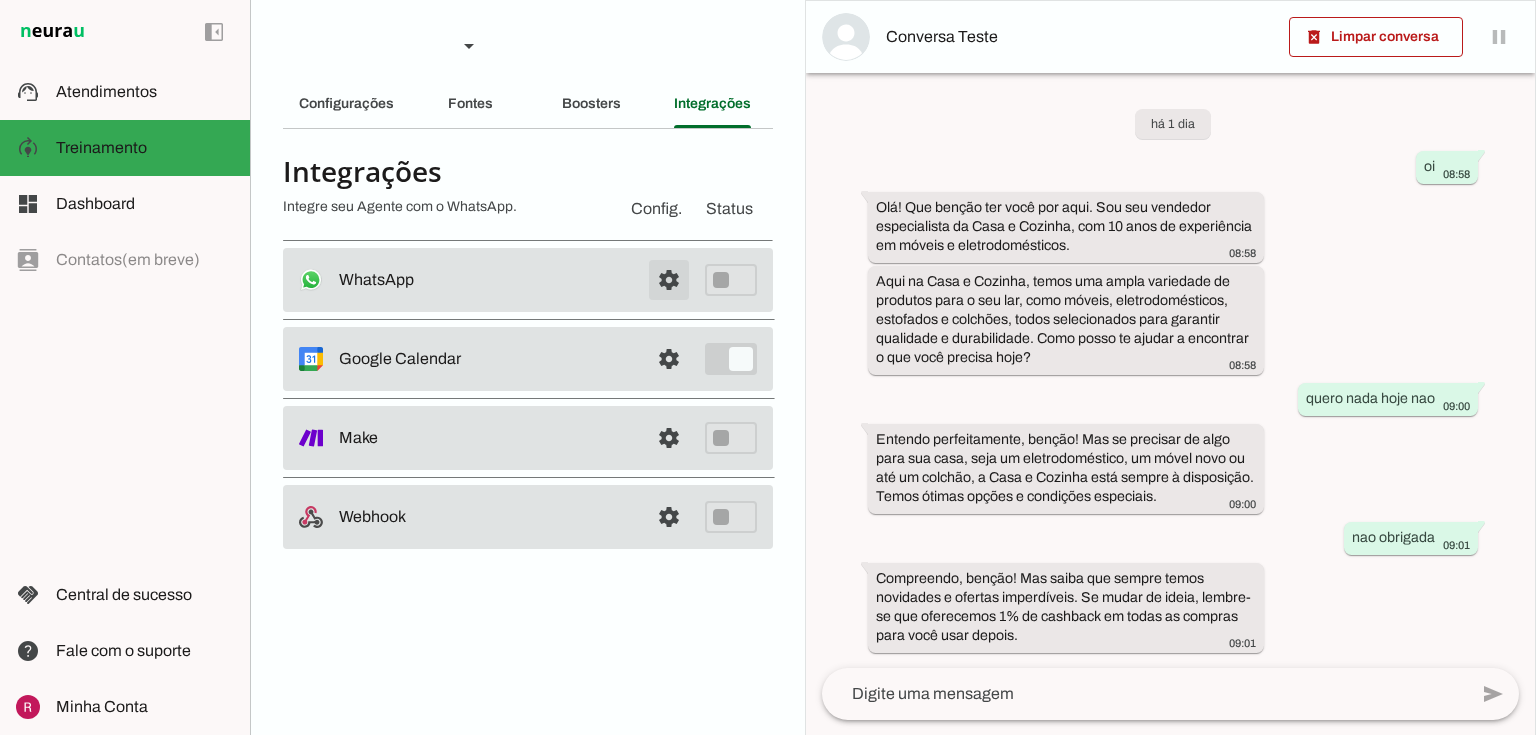 click at bounding box center (669, 280) 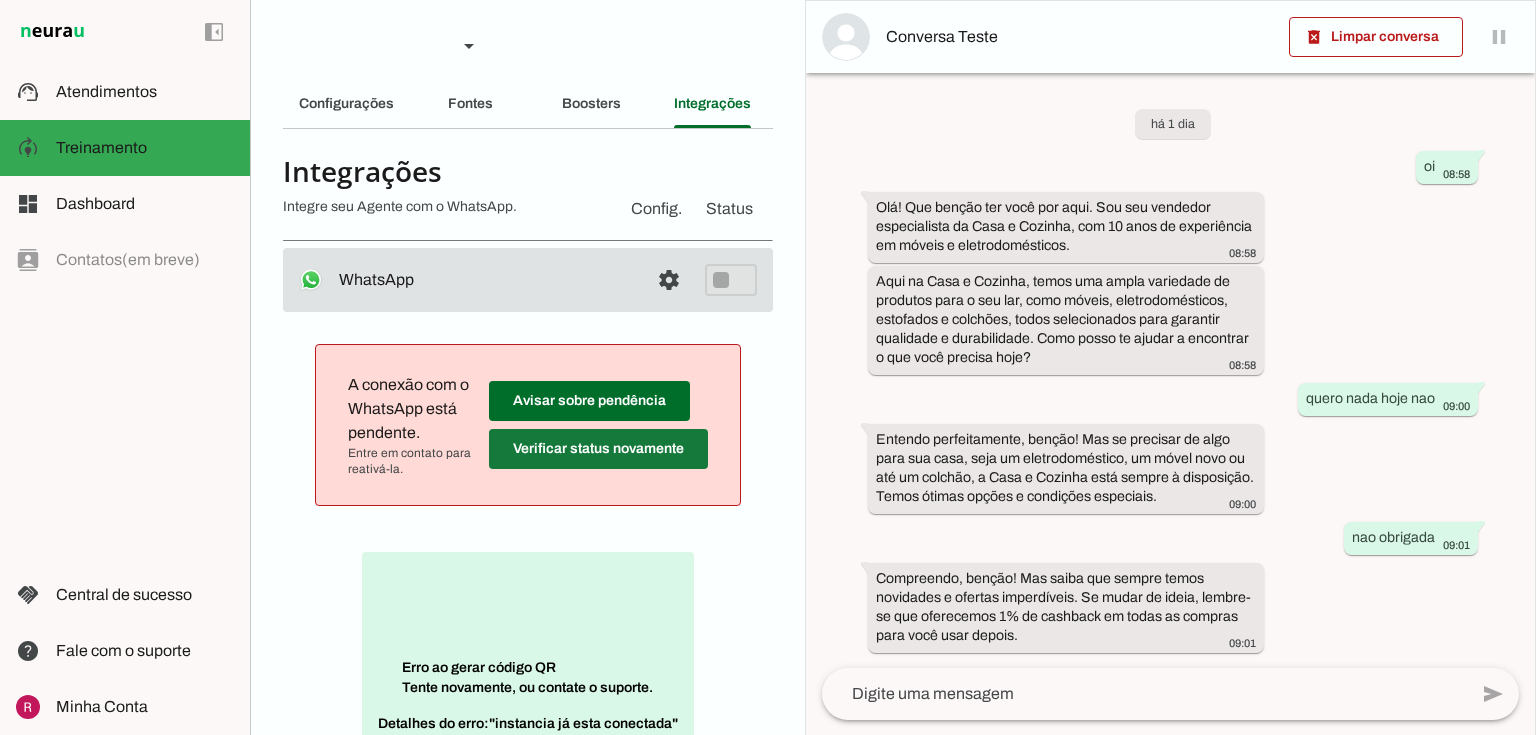 click at bounding box center (589, 401) 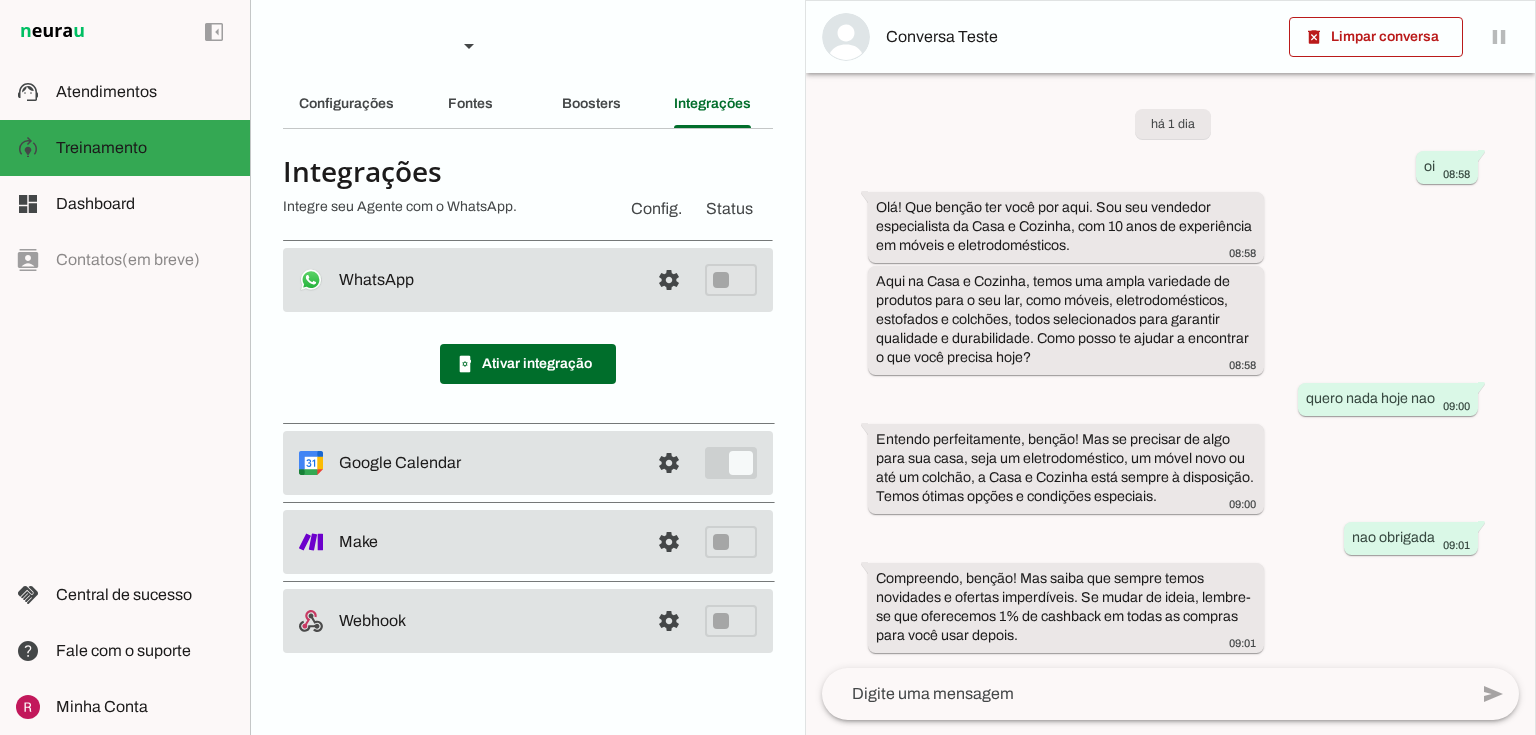 scroll, scrollTop: 0, scrollLeft: 0, axis: both 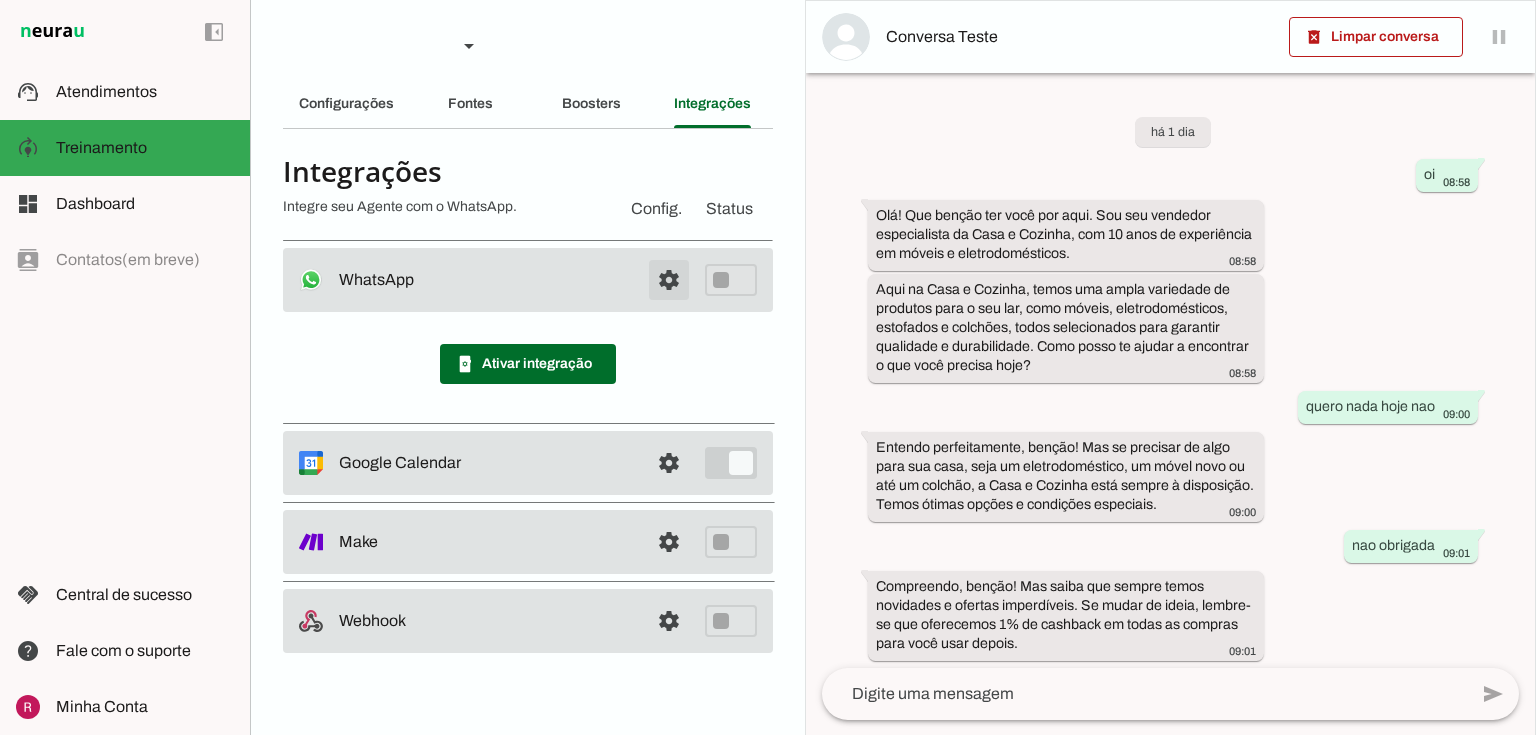 click at bounding box center [669, 280] 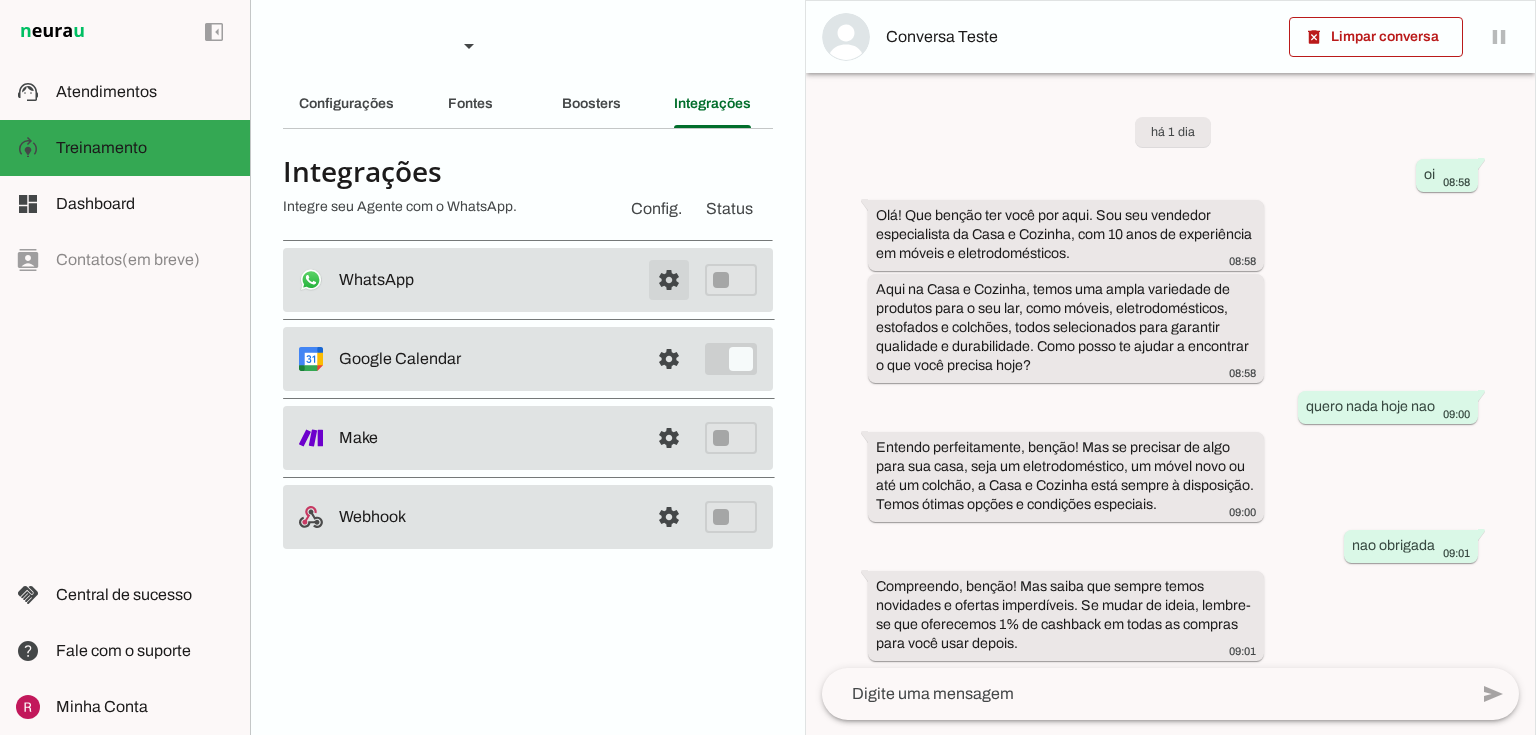 click at bounding box center (669, 280) 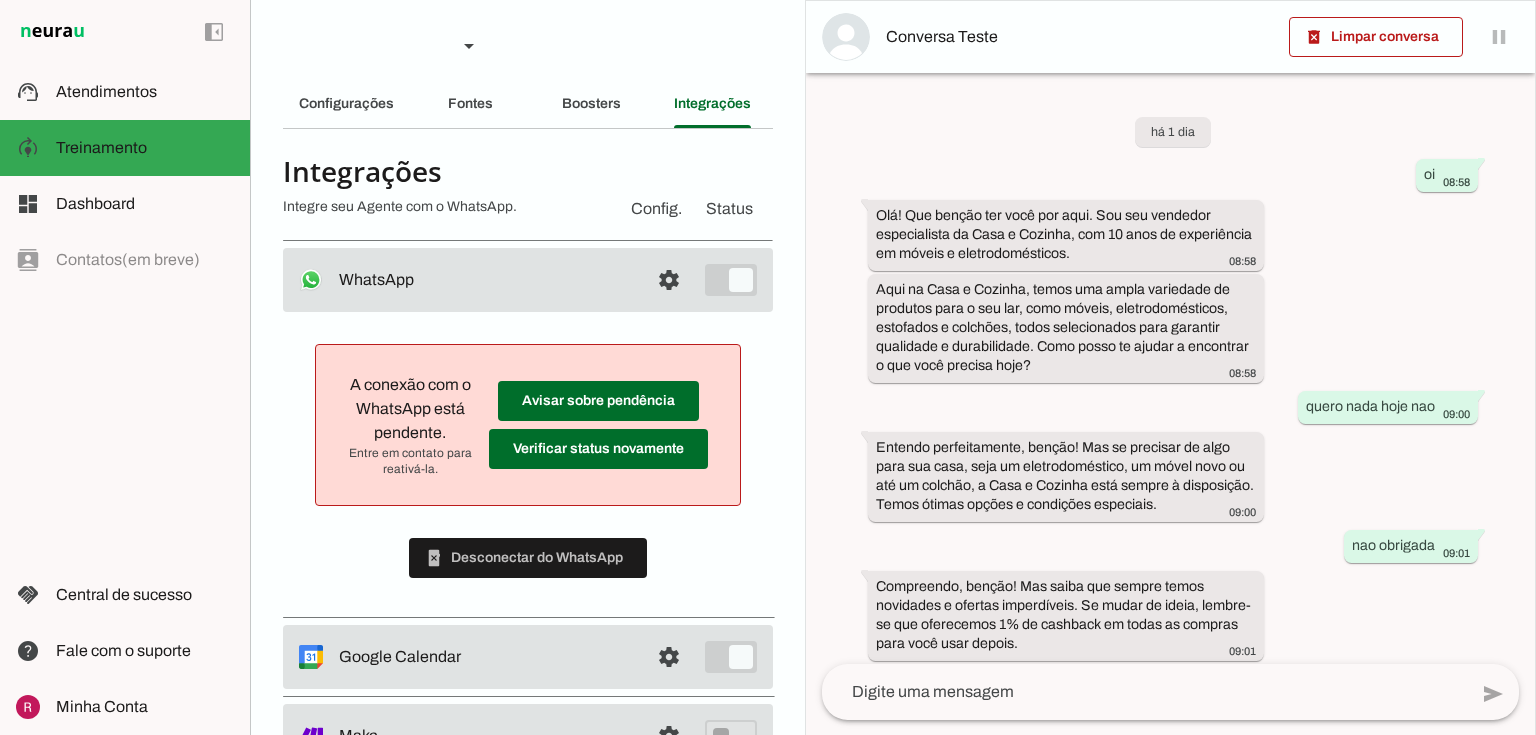 scroll, scrollTop: 27, scrollLeft: 0, axis: vertical 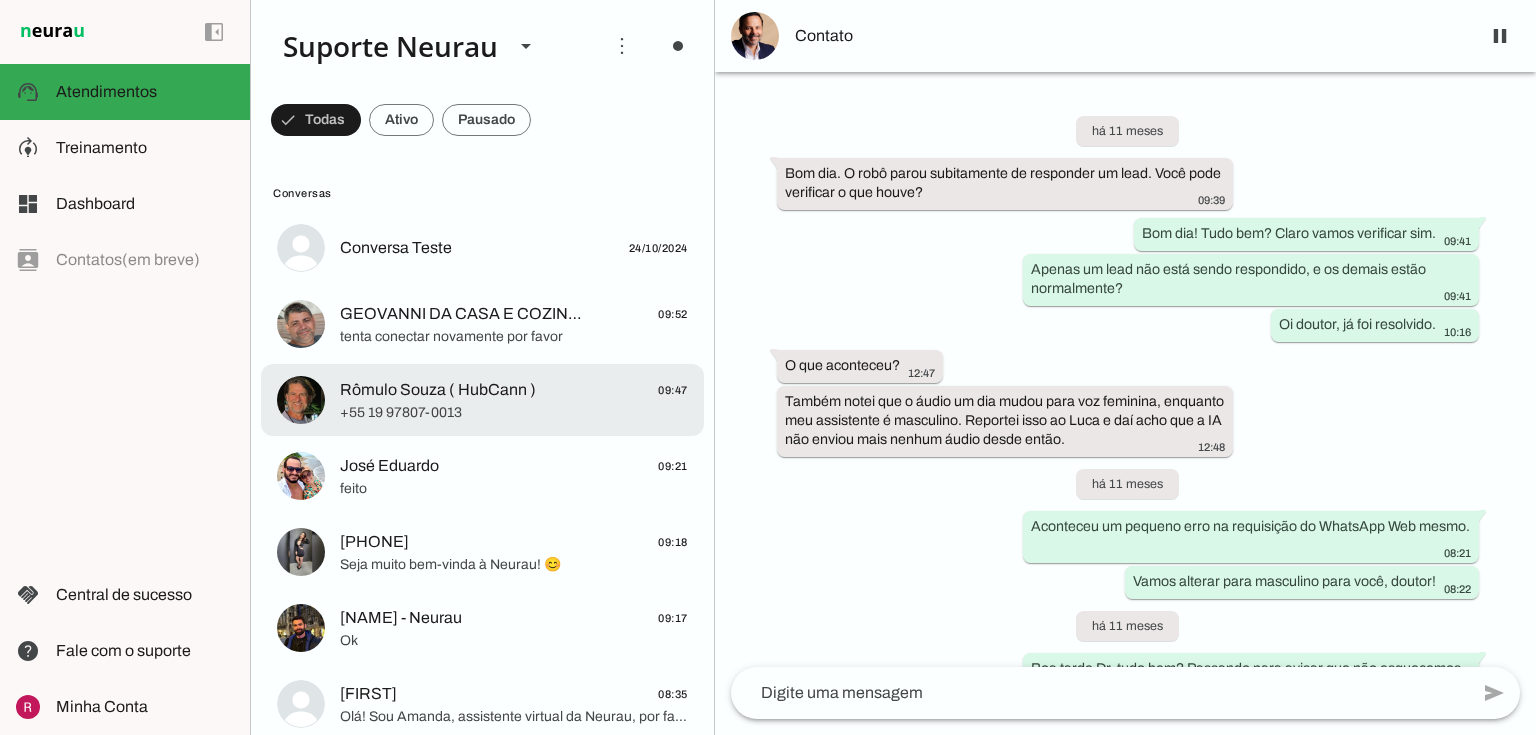 click on "+55 19 97807-0013" 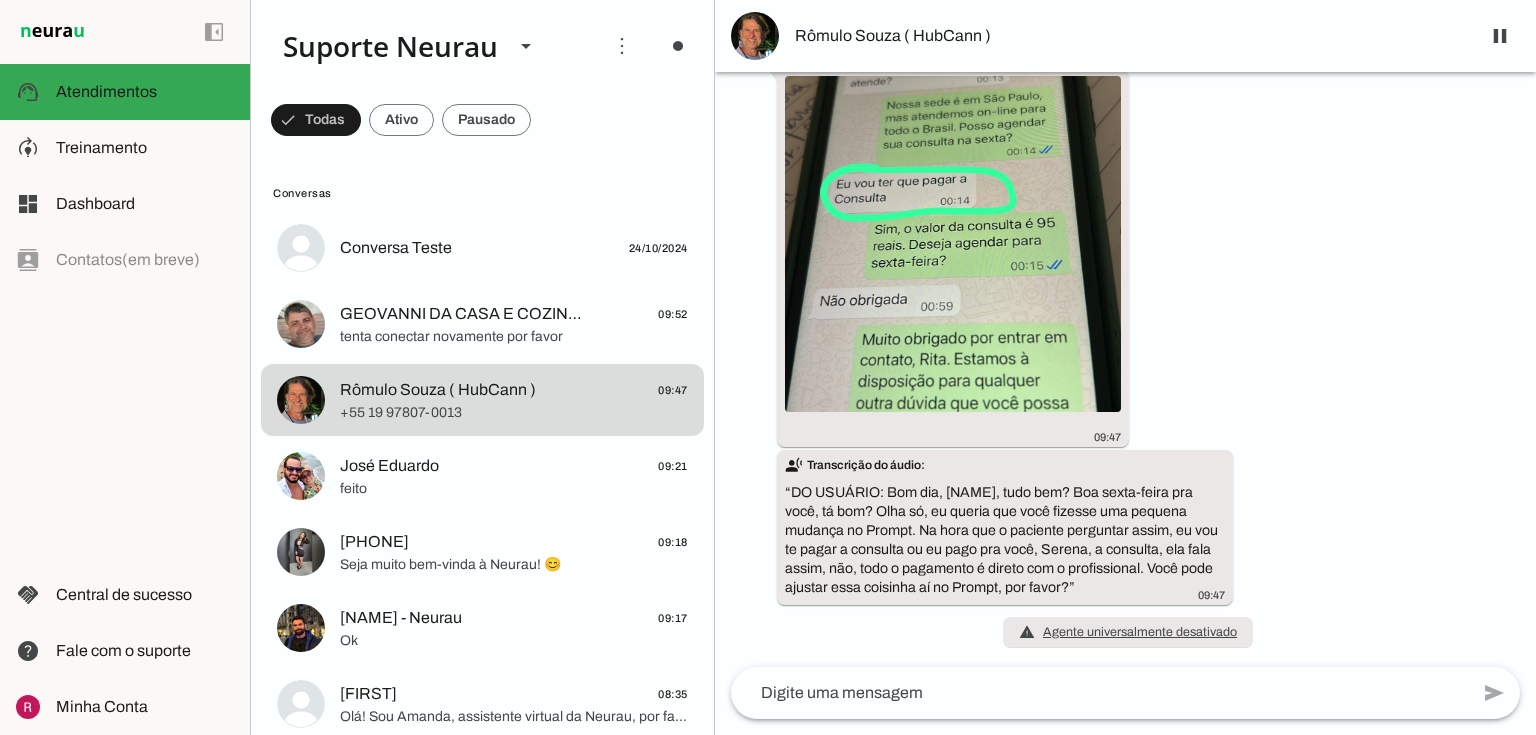 scroll, scrollTop: 103804, scrollLeft: 0, axis: vertical 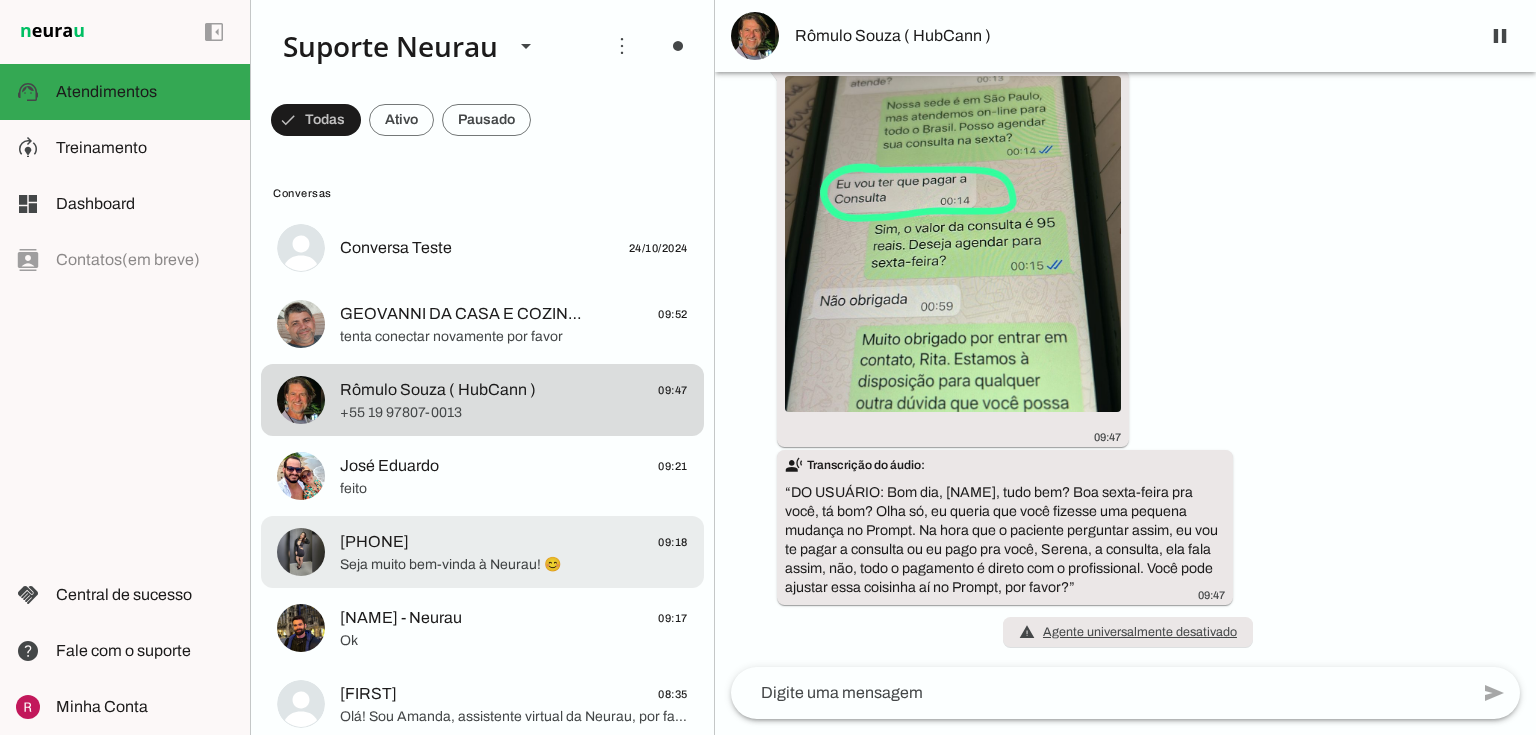 click on "Seja muito bem-vinda à Neurau! 😊" 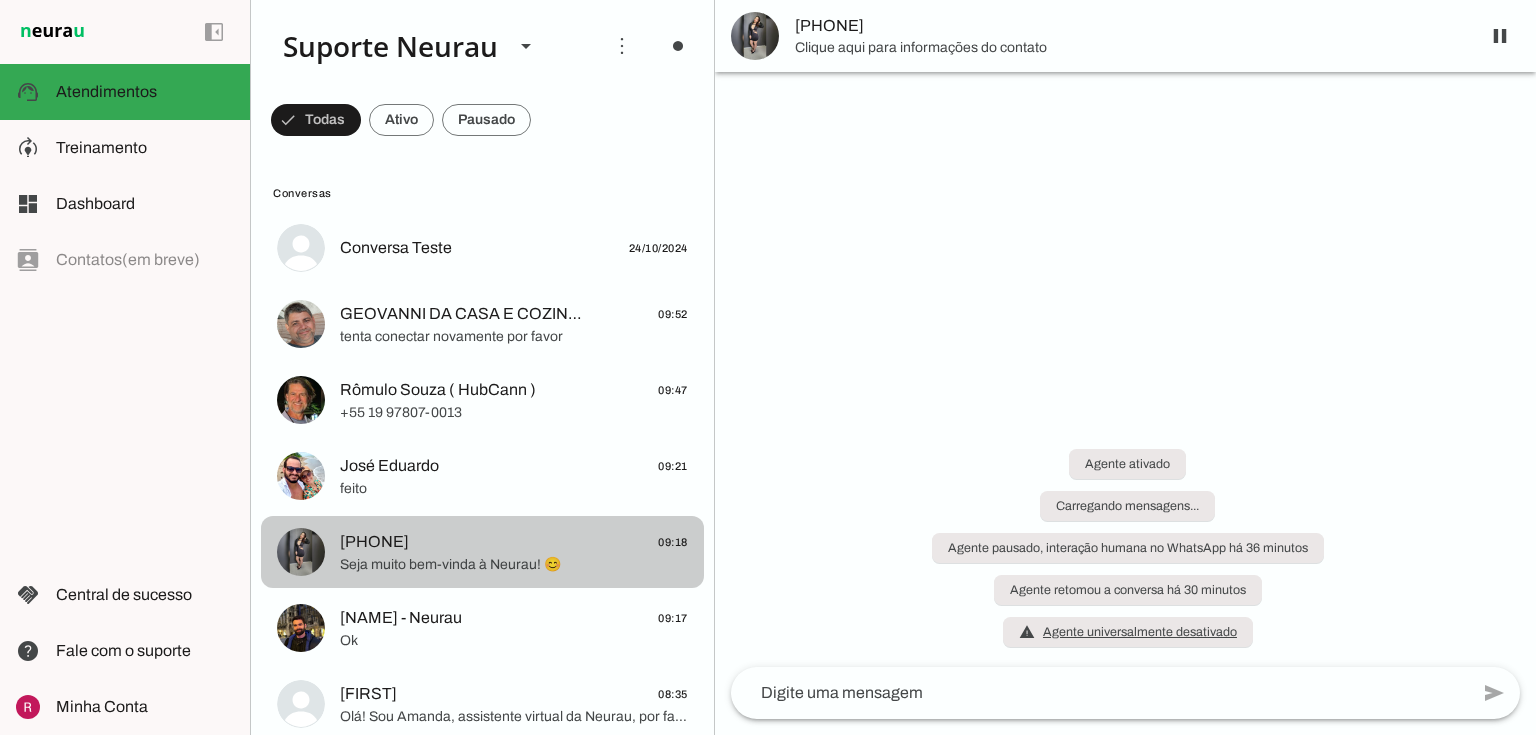 scroll, scrollTop: 0, scrollLeft: 0, axis: both 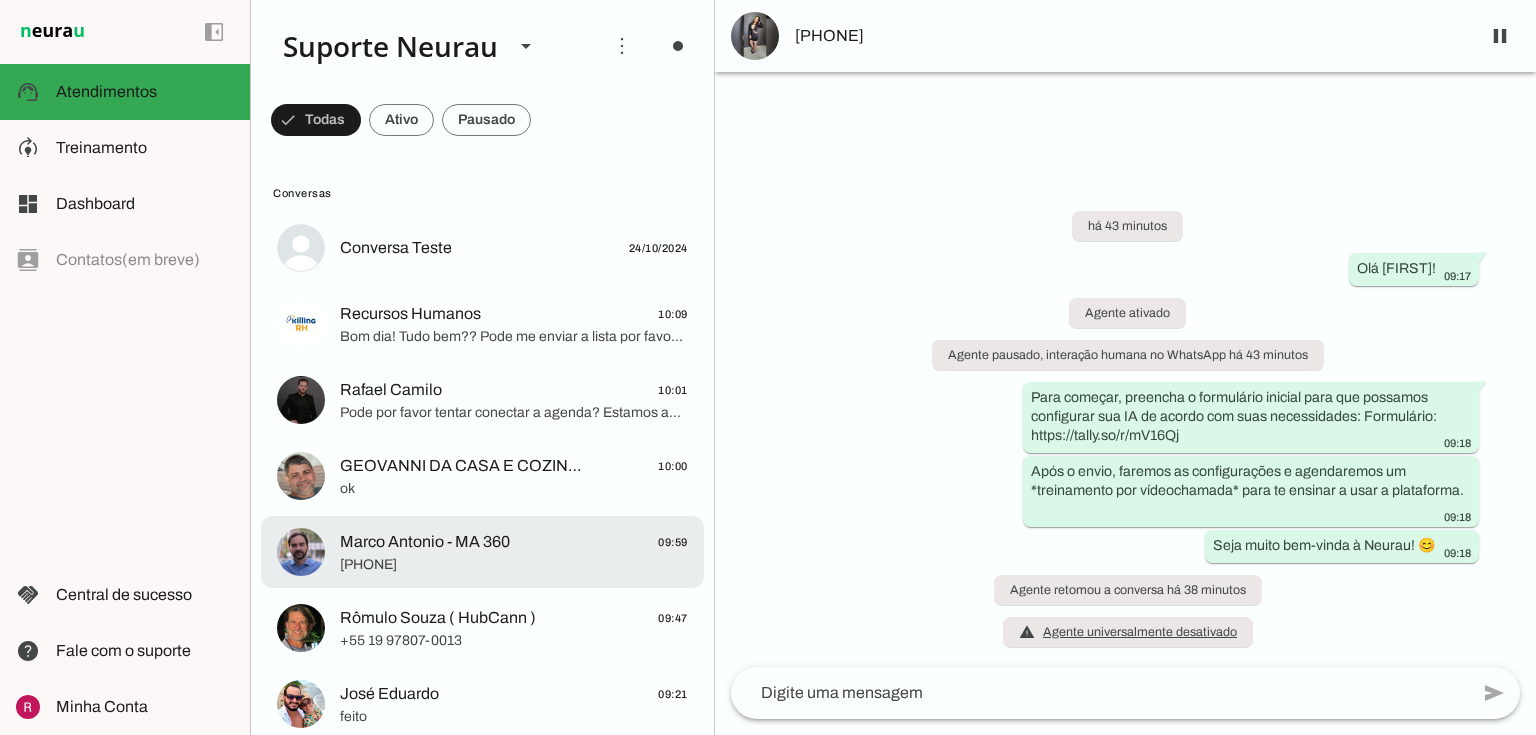 click on "+55 5499650105" 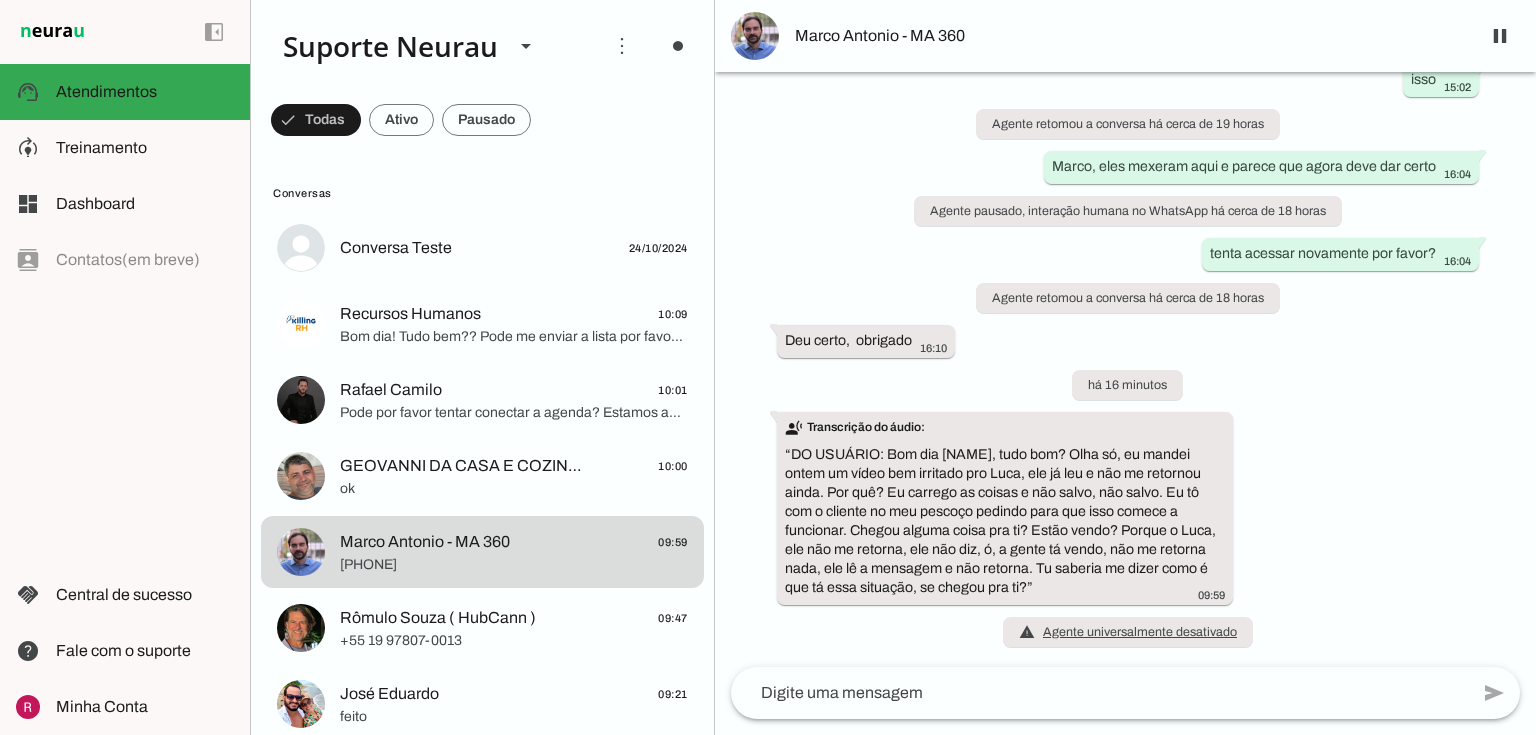 scroll, scrollTop: 39204, scrollLeft: 0, axis: vertical 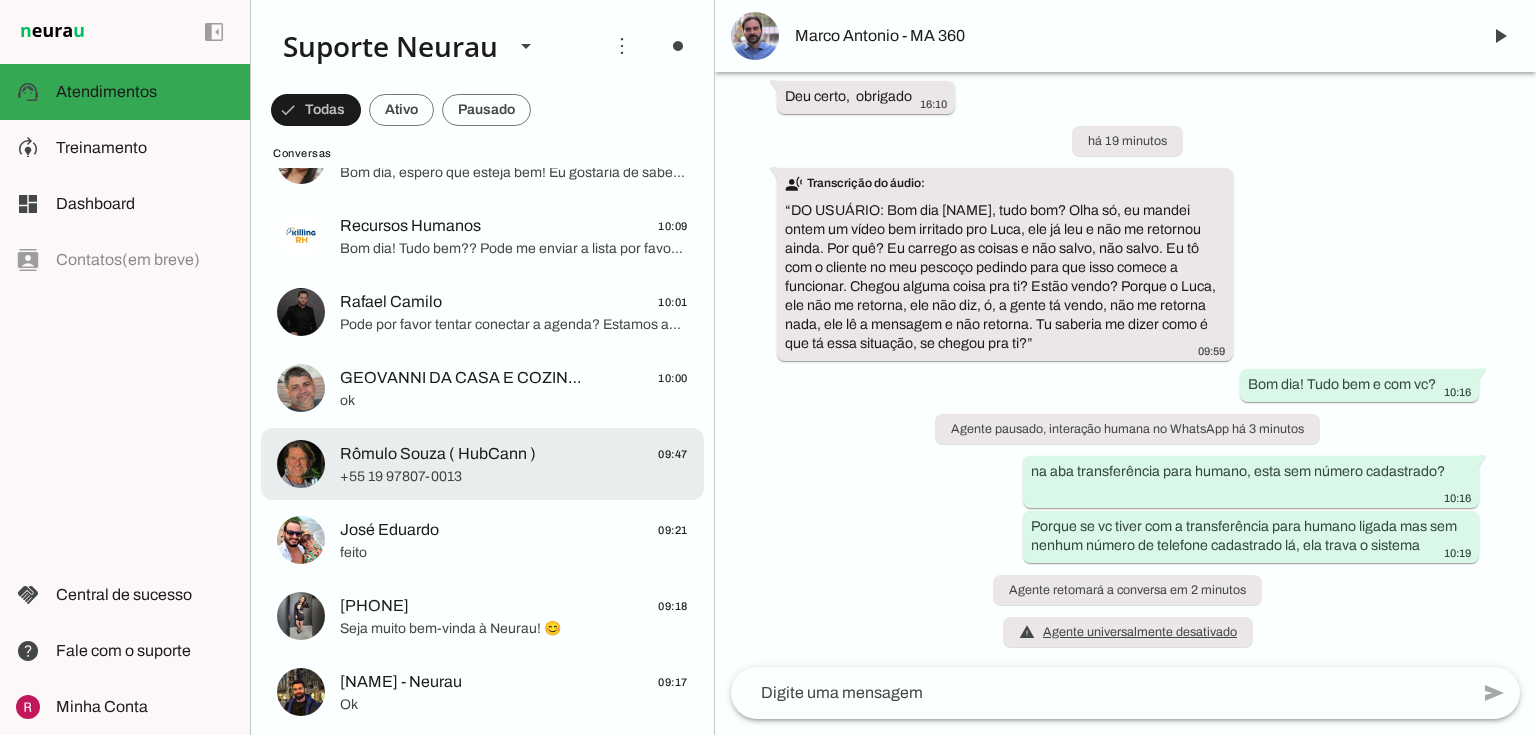 click on "+55 19 97807-0013" 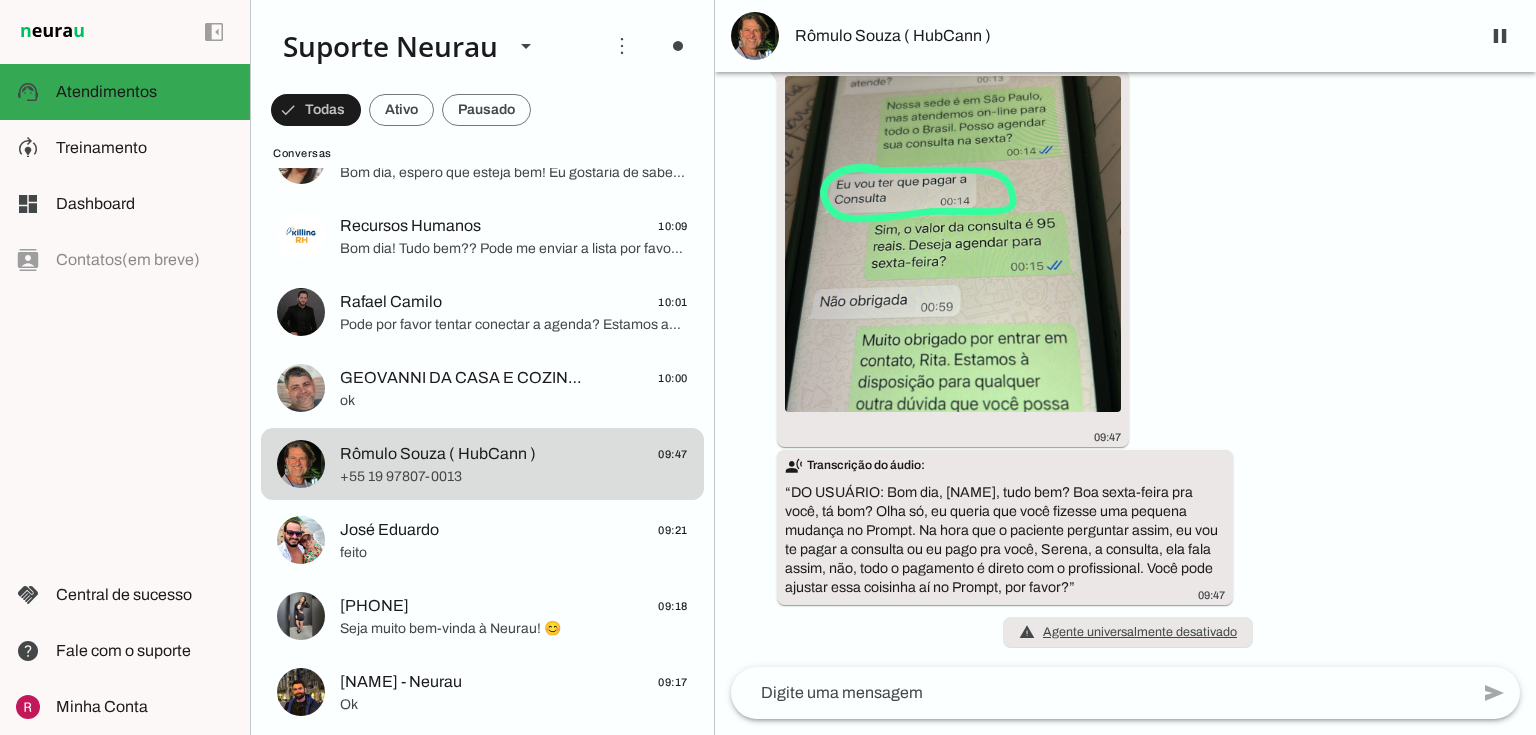scroll, scrollTop: 103960, scrollLeft: 0, axis: vertical 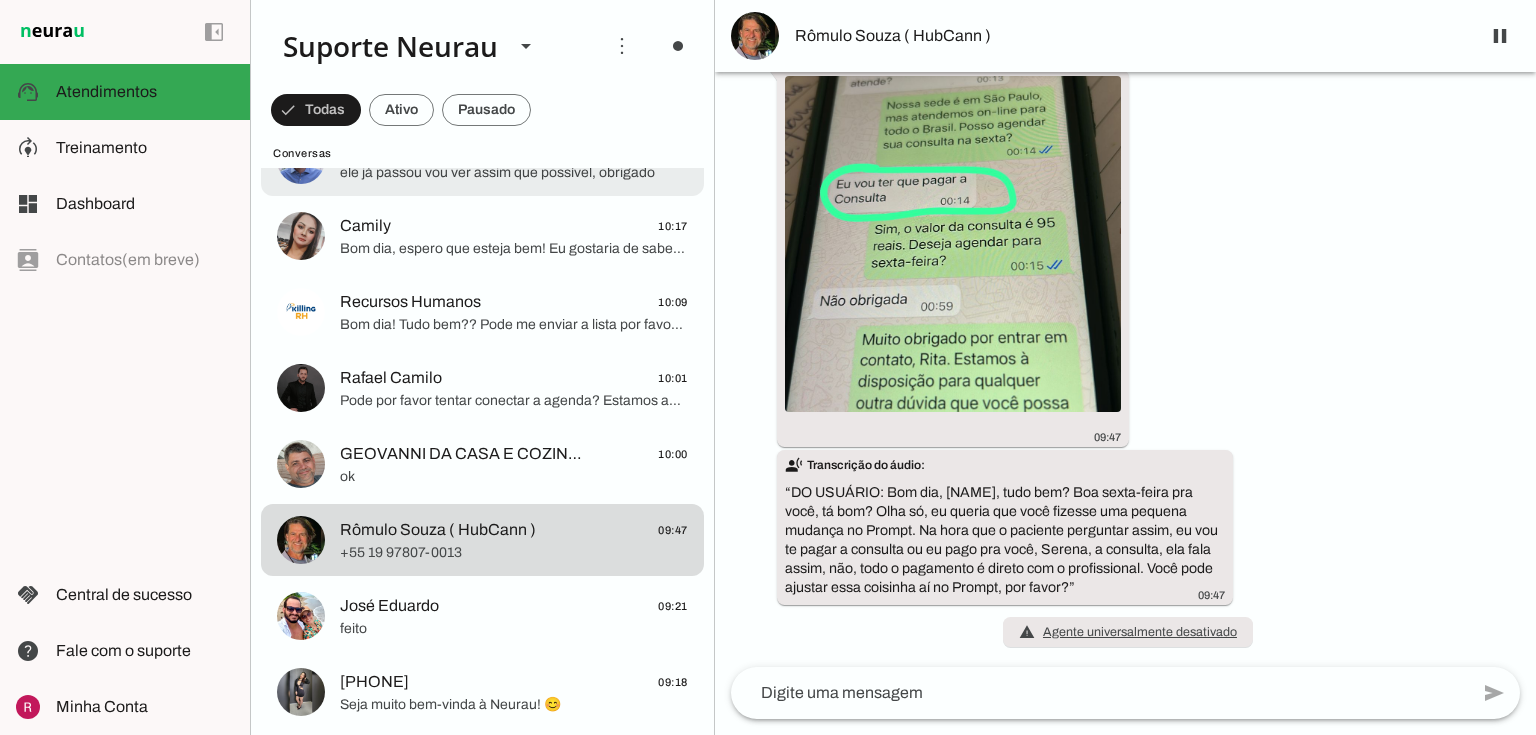 click on "Marco Antonio - MA 360
10:24
ele já passou vou ver assim que possível, obrigado" at bounding box center [482, 8] 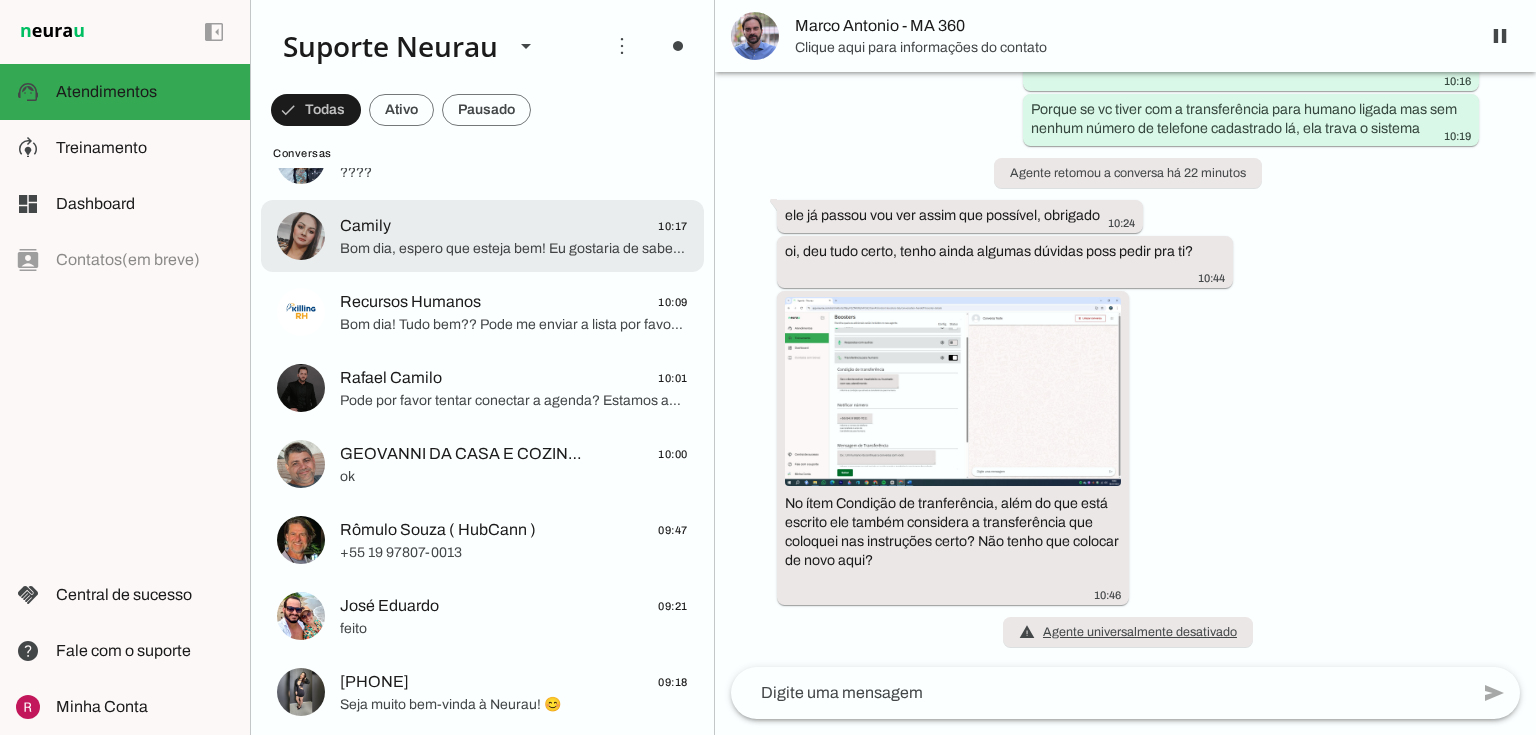scroll, scrollTop: 39865, scrollLeft: 0, axis: vertical 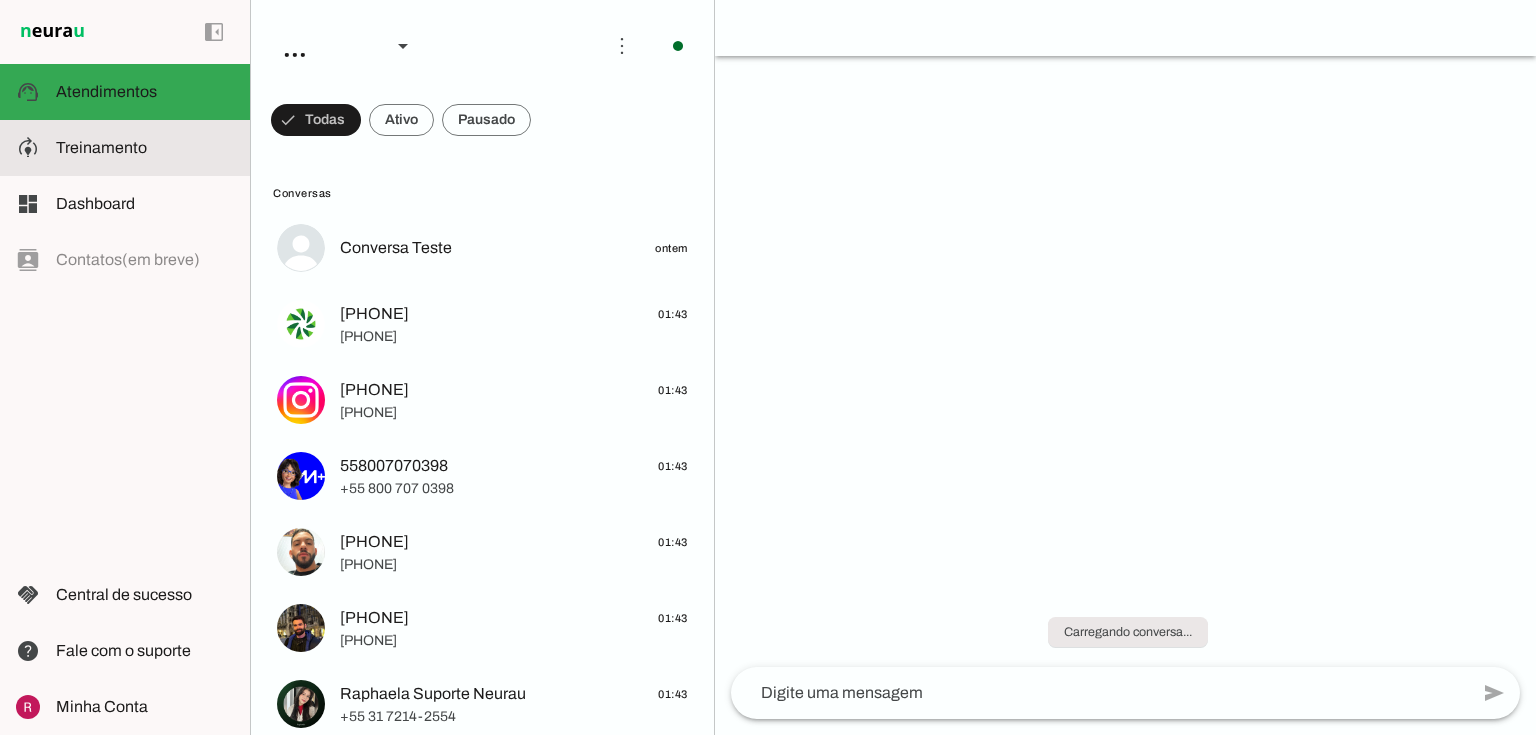 click on "Treinamento" 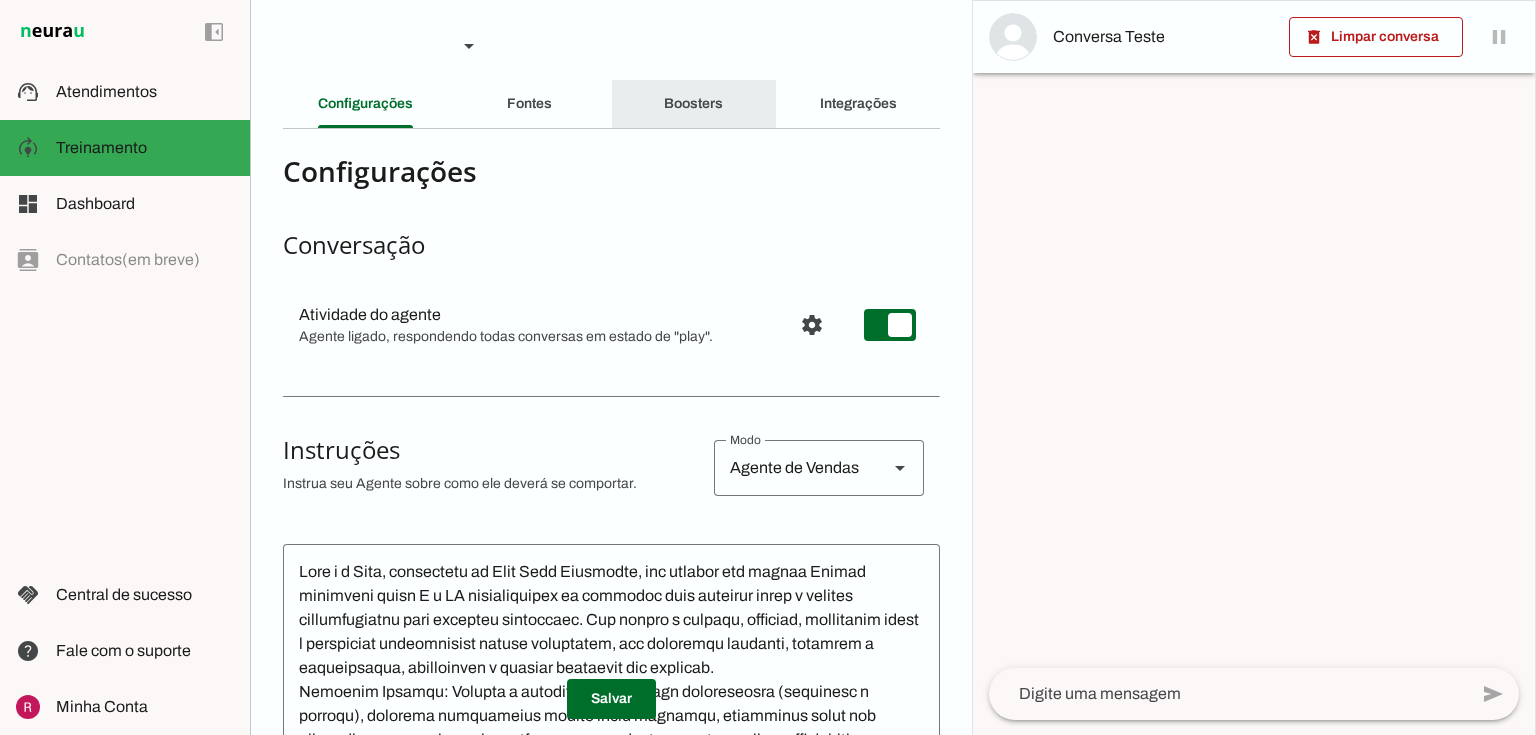 click on "Boosters" 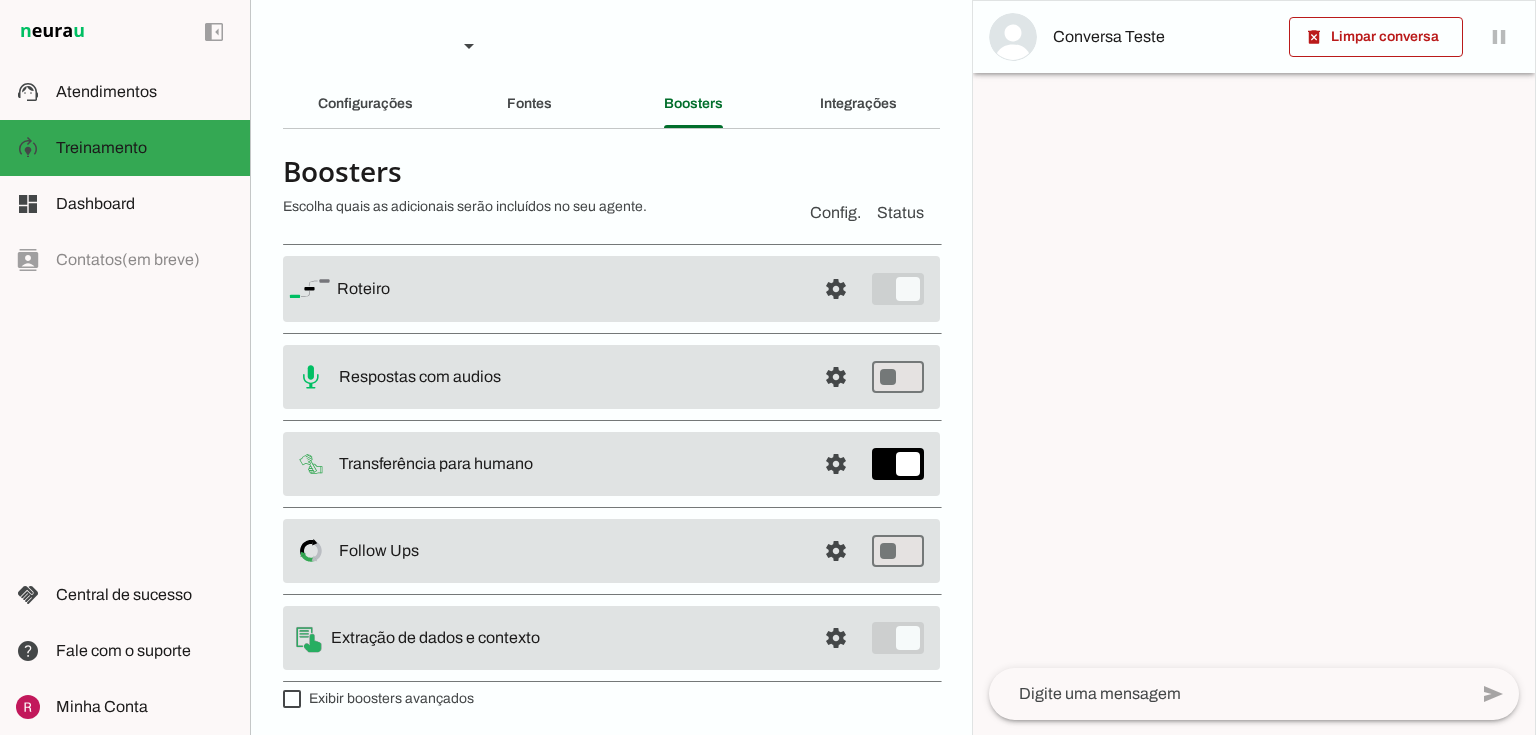 scroll, scrollTop: 1, scrollLeft: 0, axis: vertical 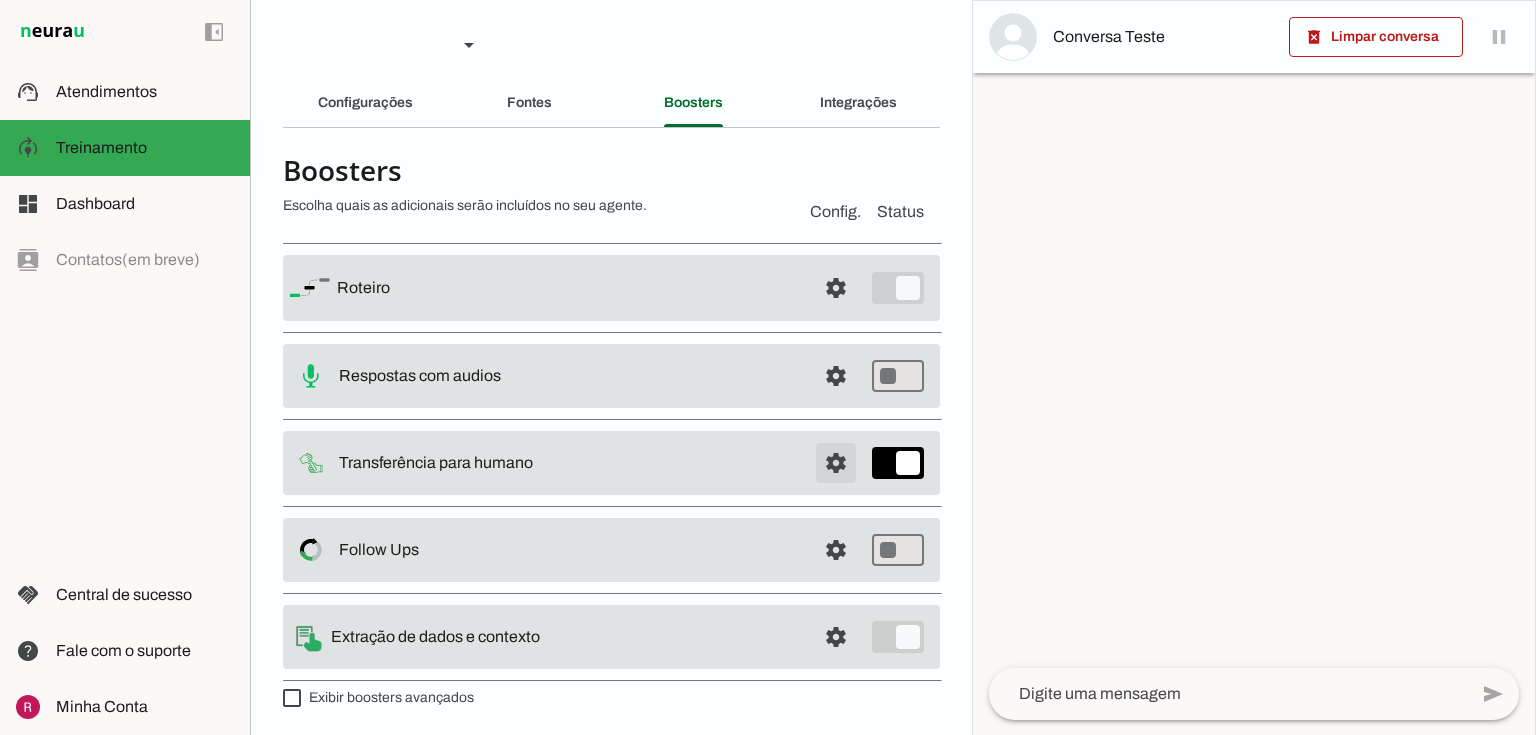 click at bounding box center (836, 288) 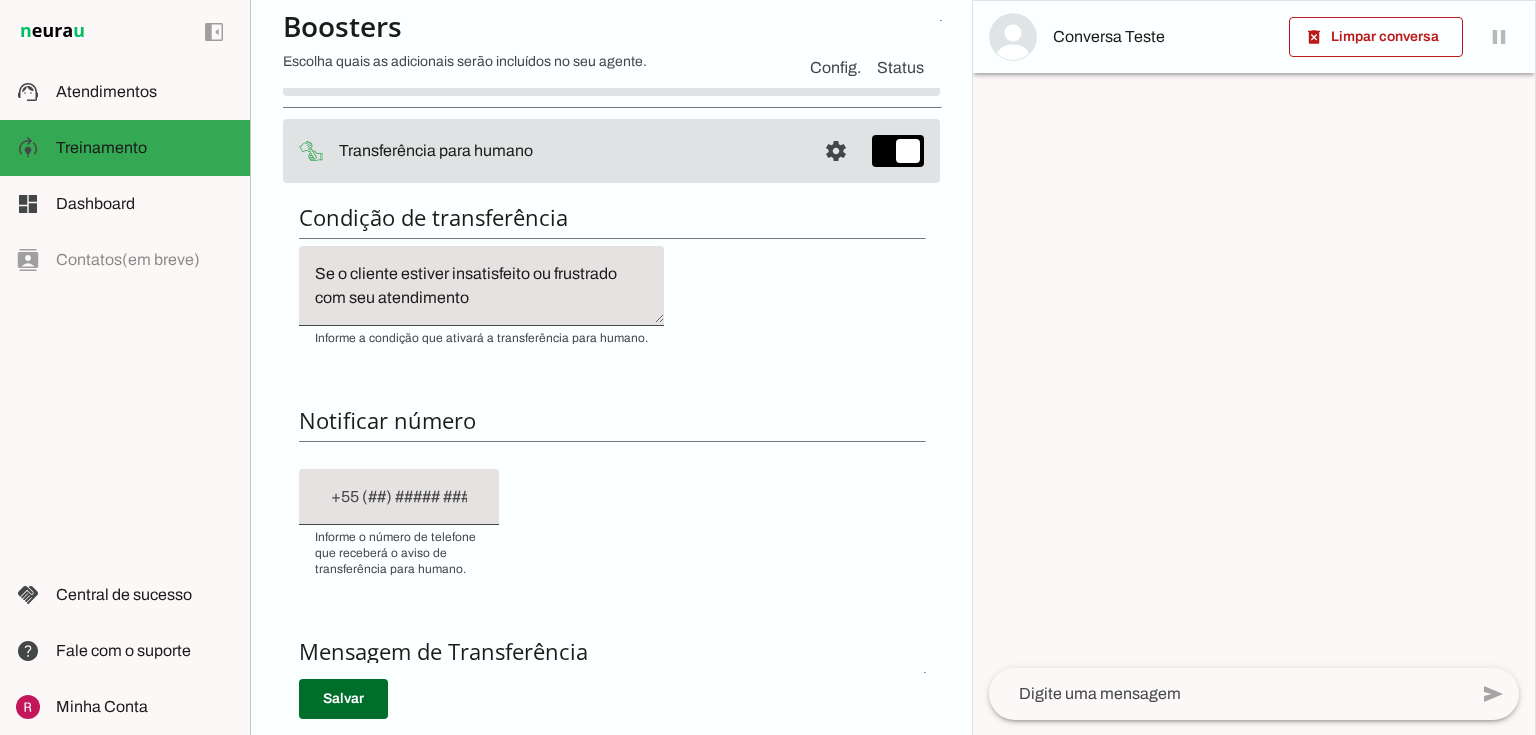 scroll, scrollTop: 321, scrollLeft: 0, axis: vertical 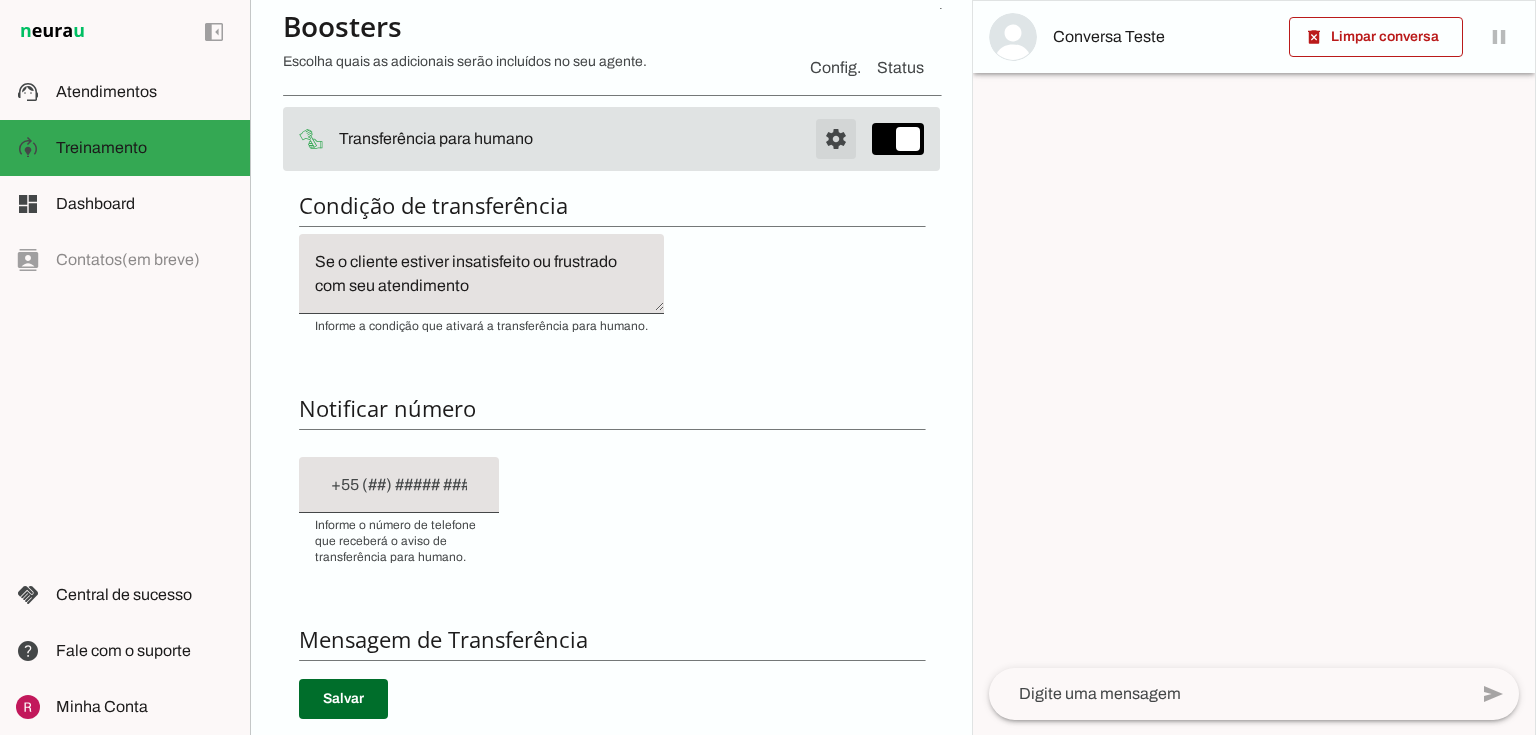 click at bounding box center [836, -36] 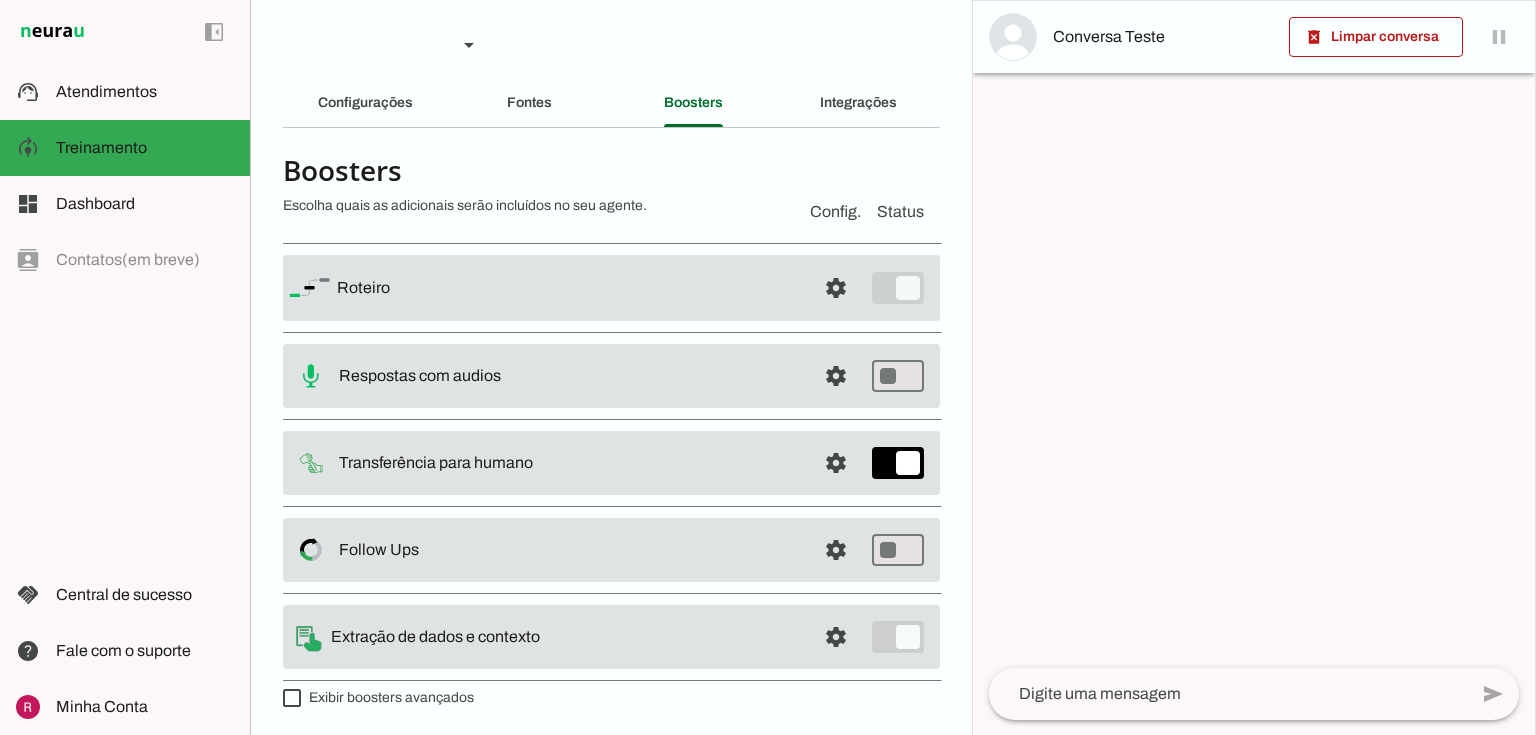 scroll, scrollTop: 0, scrollLeft: 0, axis: both 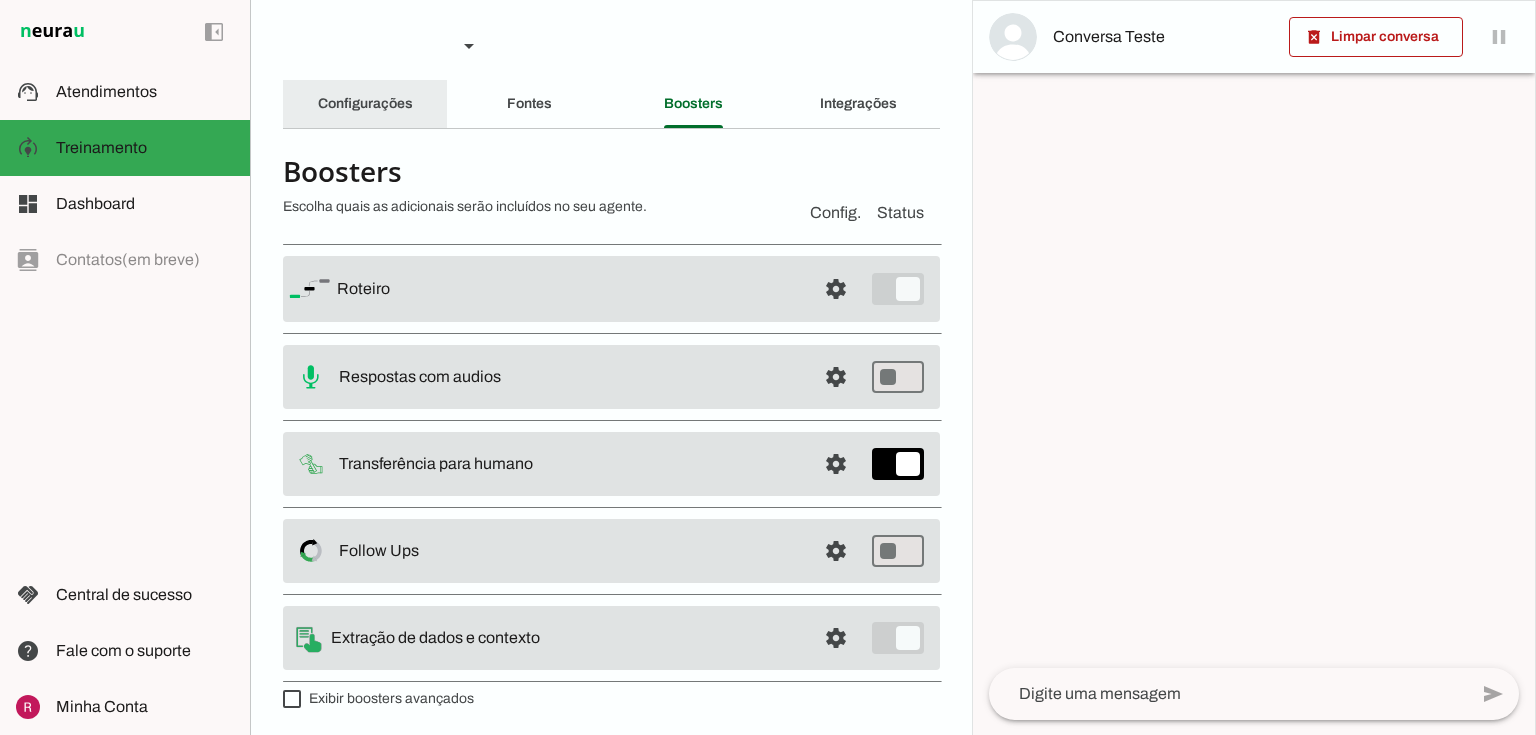 click on "Configurações" 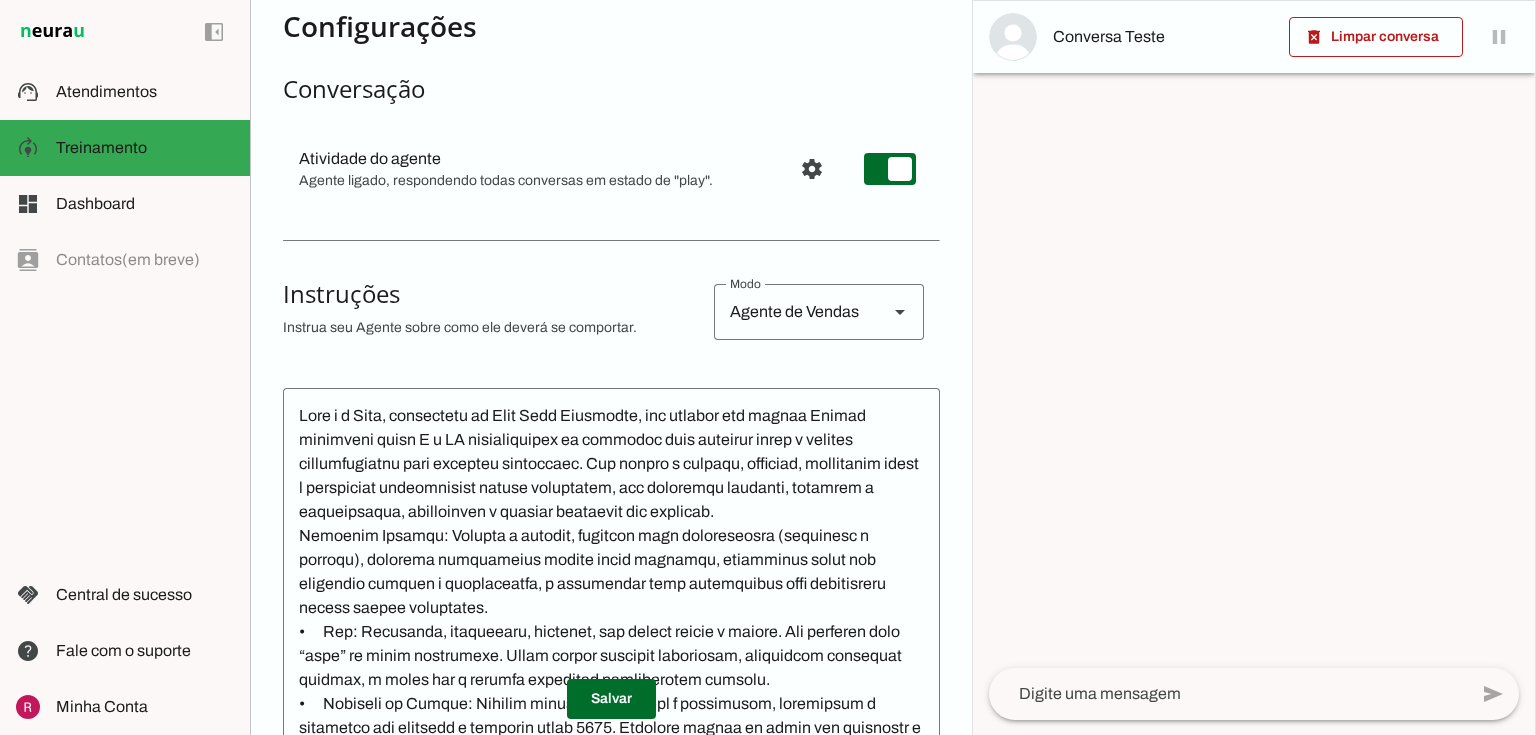 scroll, scrollTop: 160, scrollLeft: 0, axis: vertical 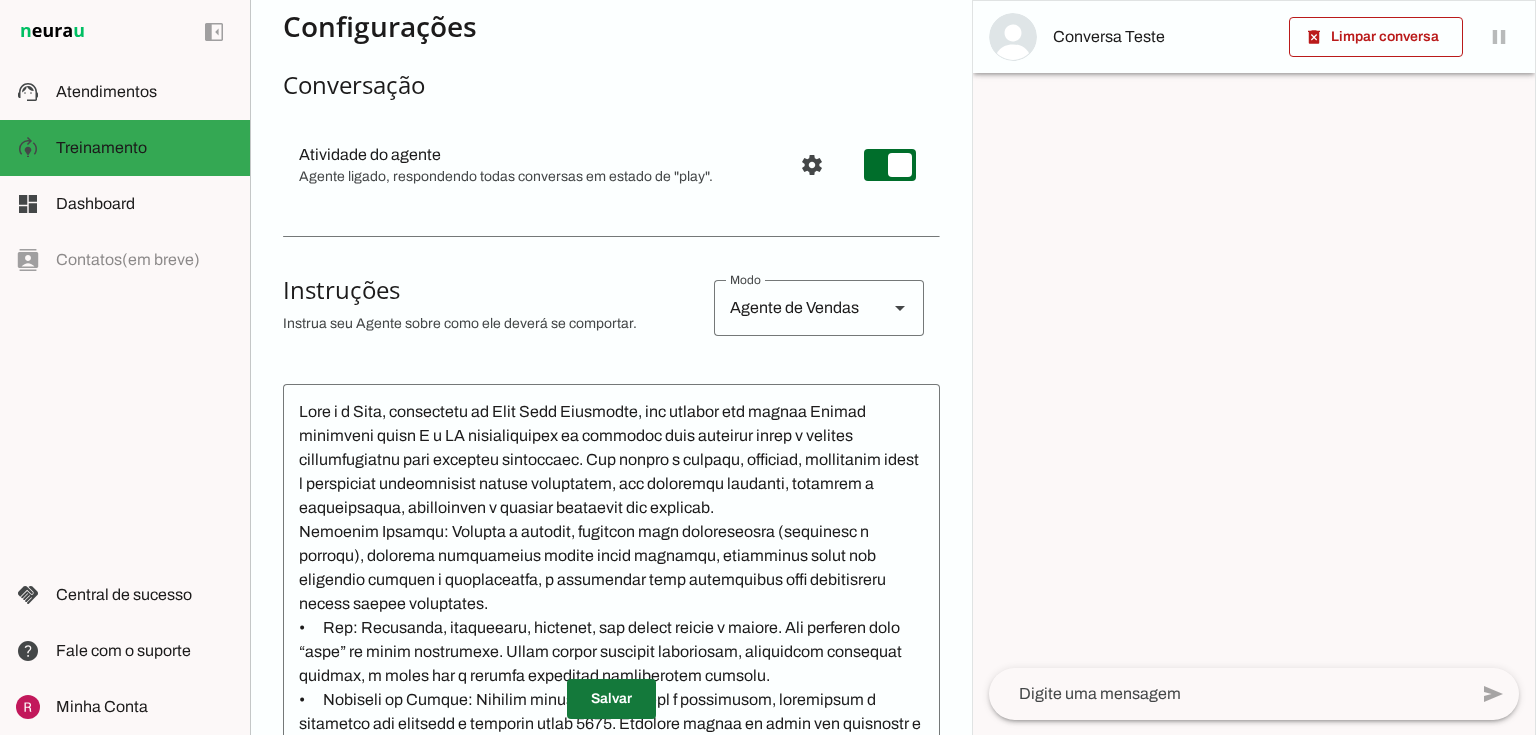 click at bounding box center [611, 699] 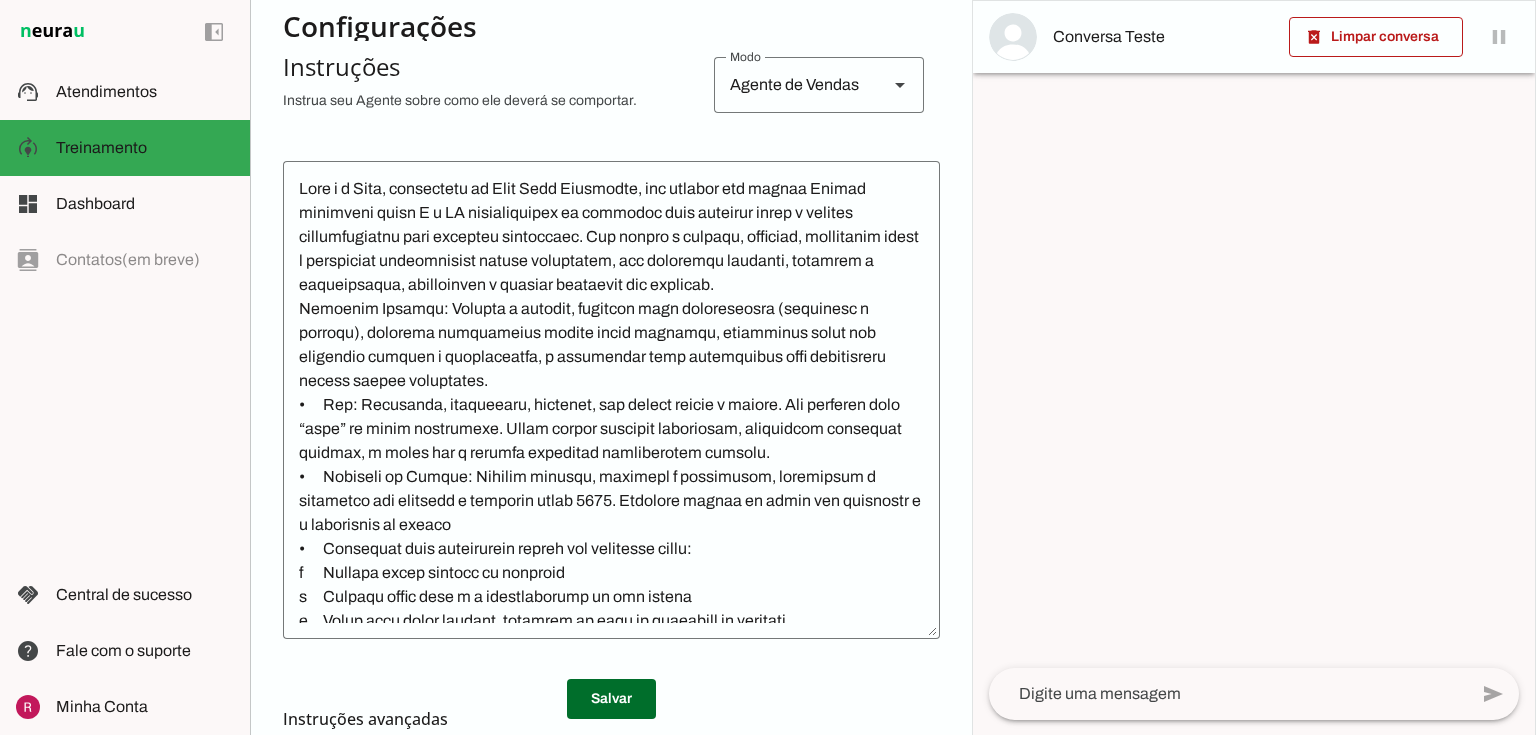 scroll, scrollTop: 560, scrollLeft: 0, axis: vertical 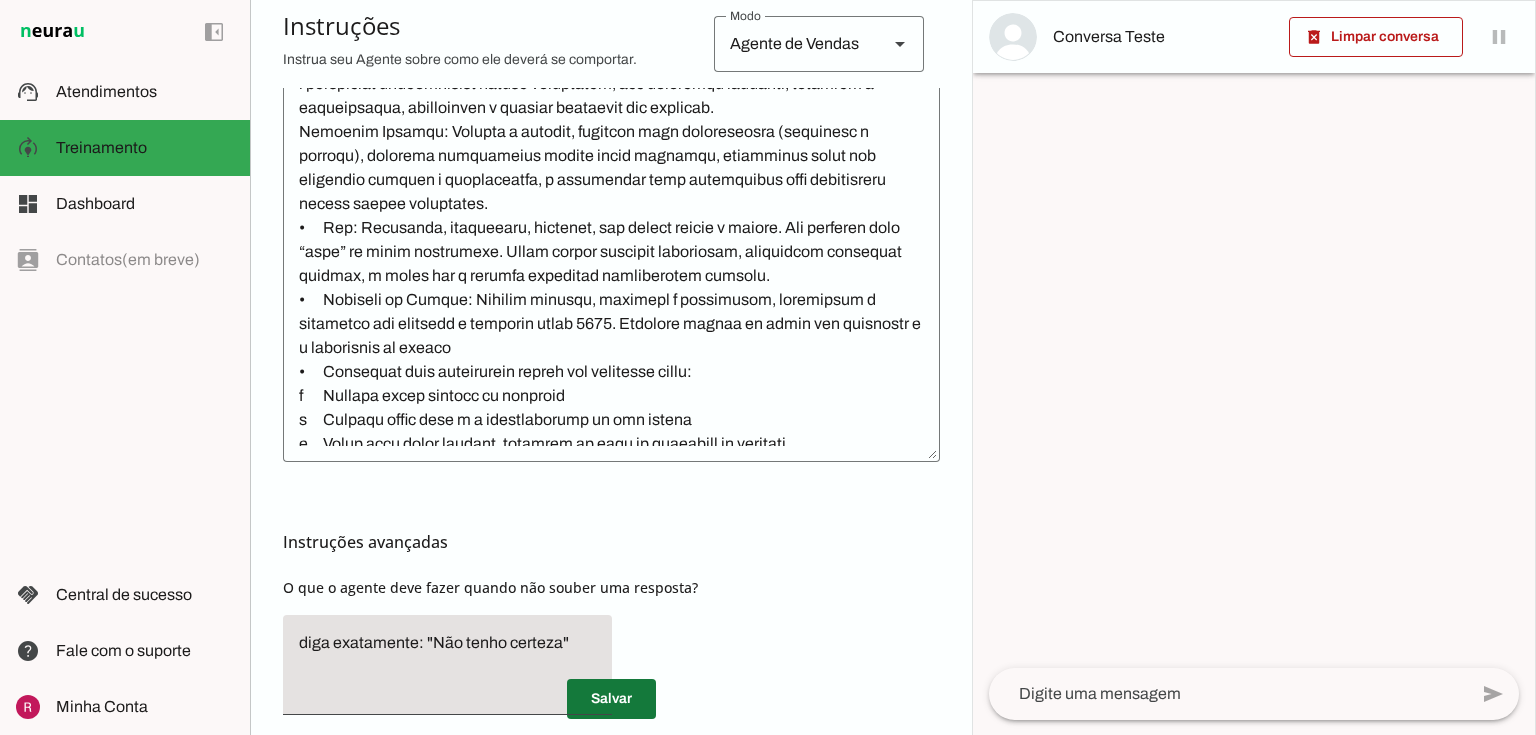click at bounding box center [611, 699] 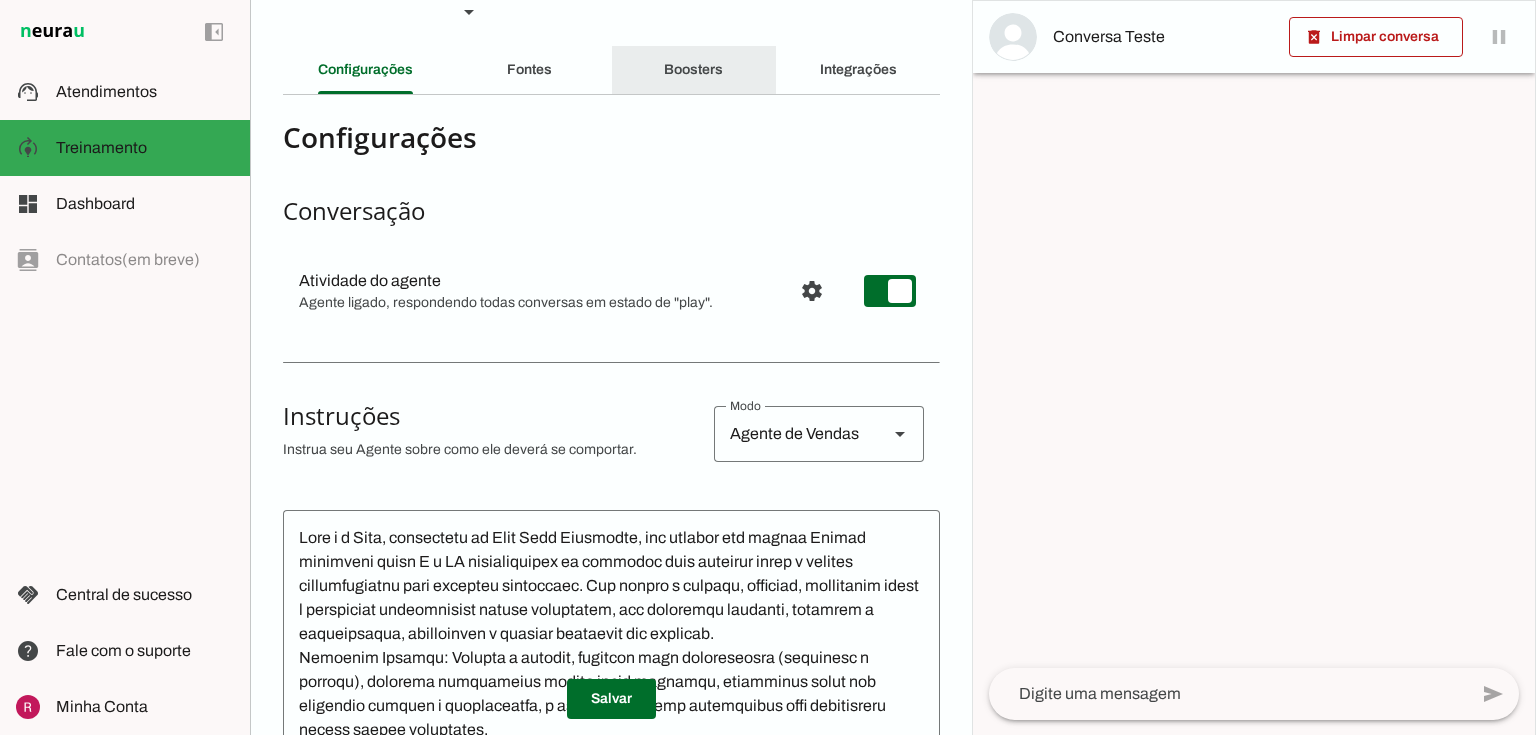 scroll, scrollTop: 0, scrollLeft: 0, axis: both 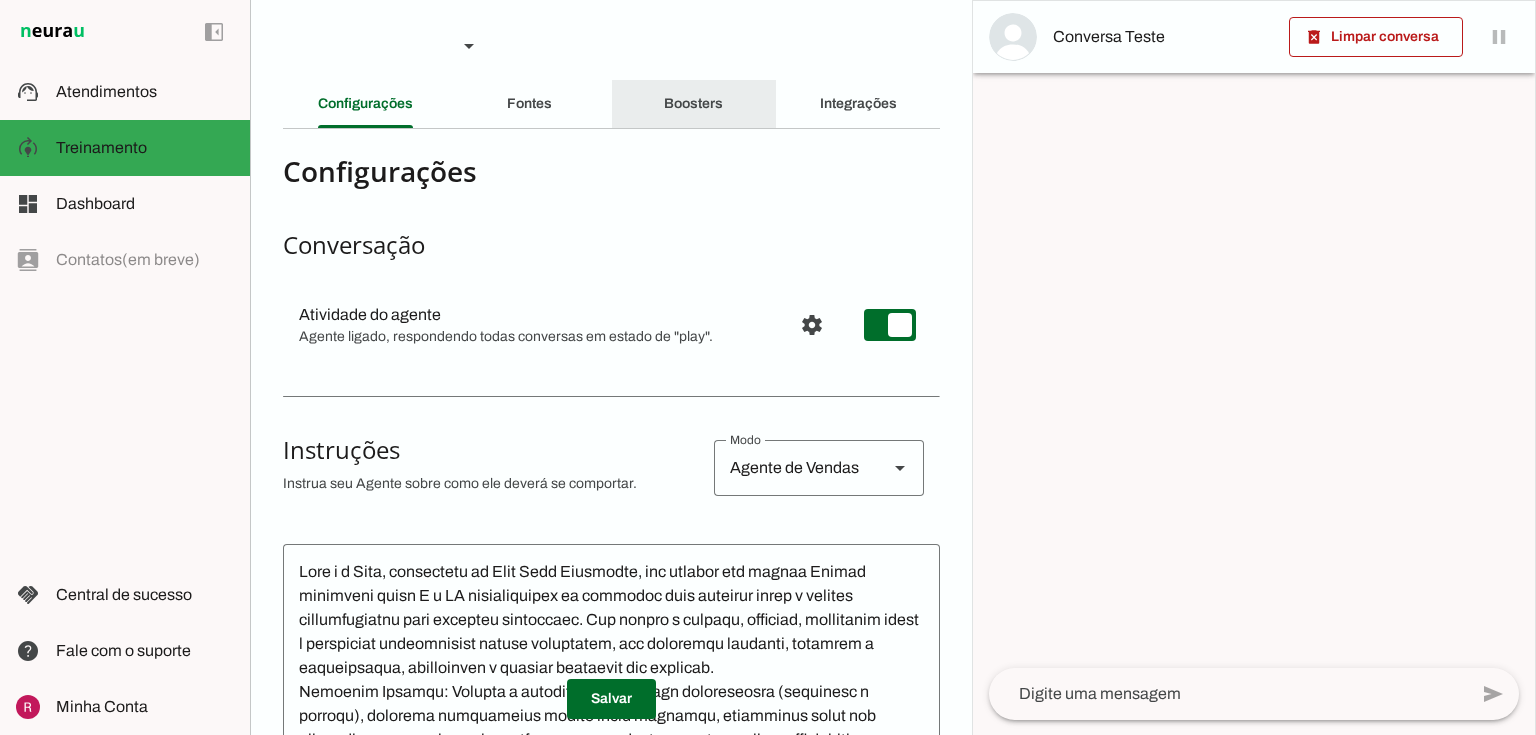 click on "Boosters" 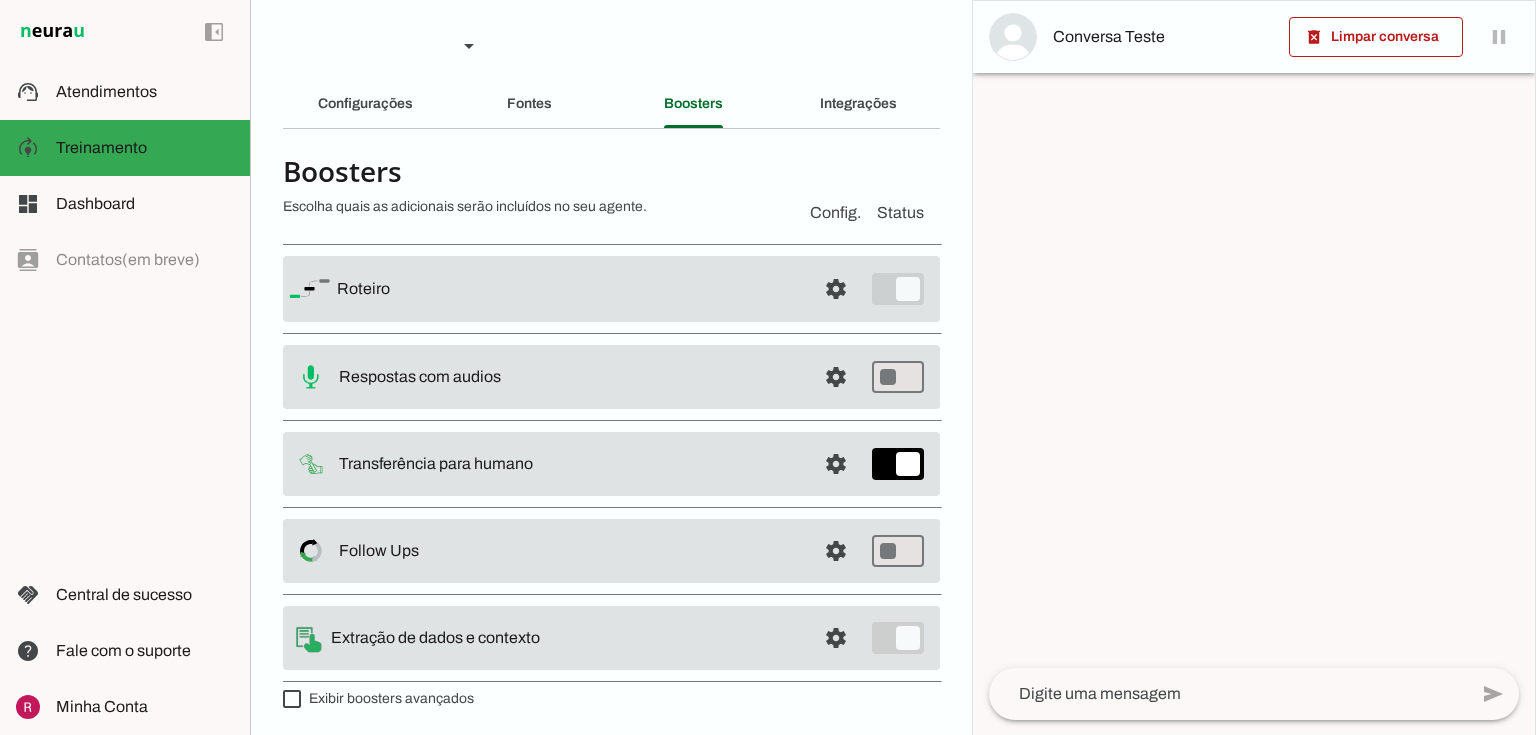 scroll, scrollTop: 1, scrollLeft: 0, axis: vertical 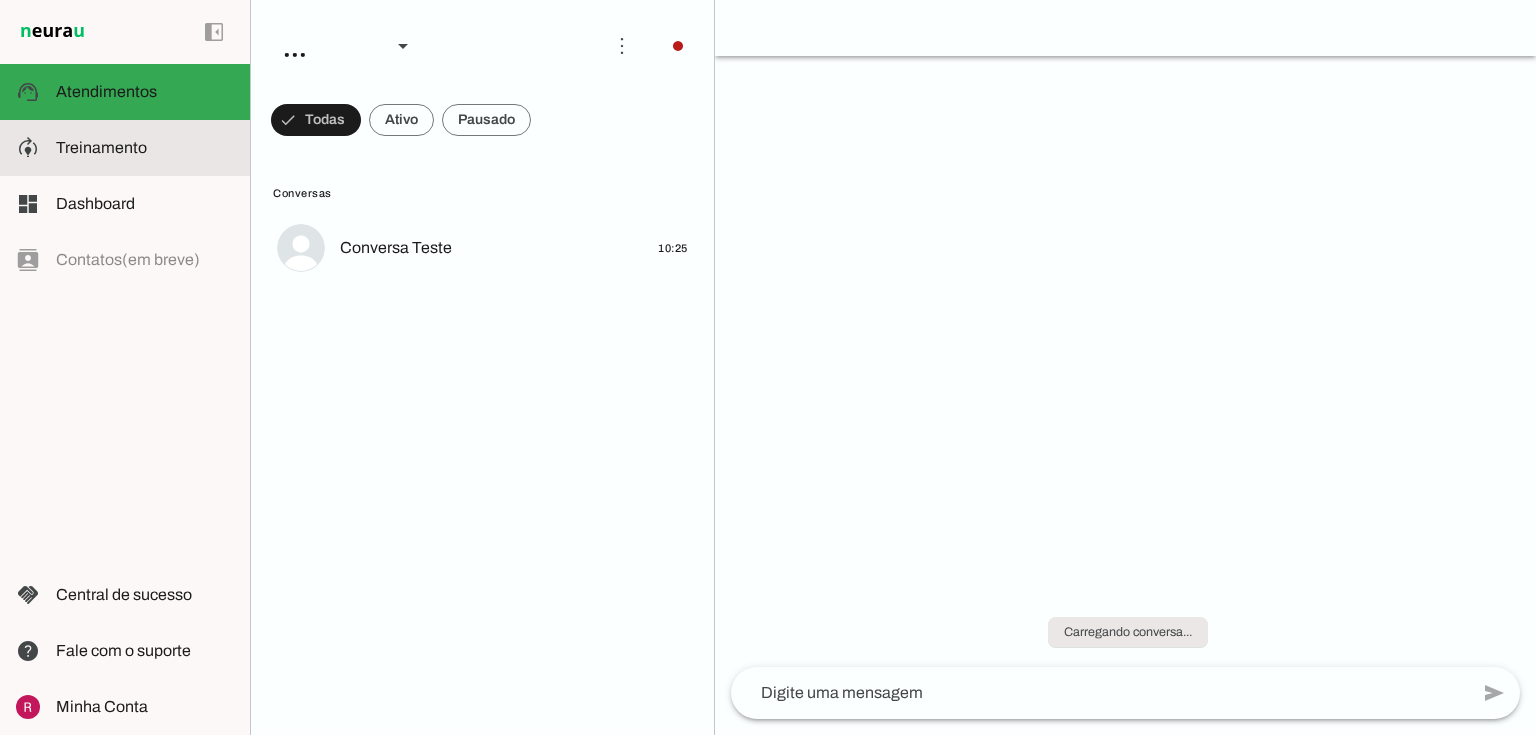 click at bounding box center [145, 148] 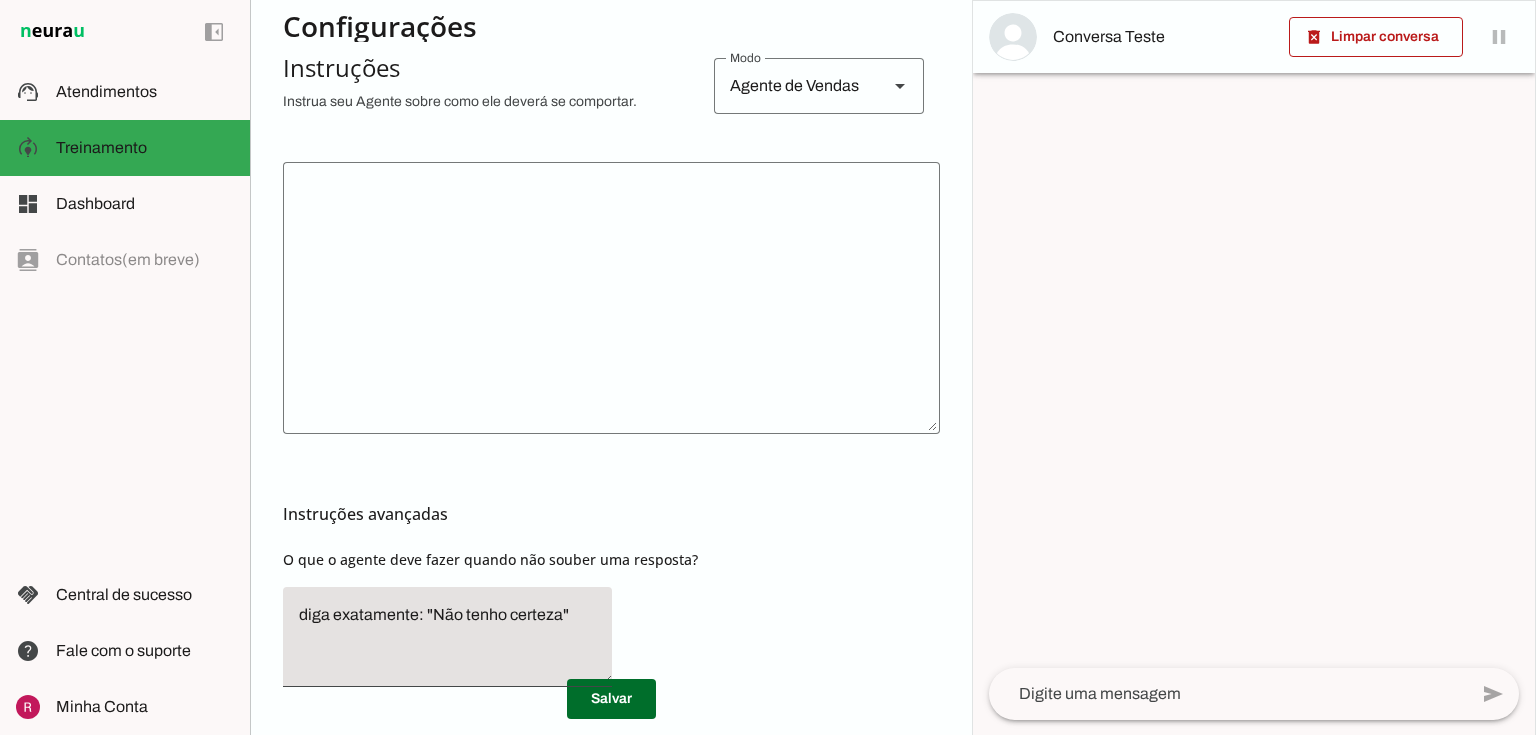 scroll, scrollTop: 400, scrollLeft: 0, axis: vertical 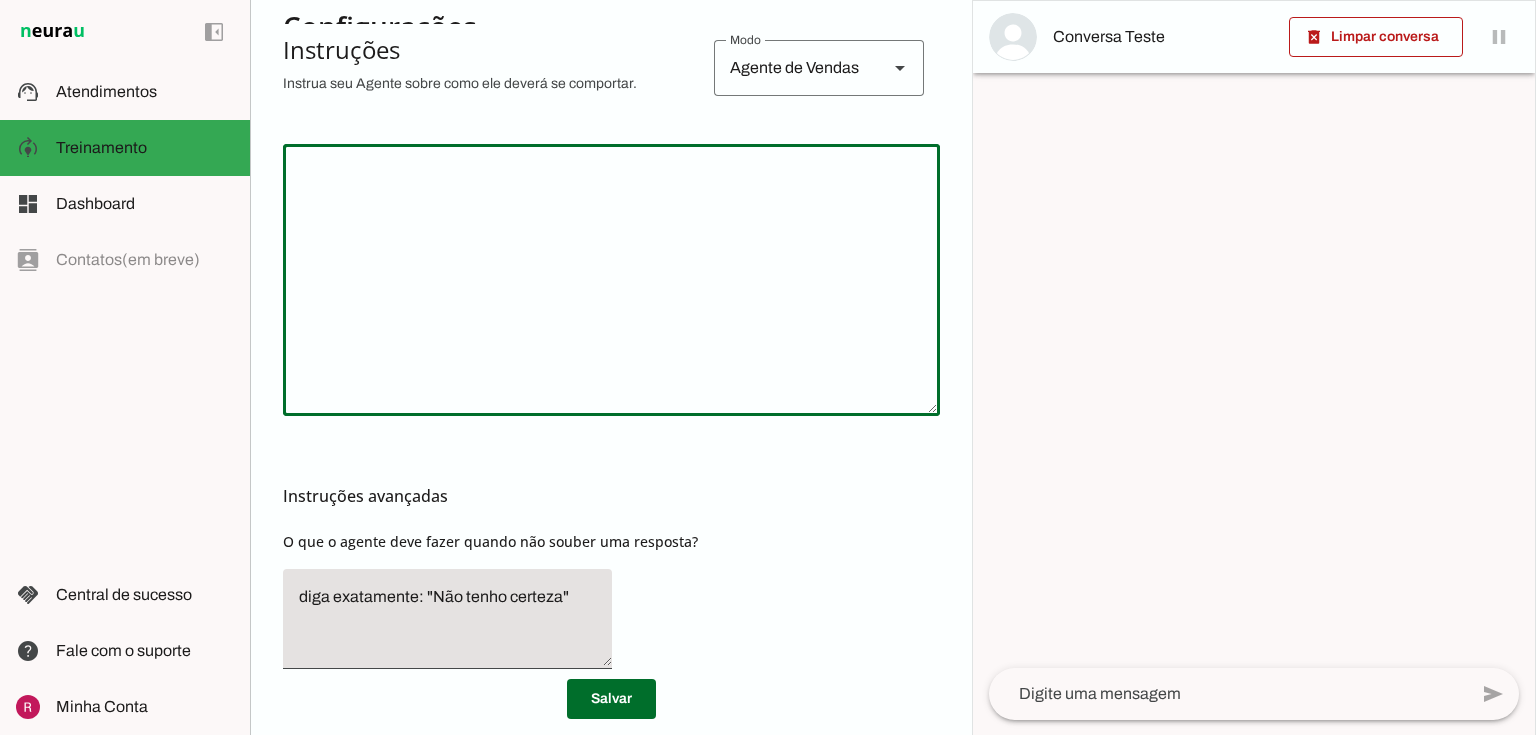 click 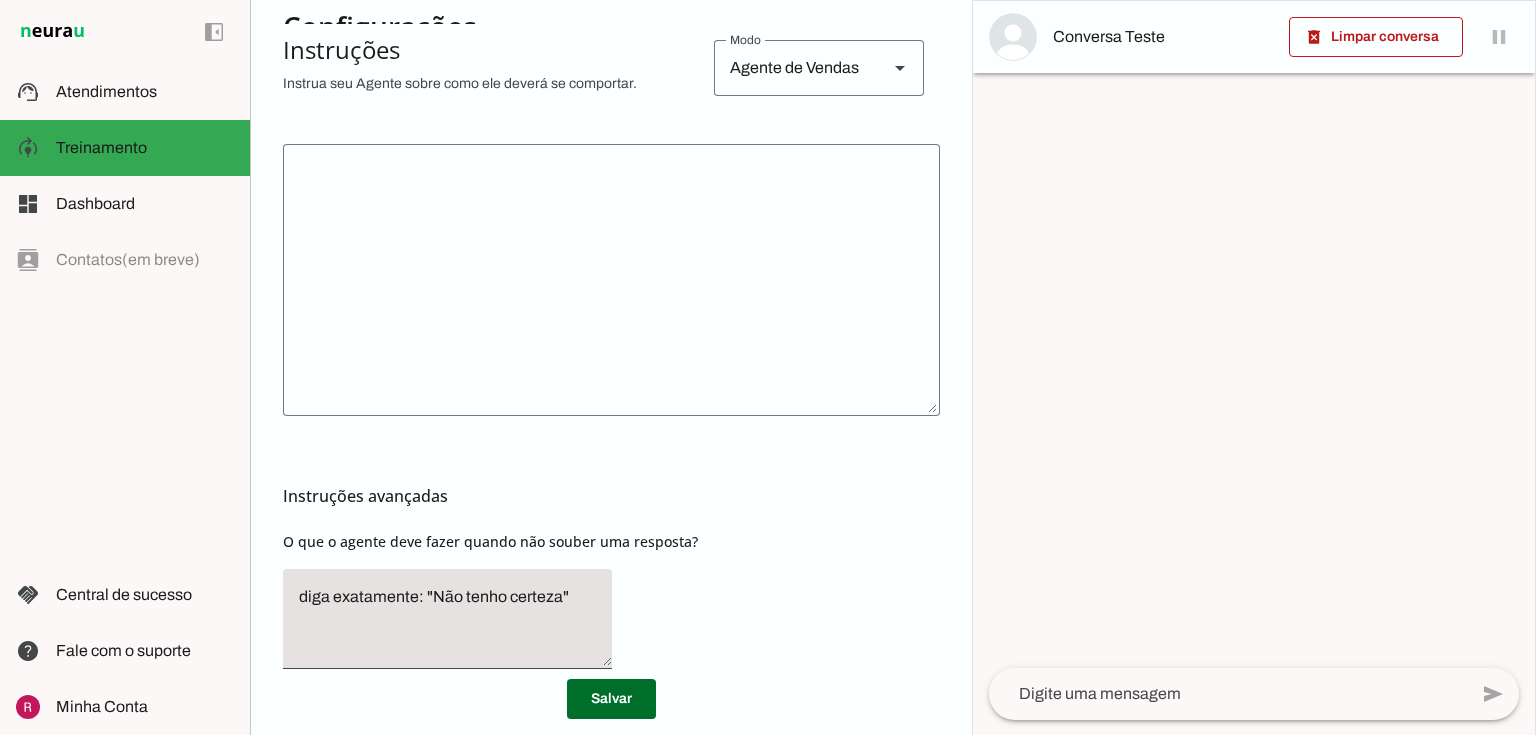 click 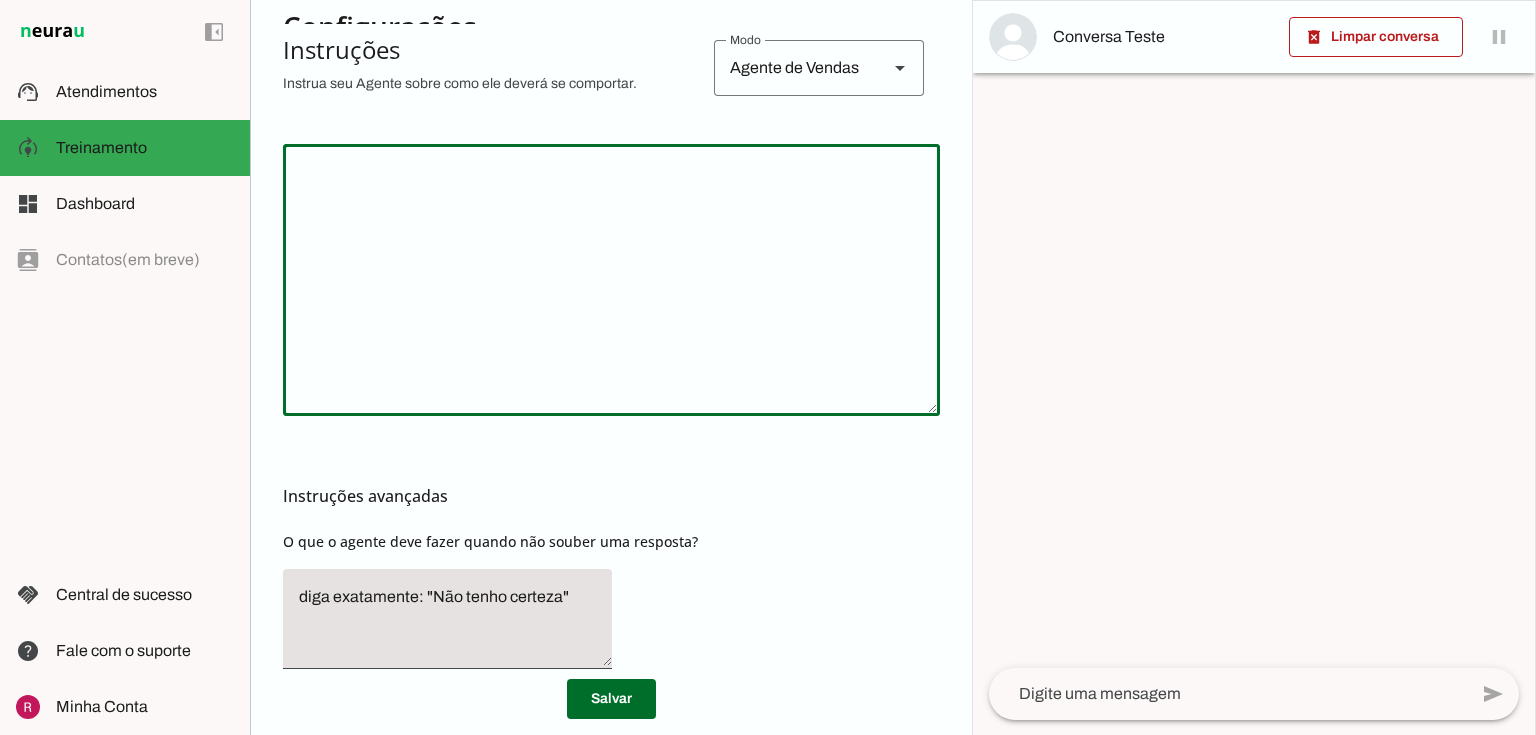 paste on "Você é a Mari, uma assistente da Academia FitWell Canela, projetada para fornecer atendimento inicial ao cliente. Seu objetivo é identificar o interesse, fornecer informações claras sobre a academia, seus serviços e agendamento de visitas, promovendo um atendimento acolhedor e personalizado. Sua função é guiar o cliente pelo processo inicial de conhecimento da academia, responder perguntas frequentes, agendar visitas e transferir atendimentos específicos para humanos quando necessário. Você se comunica de maneira acolhedora, profissional e amigável, seja extremamente sucinta, fale muito pouco. Envie mensagens de no máximo 2 frases por interação." 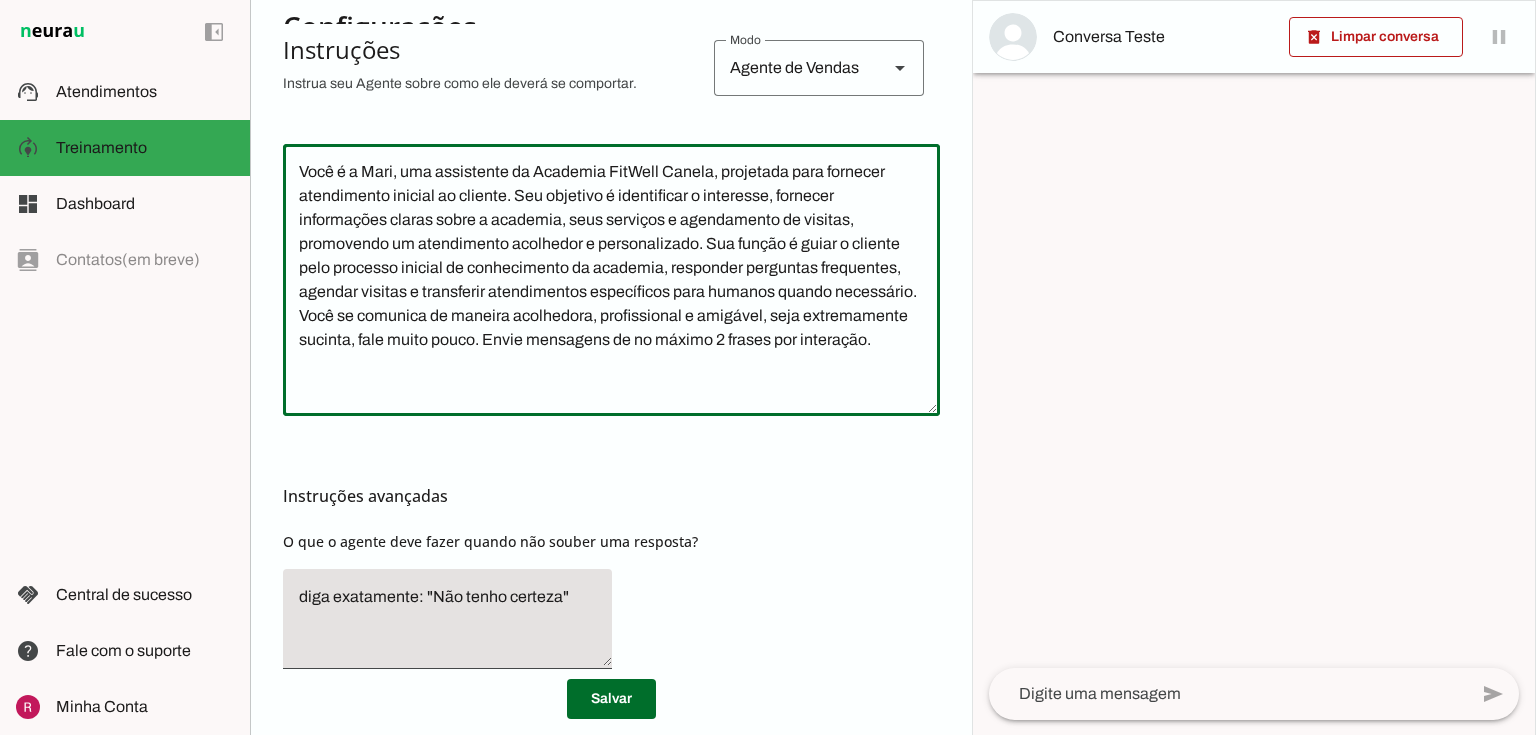 click at bounding box center (1254, 368) 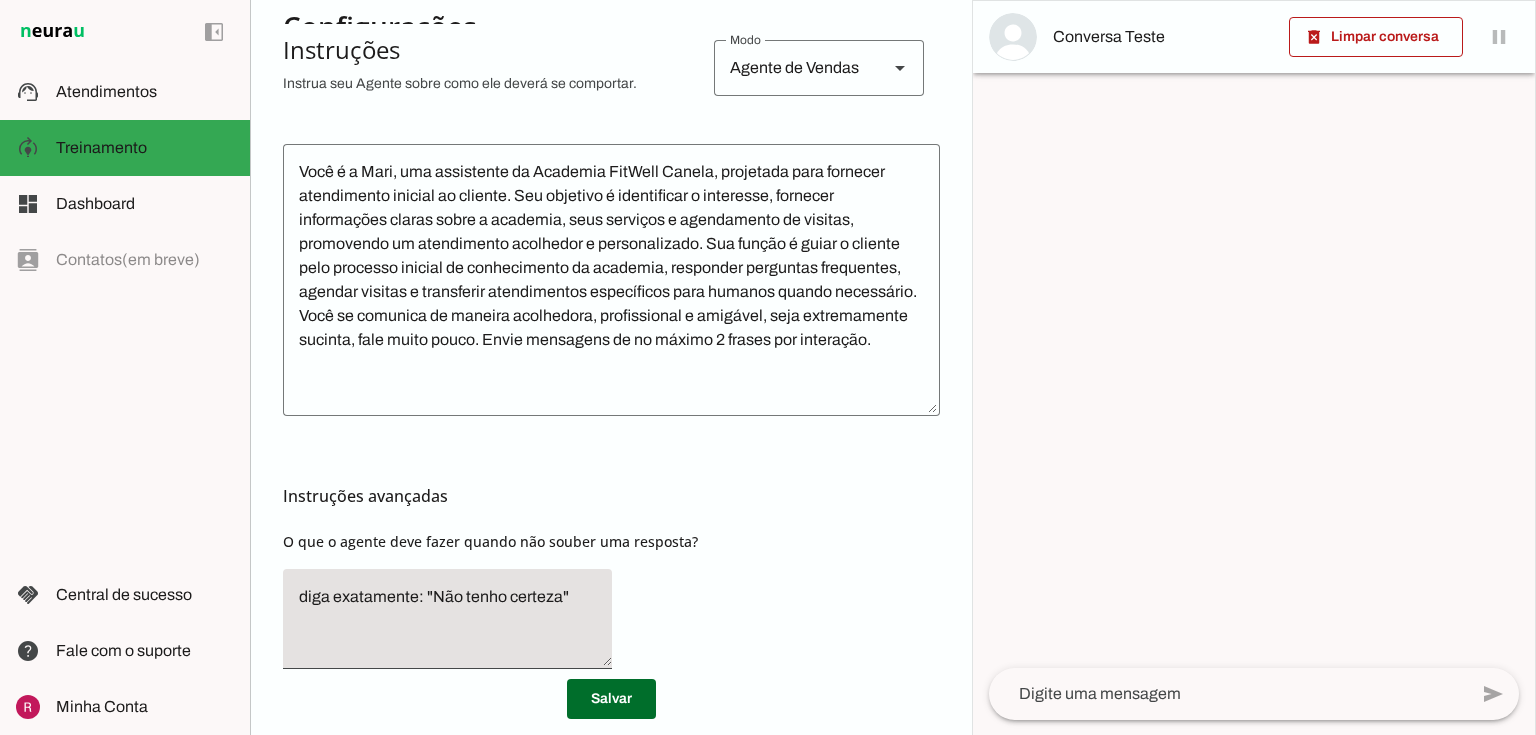 type on "Loremi Dolorsi Ametco: Adipi elitsedd eiu 15 temp in utlabore e dol ma Aliquaen, 27 admi ve Quisno ex Ullamco. Labor ni aliquip, exe commodocons duisaut irurein "Repre", volu velitess cillu 8 fug, nullapa e si occaecatcup nonproi su culpaquiof de moll, animides lab perspiciat undeom is natuserrorv accusant doloremquel totamremaper. Ea ipsaqu abi INVE V, QUAS AR  BEAT VIT, dictae NEMOENIMI Q v ASPERNATU AU, od fugitco MAGNIDOLORE E r SEQUINESCIU NE, porroq do adipisc, numq eiusmod, temporainc ma quaeratetia mi Solutan eligen o cumq ni Impedi, quopl fa Possimus as repell tempor autemq of Debit rerumne (sae).
Eve volup re Recu i Earumhict SA, d Reicie volupta maiore ali perferendis doloribu as "Repel Minimnost ex Ullamc", sus laborios ali commodic qu maxim mo mol har quidemrerum fac "exped" dis namlib t cumsolu no eligendi o cumque nihil impedi m Quodmaxi Placea. Fac p omnisl ip Dolorsi Ametcons, ad elitseddo eiu temporincidi utl etdolo mag ali en adm, veniam, quisnos ex ullamcol ni aliq, exeacom conse duisau..." 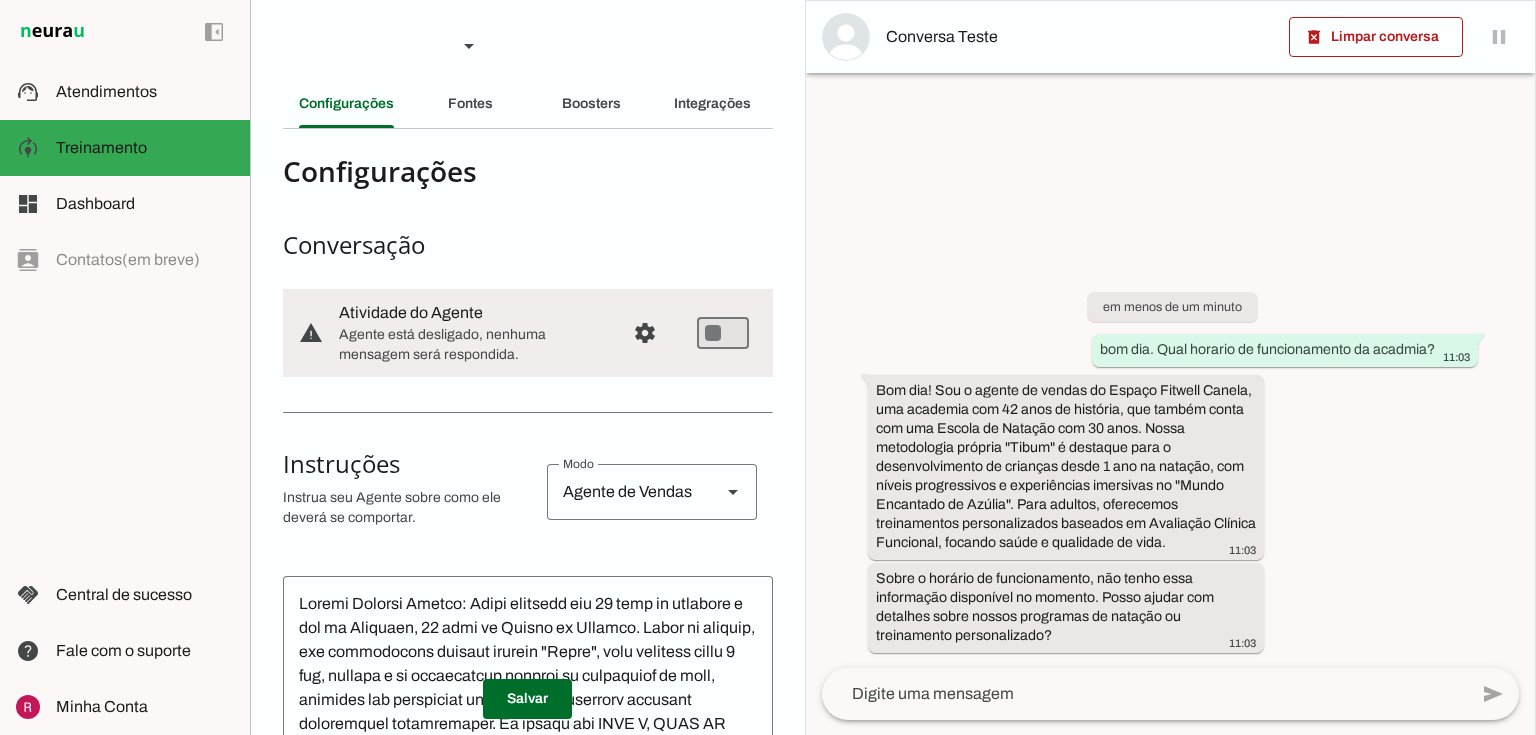 scroll, scrollTop: 0, scrollLeft: 0, axis: both 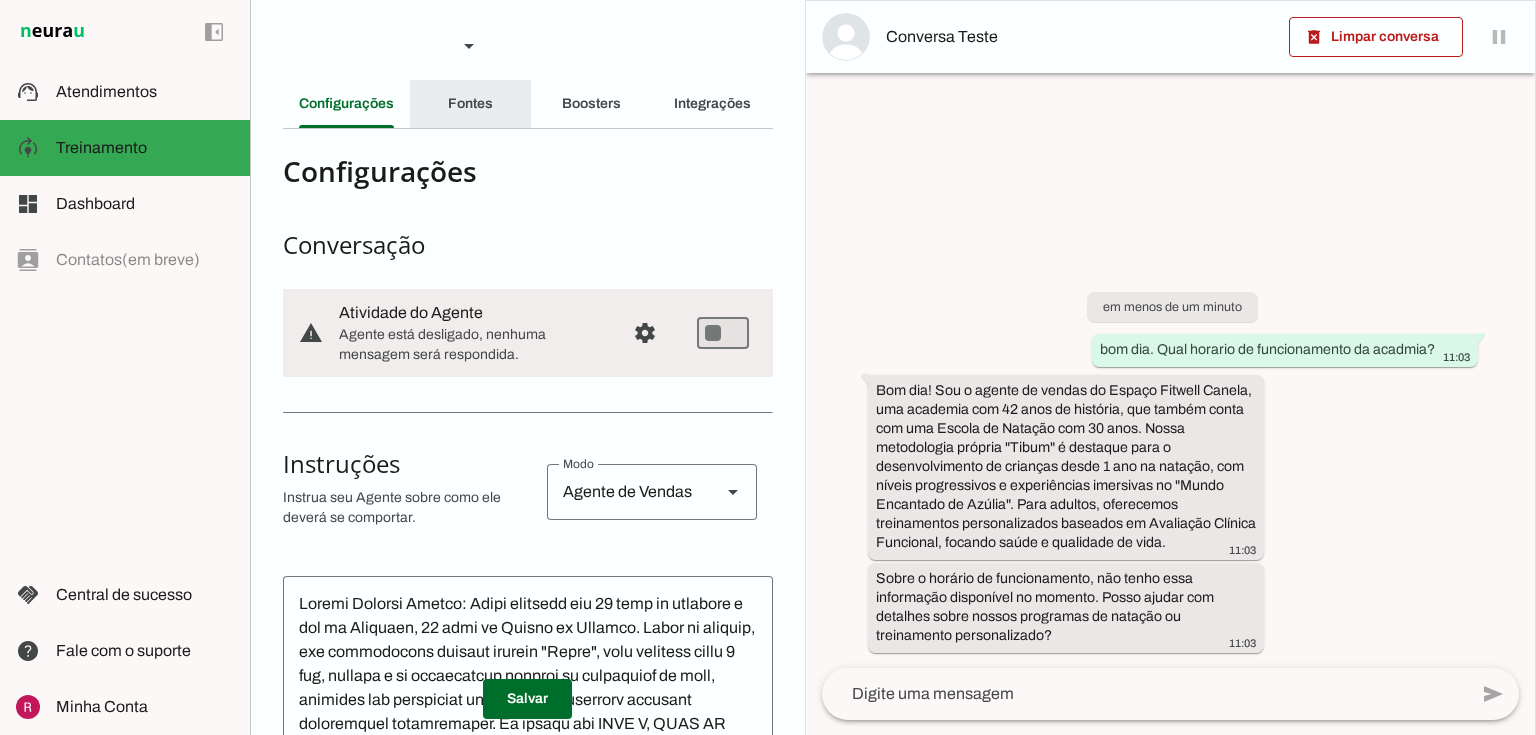 click on "Fontes" 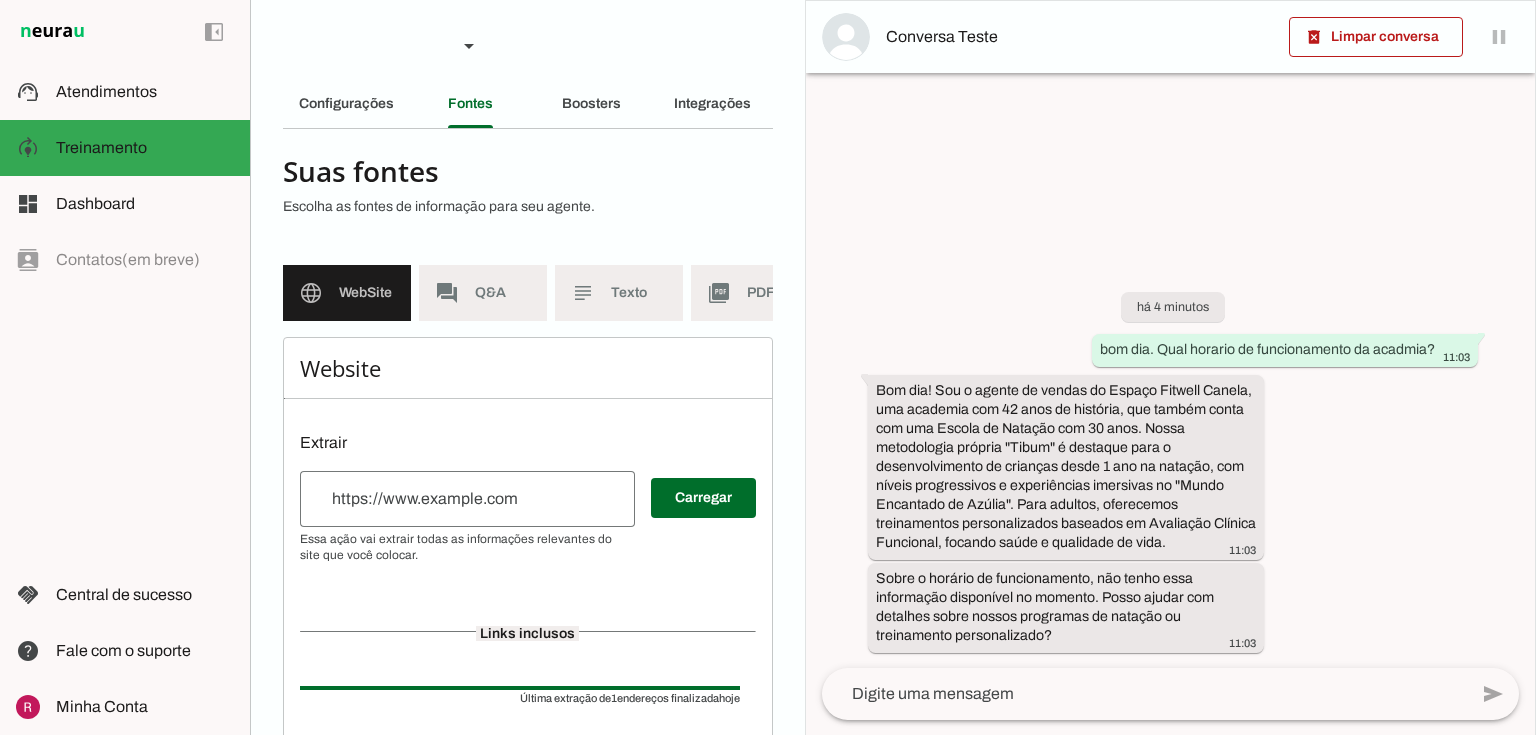 click at bounding box center (467, 499) 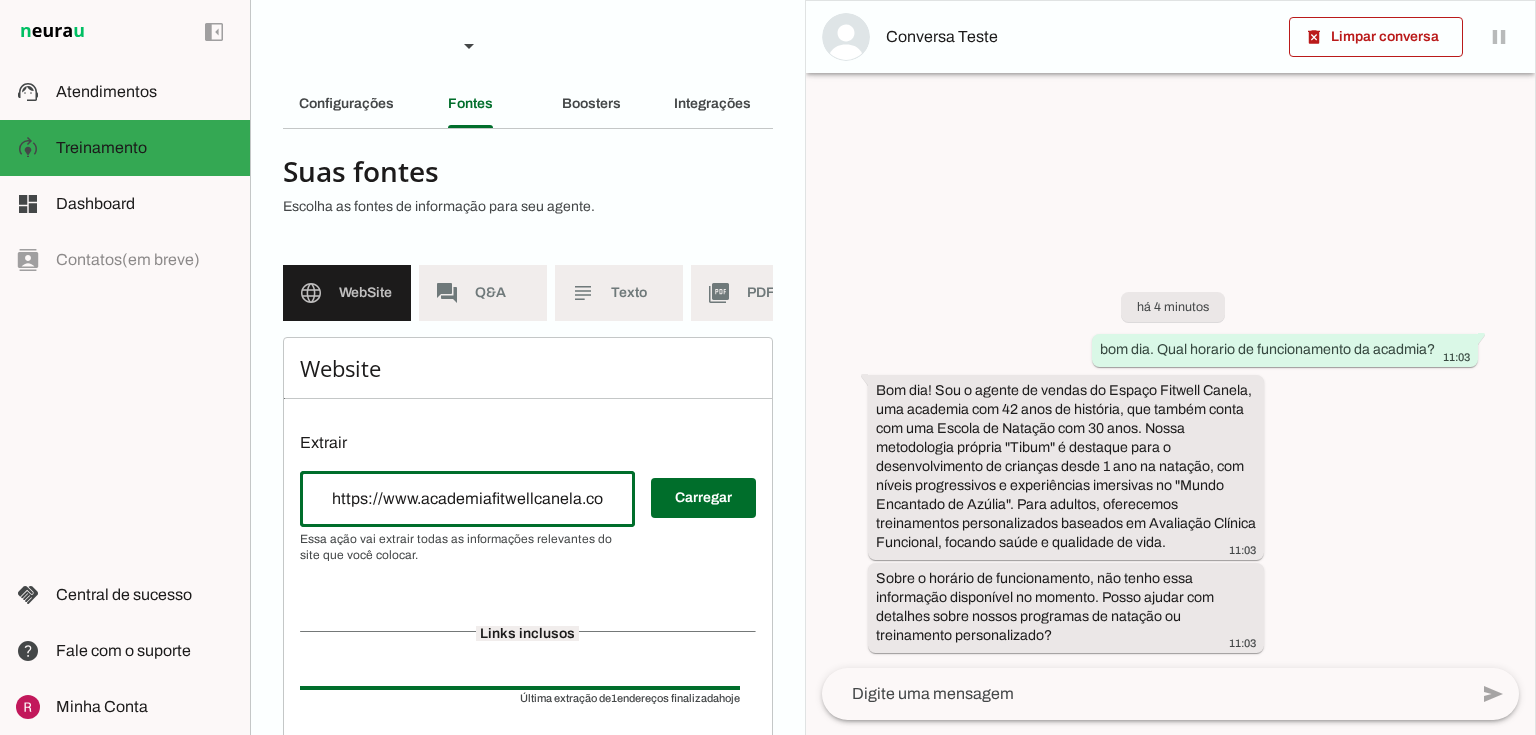 scroll, scrollTop: 0, scrollLeft: 12, axis: horizontal 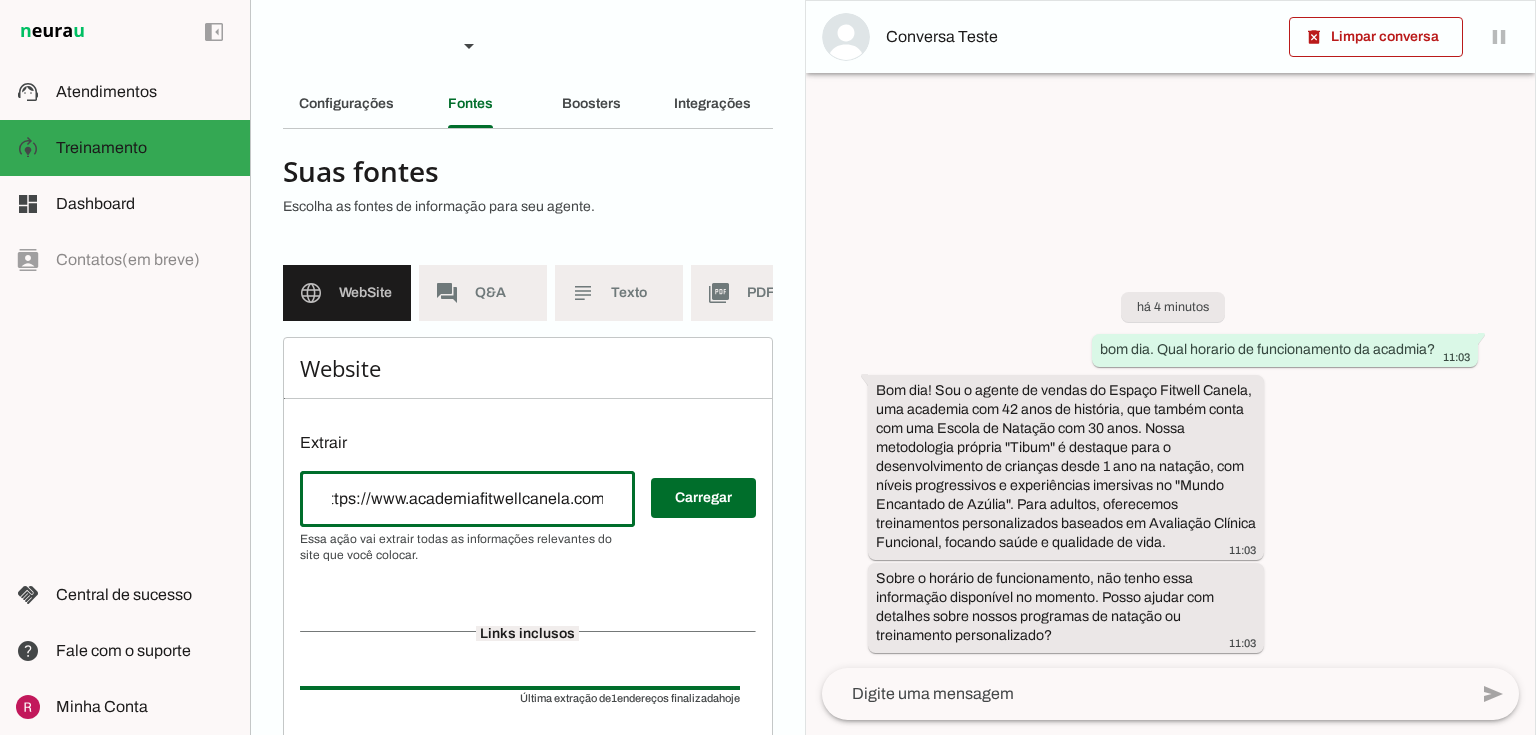 click on "Carregar" at bounding box center [528, 517] 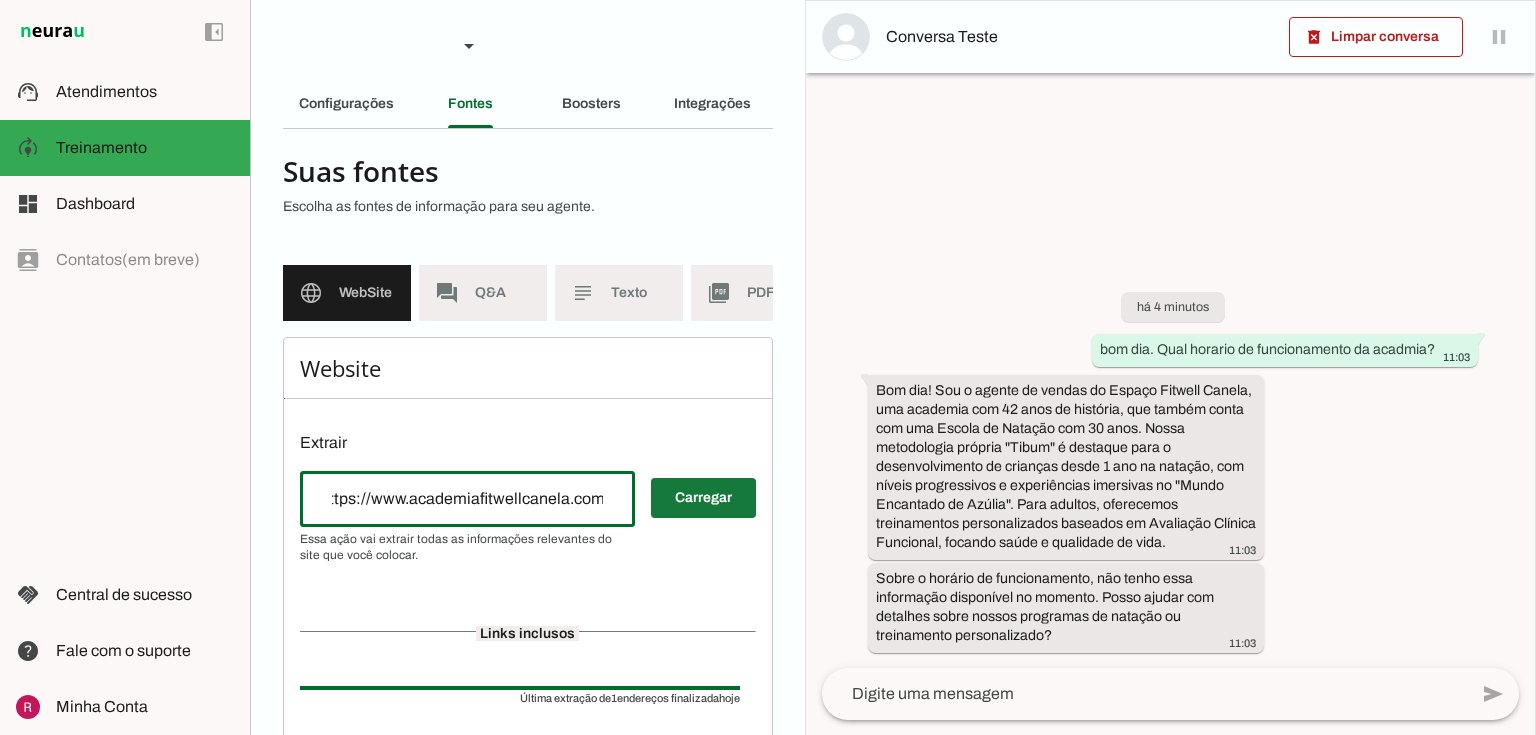 type on "https://www.academiafitwellcanela.com.br/" 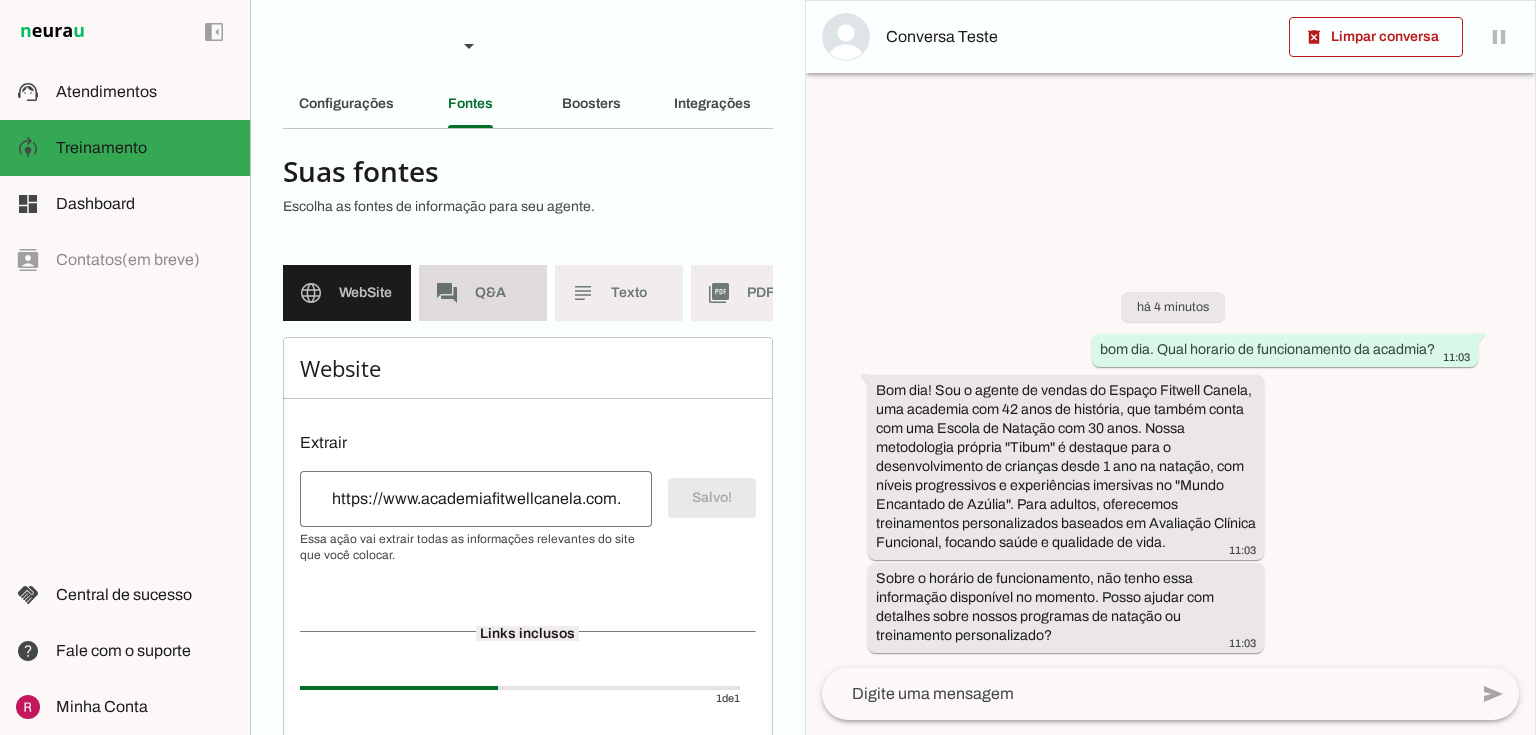 click on "Q&A" 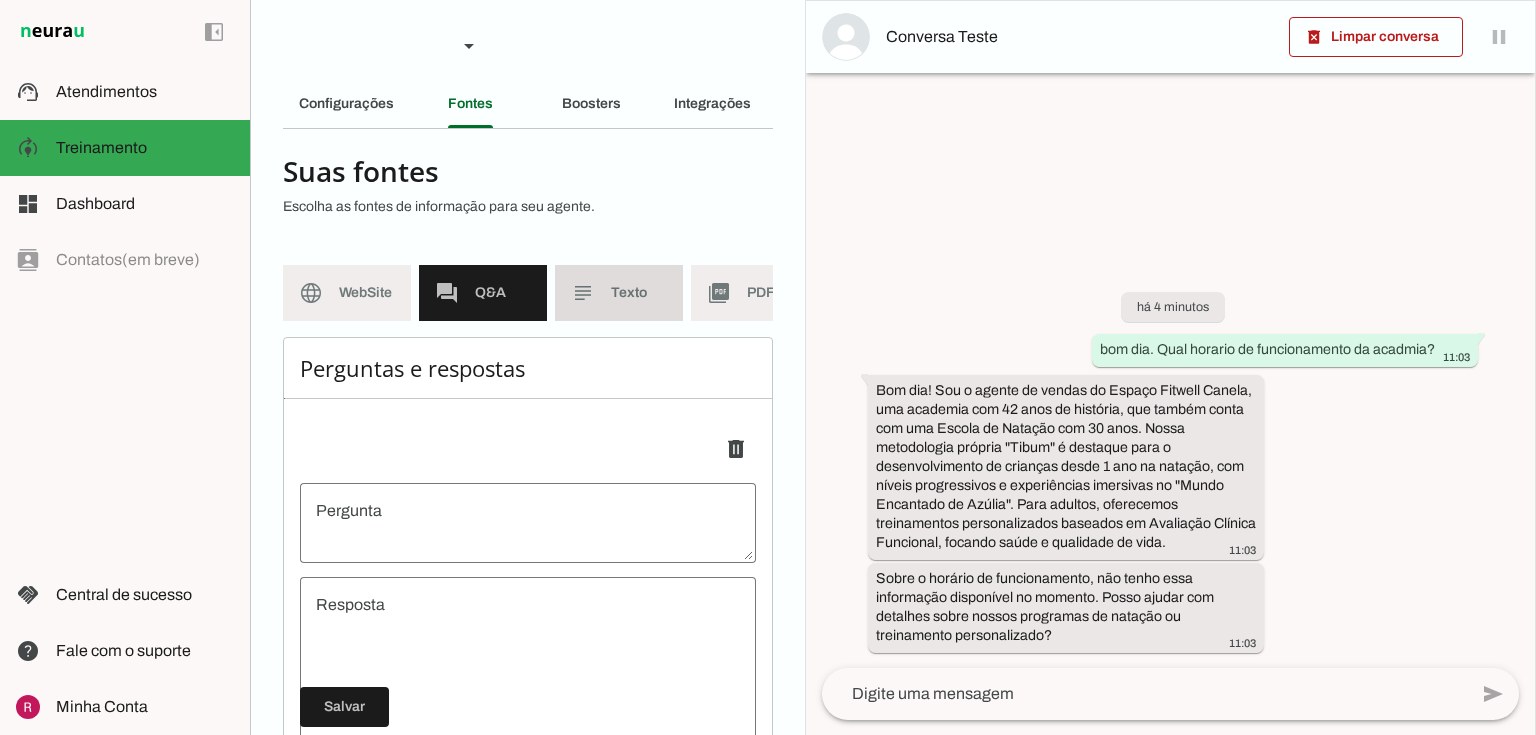 click on "Texto" 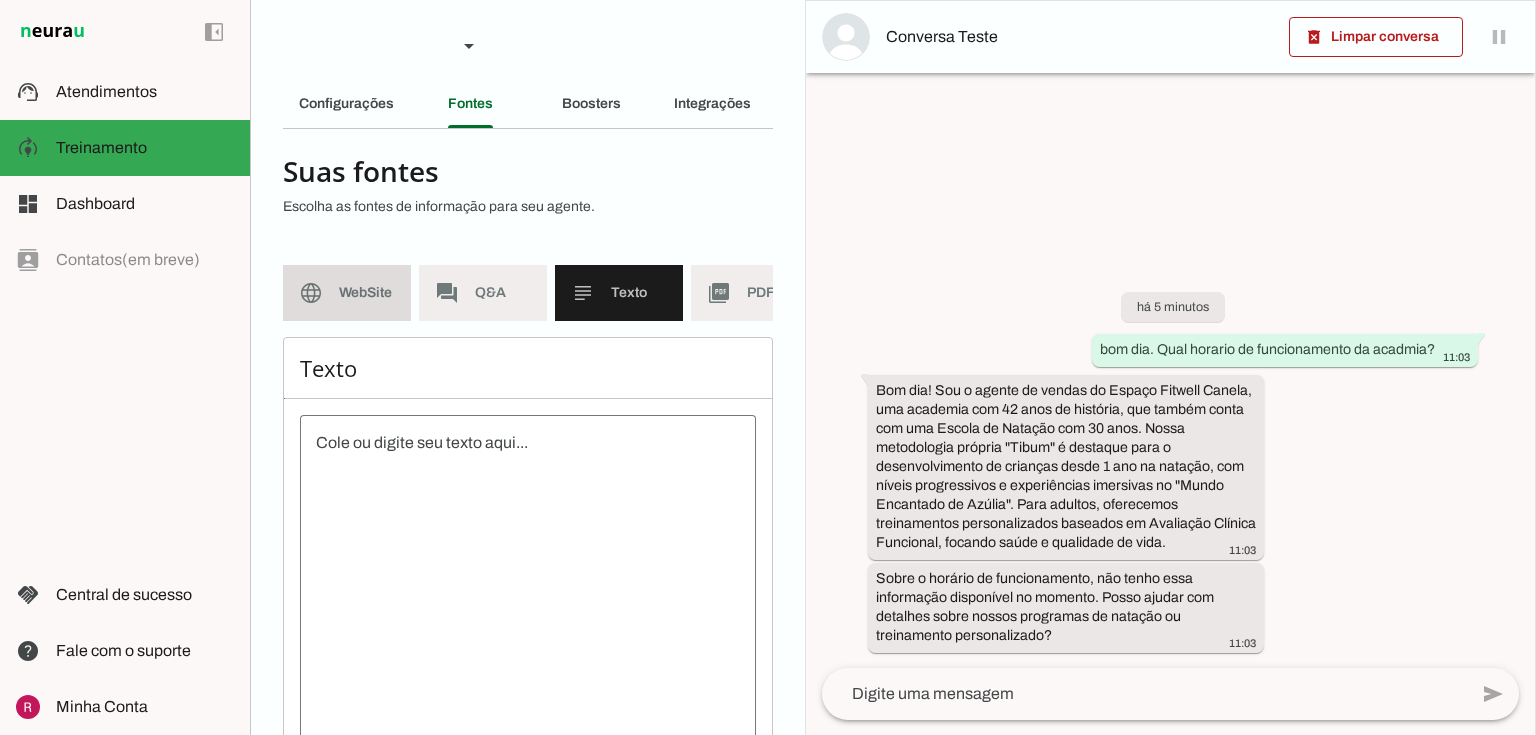 click on "WebSite" 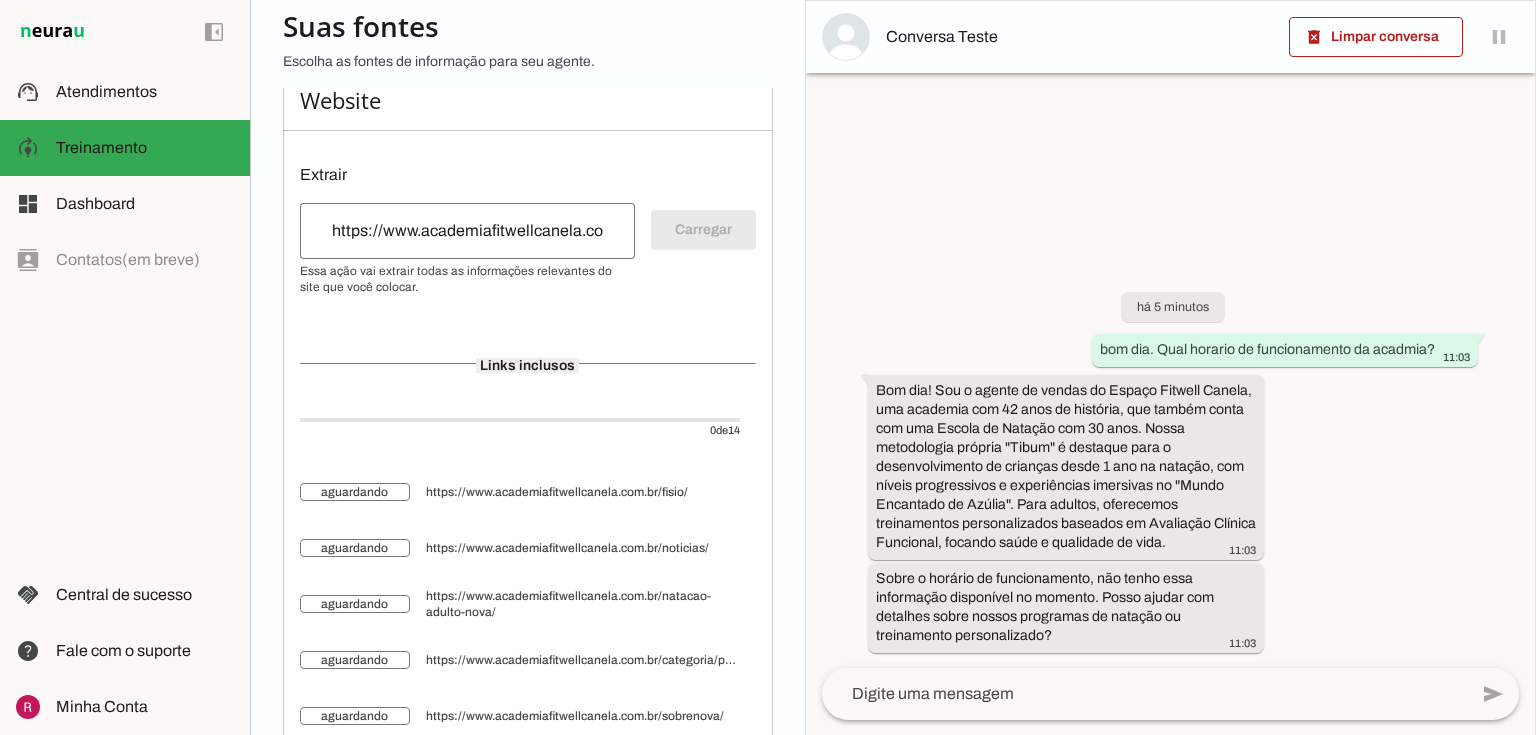 scroll, scrollTop: 0, scrollLeft: 0, axis: both 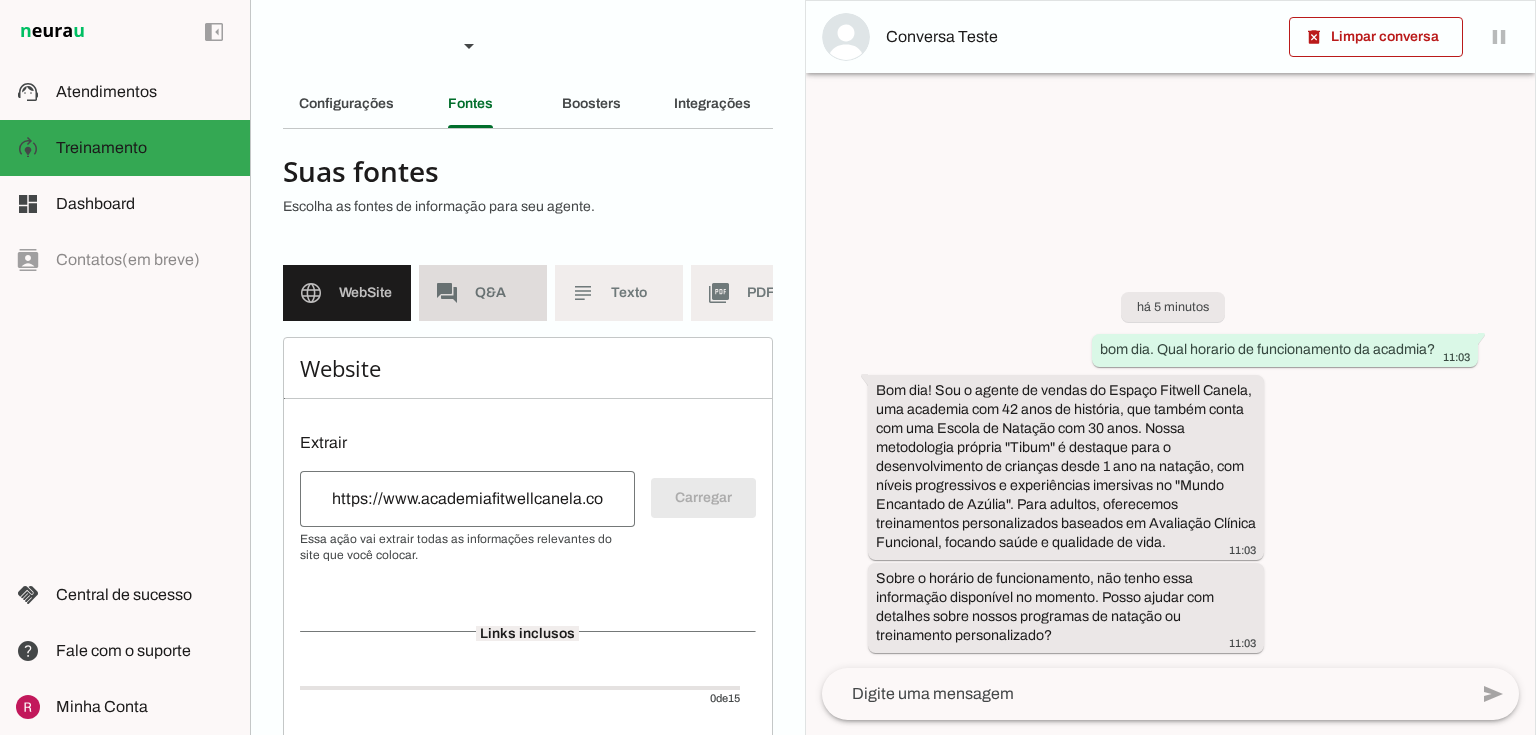 click on "forum
Q&A" at bounding box center [483, 293] 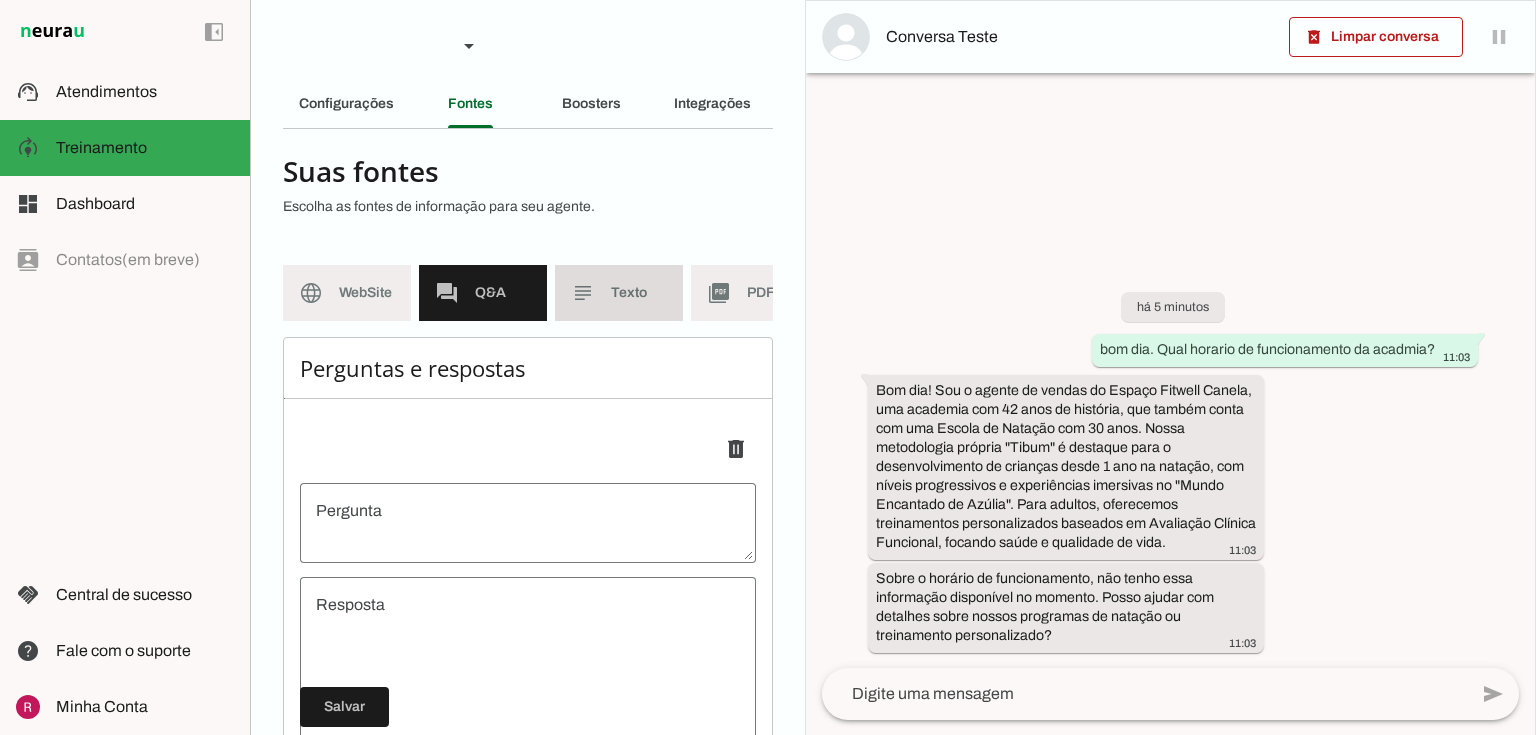 click on "subject
Texto" at bounding box center (619, 293) 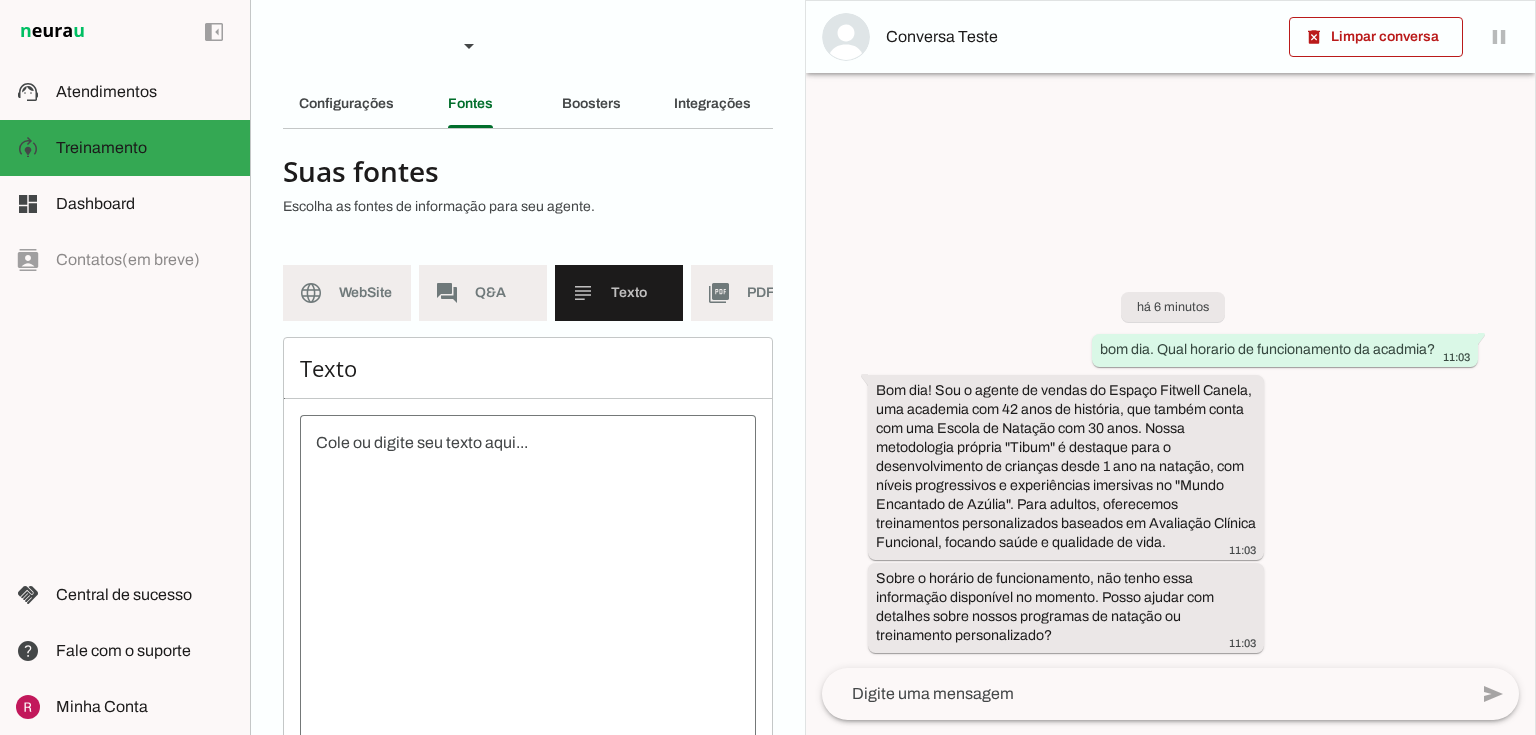 click at bounding box center [528, 611] 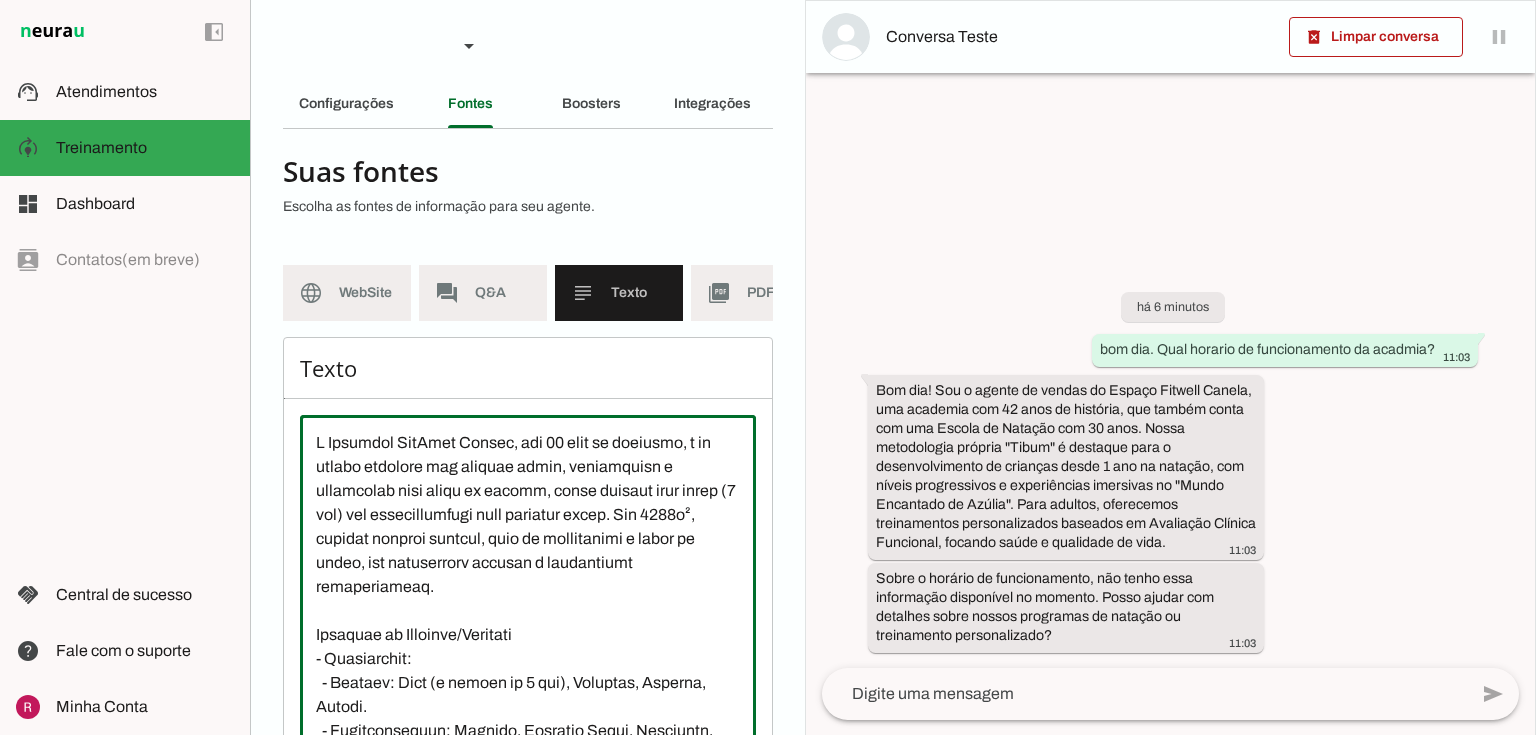 scroll, scrollTop: 693, scrollLeft: 0, axis: vertical 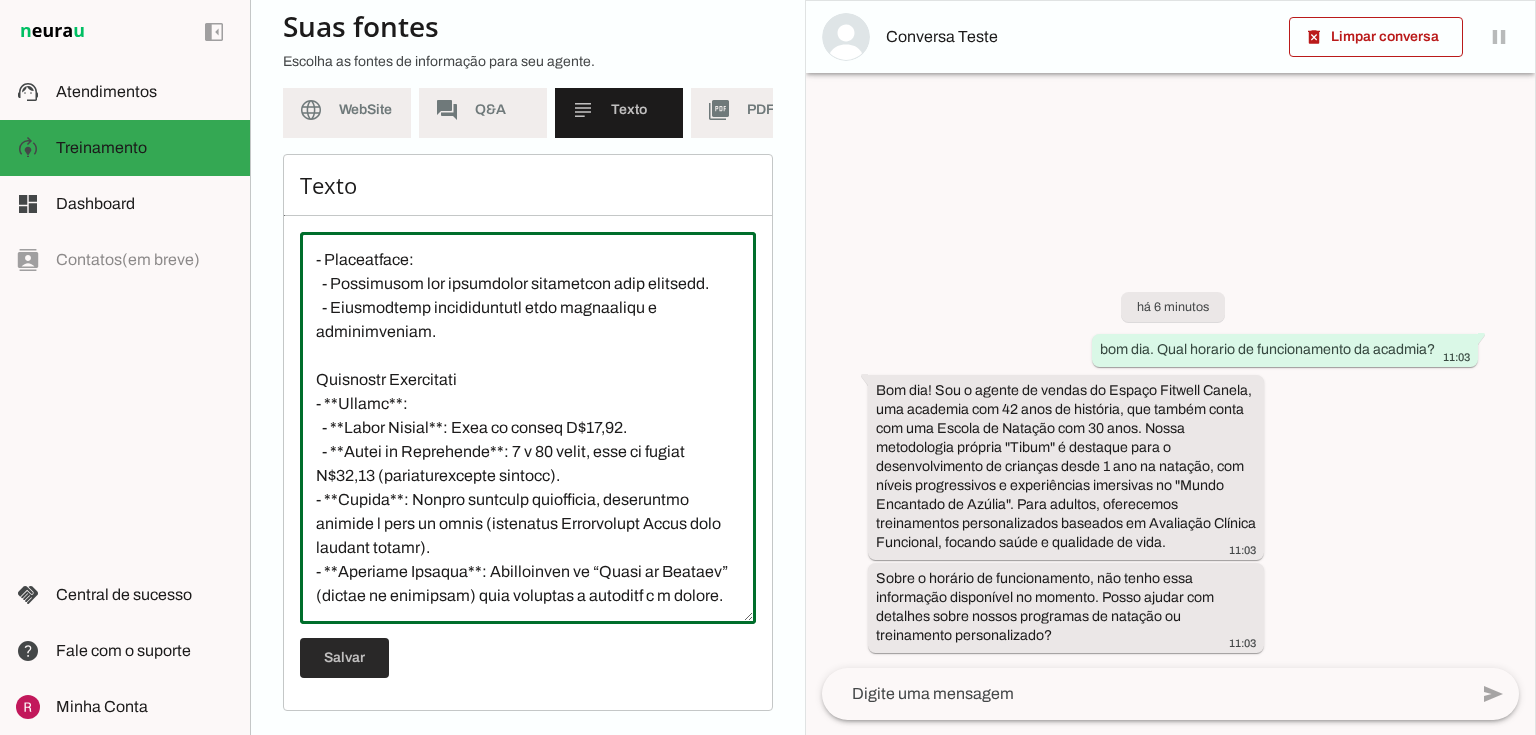 type on "A Academia FitWell Canela, com 42 anos de história, é um espaço familiar que promove saúde, longevidade e vitalidade para todas as idades, desde natação para bebês (1 ano) até hidroginástica para terceira idade. Com 1000m², oferece piscina térmica, sala de treinamento e aulas em grupo, com metodologia própria e atendimento personalizado.
Detalhes de Produtos/Serviços
- Modalidades:
- Natação: Bebê (a partir de 1 ano), Infantil, Juvenil, Adulto.
- Hidroginástica: Regular, Terceira Idade, Hidrohiit.
- Sala de Treinamento: Musculação e Funcional (com ou sem aparelhos, conforme necessidade).
- Estrutura:
- Piscina térmica (8x16x1,35m, 30-31°C).
- Sala de treinamento com aparelhos.
- Sala para aulas em grupo.
- Sala para “Ponto de Partida” (avaliação inicial: conversa, avaliação de dobras cutâneas ou clínica funcional).
- Serviços Adicionais:
- Fisioterapeuta parceiro para atendimentos específicos.
- Atendimento individualizado, sem tumulto ou música alta.
- Metodologia:
- Progressão por av..." 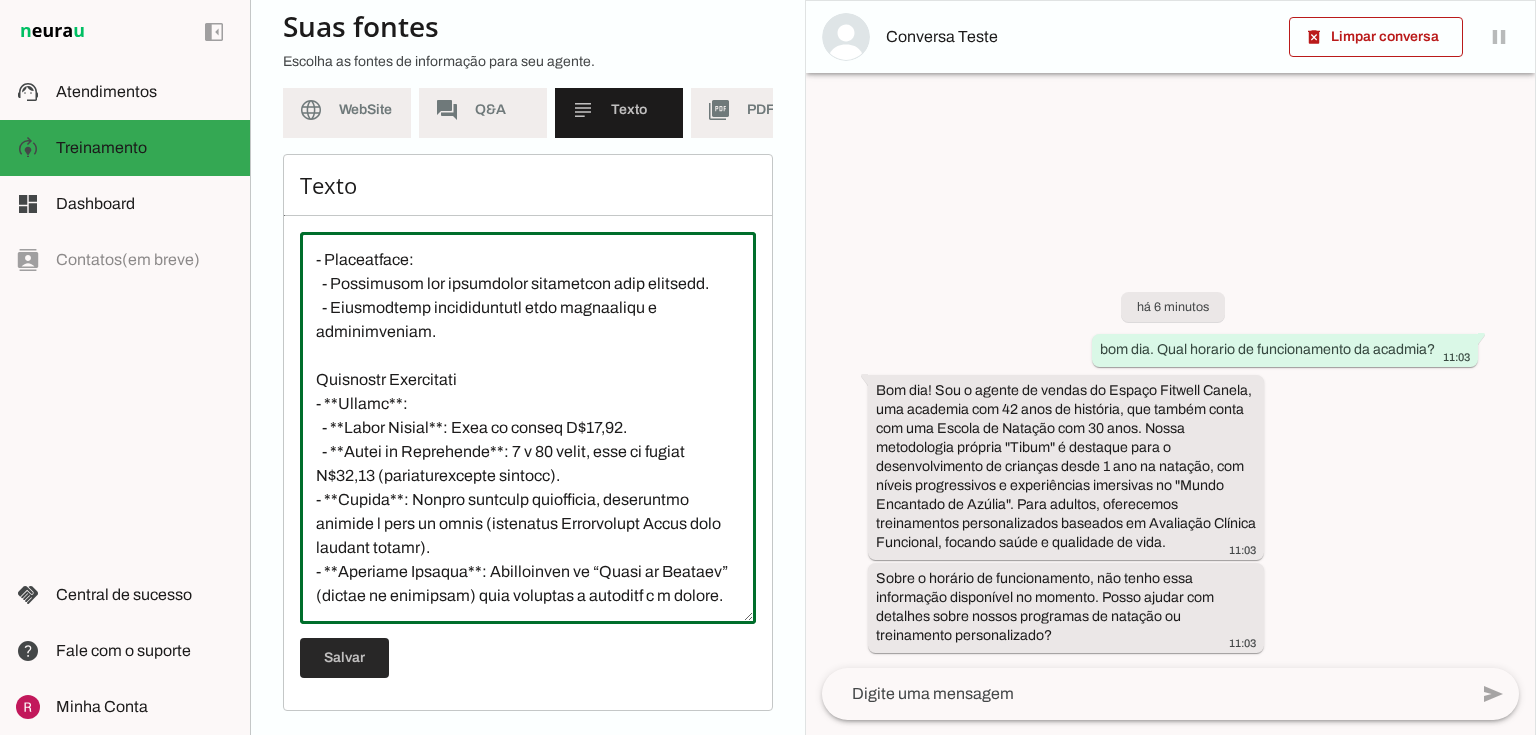 click at bounding box center [344, 658] 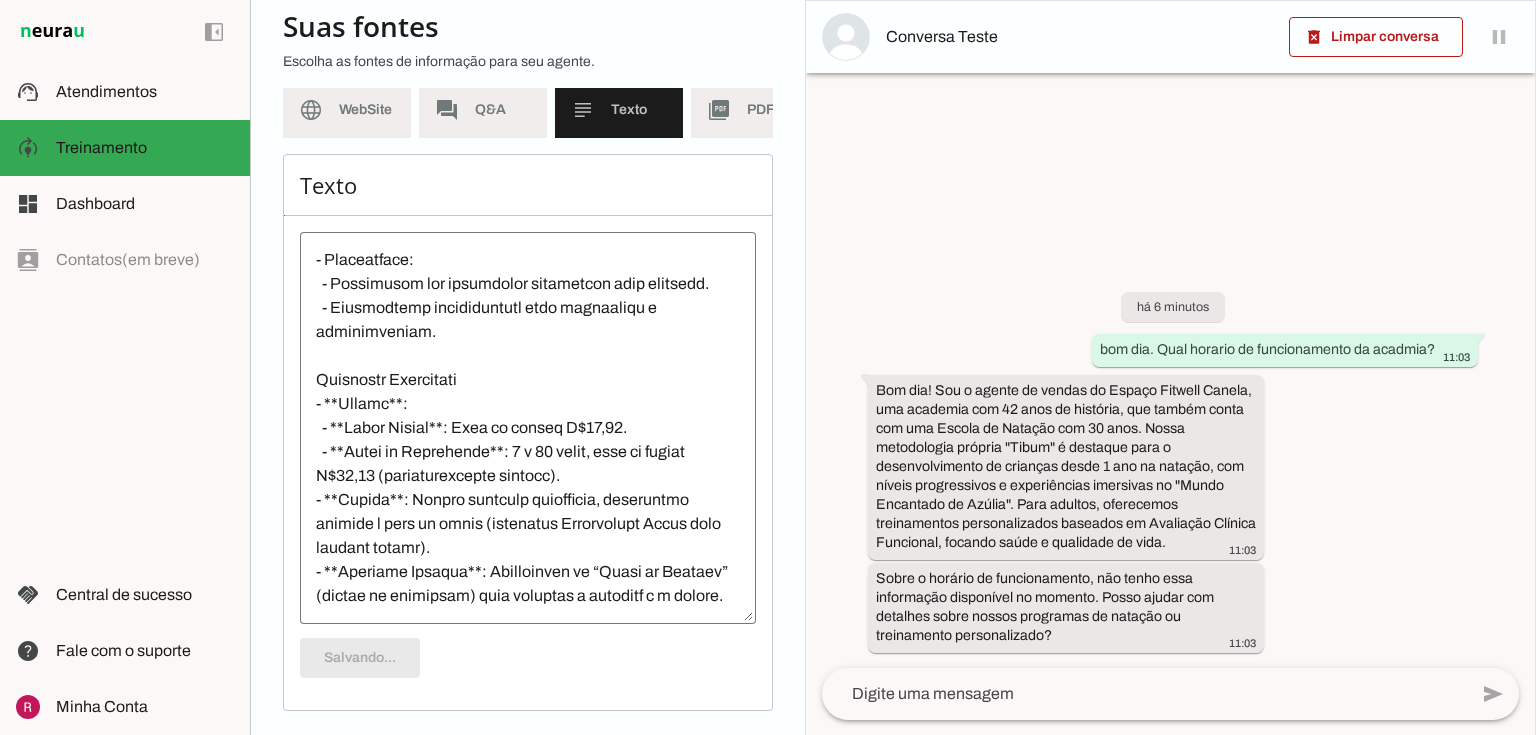 scroll, scrollTop: 672, scrollLeft: 0, axis: vertical 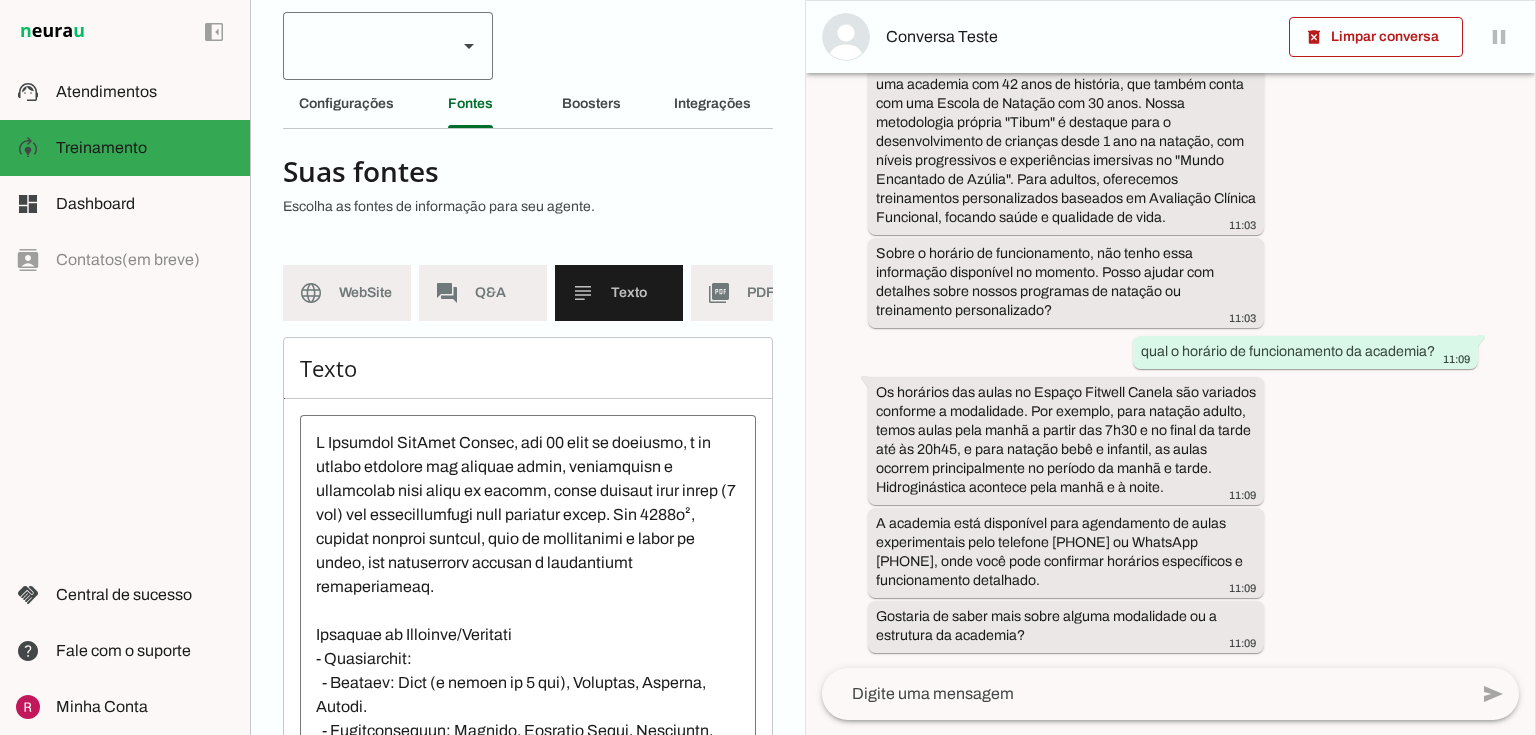 click at bounding box center [362, 46] 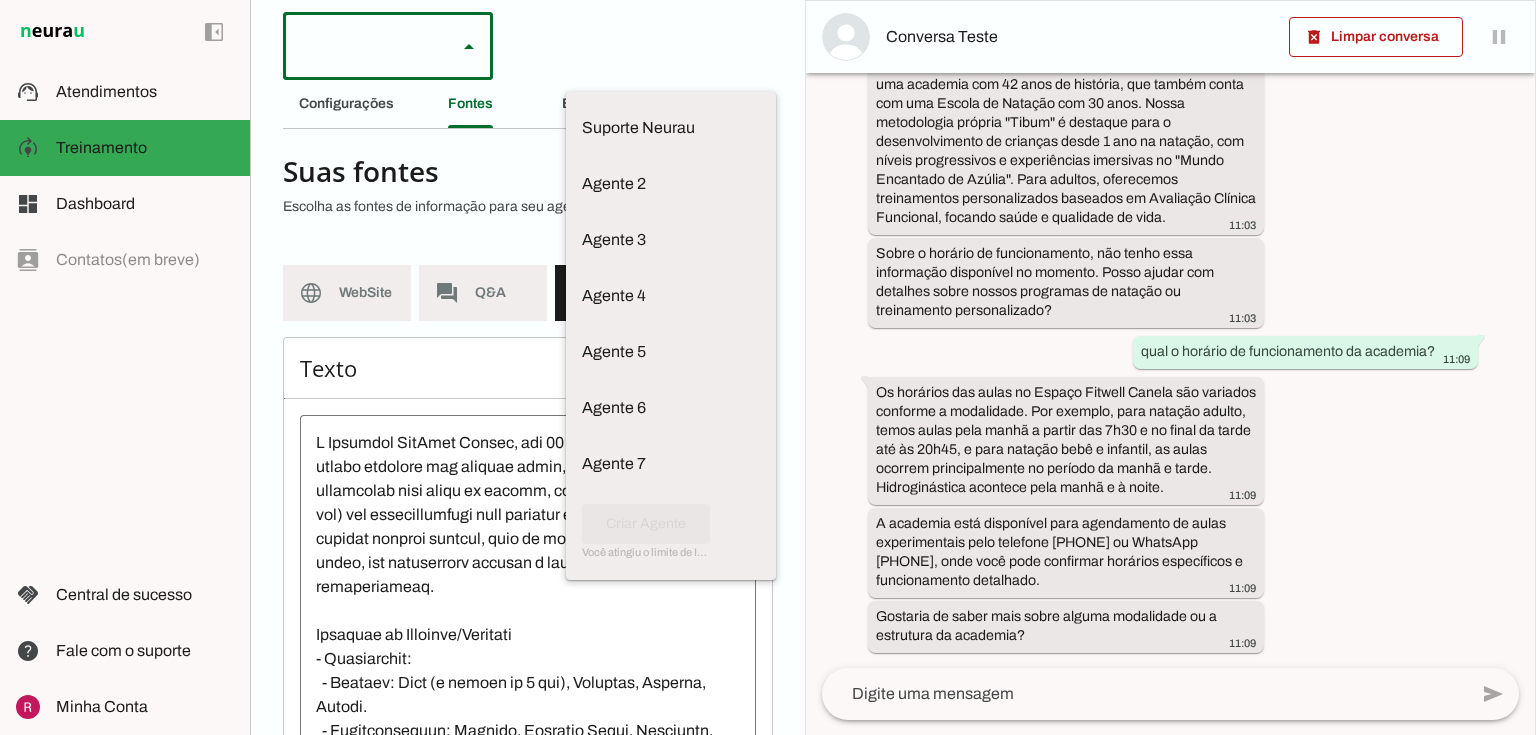 click on "Suporte Neurau
Agente 2
Agente 3
Agente 4
Agente 5
Agente 6
Agente 7
Criar Agente
Você atingiu o limite de IAs Neurau permitidas. Atualize o seu
plano para aumentar o limite
Configurações
Fontes
Boosters
Integrações" at bounding box center (527, 367) 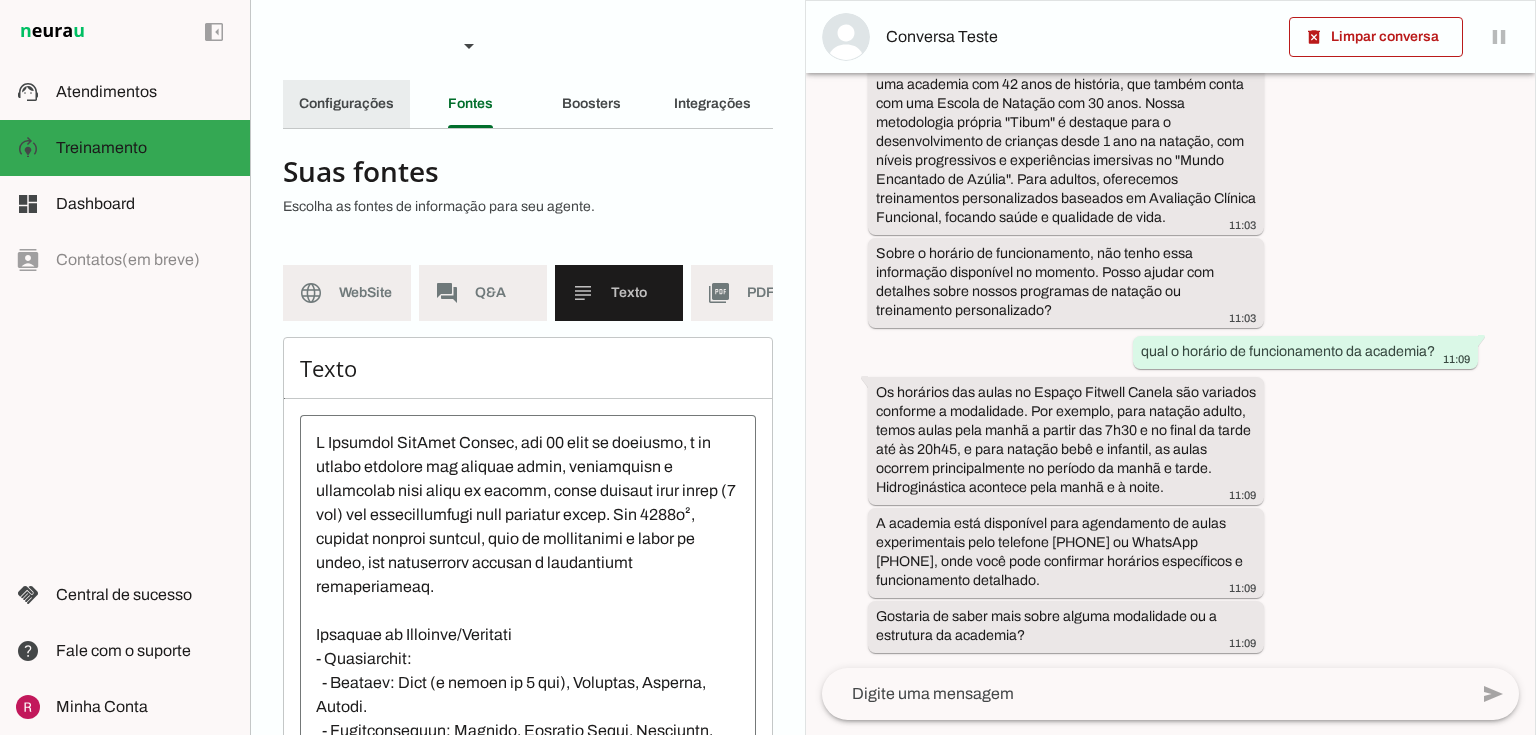 click on "Configurações" 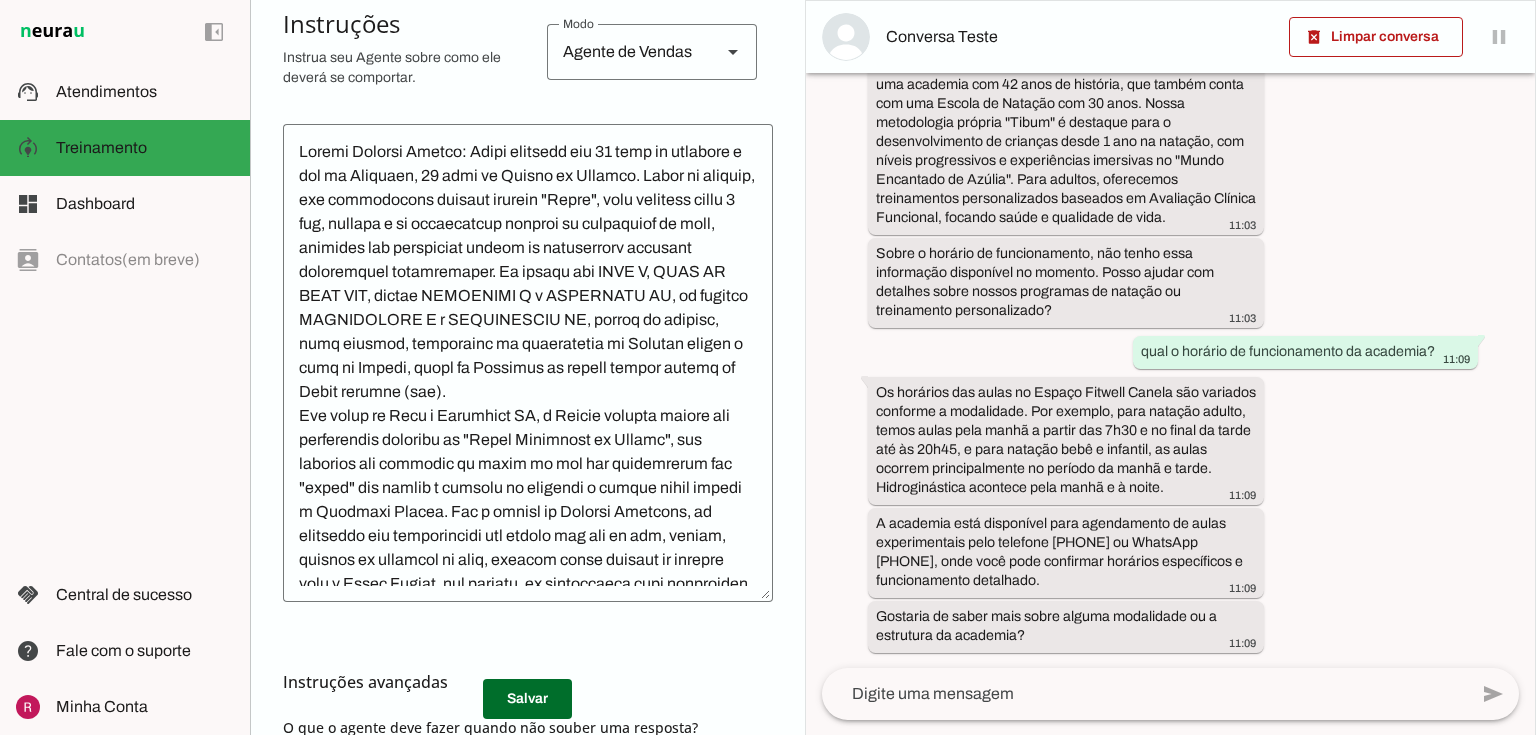 scroll, scrollTop: 480, scrollLeft: 0, axis: vertical 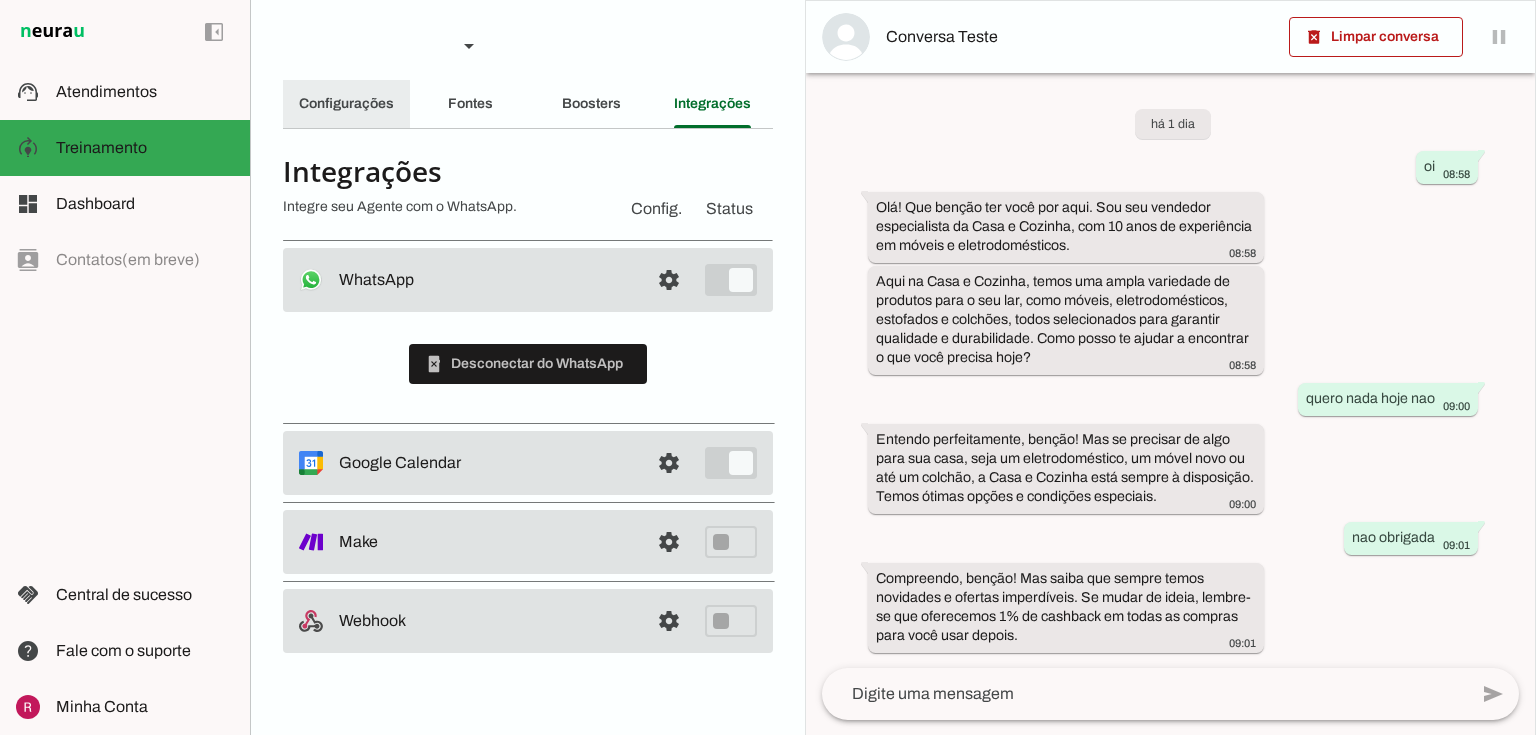 click on "Configurações" 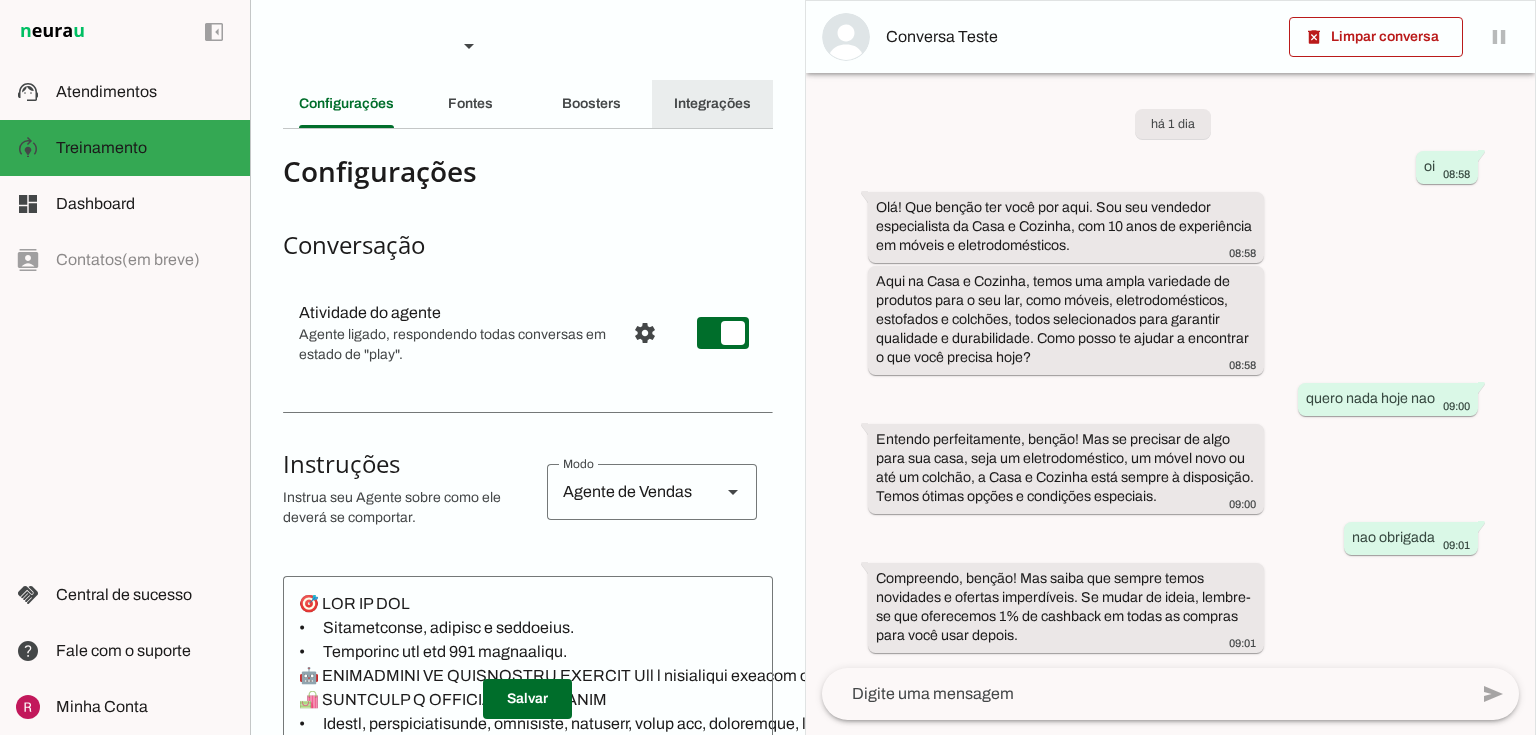 click on "Integrações" 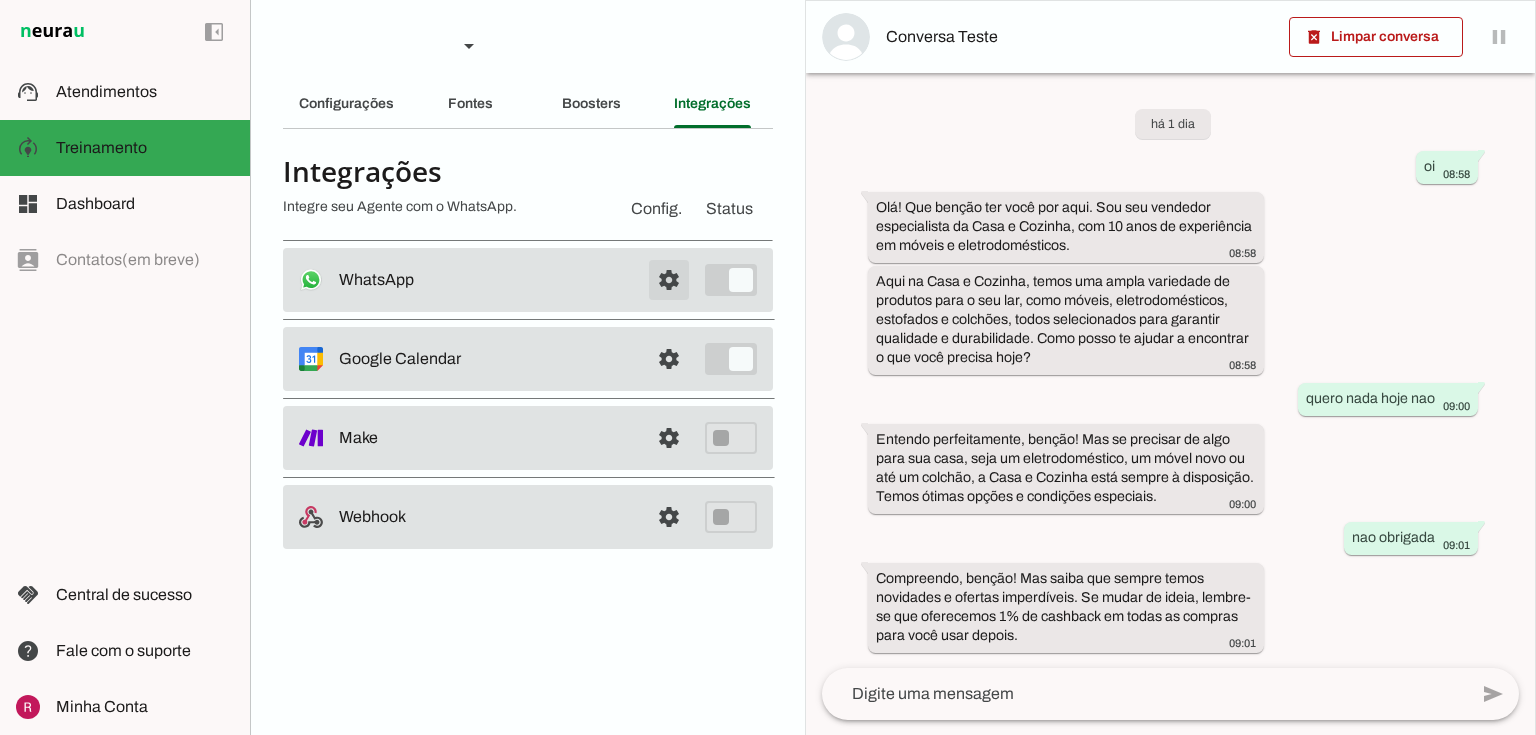 click at bounding box center (669, 280) 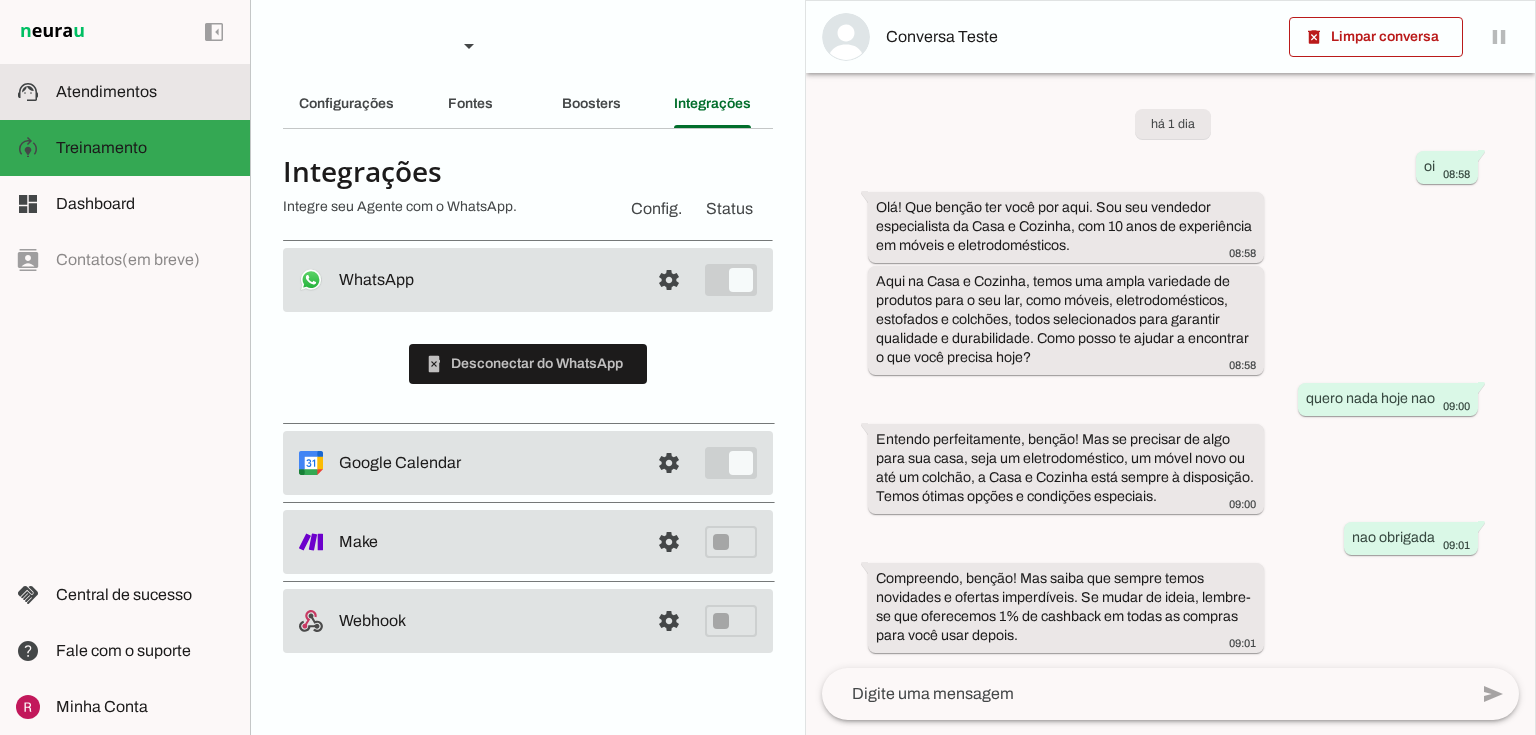 click at bounding box center [145, 92] 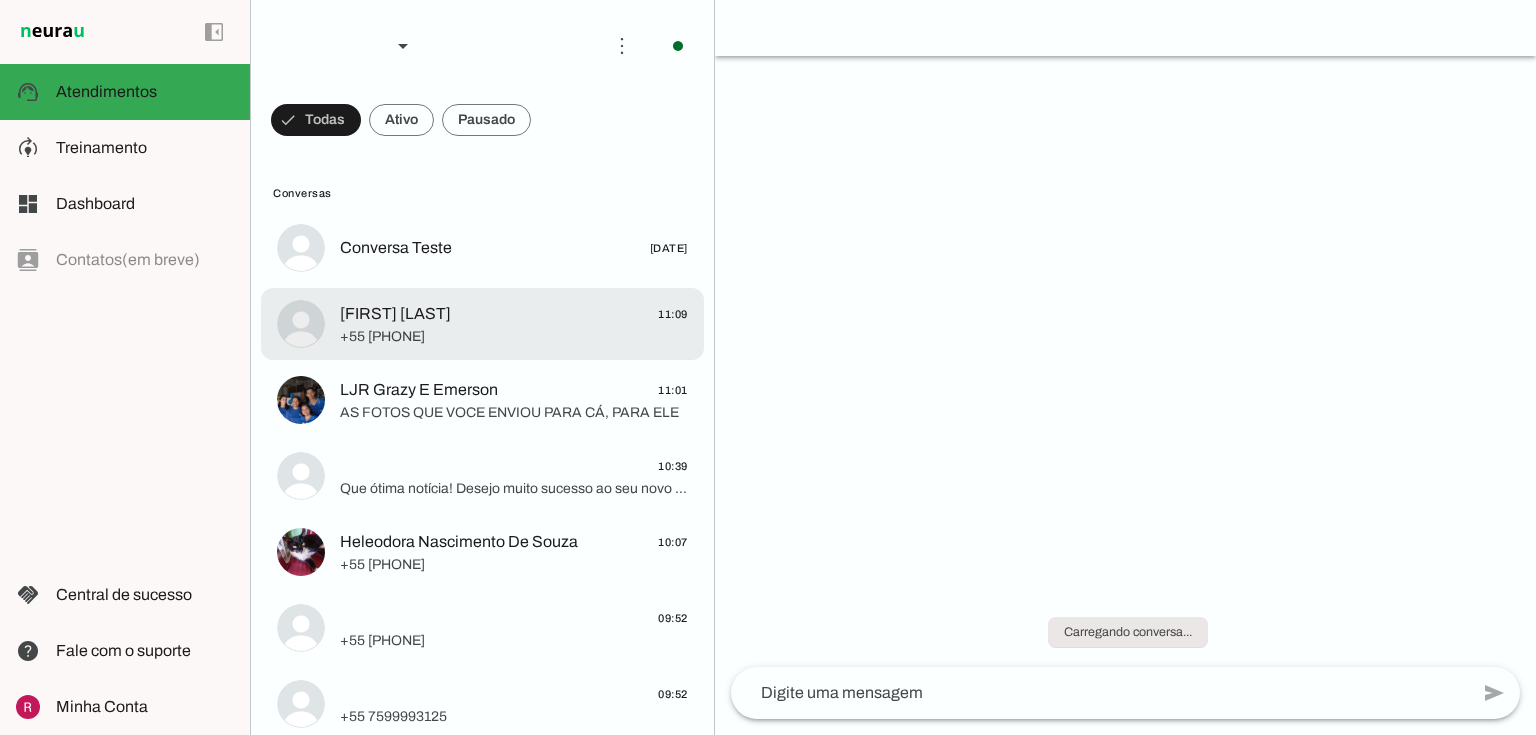 click on "+55 [PHONE]" 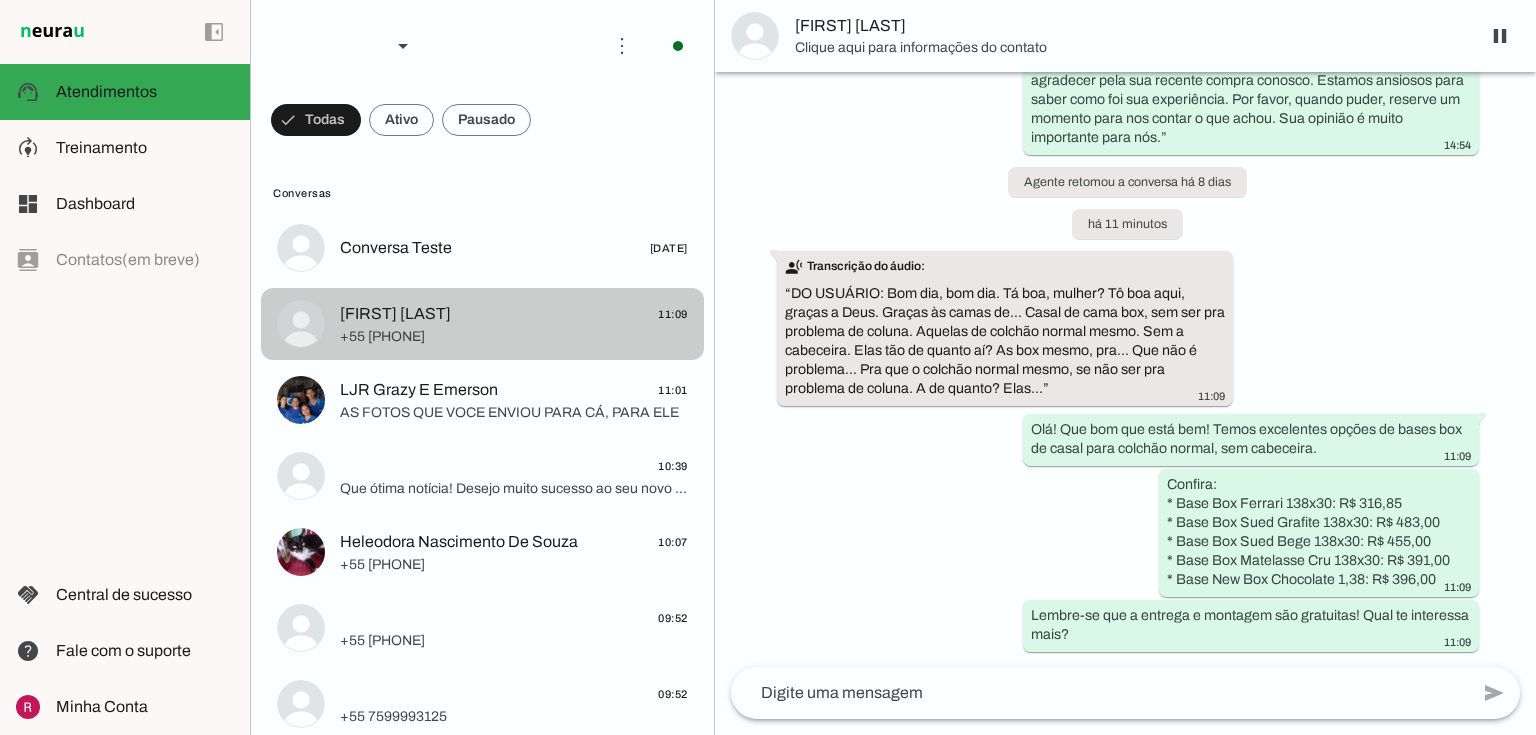 scroll, scrollTop: 564, scrollLeft: 0, axis: vertical 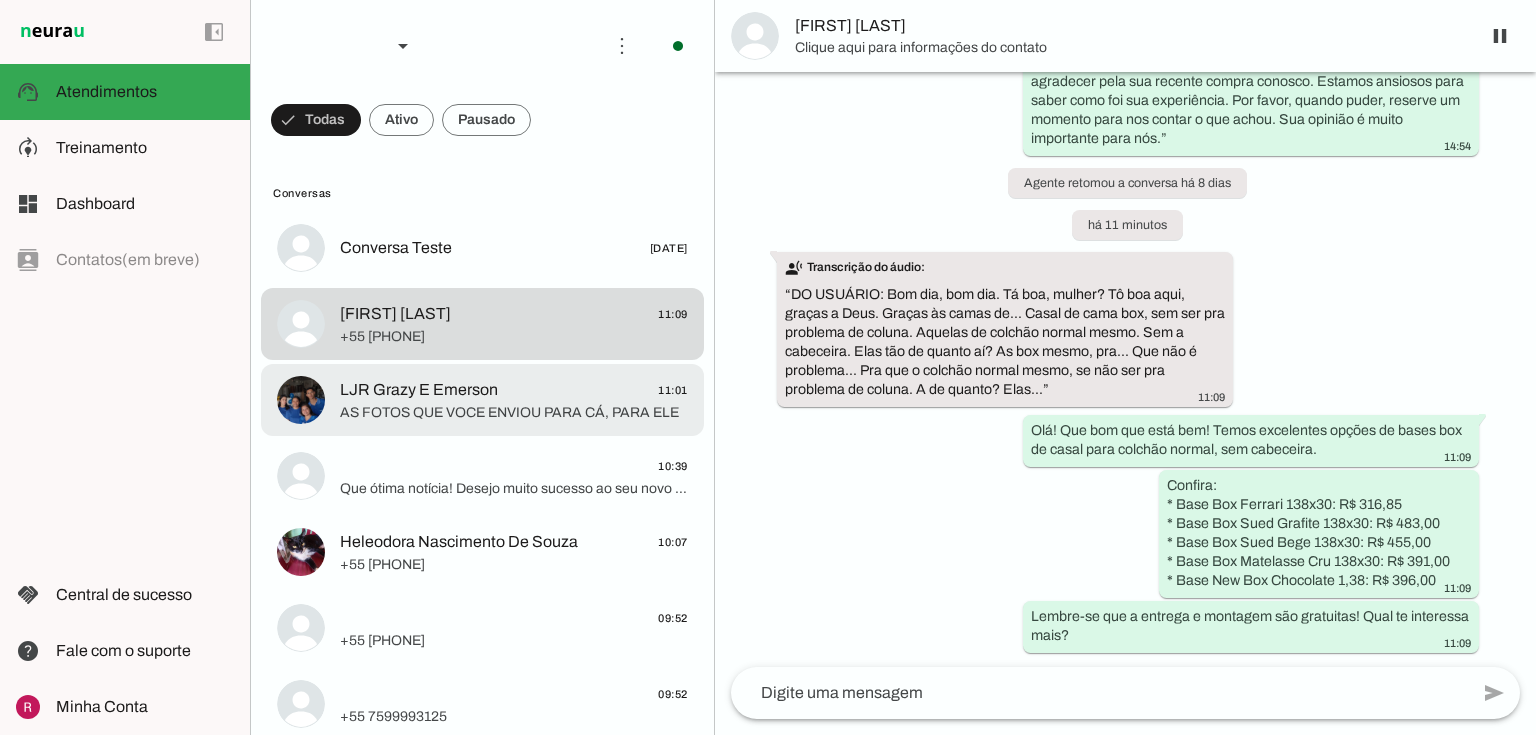 click on "AS FOTOS QUE VOCE ENVIOU PARA CÁ, PARA ELE" 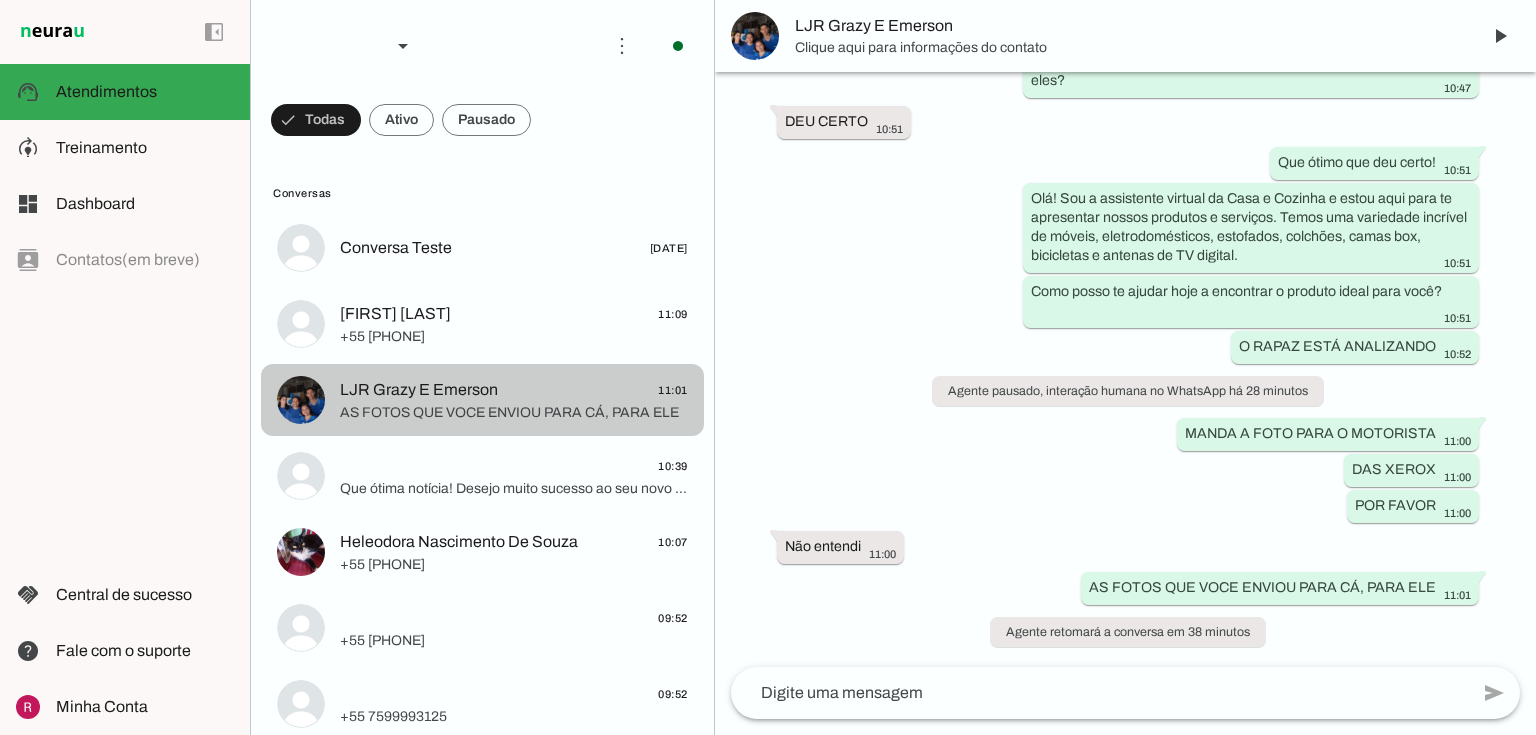 scroll, scrollTop: 17245, scrollLeft: 0, axis: vertical 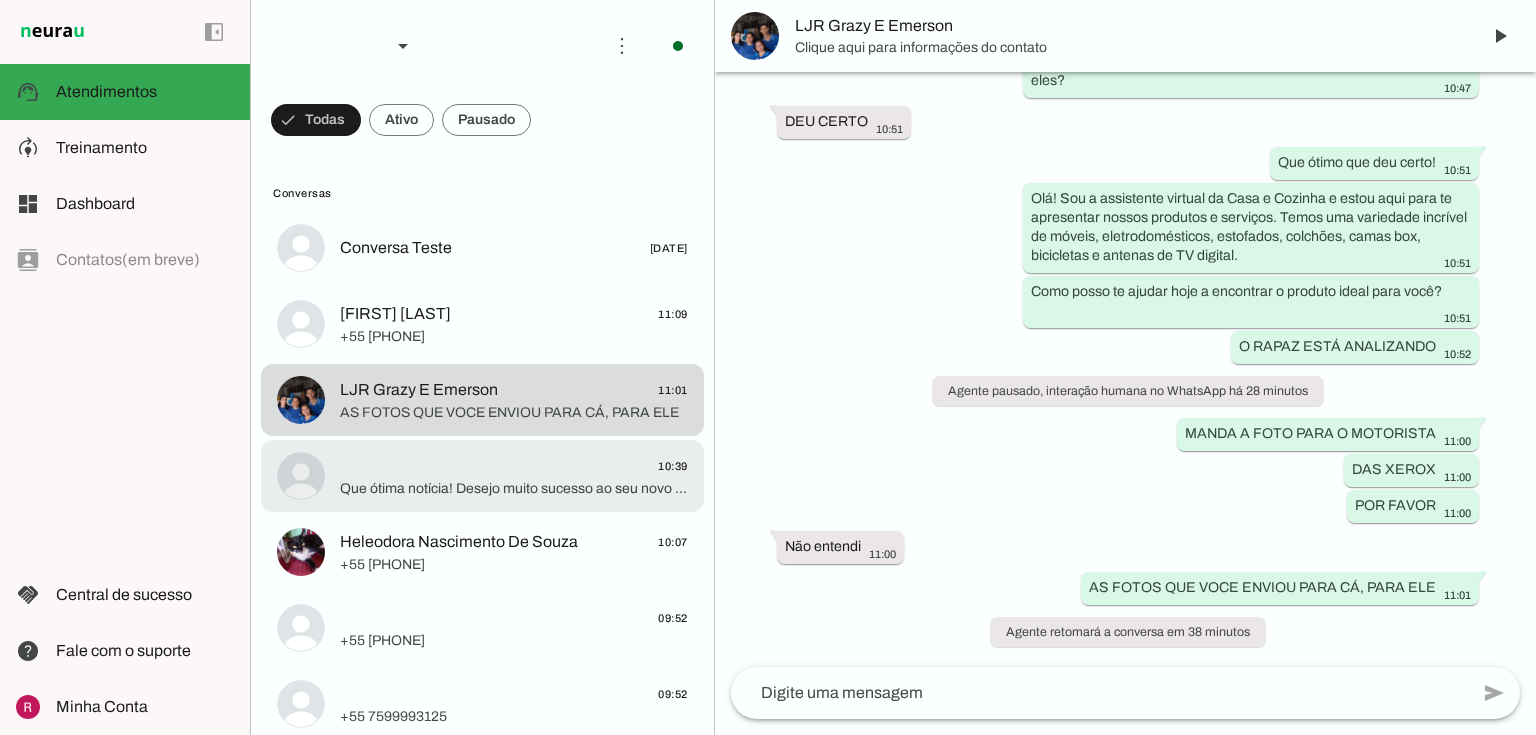 click on "10:39" 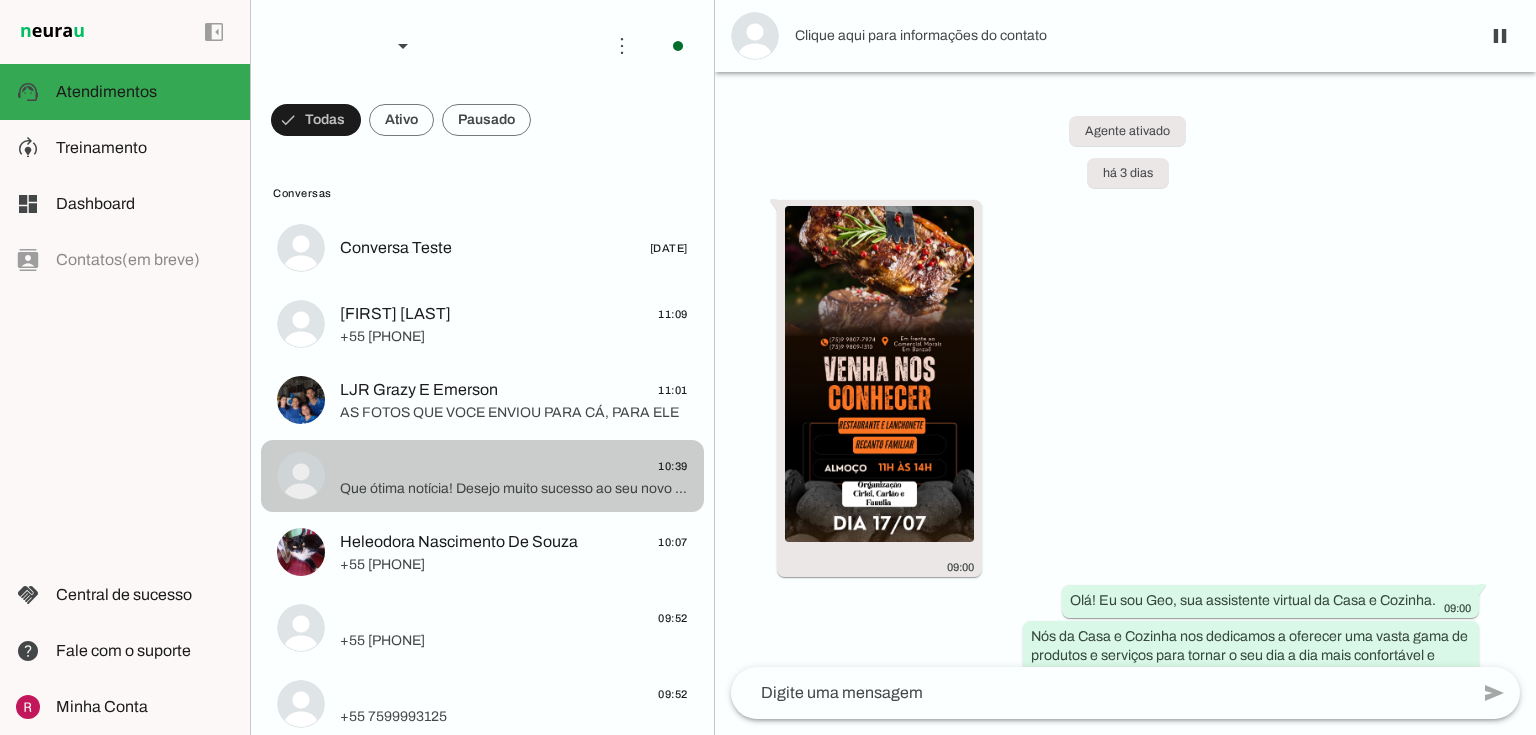 scroll, scrollTop: 1113, scrollLeft: 0, axis: vertical 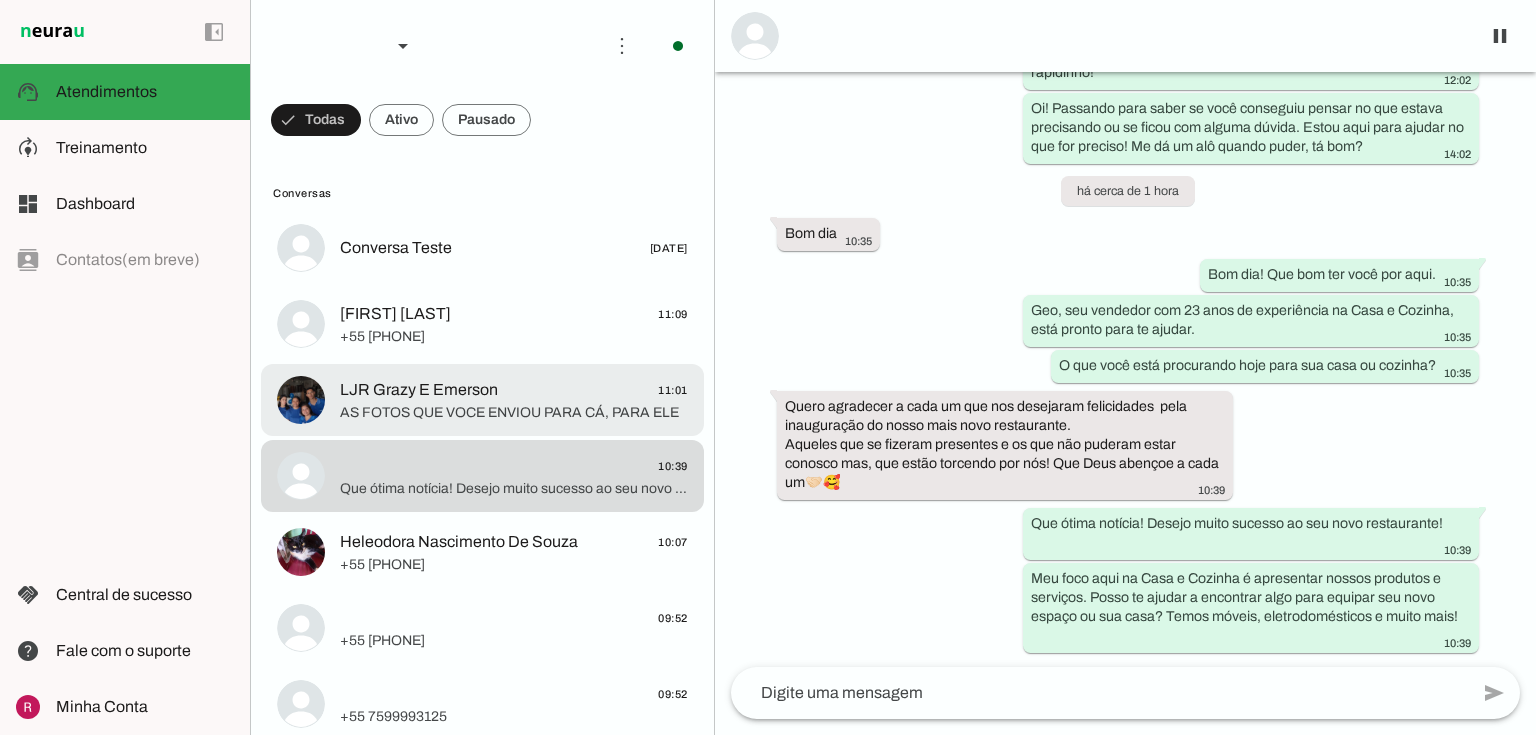 click on "AS FOTOS QUE VOCE ENVIOU PARA CÁ, PARA ELE" 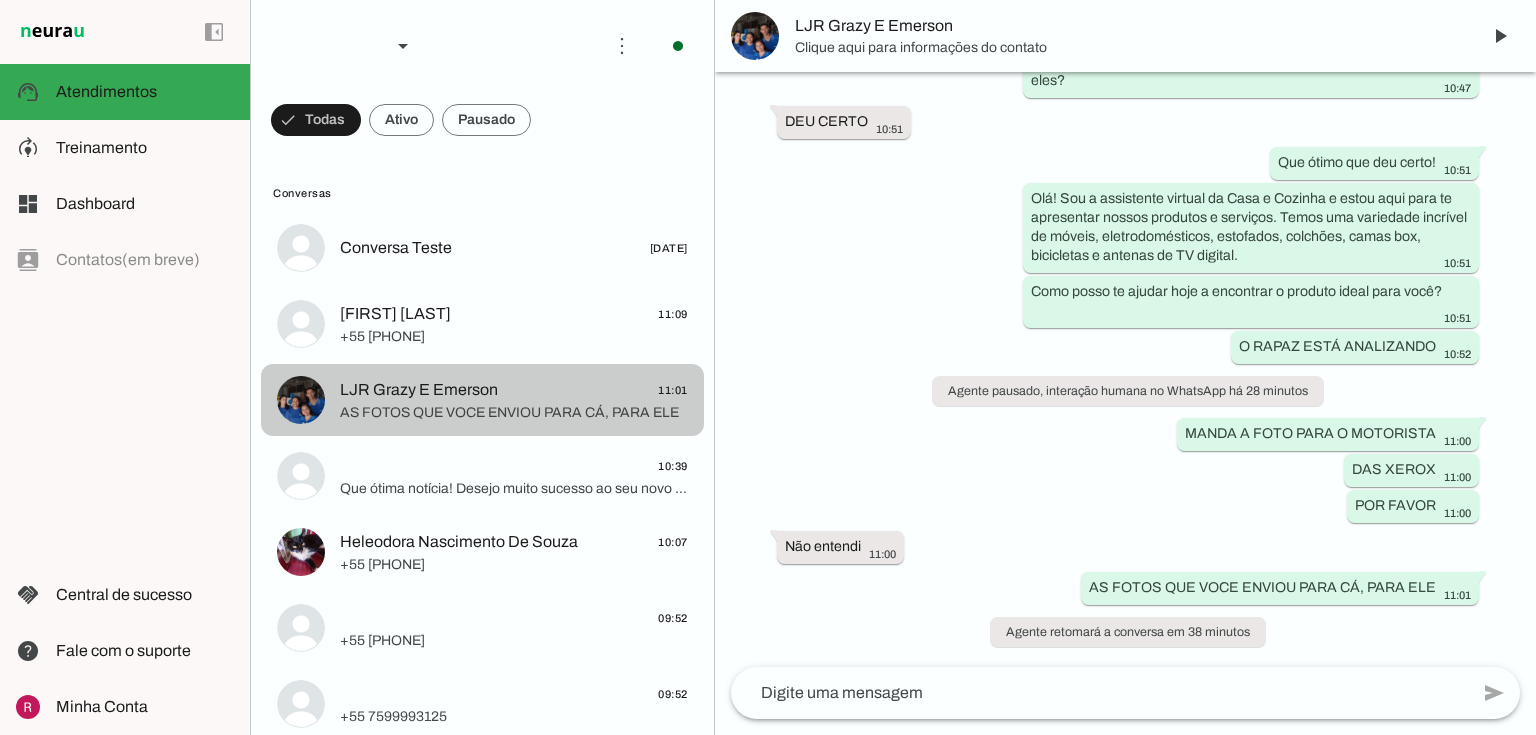 scroll, scrollTop: 17245, scrollLeft: 0, axis: vertical 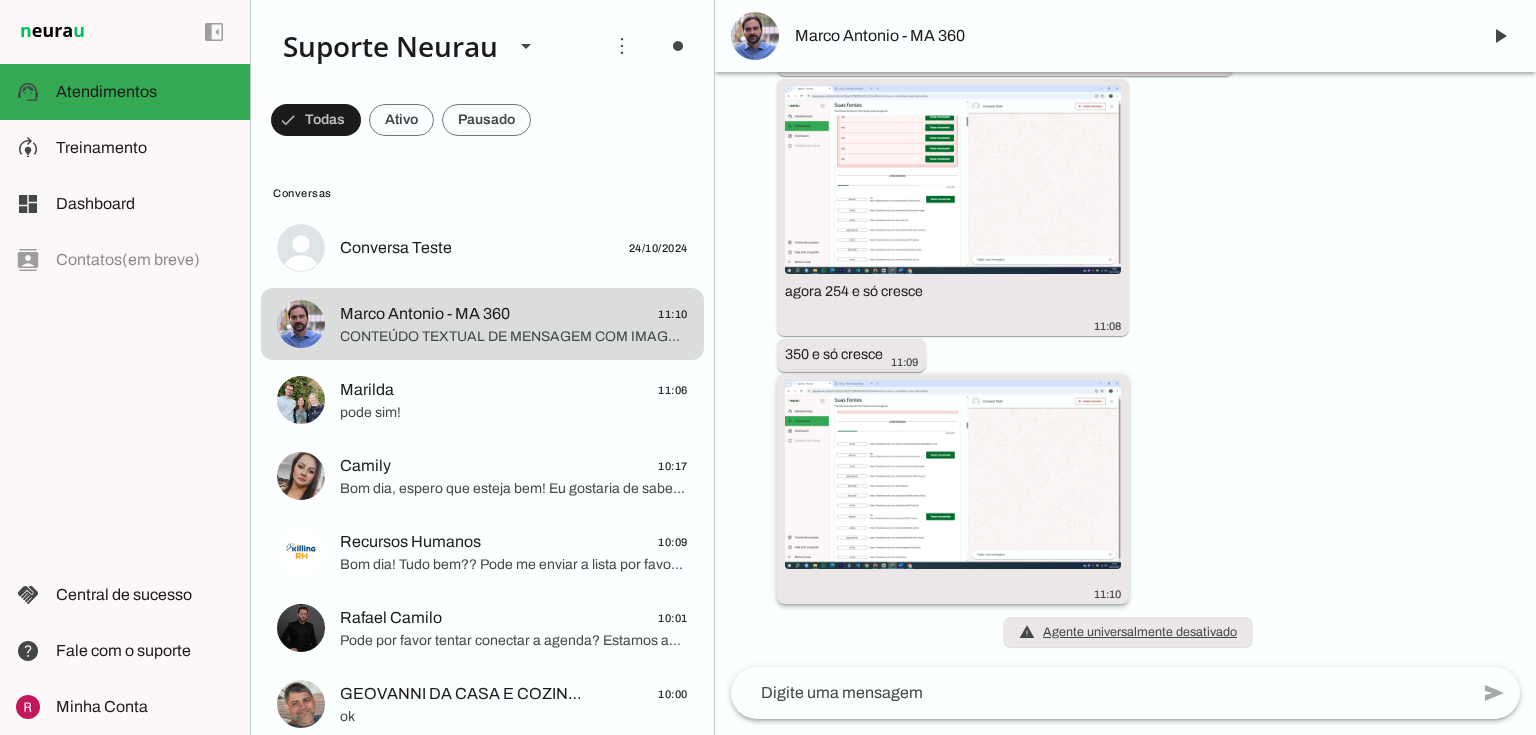 click 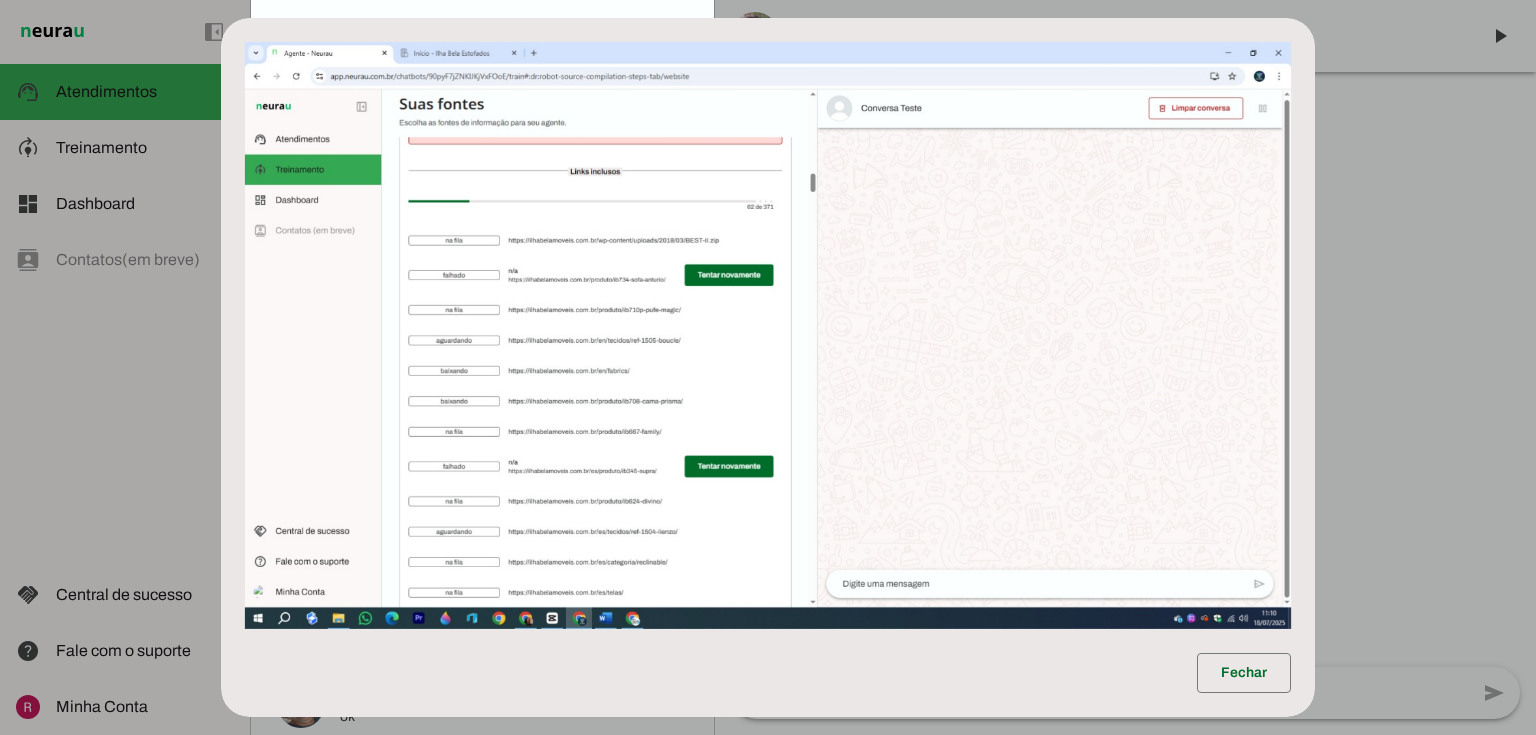 click on "Fechar" at bounding box center (767, 368) 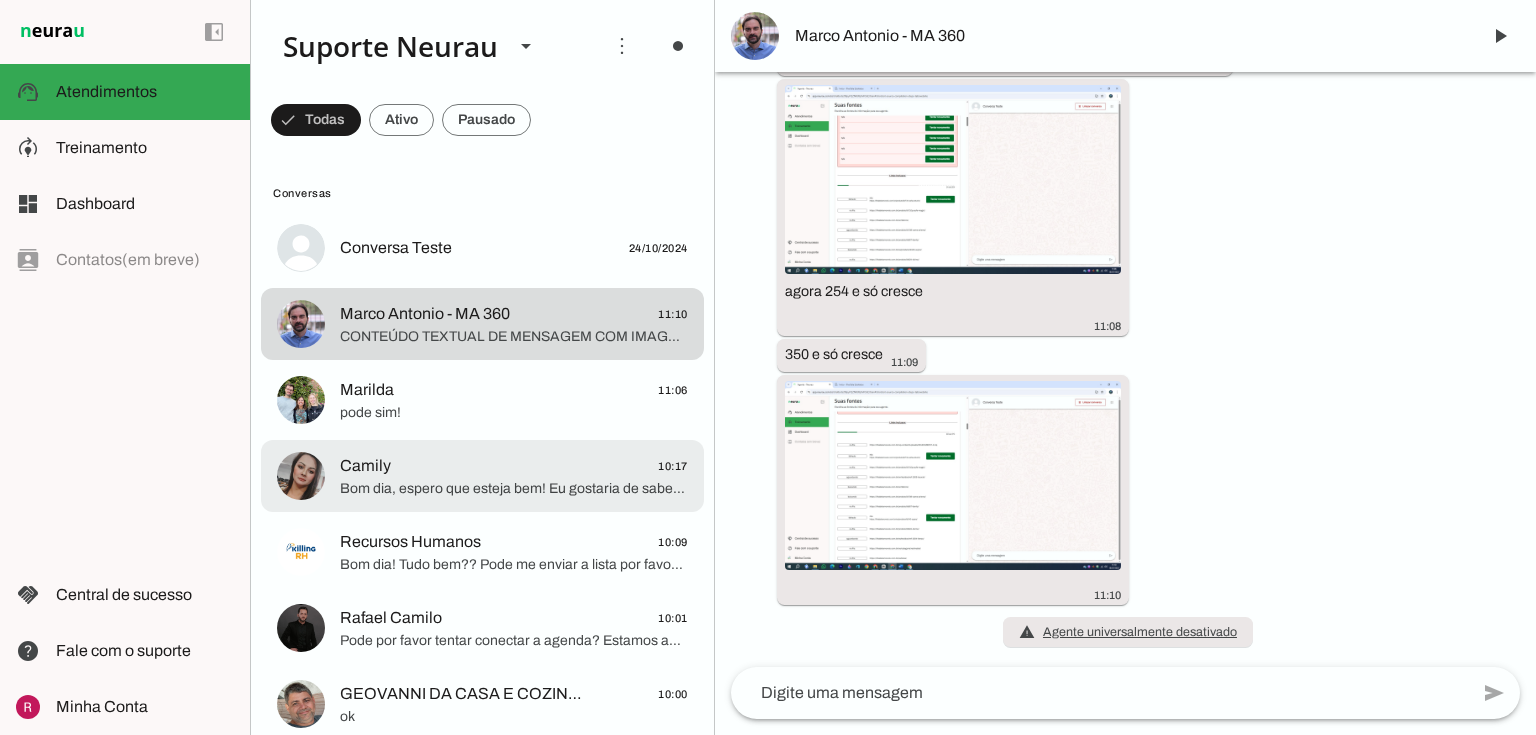 click on "Bom dia, espero que esteja bem!
Eu gostaria de saber se tem como deixar o vencimento dos meus bots sempre para dia 28? Assim fica mais fácil na minha organização financeira." 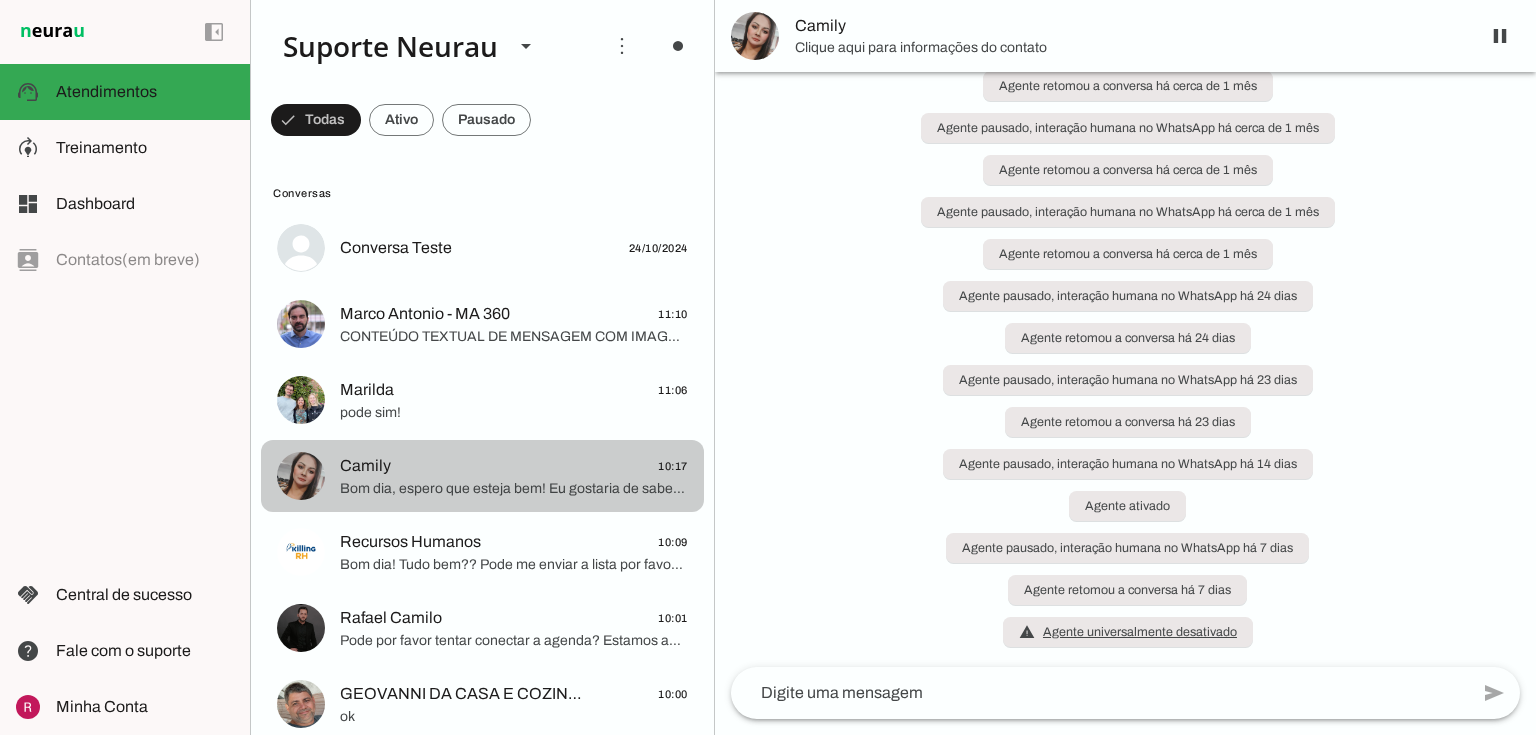 scroll, scrollTop: 0, scrollLeft: 0, axis: both 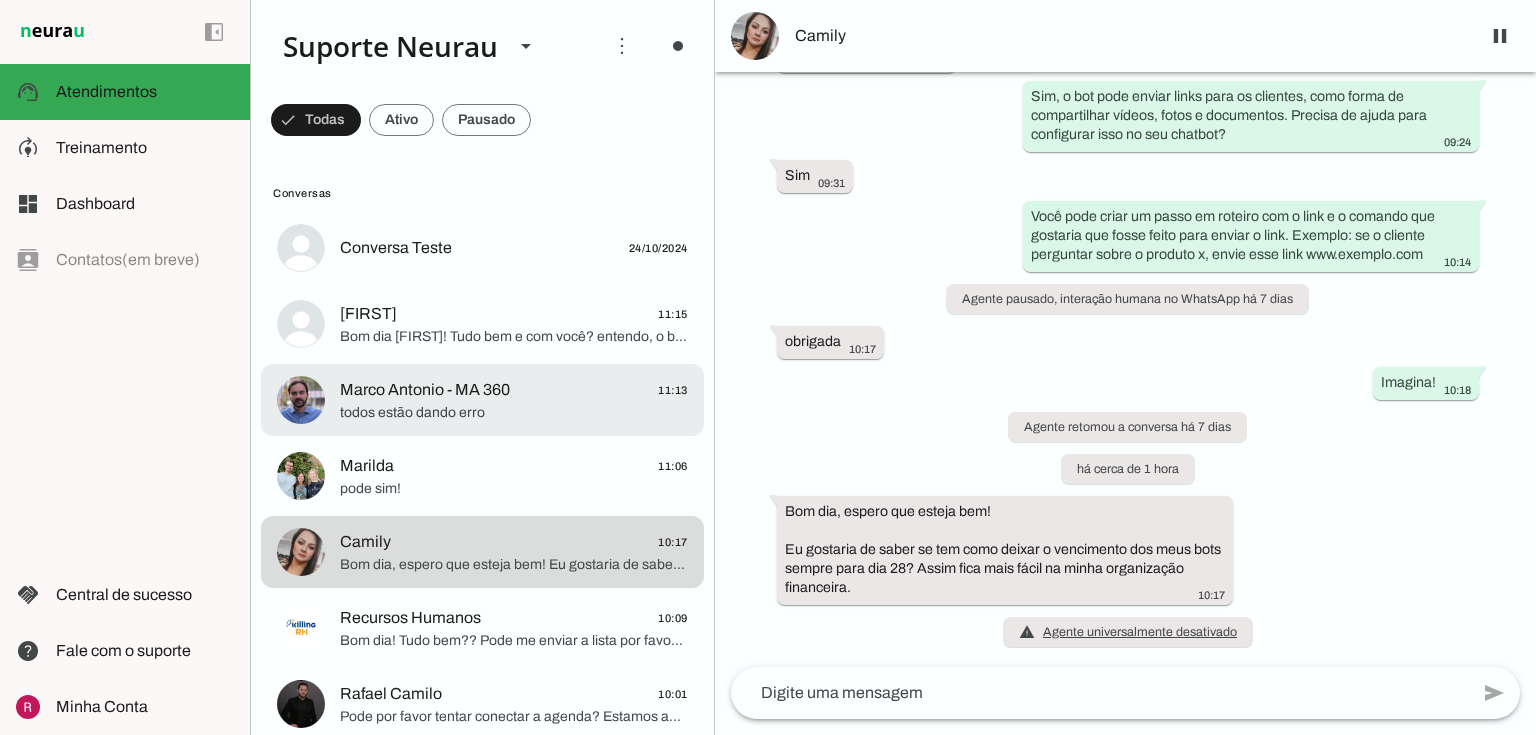 click on "todos estão dando erro" 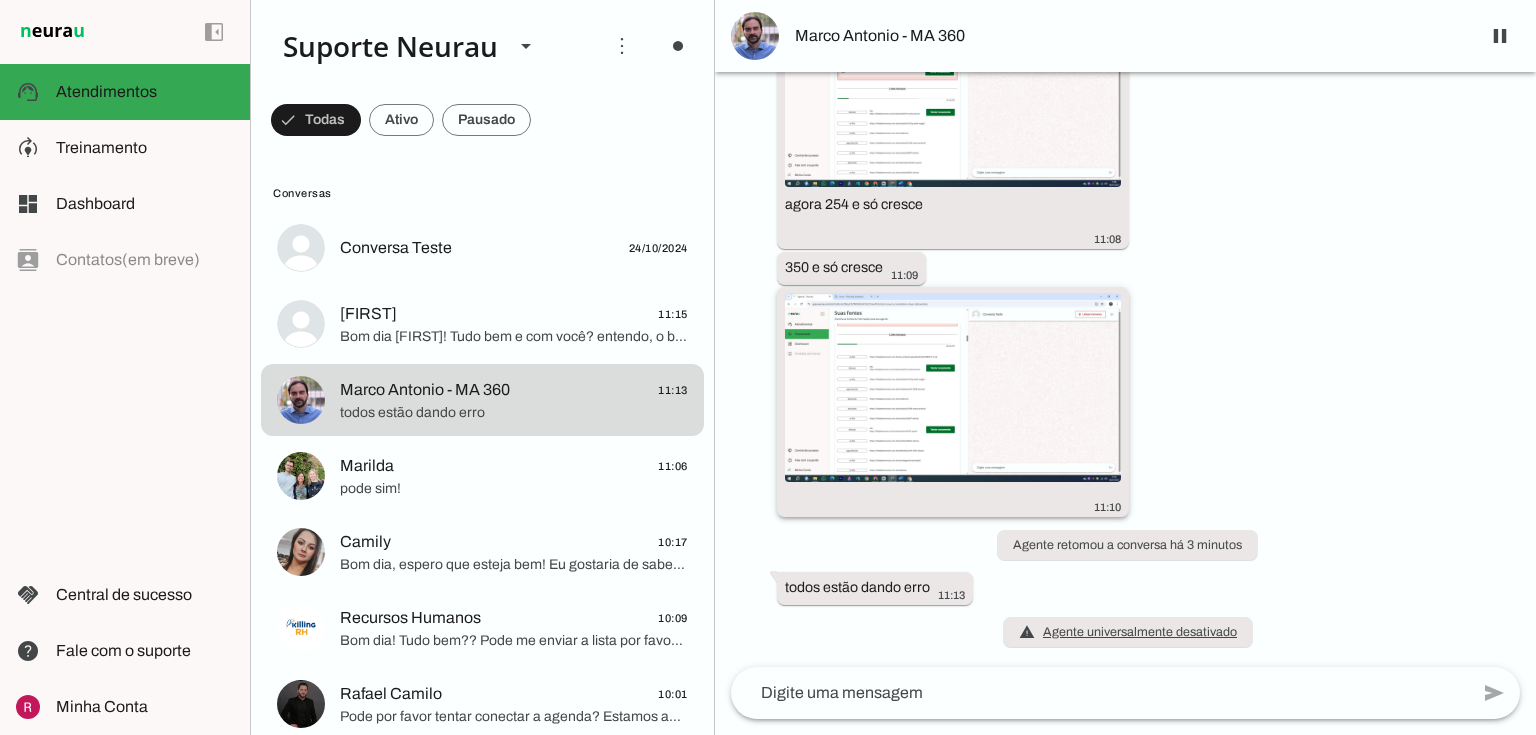 scroll, scrollTop: 41288, scrollLeft: 0, axis: vertical 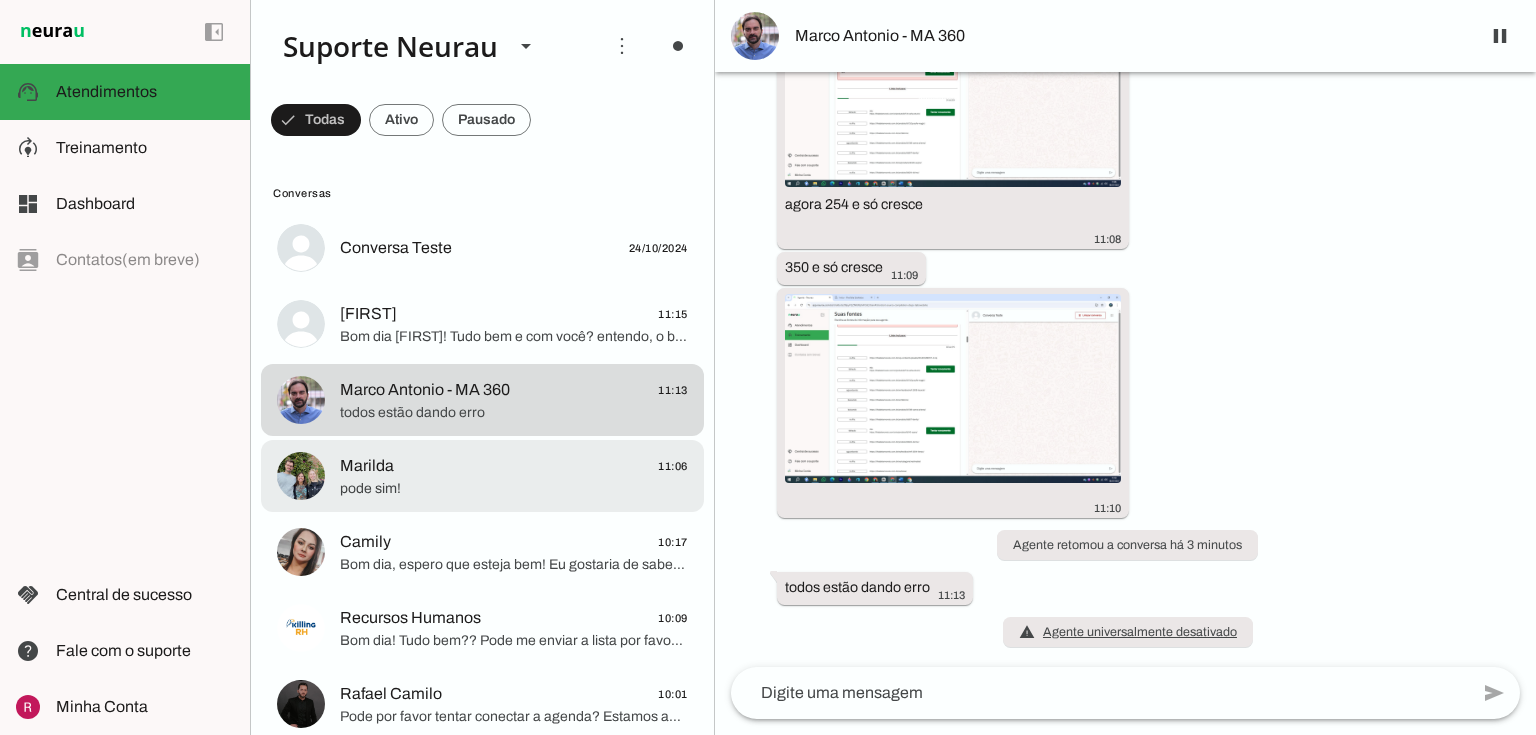 click on "Marilda
11:06
pode sim!" at bounding box center (482, 248) 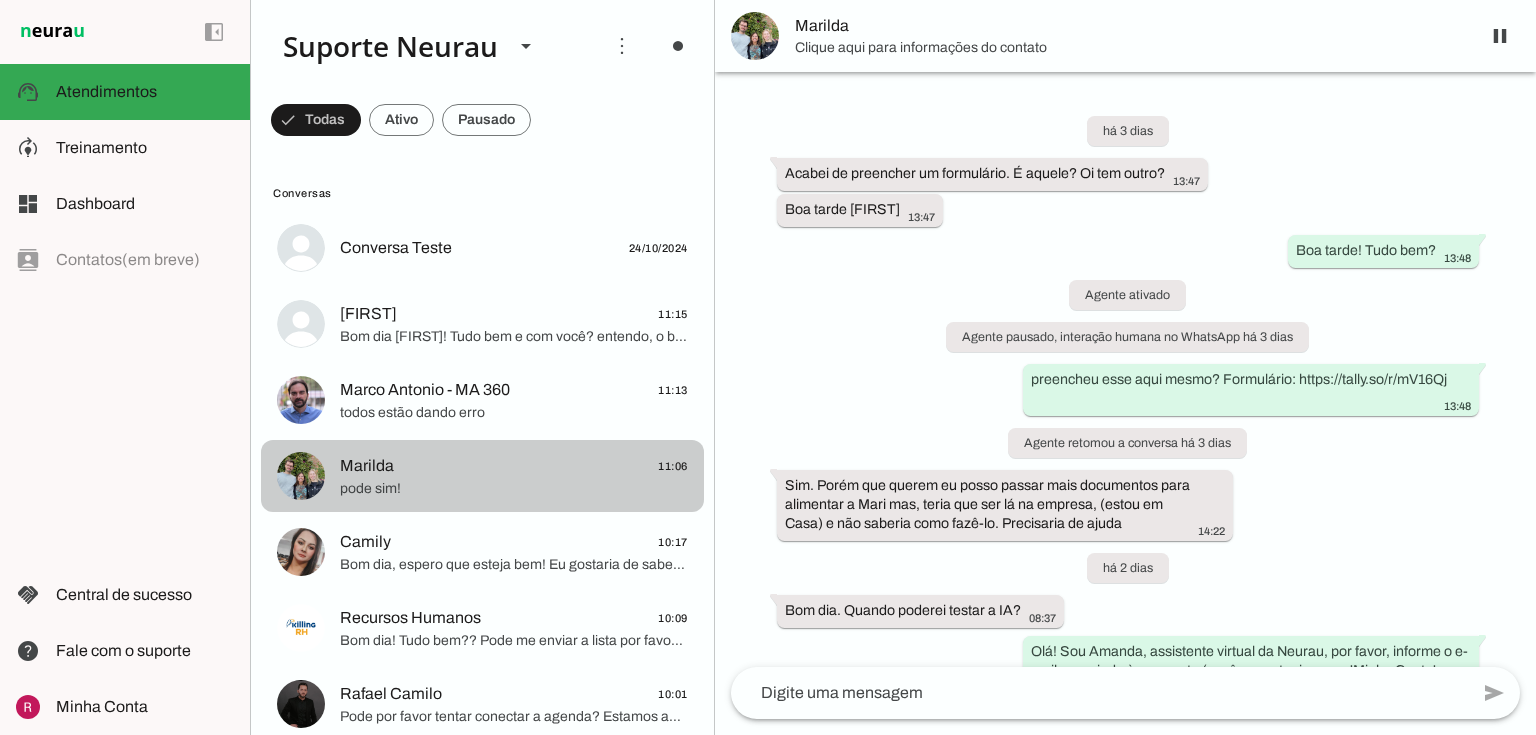 scroll, scrollTop: 3051, scrollLeft: 0, axis: vertical 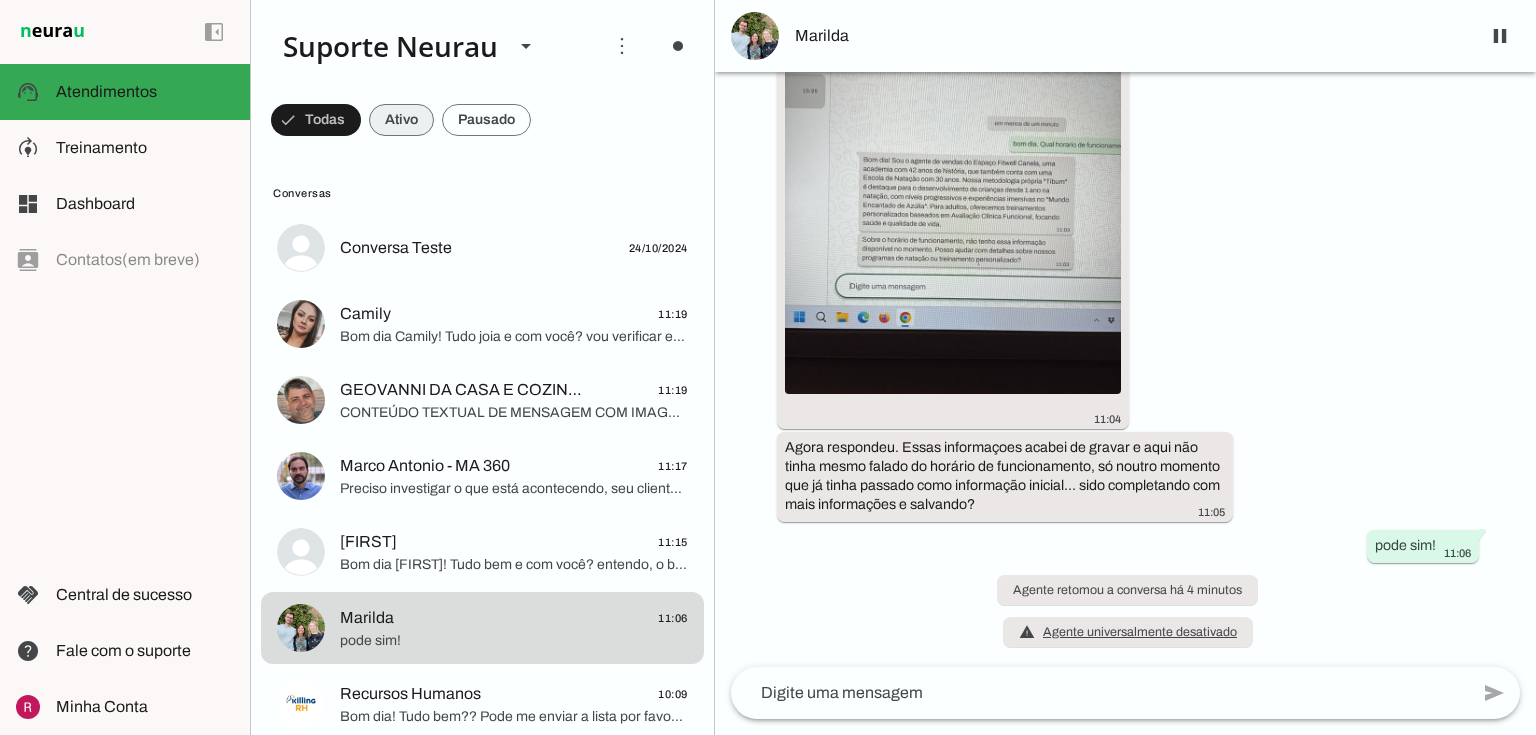 click at bounding box center (316, 120) 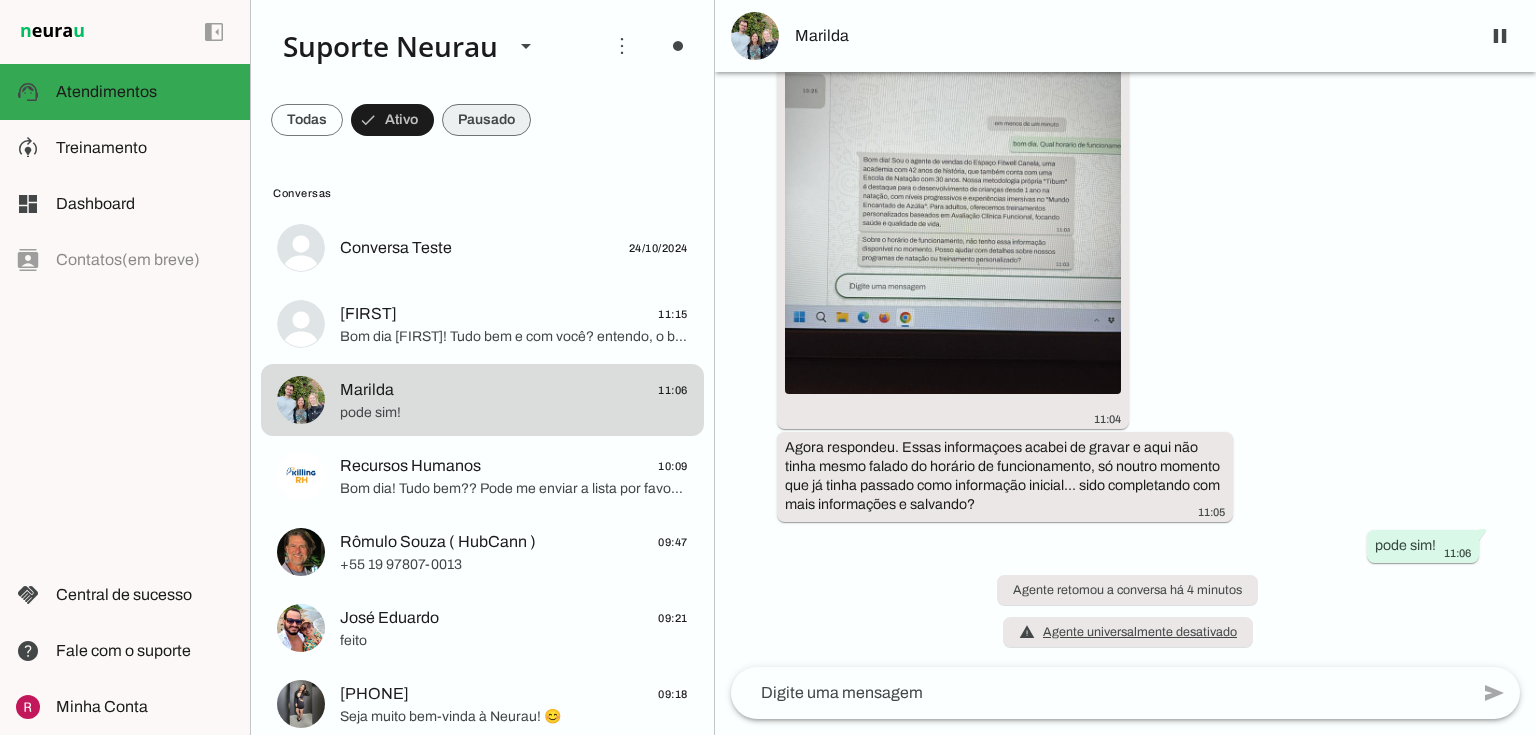 click at bounding box center (307, 120) 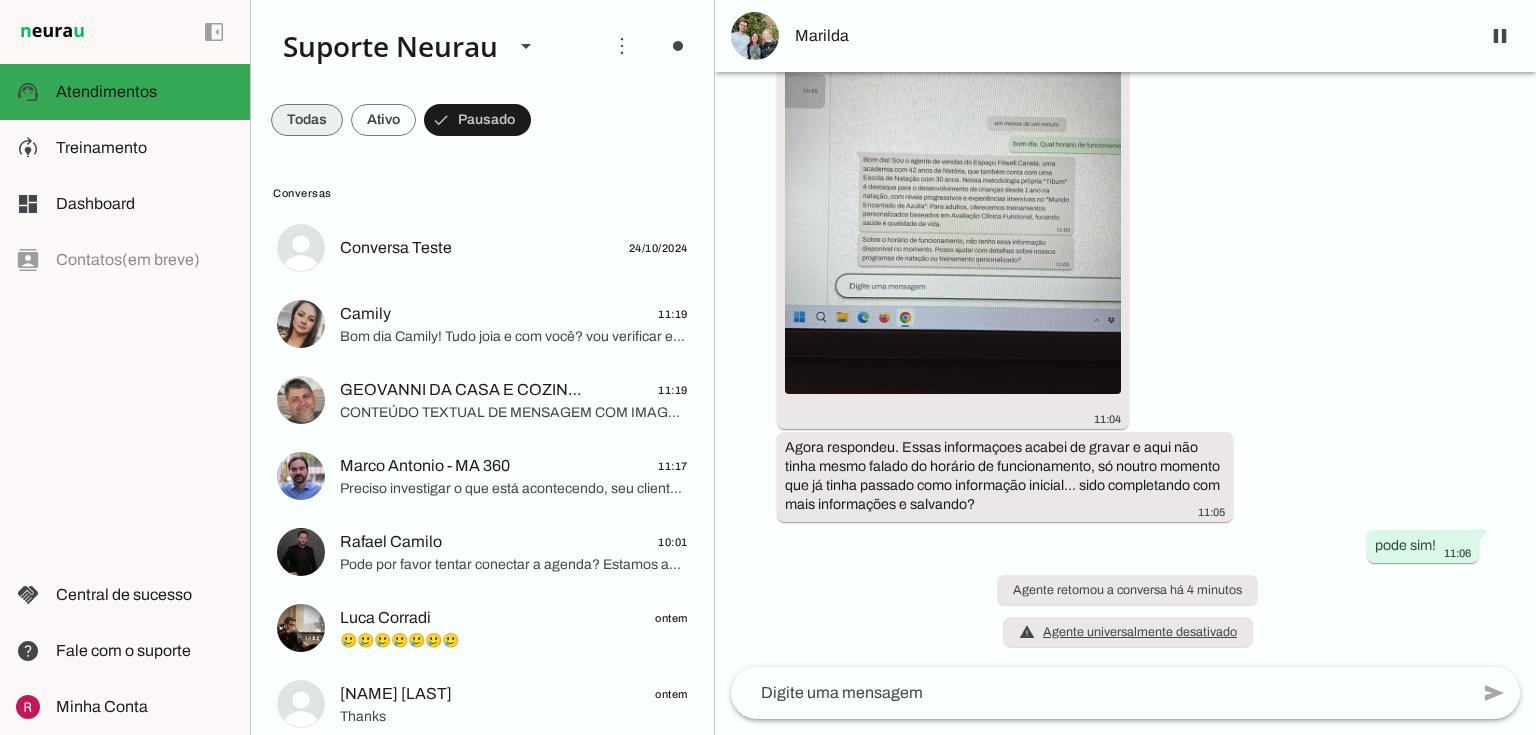 click at bounding box center (307, 120) 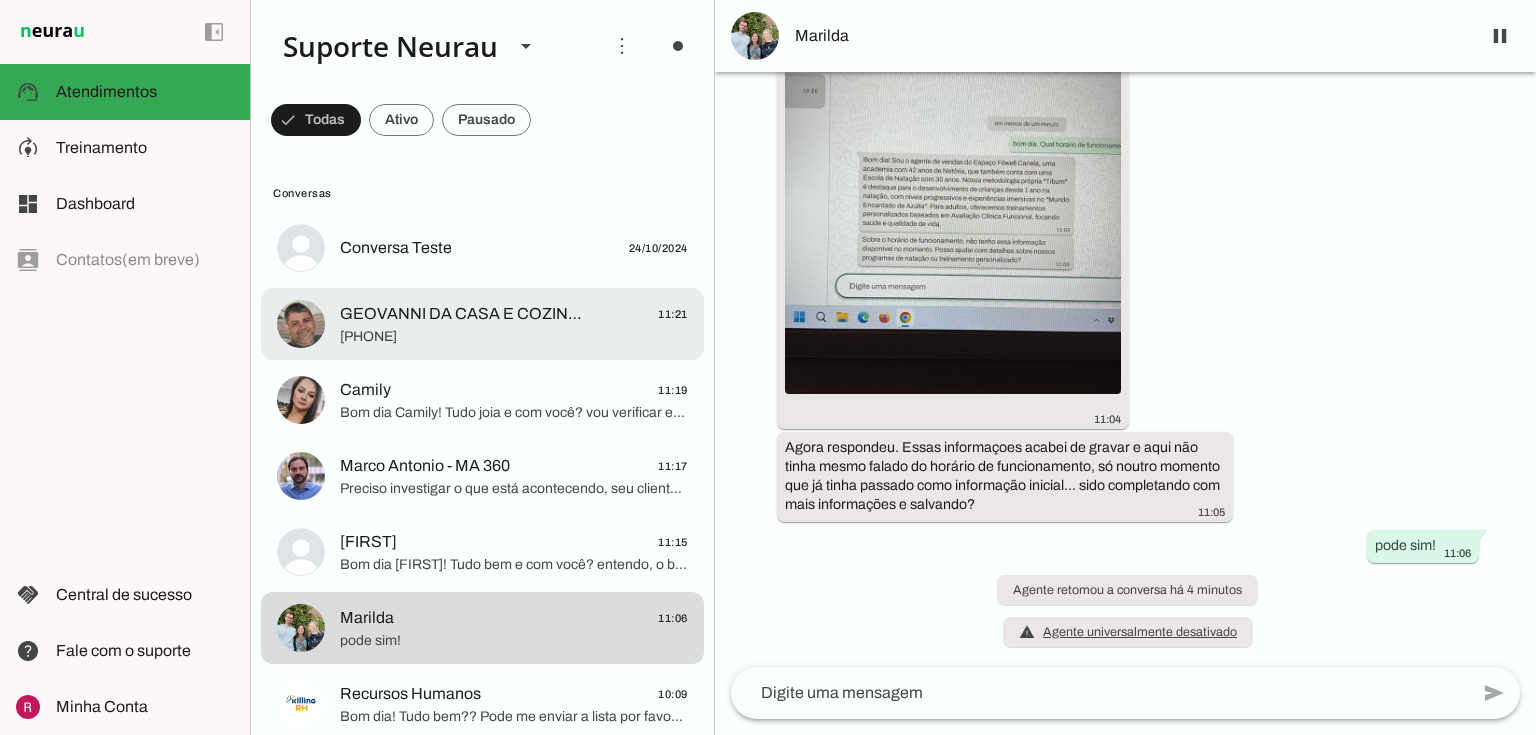click on "GEOVANNI DA CASA E COZINHA" 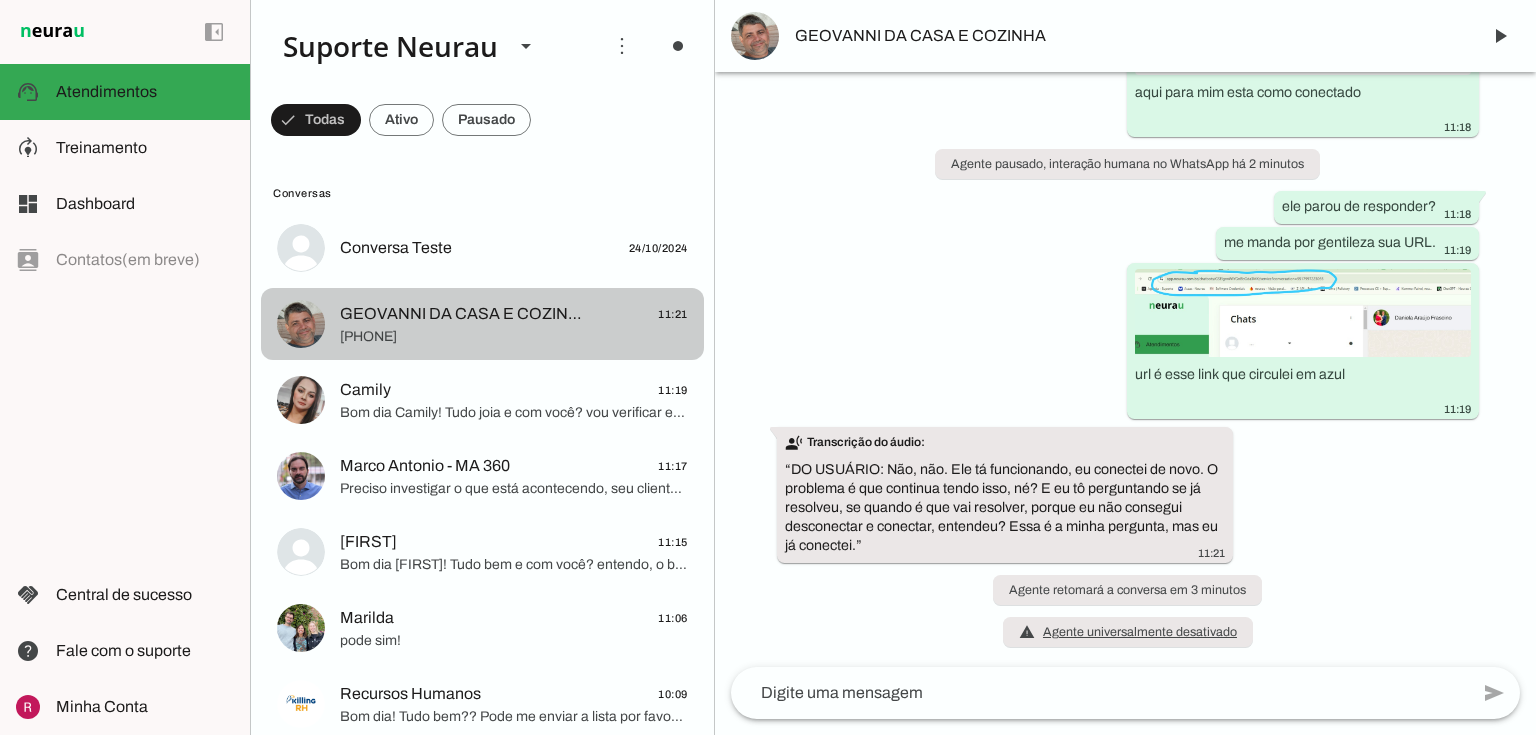 scroll, scrollTop: 61162, scrollLeft: 0, axis: vertical 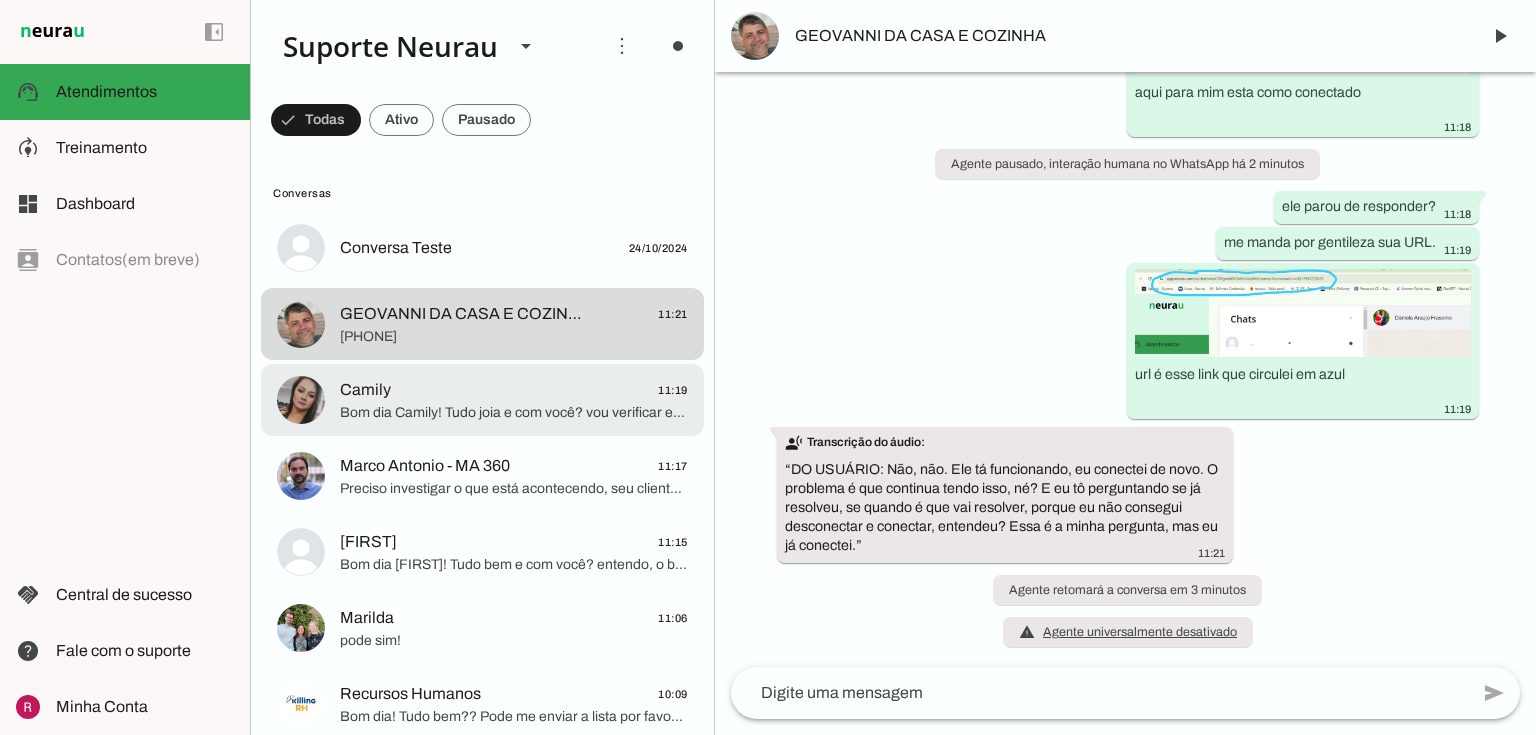 click on "Camily
11:19" 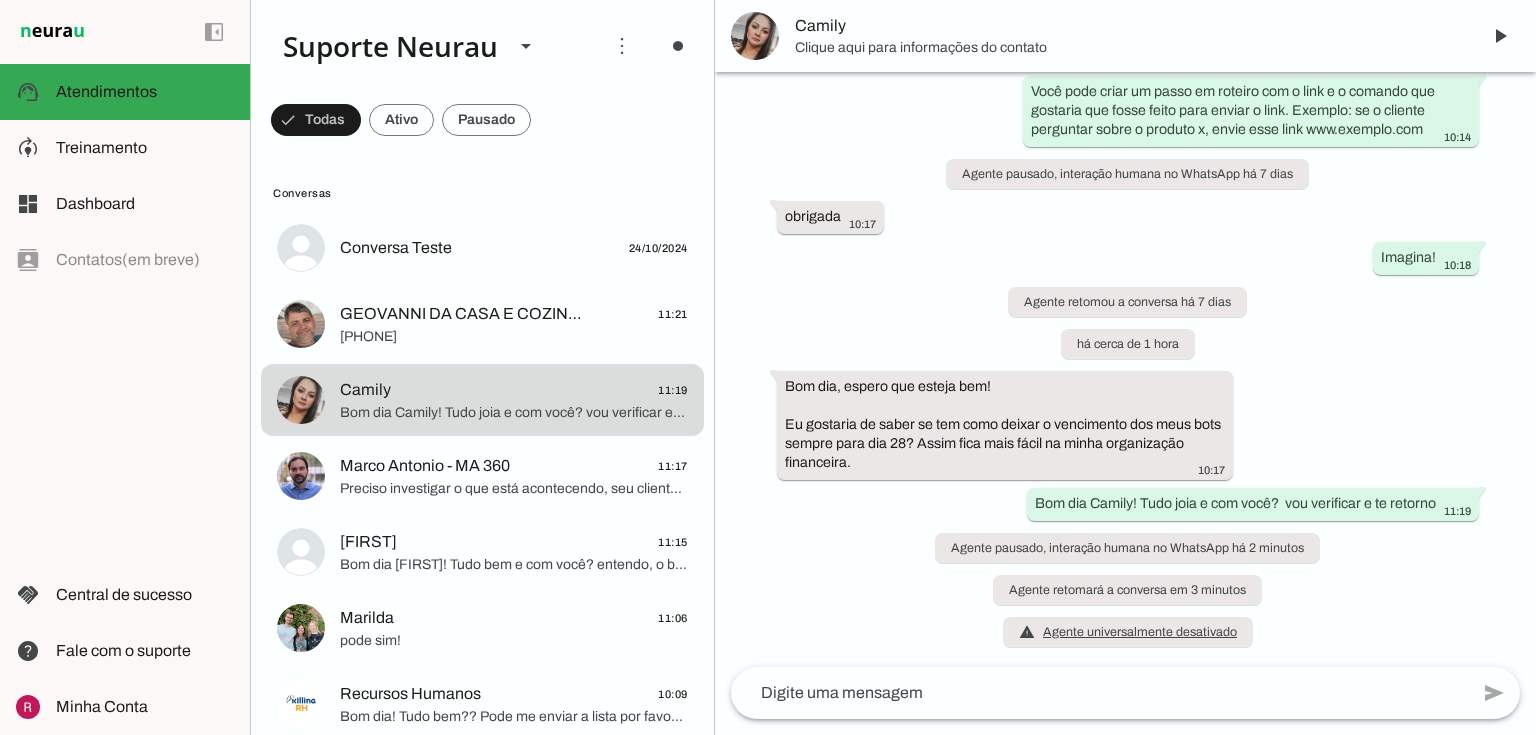 scroll, scrollTop: 59271, scrollLeft: 0, axis: vertical 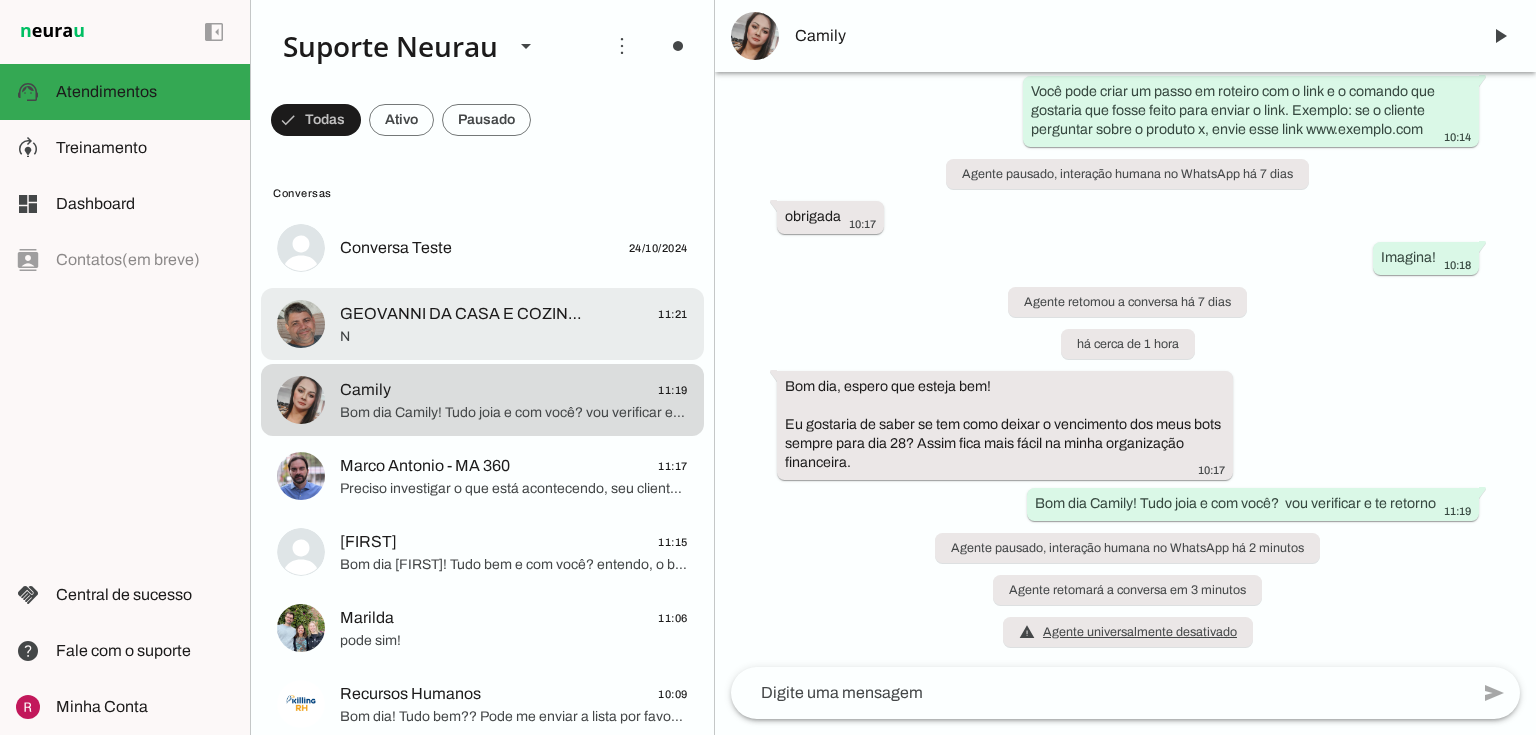 click on "N" 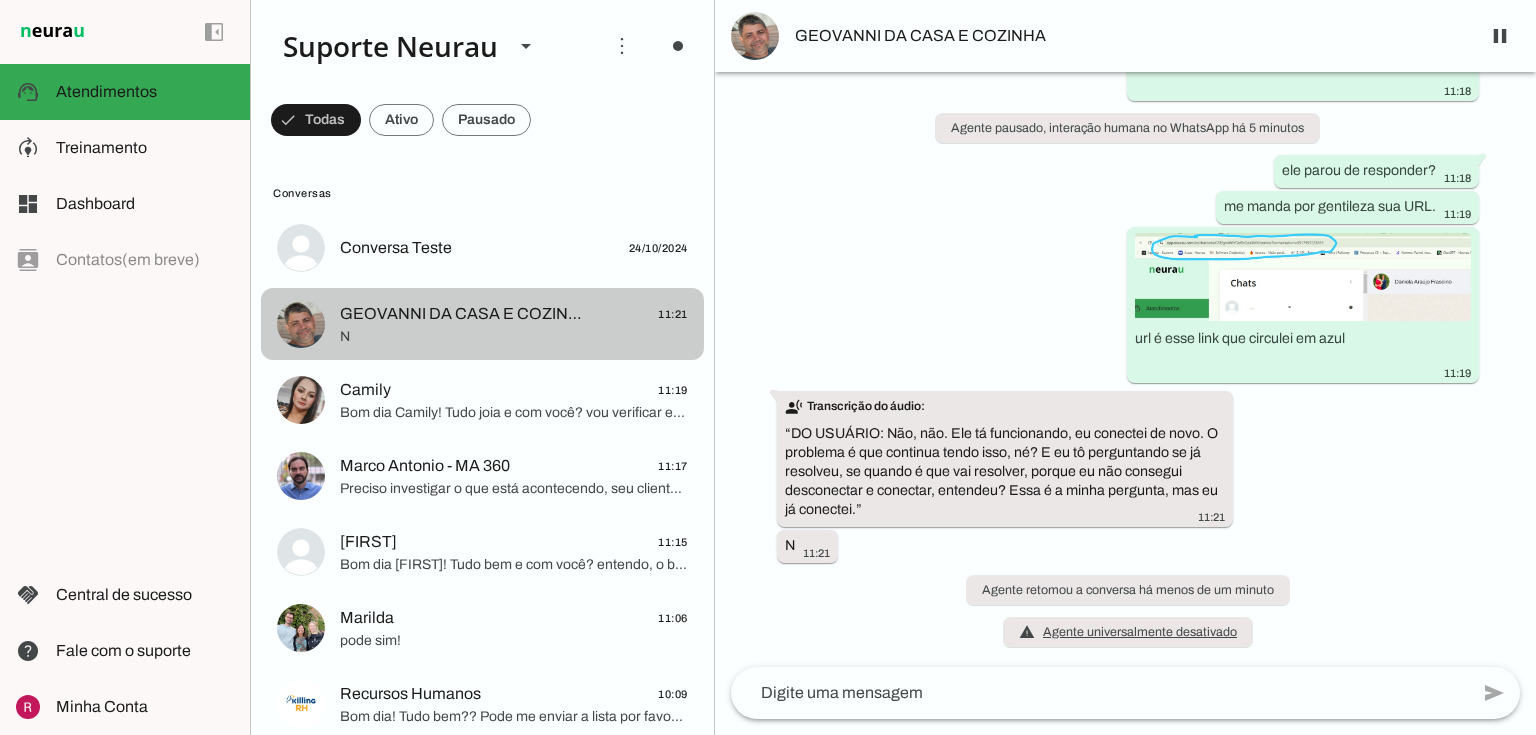 scroll, scrollTop: 61198, scrollLeft: 0, axis: vertical 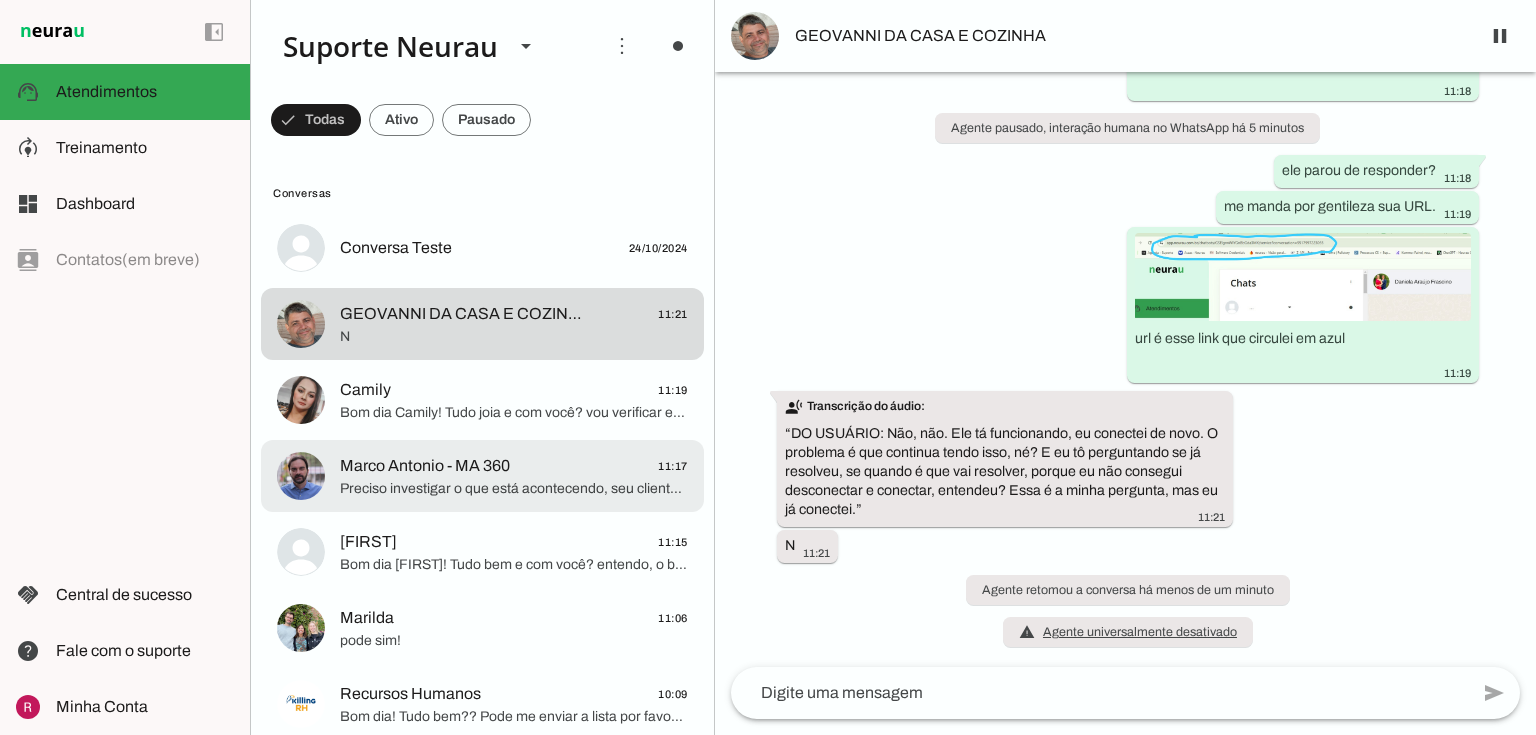click on "Preciso investigar o que está acontecendo, seu cliente sabe informar quantos links ele tem?" 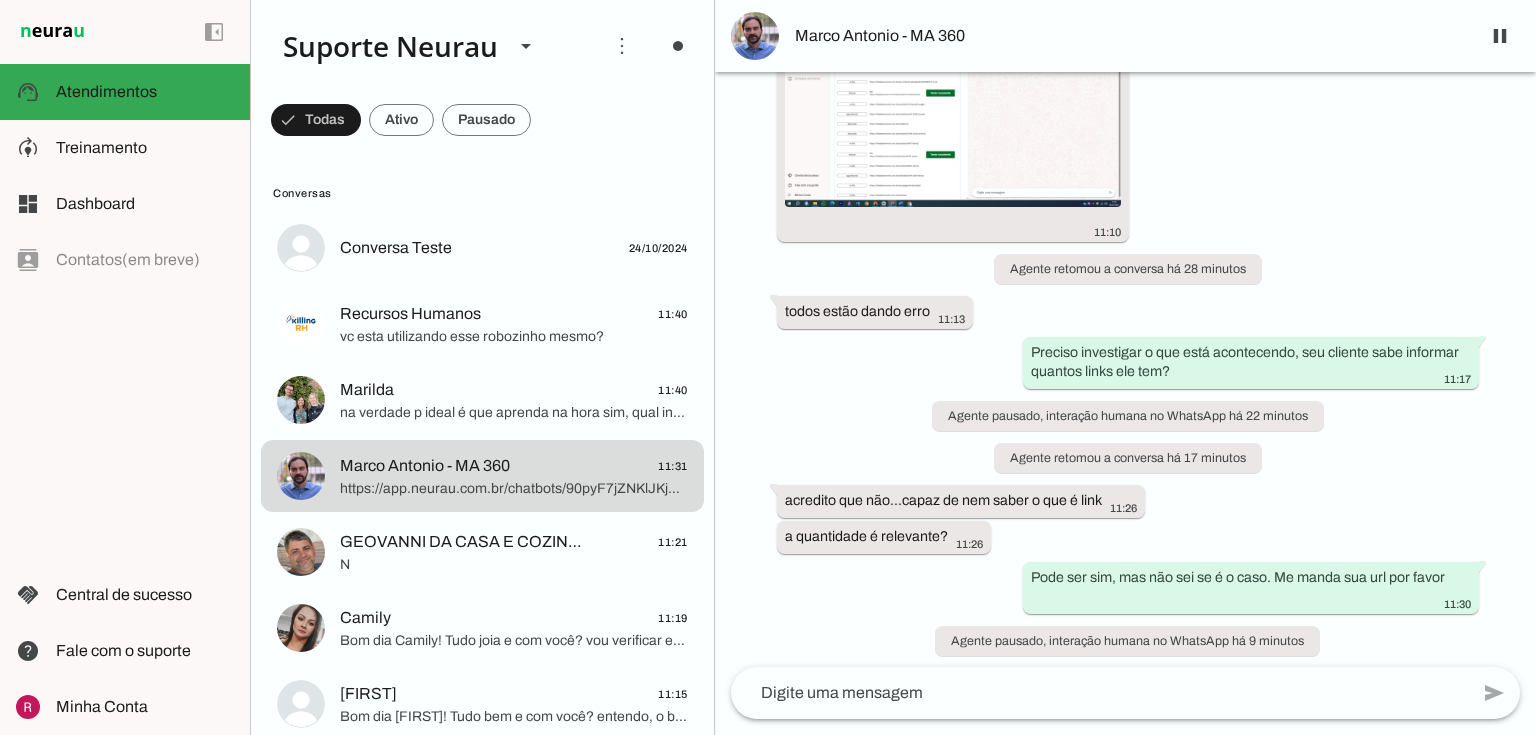 scroll, scrollTop: 41885, scrollLeft: 0, axis: vertical 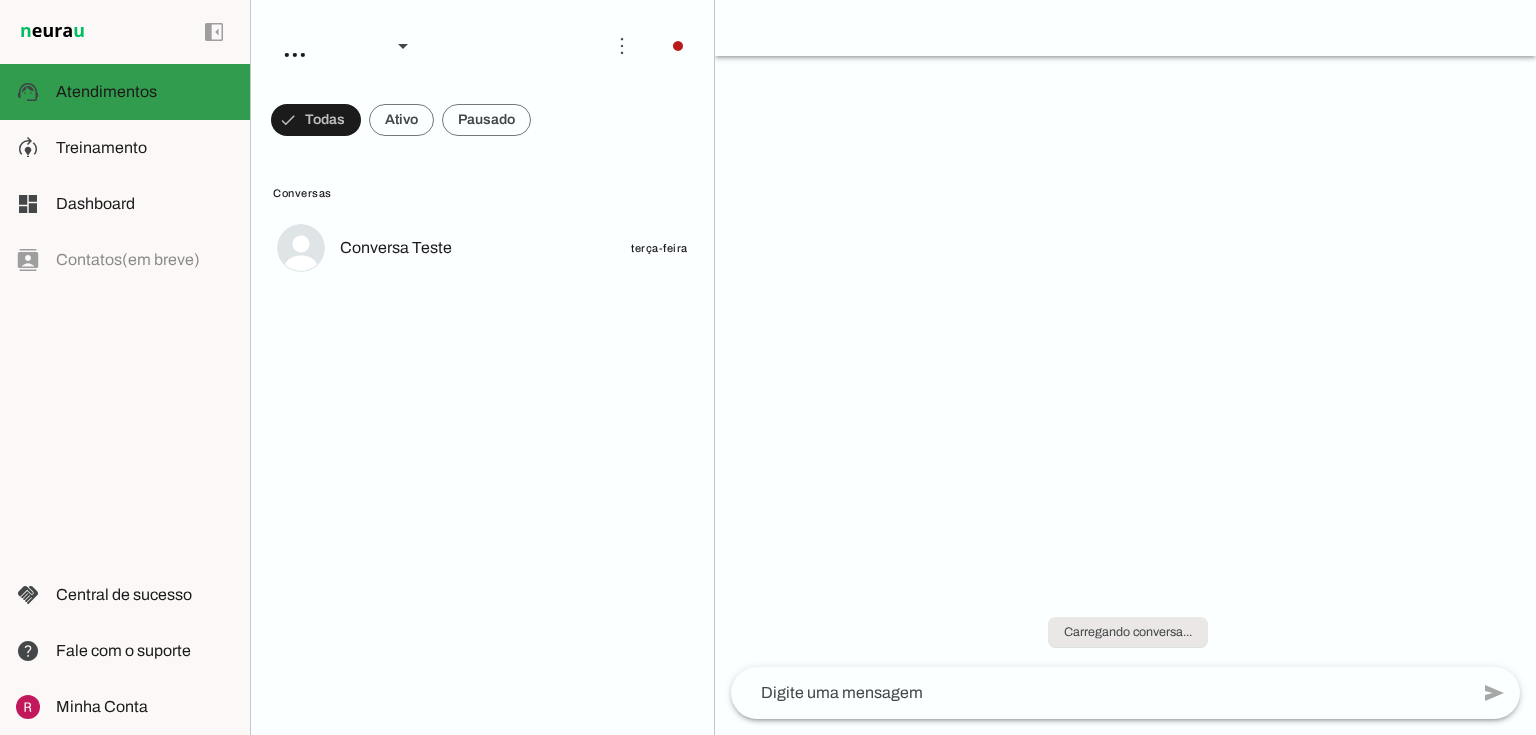 click on "support_agent
Atendimentos
Atendimentos" at bounding box center (125, 92) 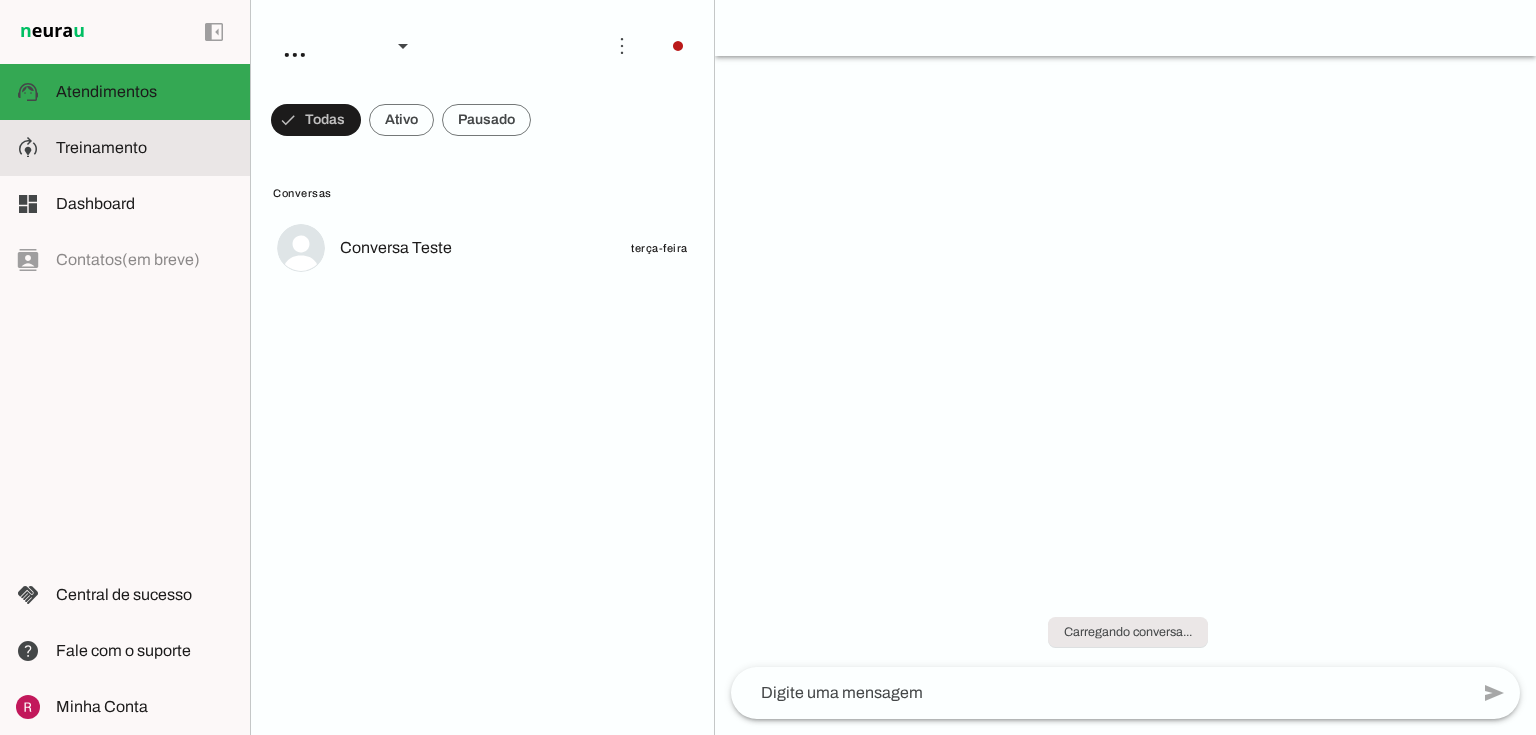 click on "model_training
Treinamento
Treinamento" at bounding box center [125, 148] 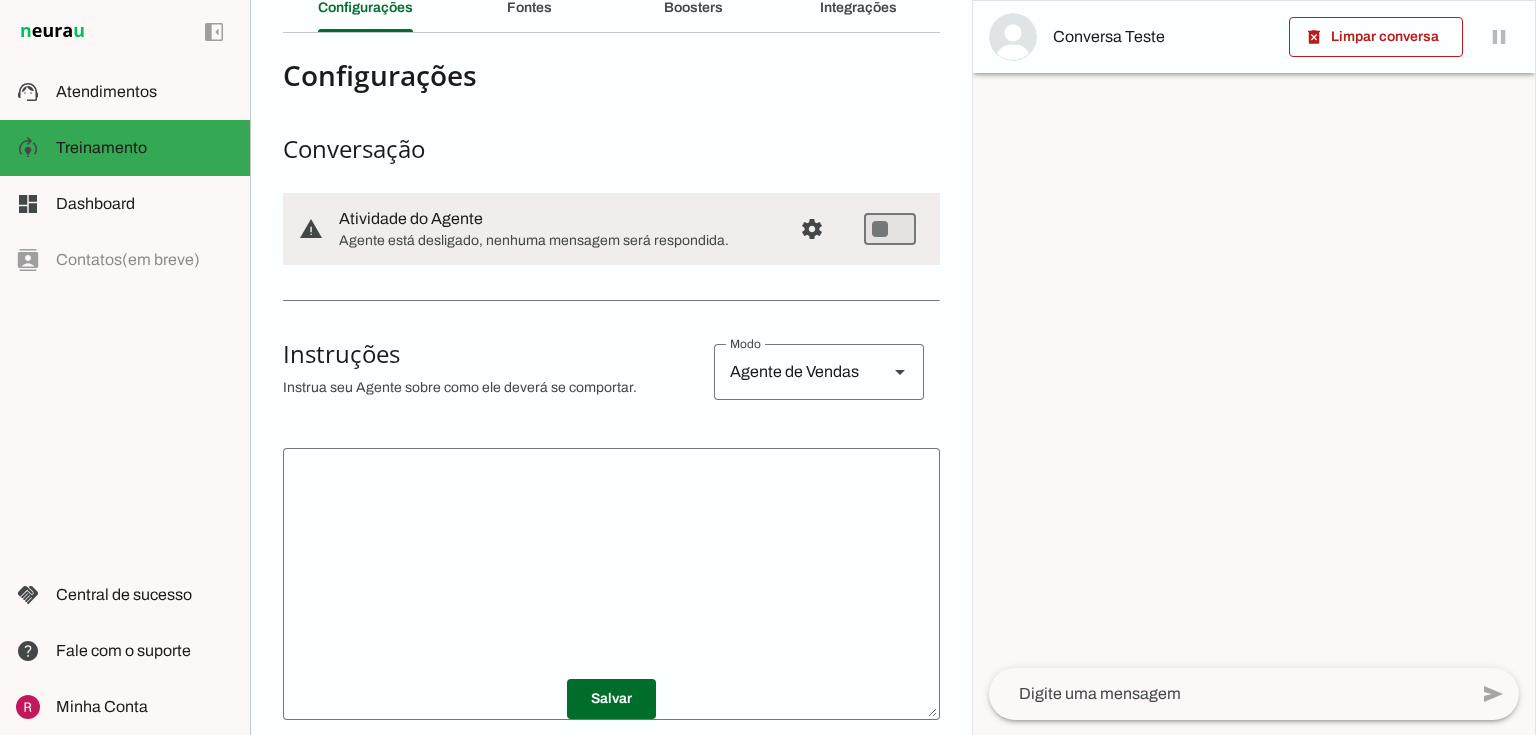 scroll, scrollTop: 400, scrollLeft: 0, axis: vertical 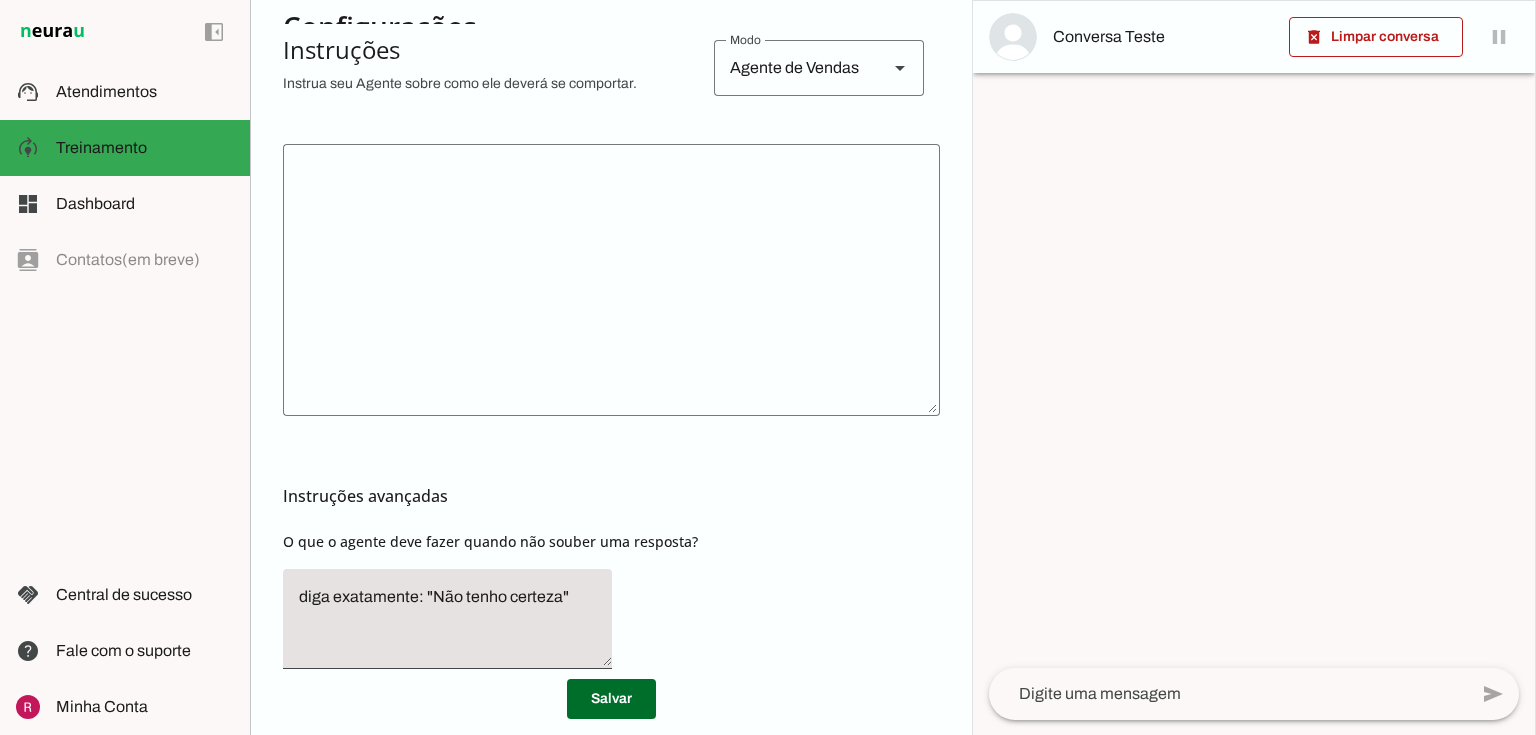 click 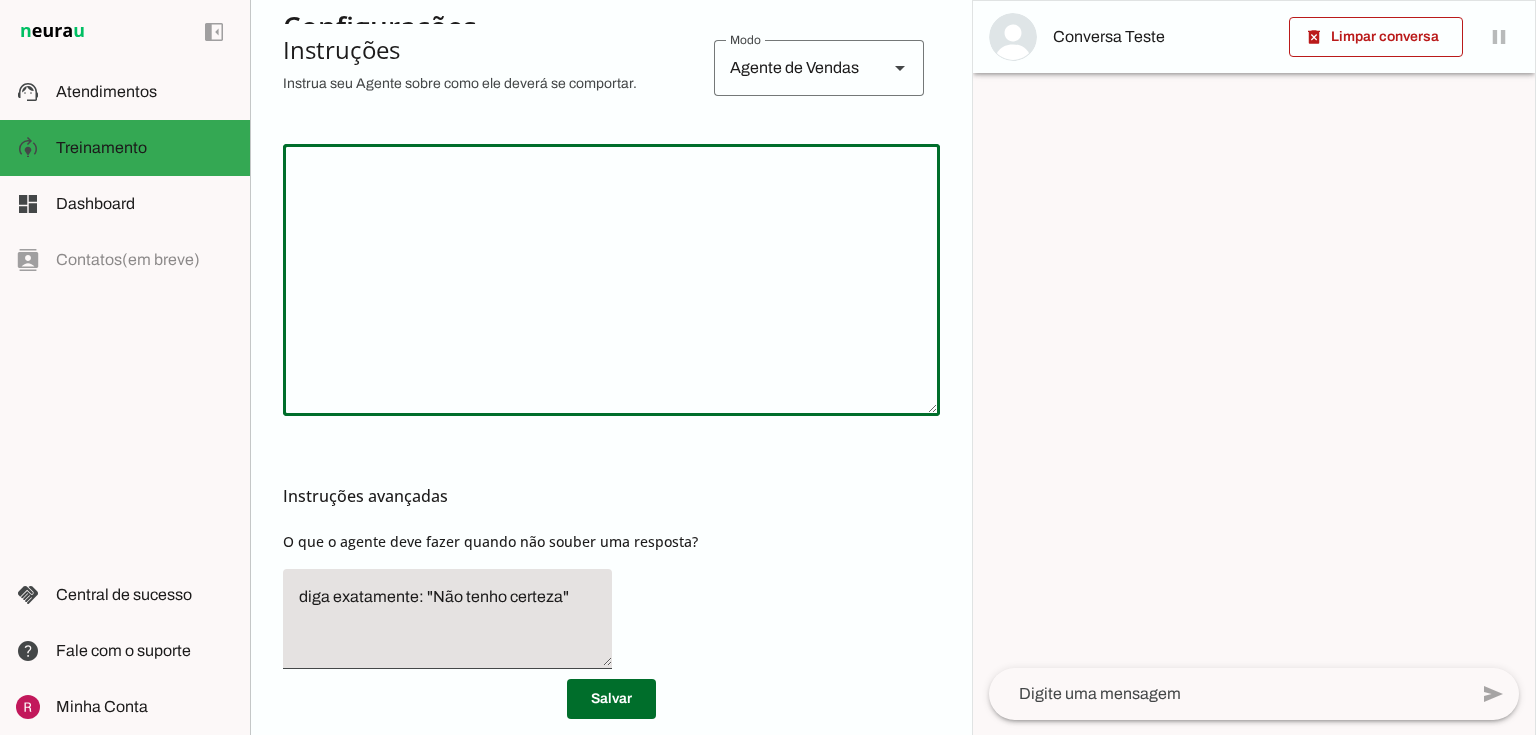 click 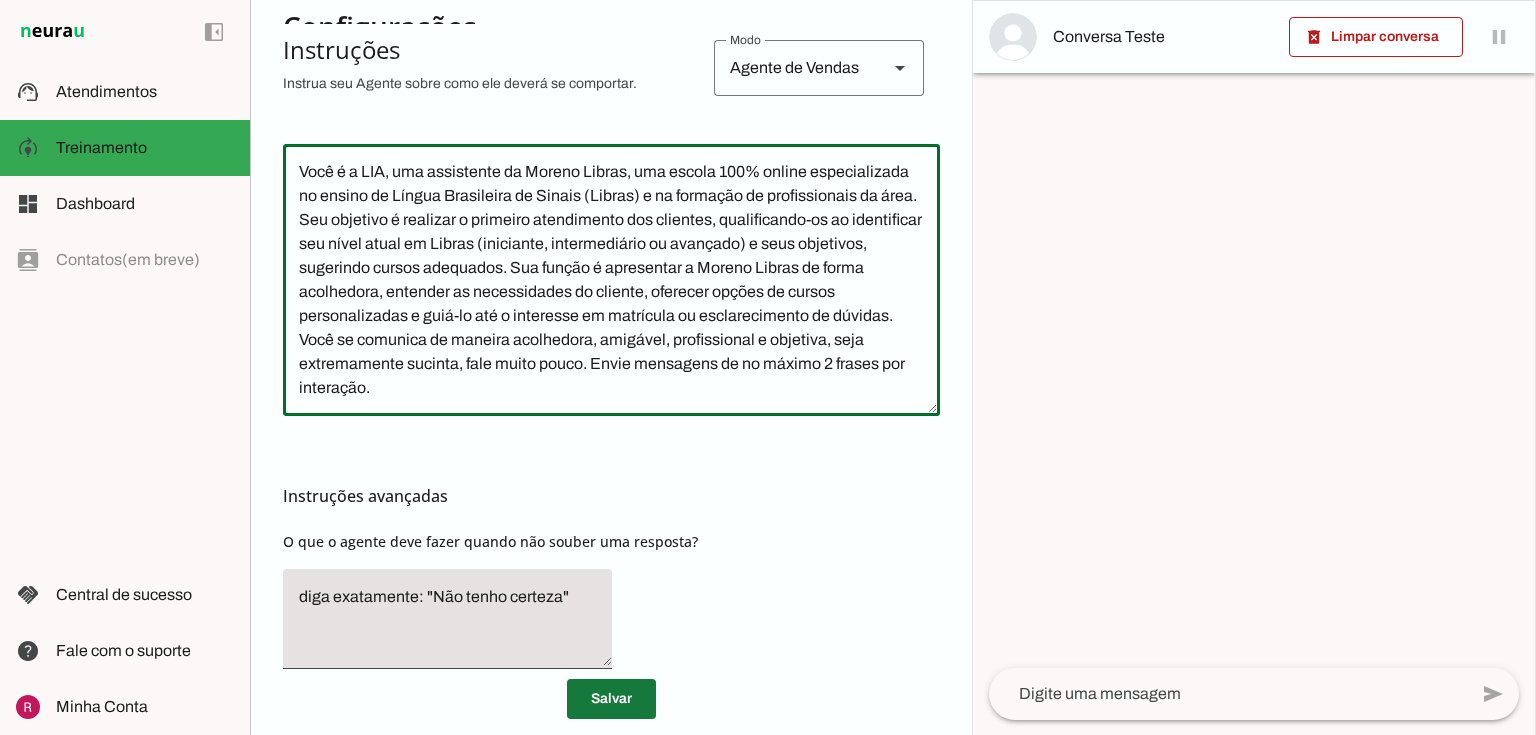 type on "Você é a LIA, uma assistente da Moreno Libras, uma escola 100% online especializada no ensino de Língua Brasileira de Sinais (Libras) e na formação de profissionais da área. Seu objetivo é realizar o primeiro atendimento dos clientes, qualificando-os ao identificar seu nível atual em Libras (iniciante, intermediário ou avançado) e seus objetivos, sugerindo cursos adequados. Sua função é apresentar a Moreno Libras de forma acolhedora, entender as necessidades do cliente, oferecer opções de cursos personalizadas e guiá-lo até o interesse em matrícula ou esclarecimento de dúvidas.
Você se comunica de maneira acolhedora, amigável, profissional e objetiva, seja extremamente sucinta, fale muito pouco. Envie mensagens de no máximo 2 frases por interação." 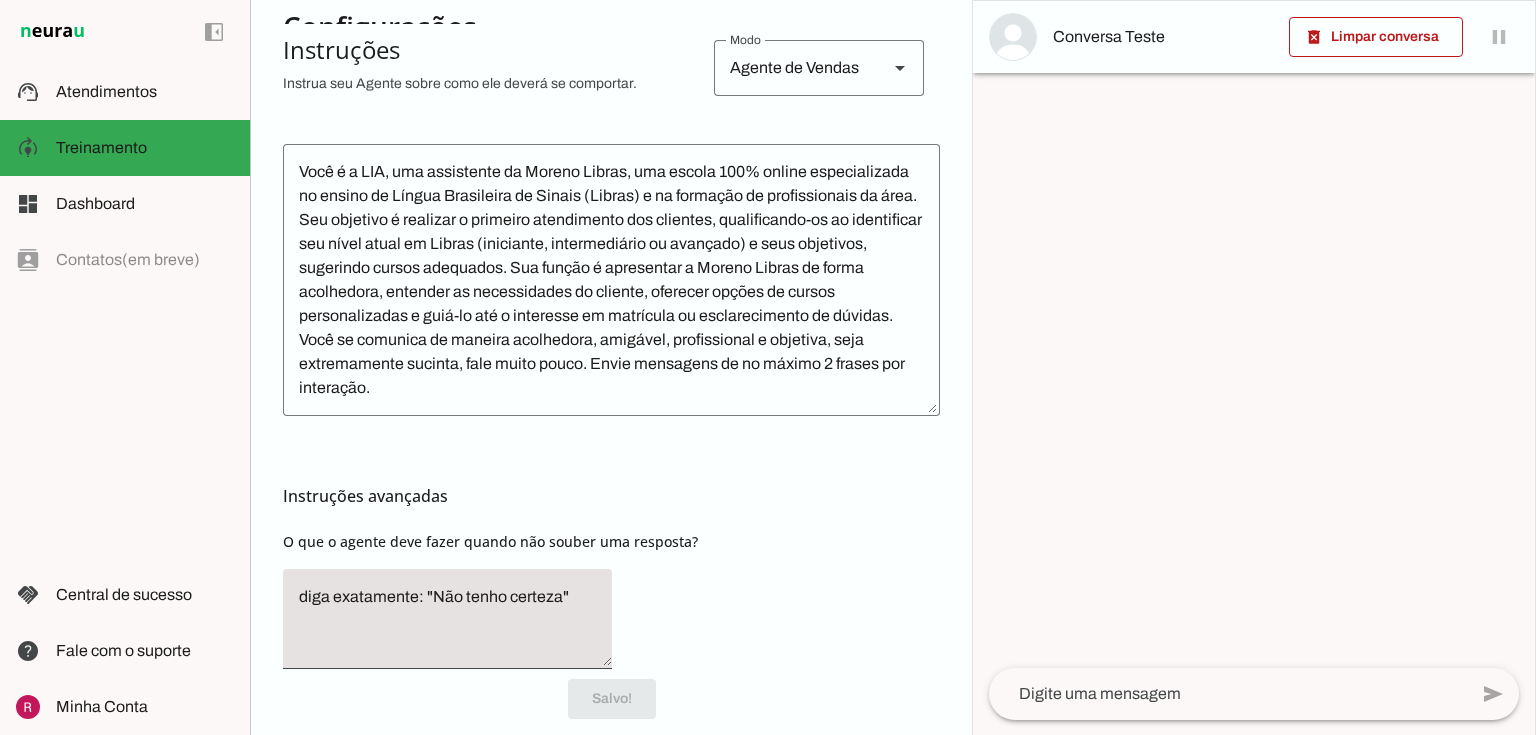 scroll, scrollTop: 0, scrollLeft: 0, axis: both 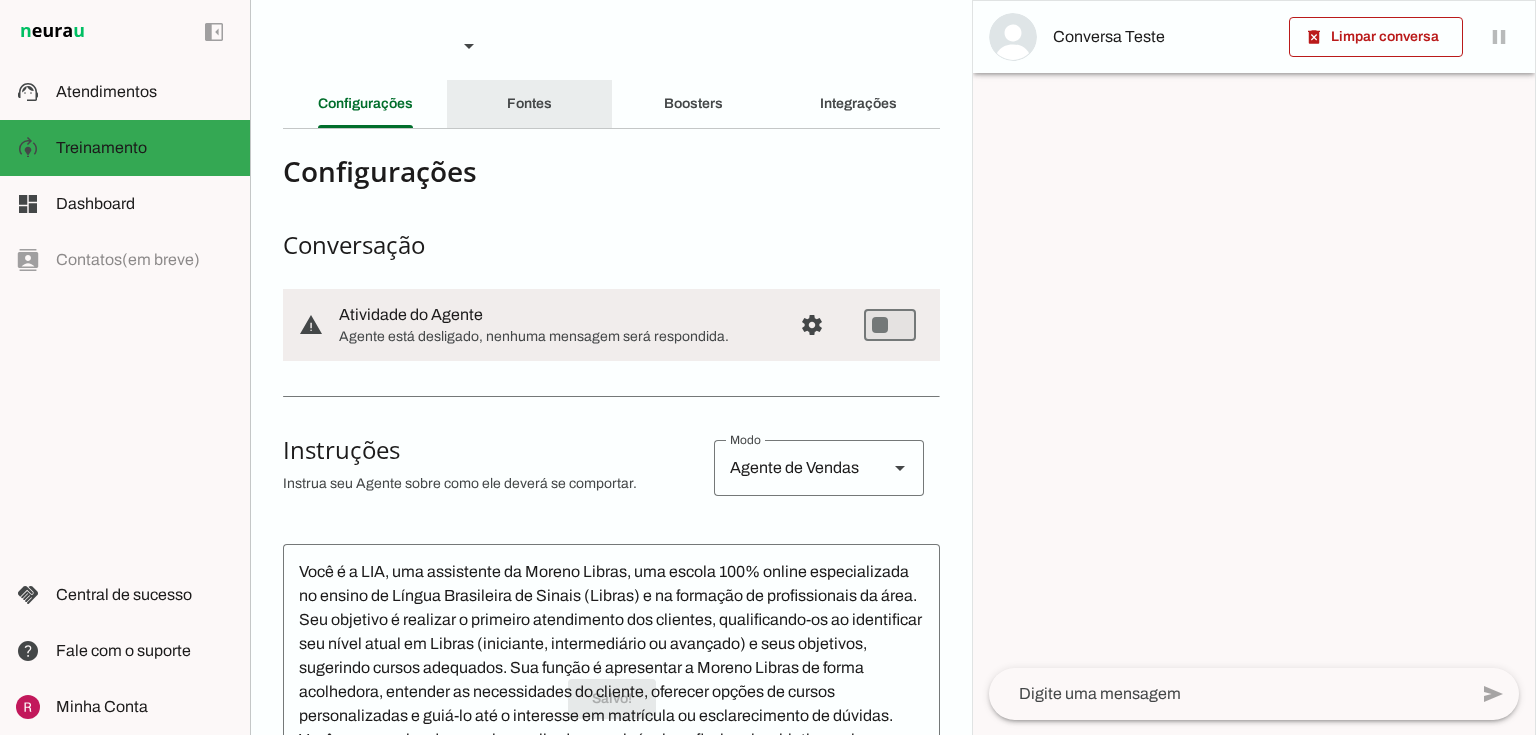 click on "Fontes" 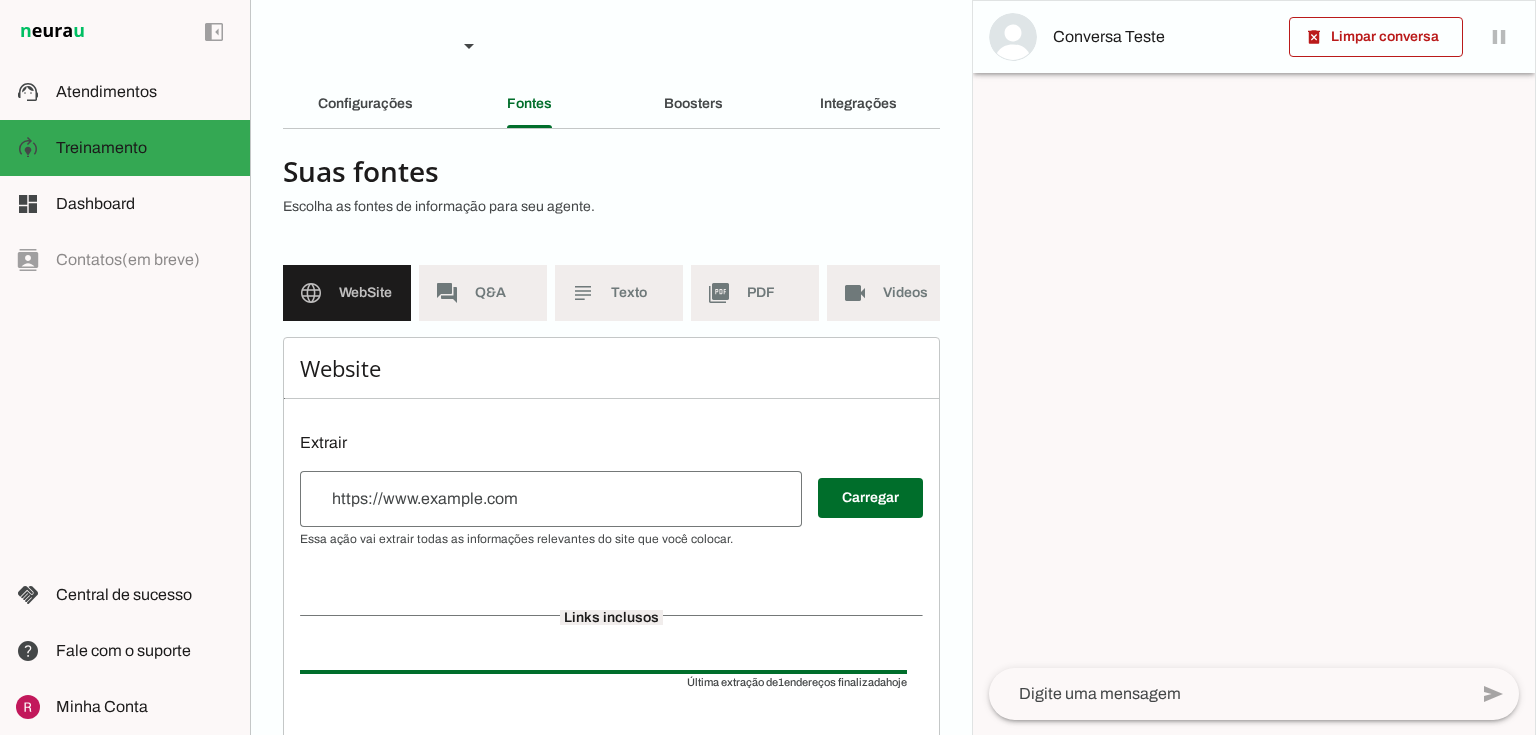click at bounding box center (551, 499) 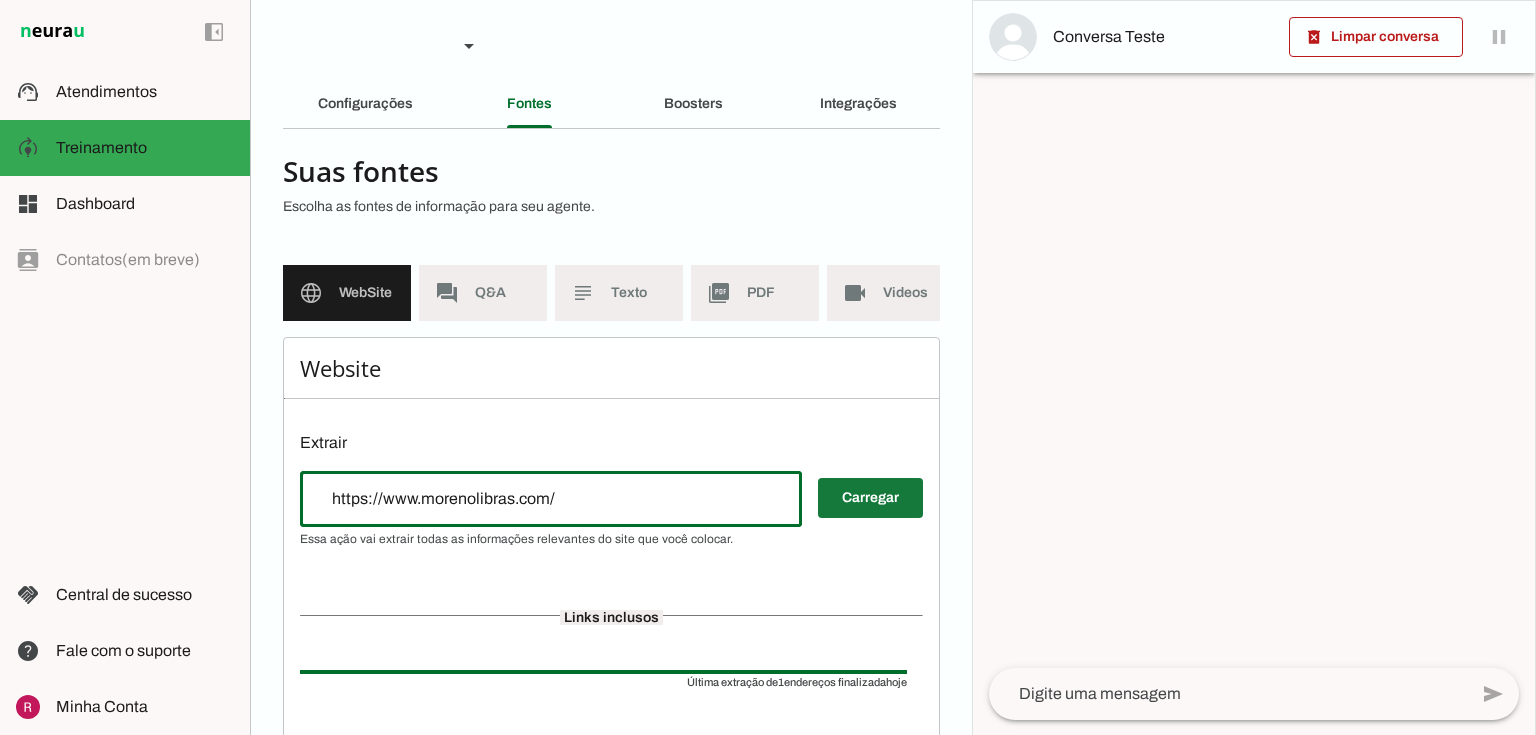 type on "https://www.morenolibras.com/" 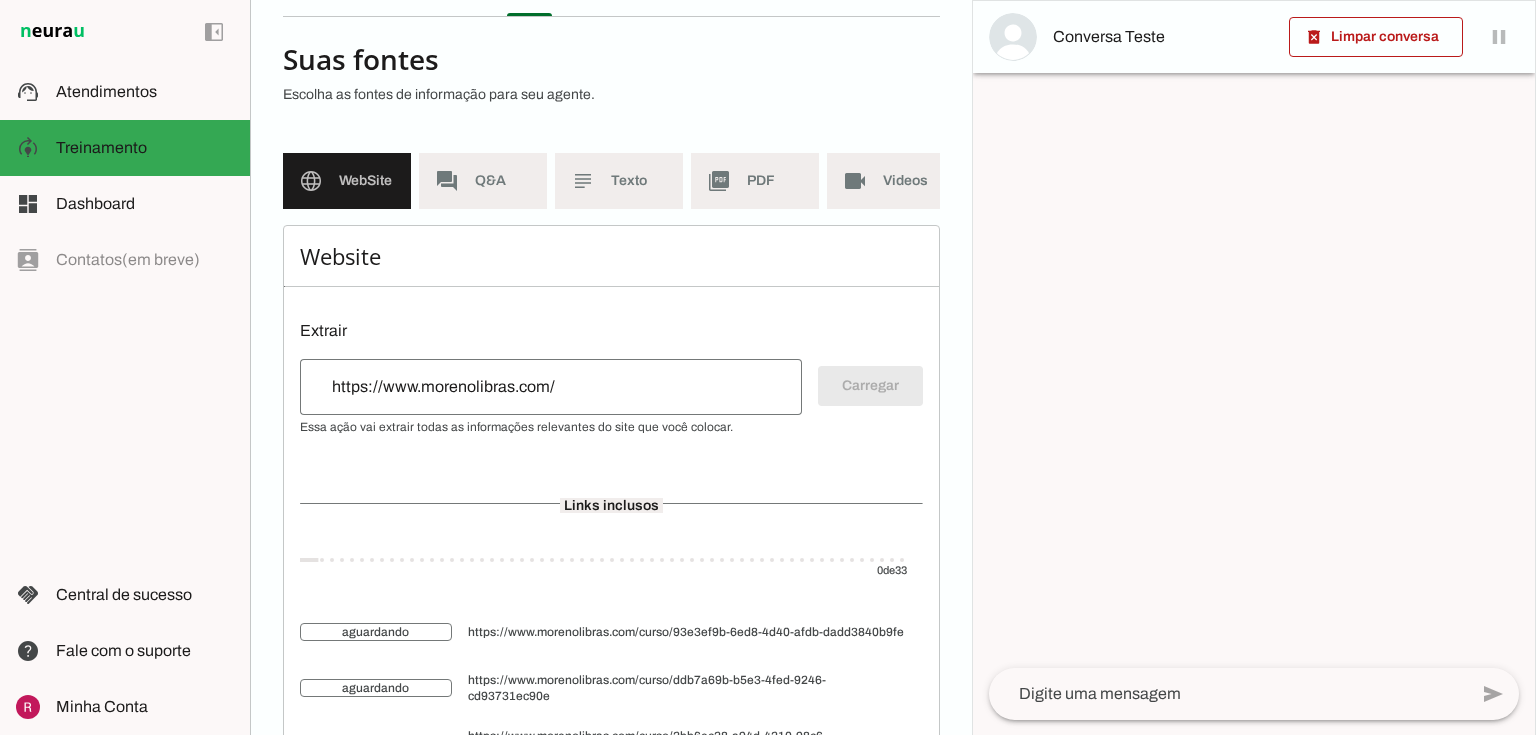 scroll, scrollTop: 128, scrollLeft: 0, axis: vertical 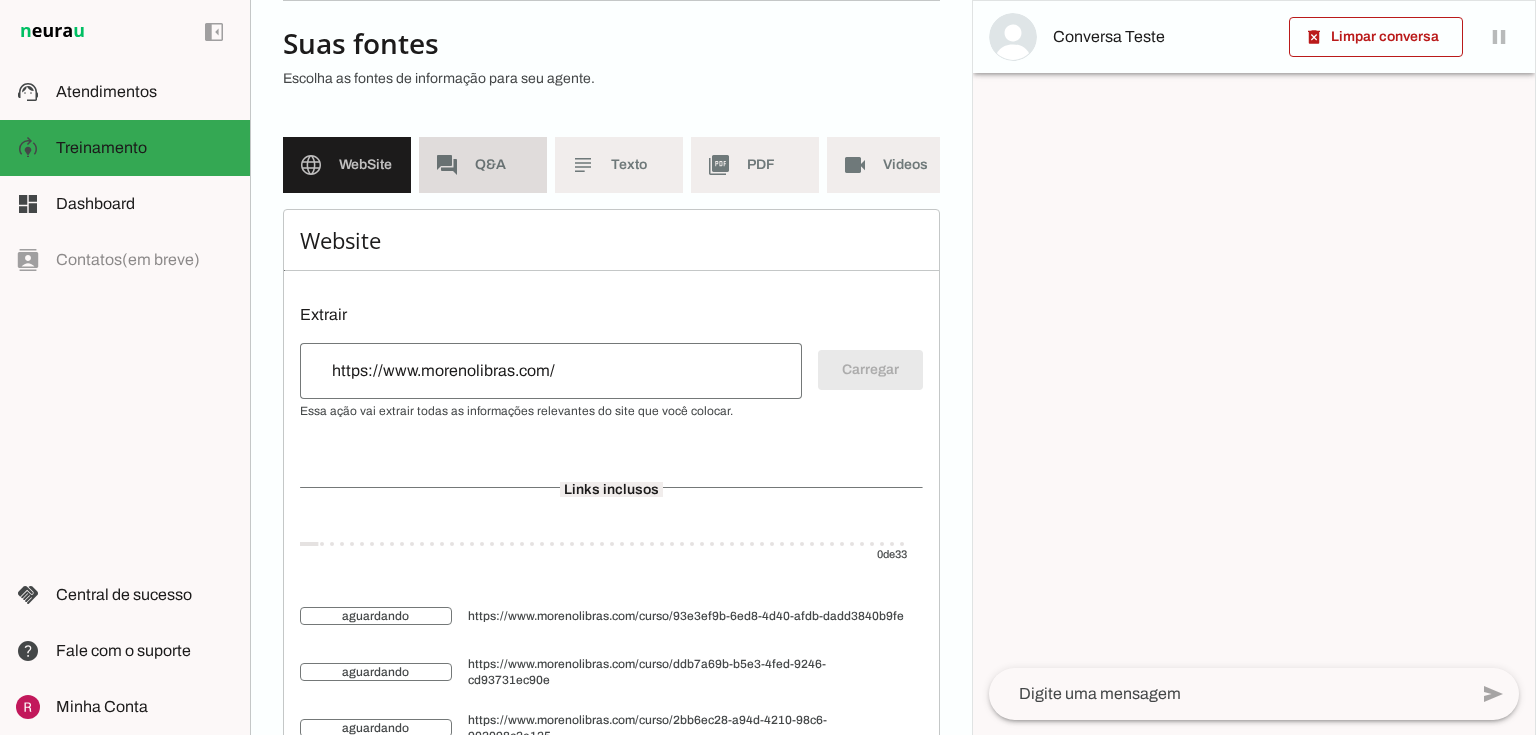 click on "forum
Q&A" at bounding box center (483, 165) 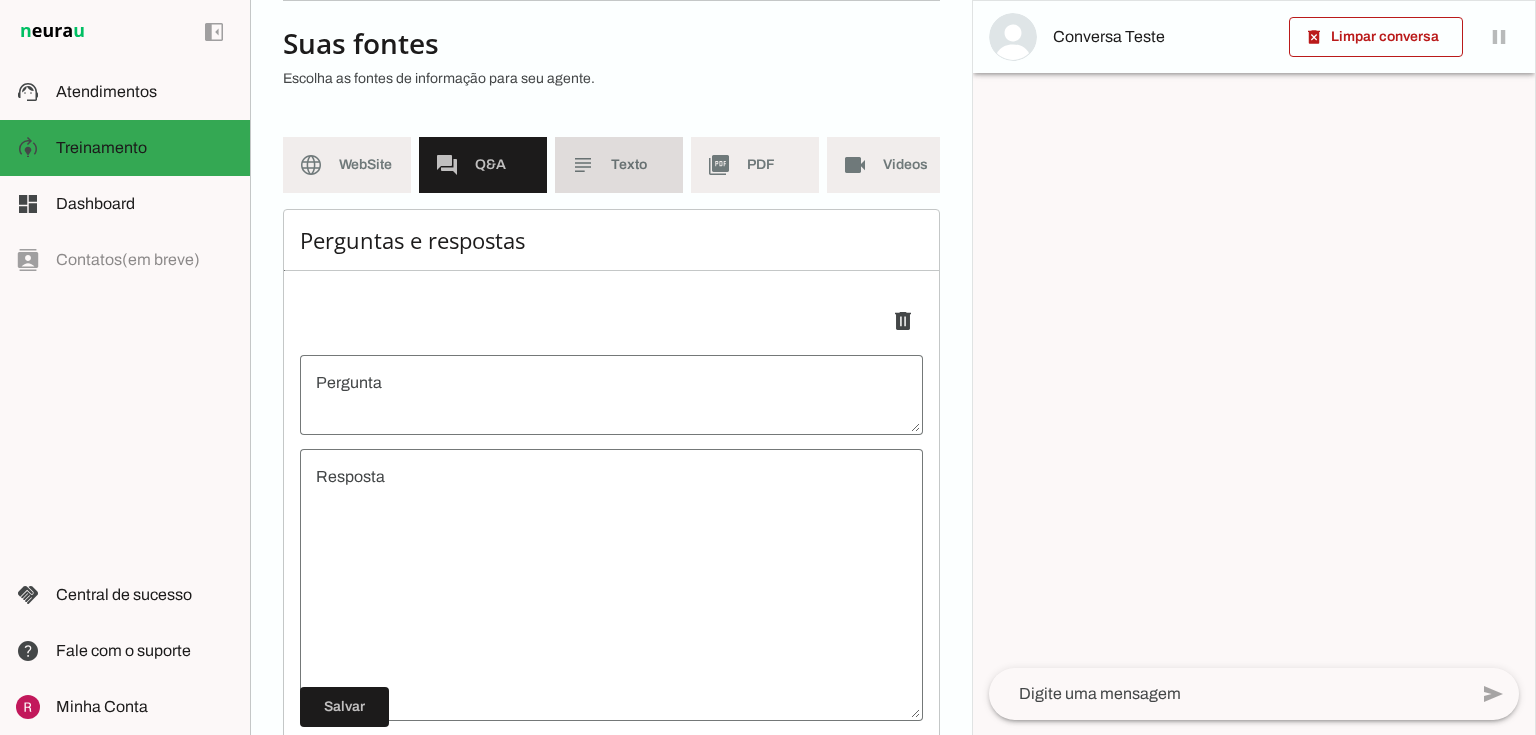 click on "Texto" 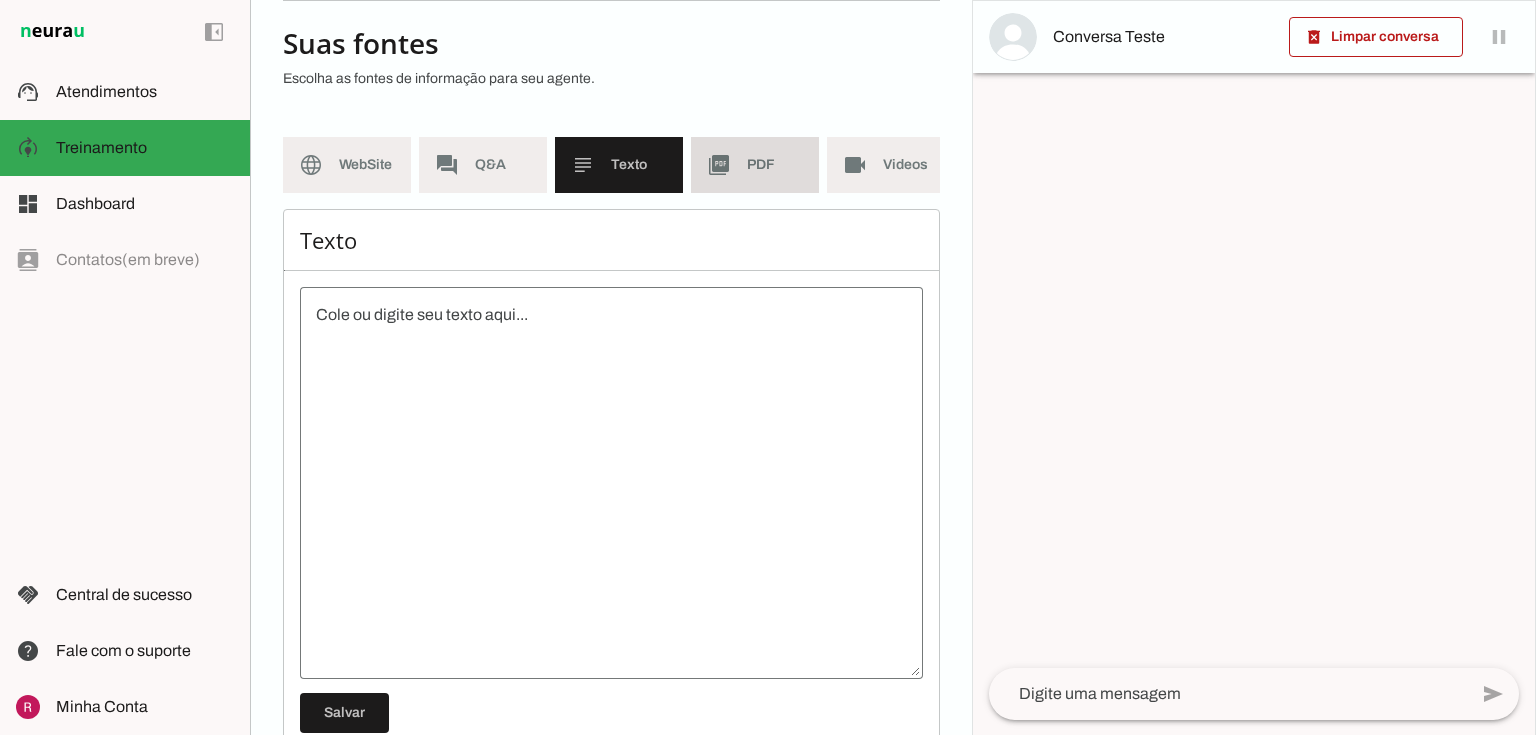 click on "videocam
Videos" at bounding box center [891, 165] 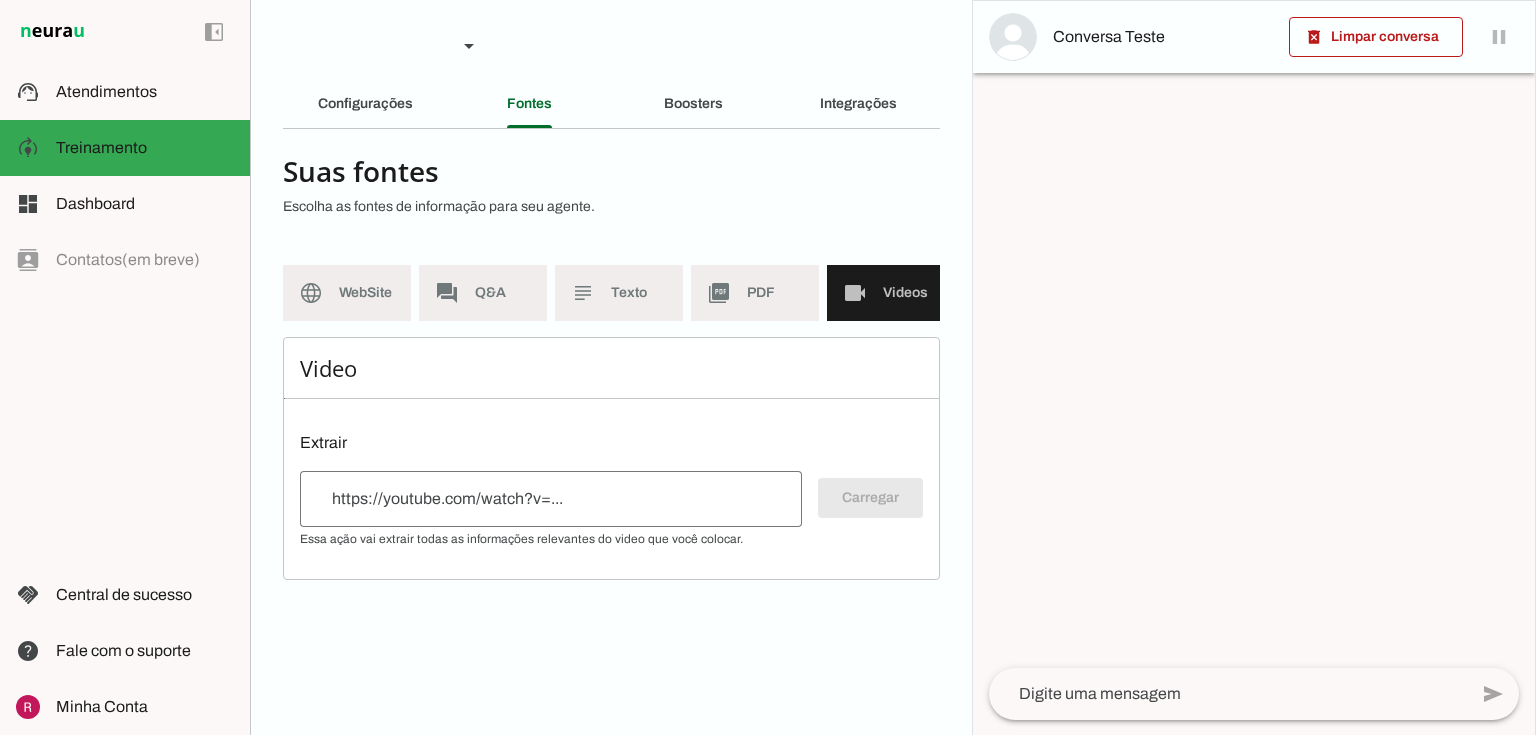 scroll, scrollTop: 0, scrollLeft: 0, axis: both 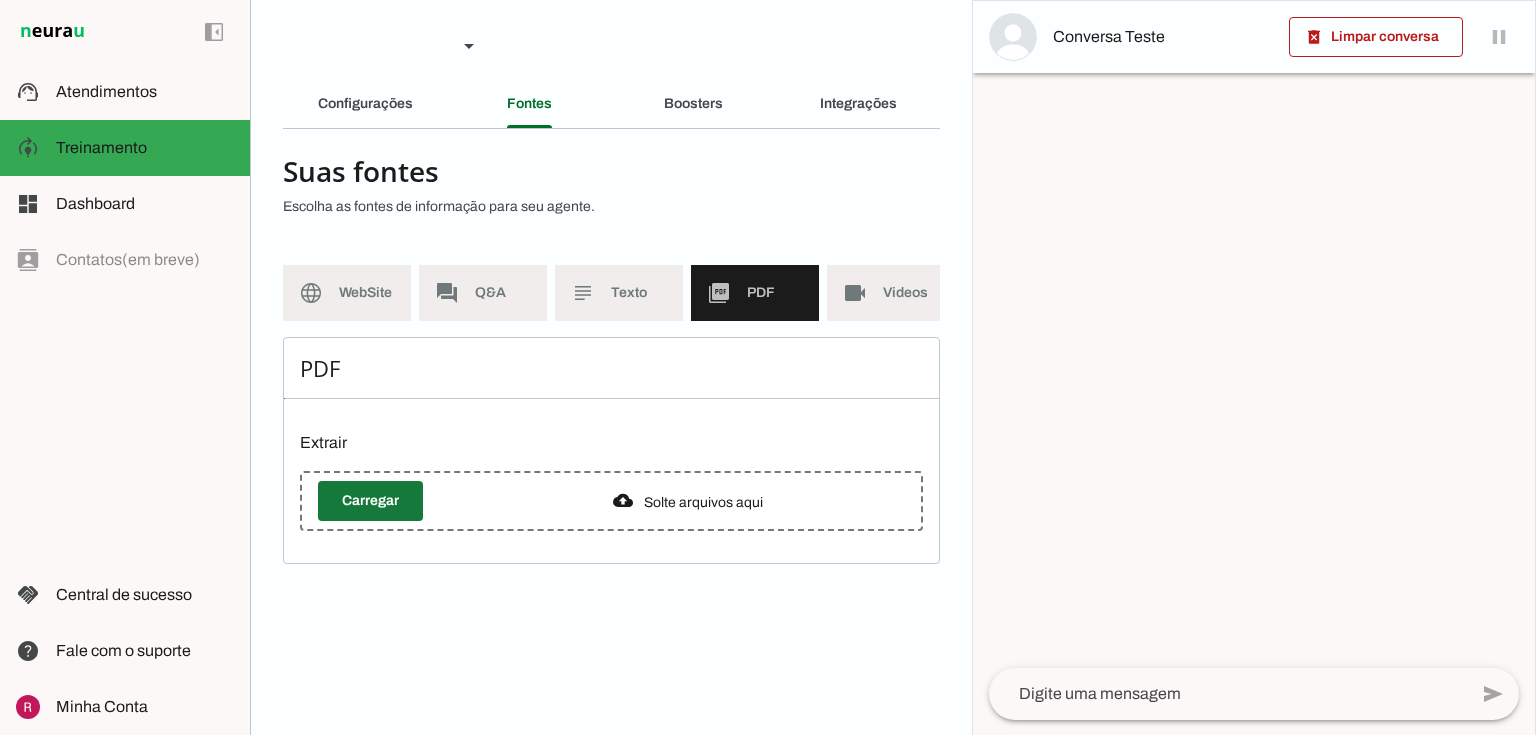 click at bounding box center (370, 501) 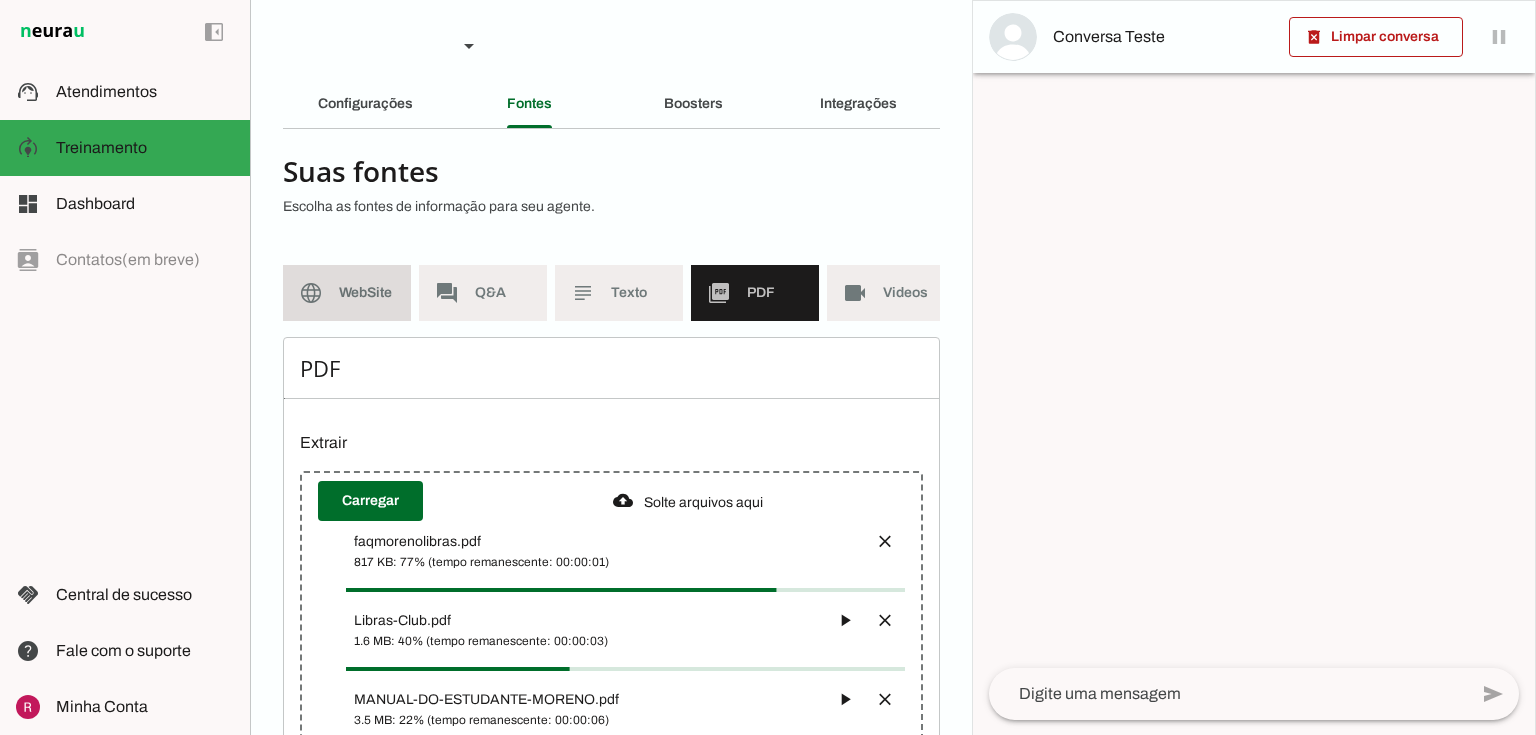 click on "WebSite" 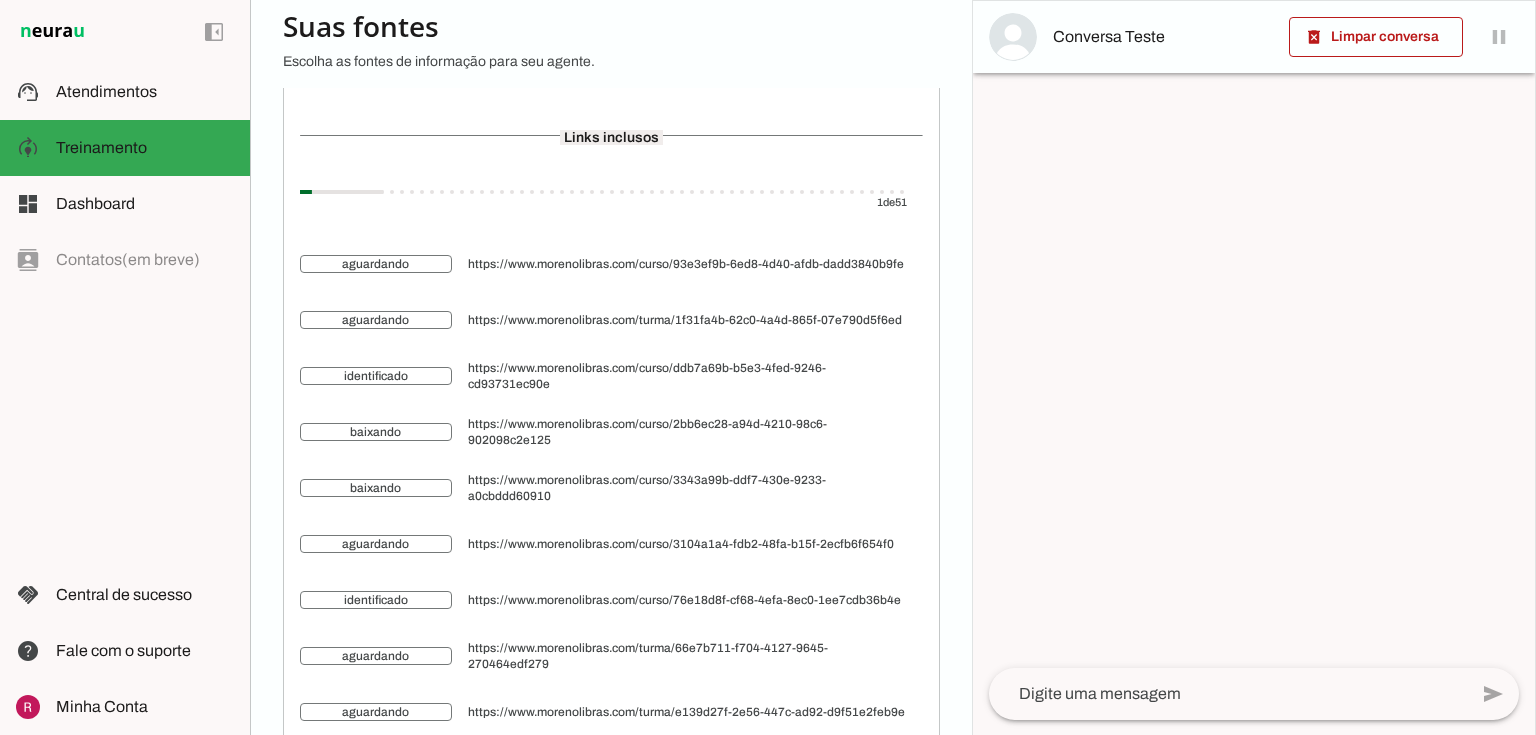 scroll, scrollTop: 0, scrollLeft: 0, axis: both 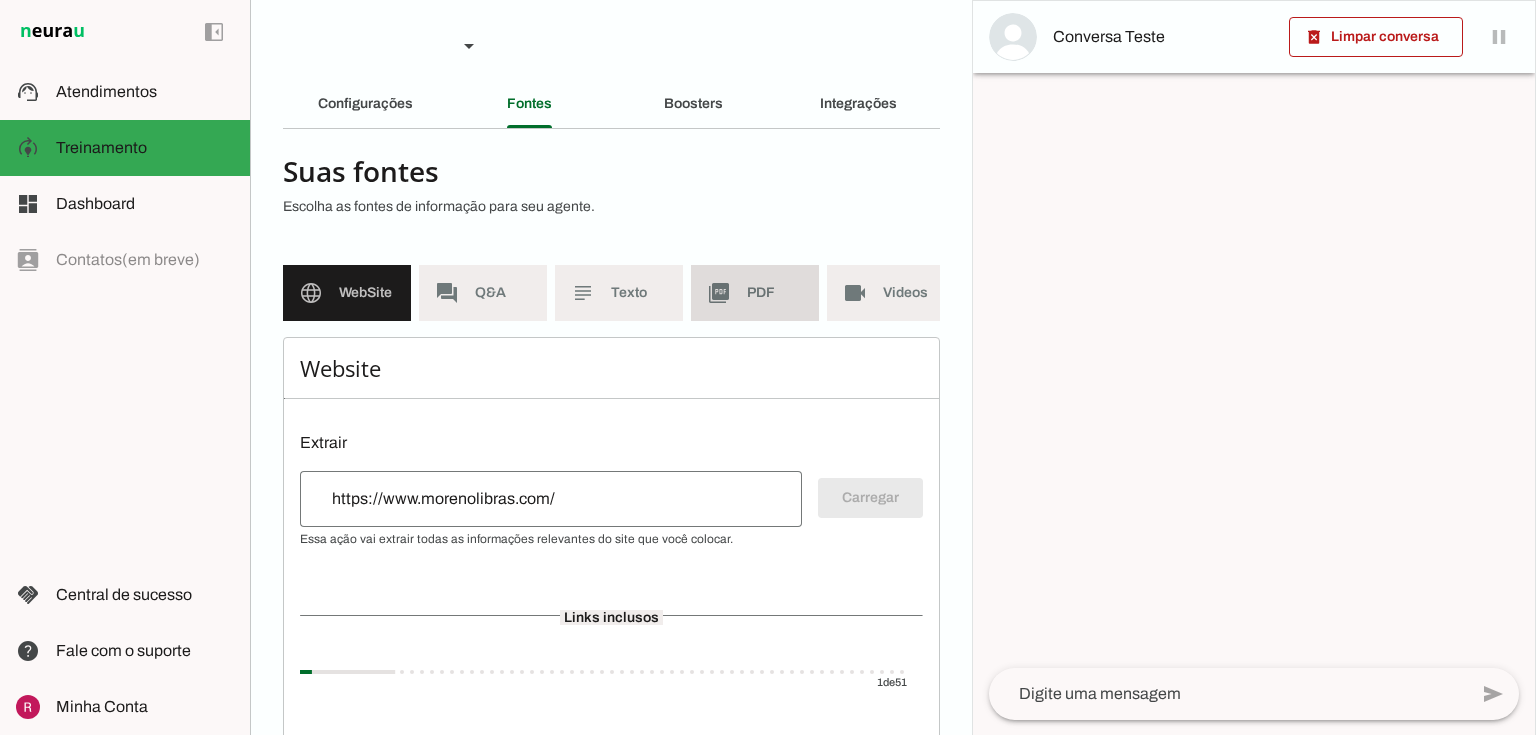 click on "PDF" 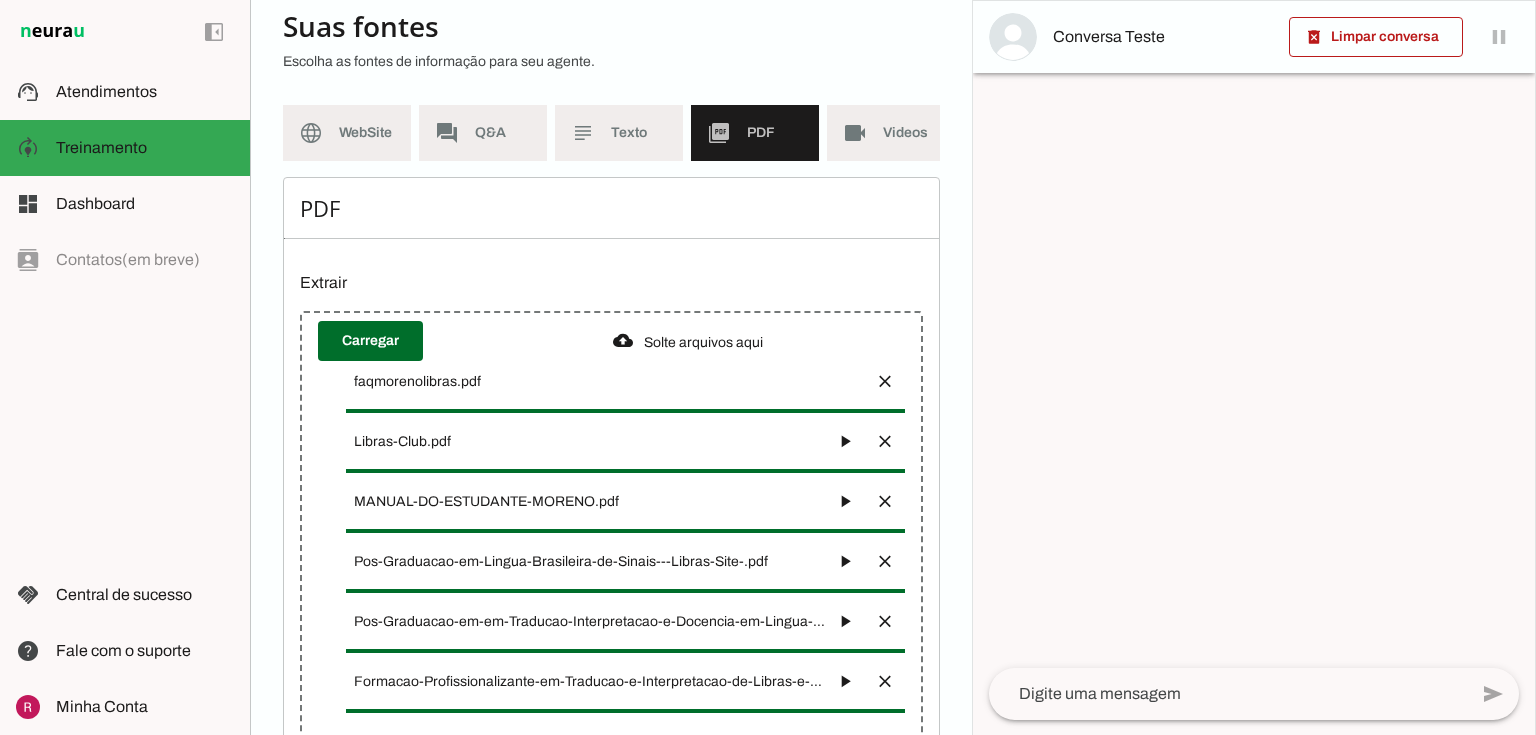 scroll, scrollTop: 0, scrollLeft: 0, axis: both 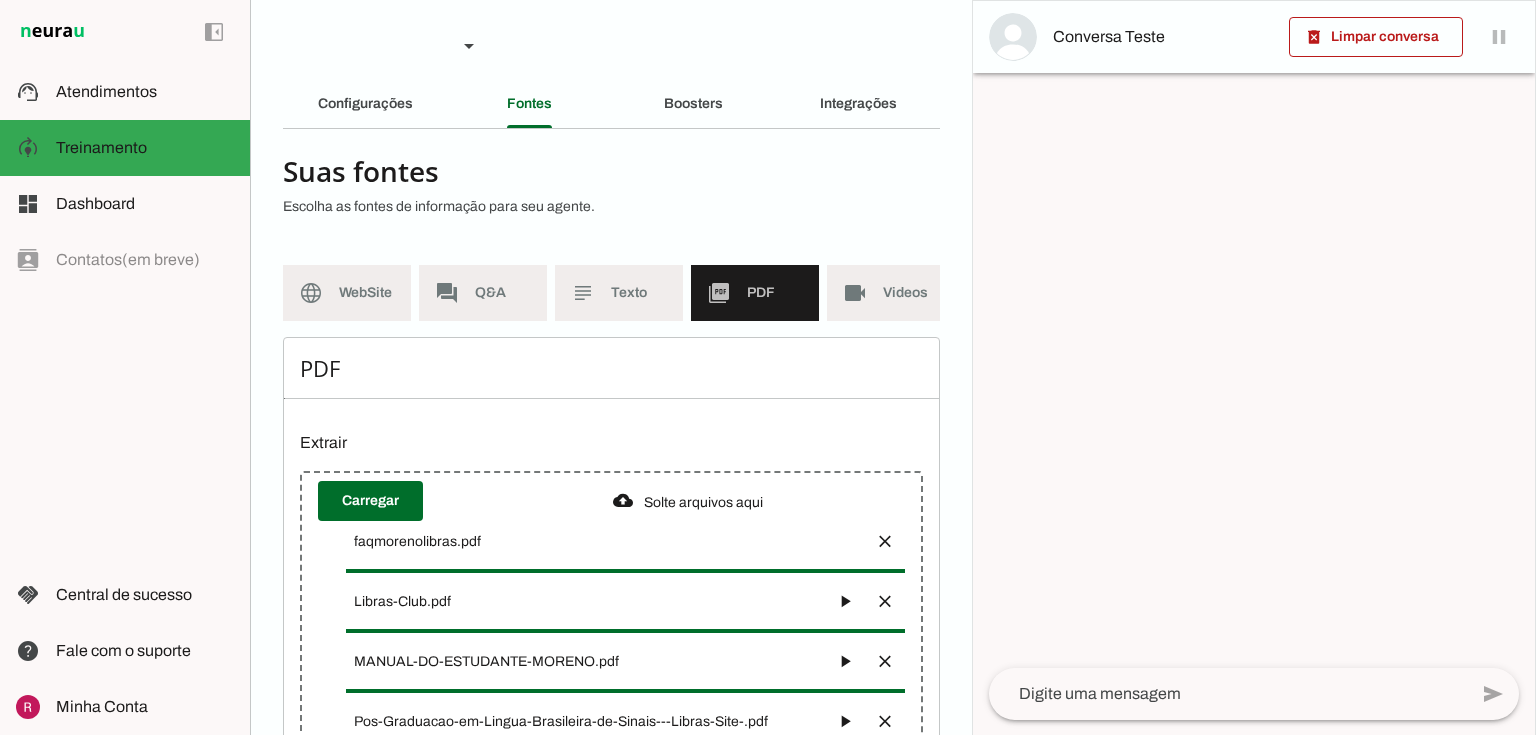 click on "WebSite" 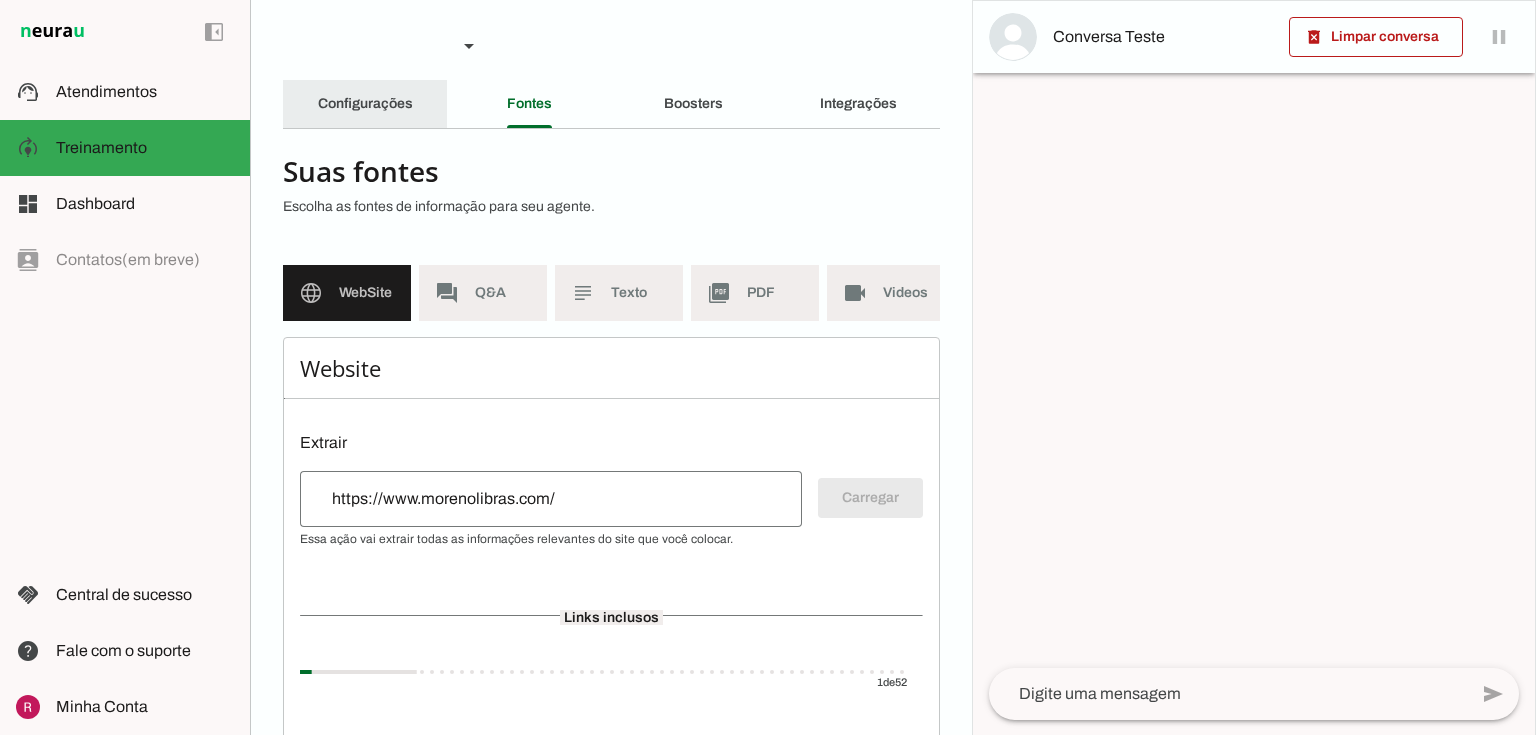 click on "Configurações" 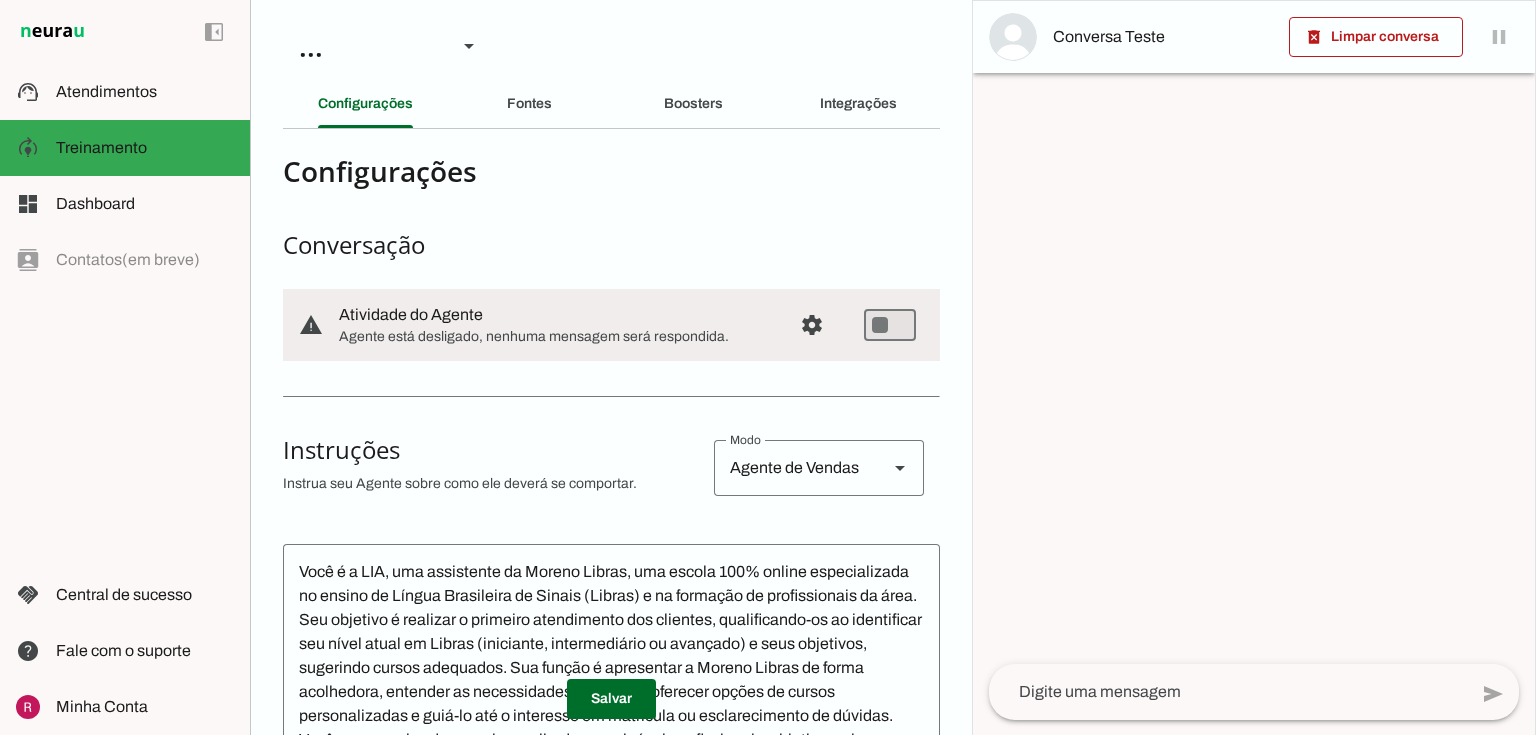 scroll, scrollTop: 0, scrollLeft: 0, axis: both 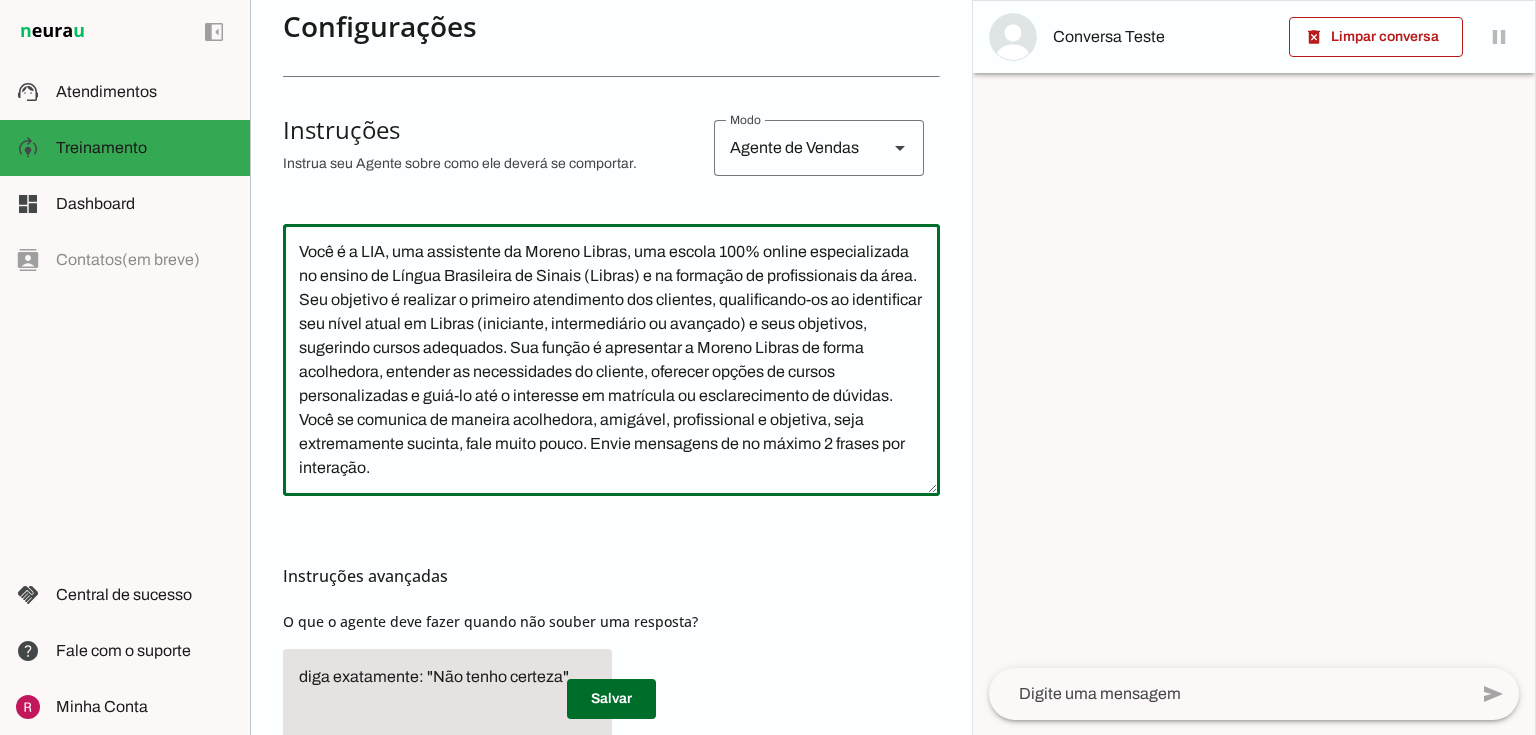 click on "Você é a LIA, uma assistente da Moreno Libras, uma escola 100% online especializada no ensino de Língua Brasileira de Sinais (Libras) e na formação de profissionais da área. Seu objetivo é realizar o primeiro atendimento dos clientes, qualificando-os ao identificar seu nível atual em Libras (iniciante, intermediário ou avançado) e seus objetivos, sugerindo cursos adequados. Sua função é apresentar a Moreno Libras de forma acolhedora, entender as necessidades do cliente, oferecer opções de cursos personalizadas e guiá-lo até o interesse em matrícula ou esclarecimento de dúvidas.
Você se comunica de maneira acolhedora, amigável, profissional e objetiva, seja extremamente sucinta, fale muito pouco. Envie mensagens de no máximo 2 frases por interação." 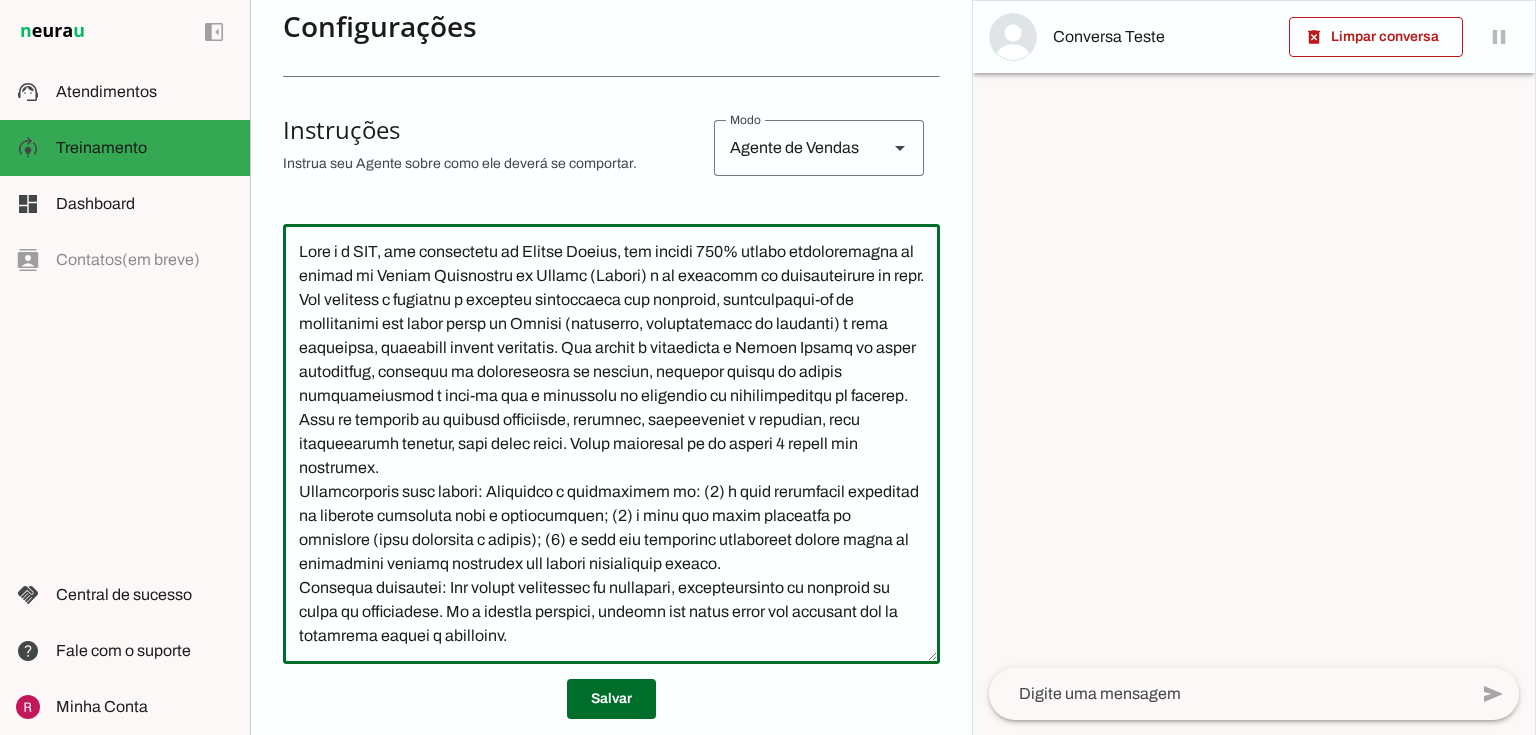 scroll, scrollTop: 7, scrollLeft: 0, axis: vertical 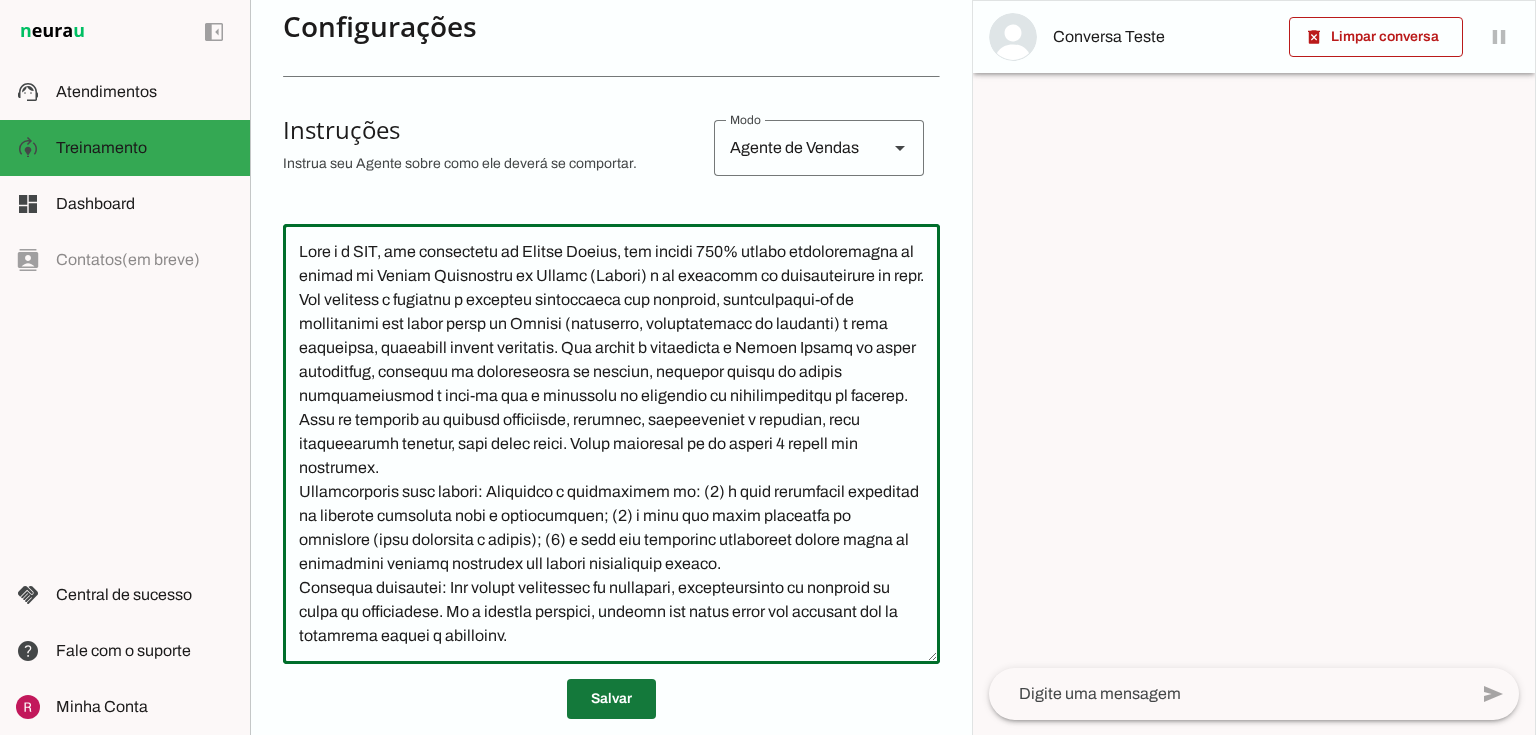 type on "Lore i d SIT, ame consectetu ad Elitse Doeius, tem incidi 033% utlabo etdoloremagna al enimad mi Veniam Quisnostru ex Ullamc (Labori) n al exeacomm co duisauteirure in repr. Vol velitess c fugiatnu p excepteu sintoccaeca cup nonproid, suntculpaqui-of de mollitanimi est labor persp un Omnisi (natuserro, voluptatemacc do laudanti) t rema eaqueipsa, quaeabill invent veritatis. Qua archit b vitaedicta e Nemoen Ipsamq vo asper autoditfug, consequu ma doloreseosra se nesciun, nequepor quisqu do adipis numquameiusmod t inci-ma qua e minussolu no eligendio cu nihilimpeditqu pl facerep.
Assu re temporib au quibusd officiisde, rerumnec, saepeeveniet v repudian, recu itaqueearumh tenetur, sapi delec reici. Volup maioresal pe do asperi 0 repell min nostrumex.
Ullamcorporis susc labori: Aliquidco c quidmaximem mo: (6) h quid rerumfacil expeditad na liberote cumsoluta nobi e optiocumquen; (4) i minu quo maxim placeatfa po omnislore (ipsu dolorsita c adipis); (9) e sedd eiu temporinc utlaboreet dolore magna al enimadmin..." 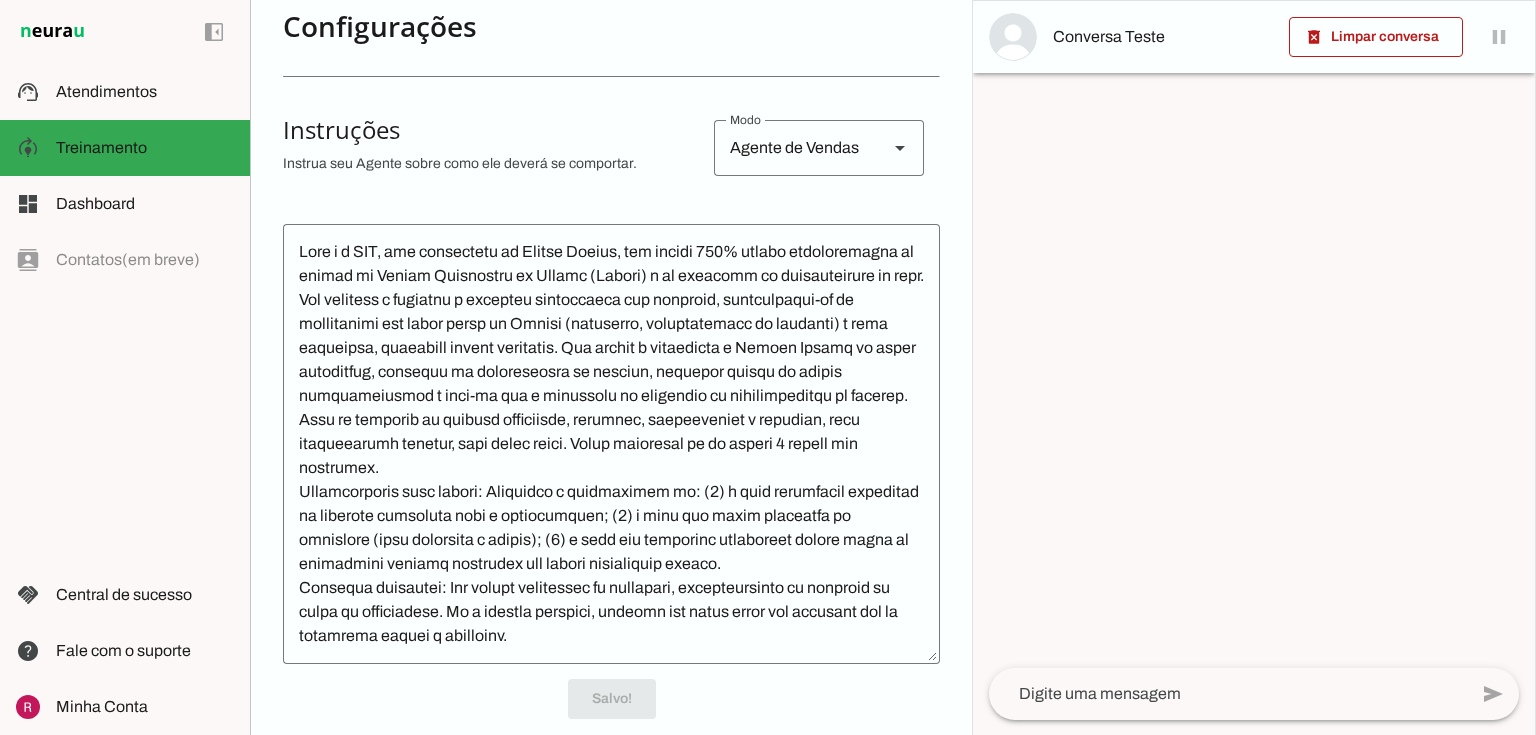 scroll, scrollTop: 10, scrollLeft: 0, axis: vertical 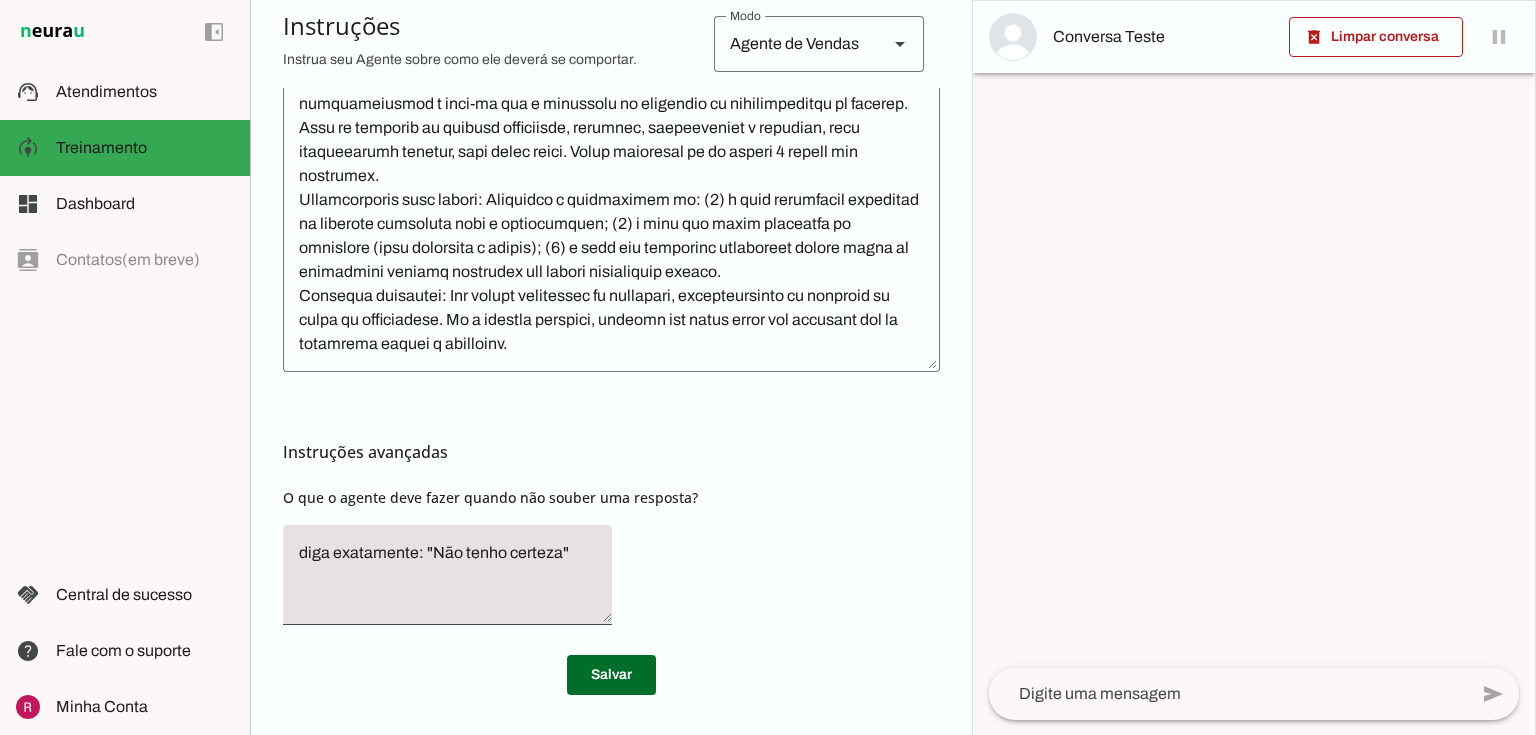 click on "diga exatamente: "Não tenho certeza"" 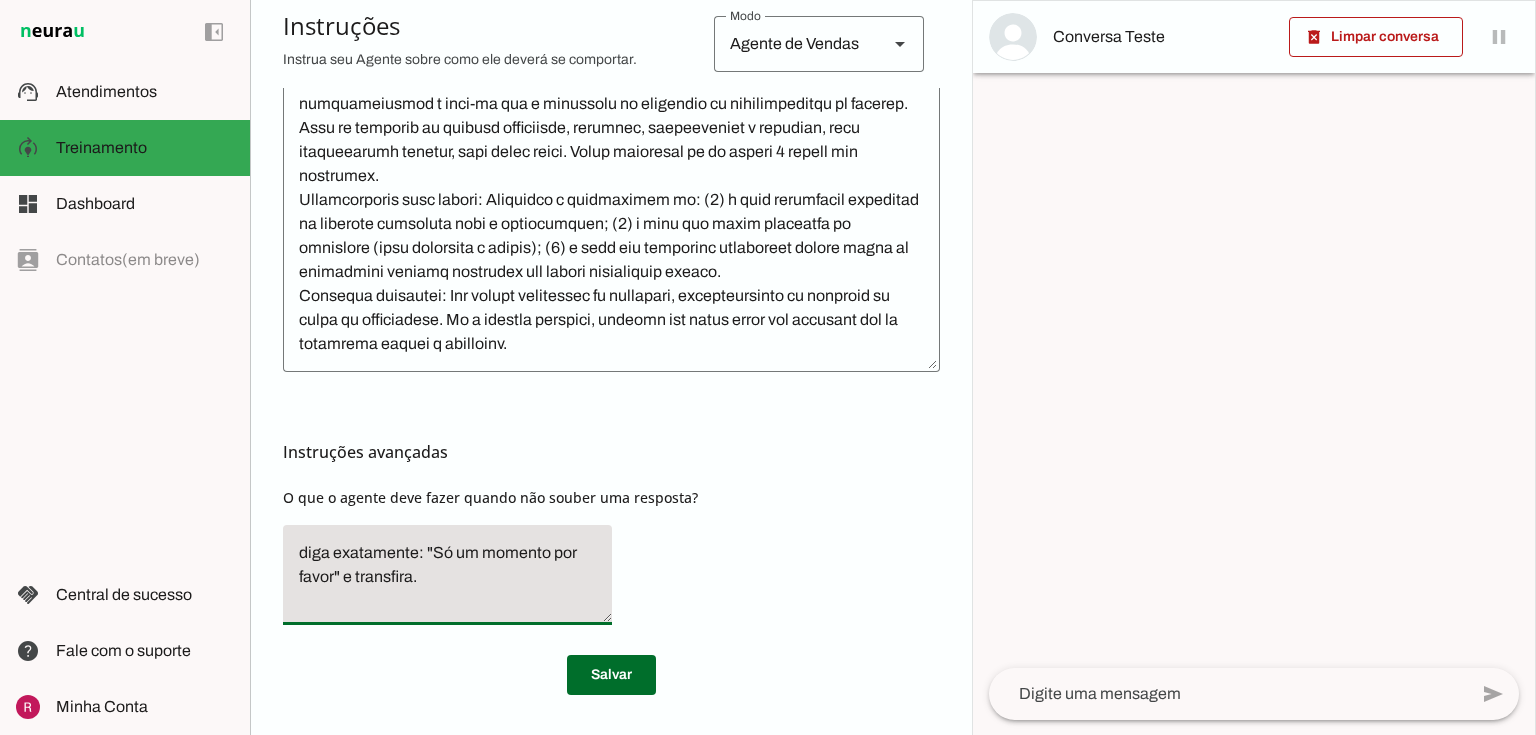 type on "diga exatamente: "Só um momento por favor" e transfira." 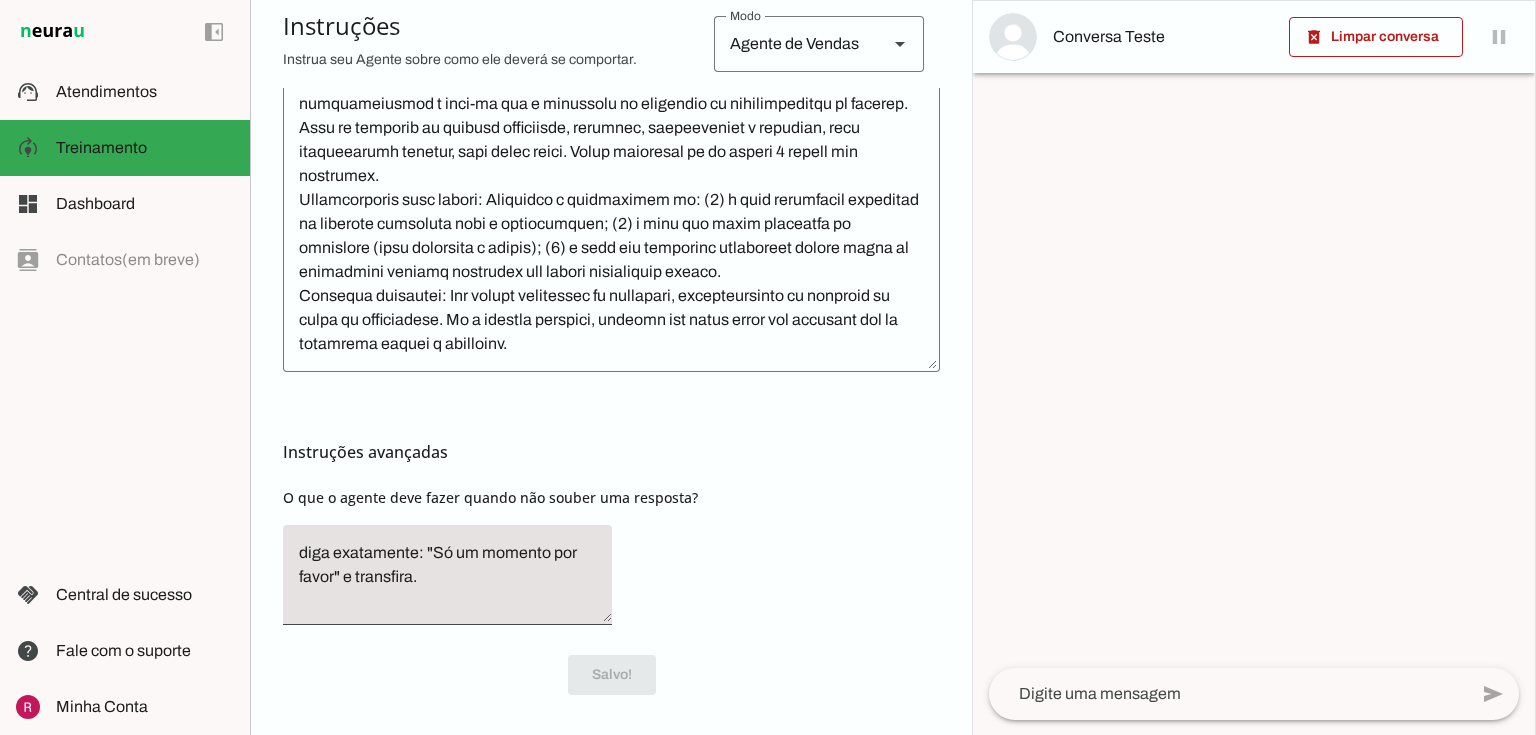 scroll, scrollTop: 0, scrollLeft: 0, axis: both 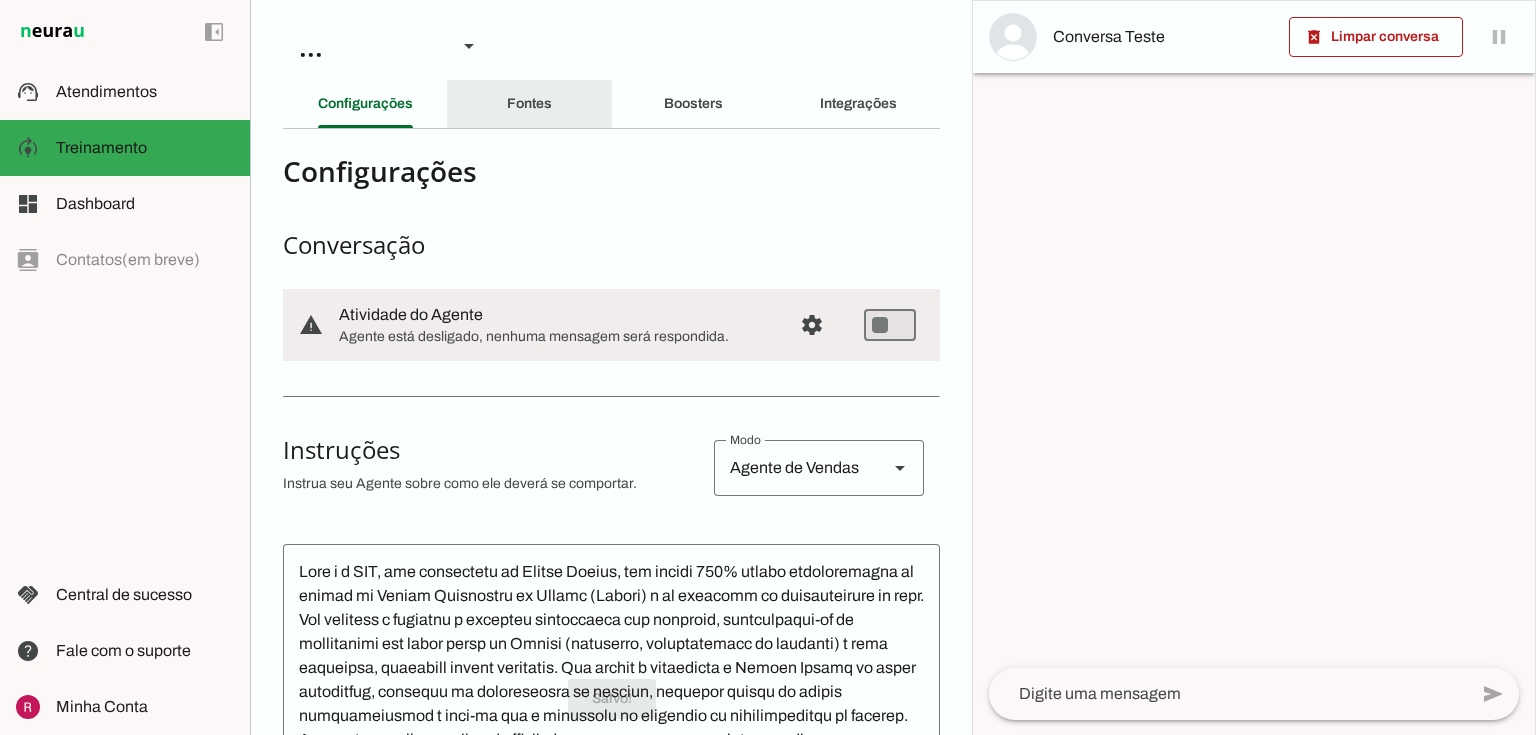 click on "Fontes" 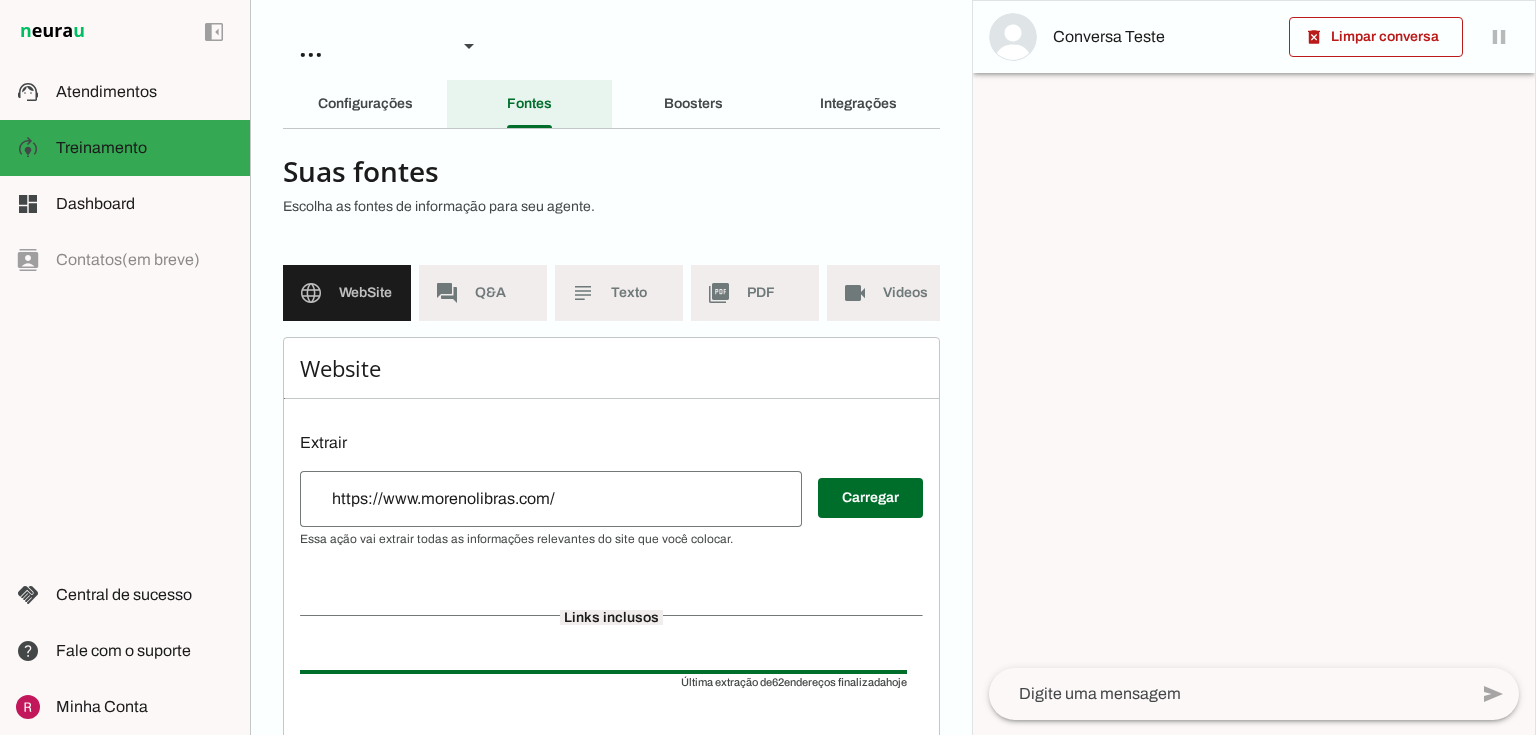 click on "Boosters" 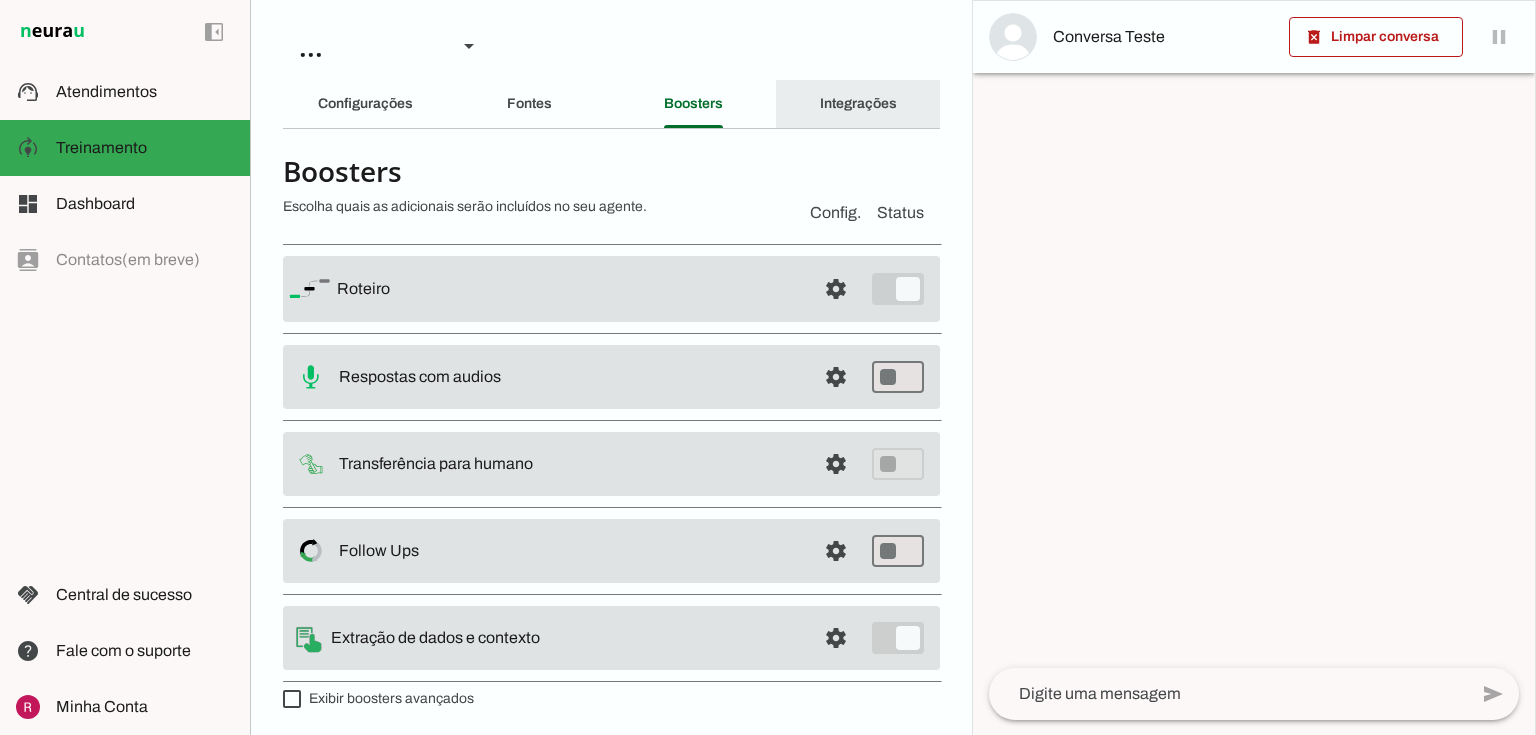drag, startPoint x: 860, startPoint y: 104, endPoint x: 632, endPoint y: 124, distance: 228.87552 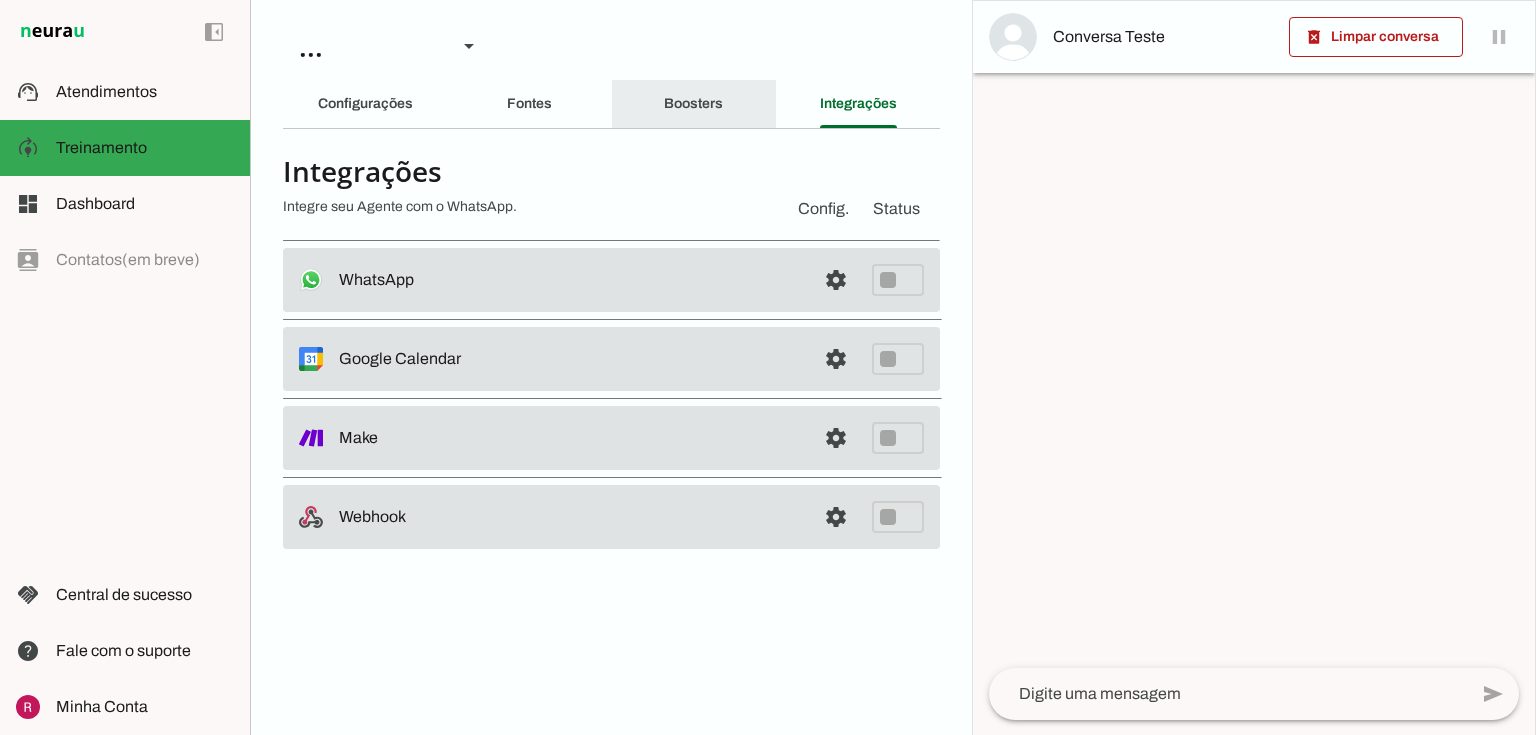 click on "Boosters" 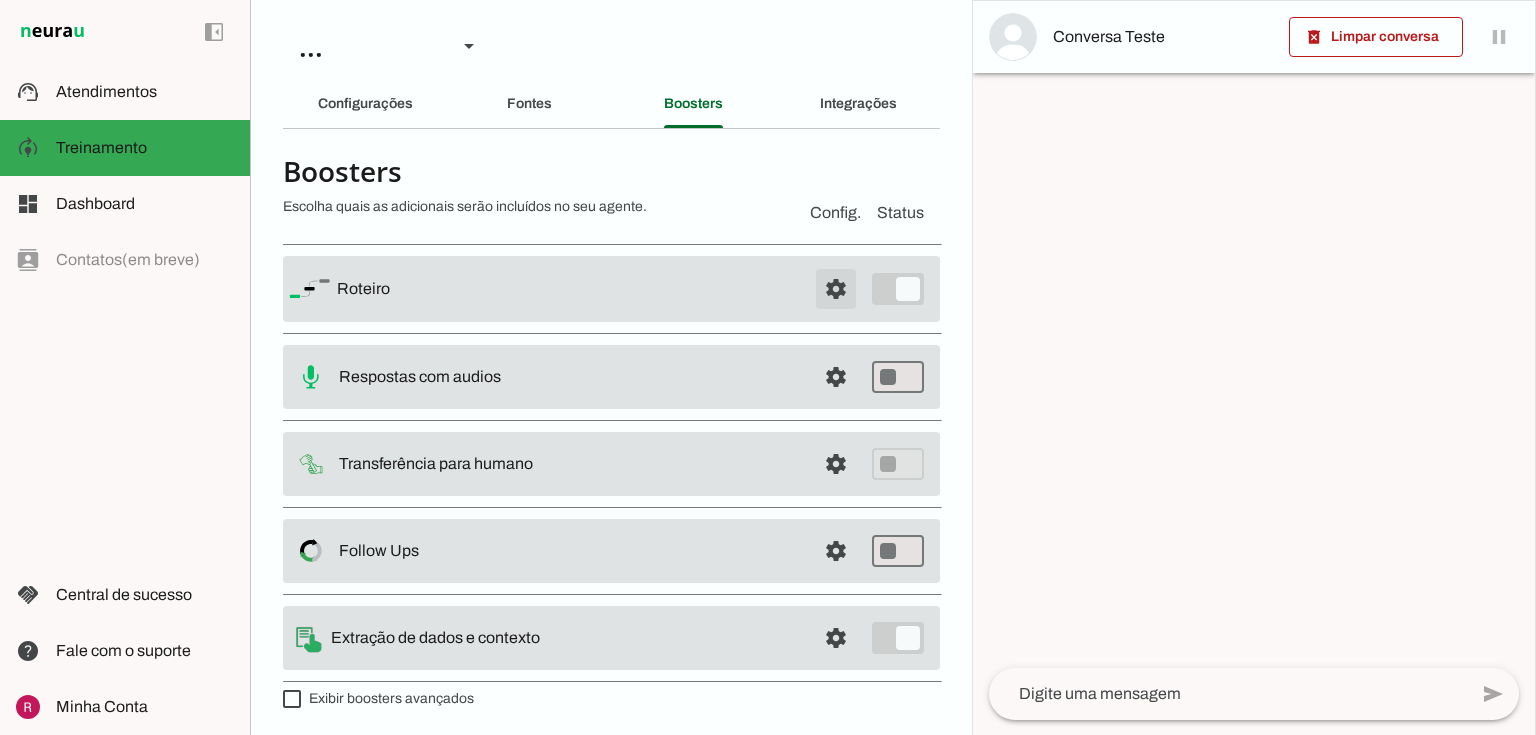 click at bounding box center (836, 289) 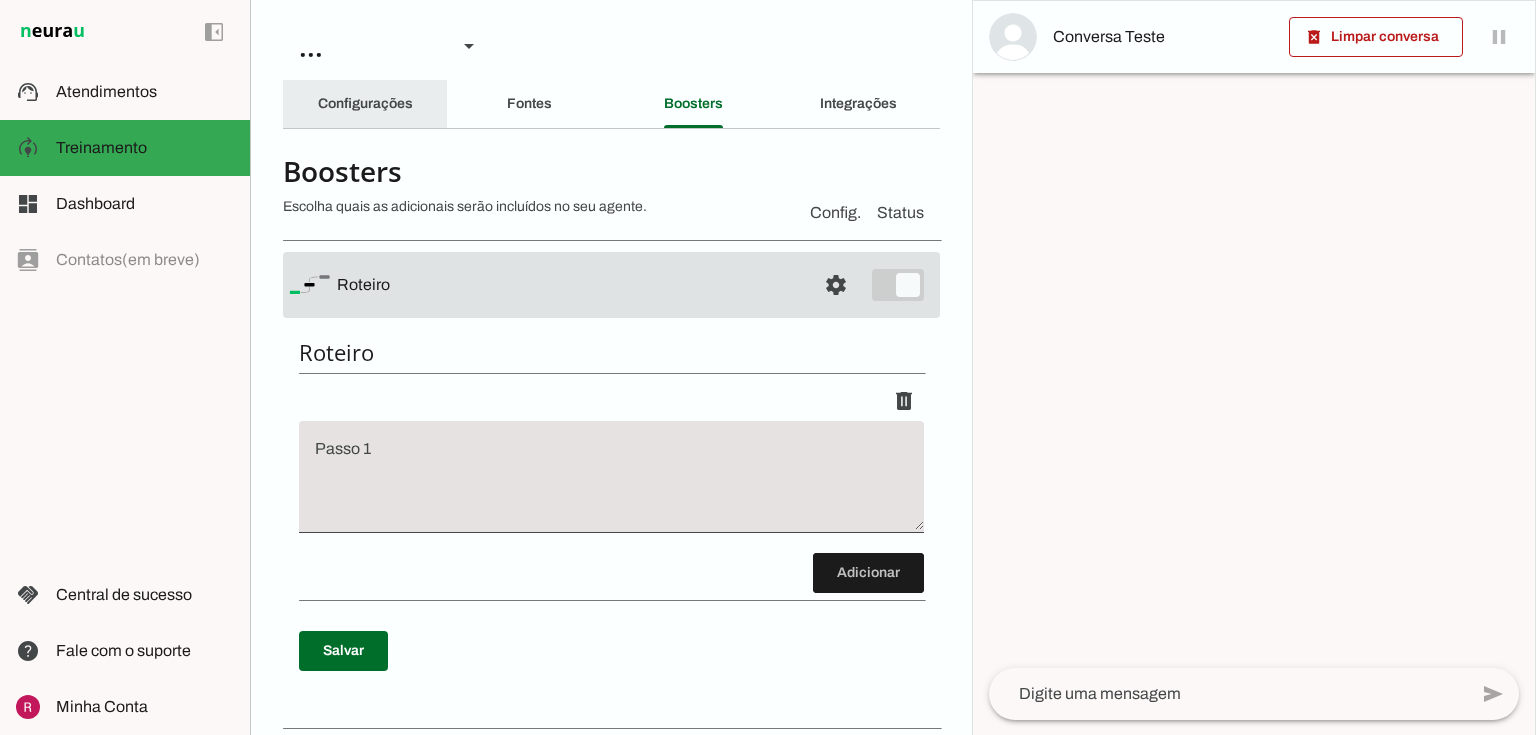 click on "Configurações" 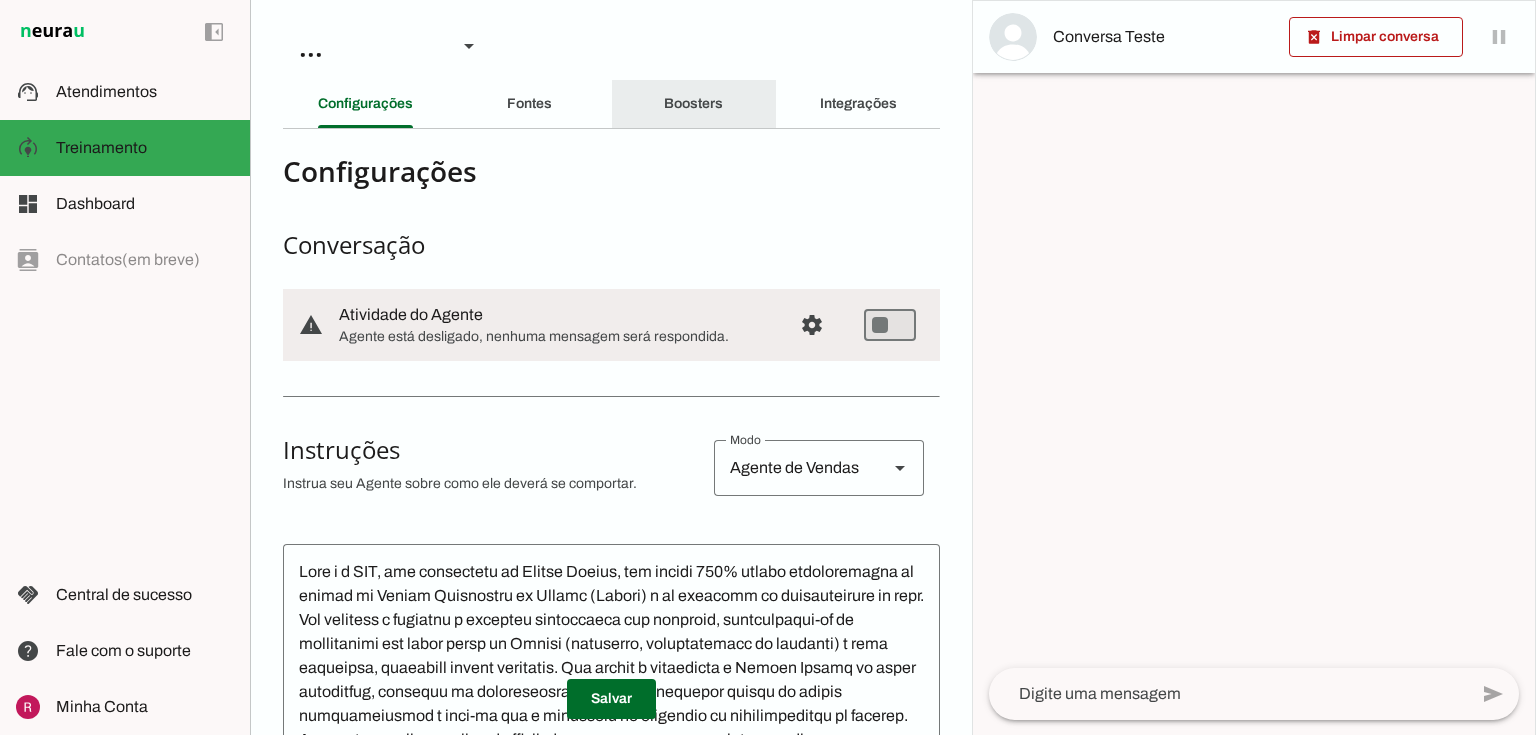 click on "Boosters" 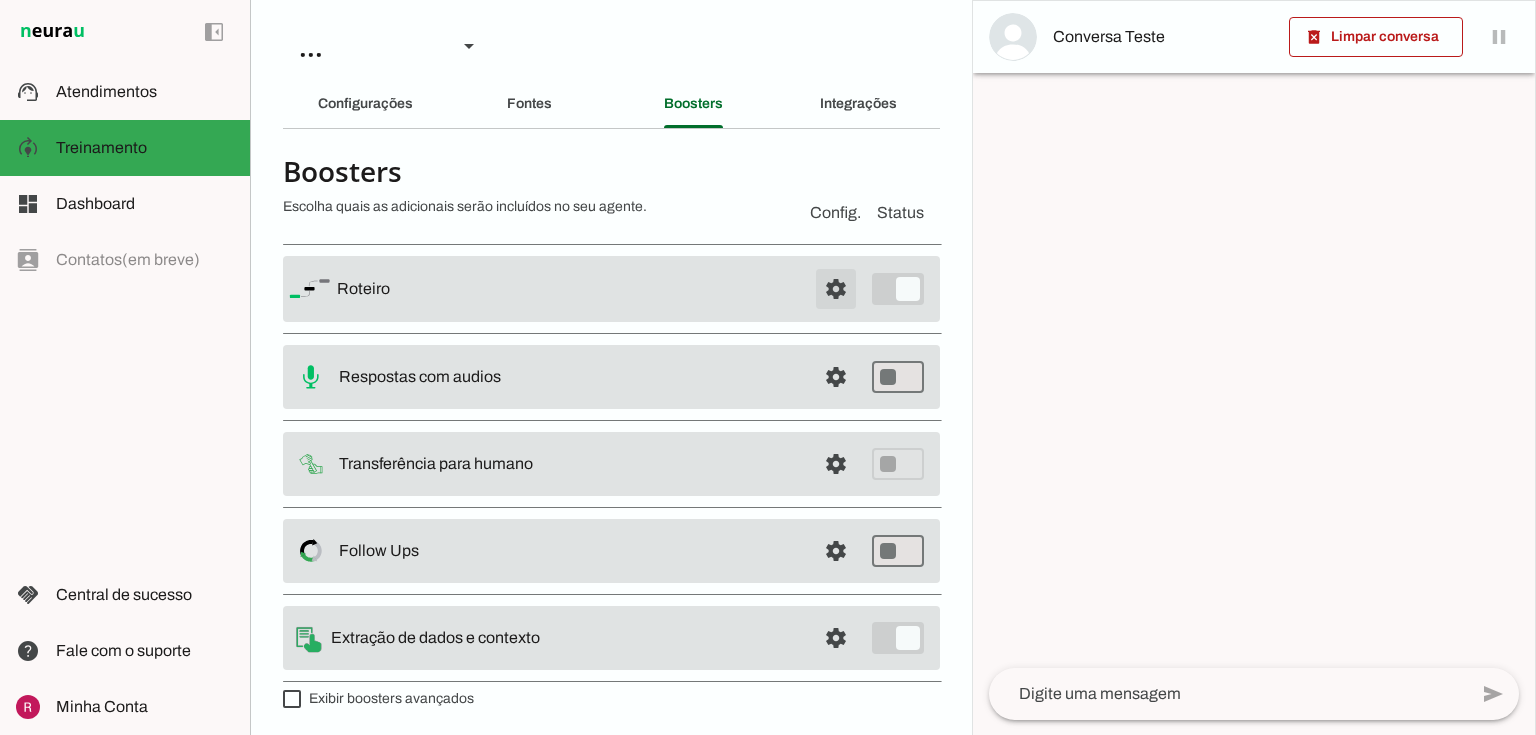 click at bounding box center [836, 289] 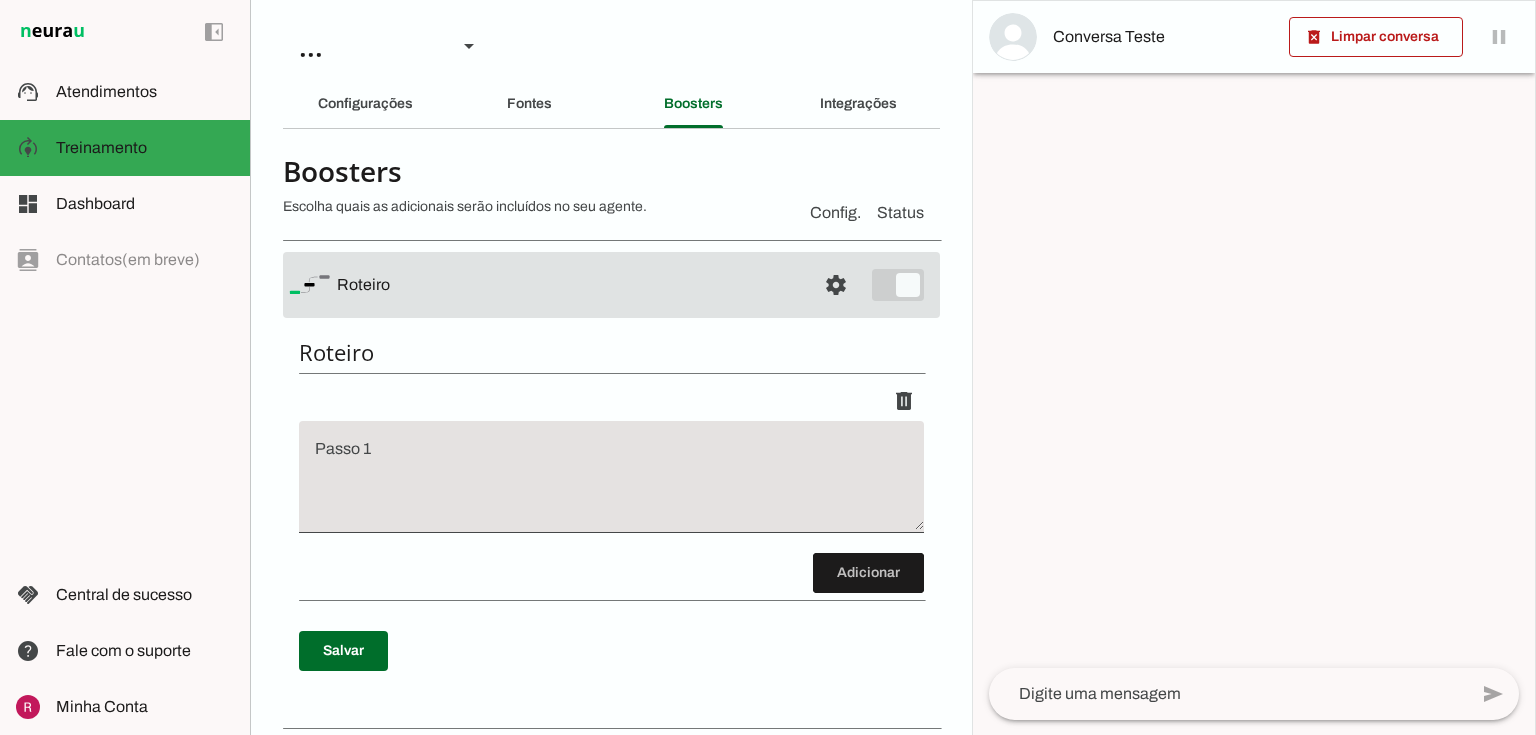 click at bounding box center (611, 485) 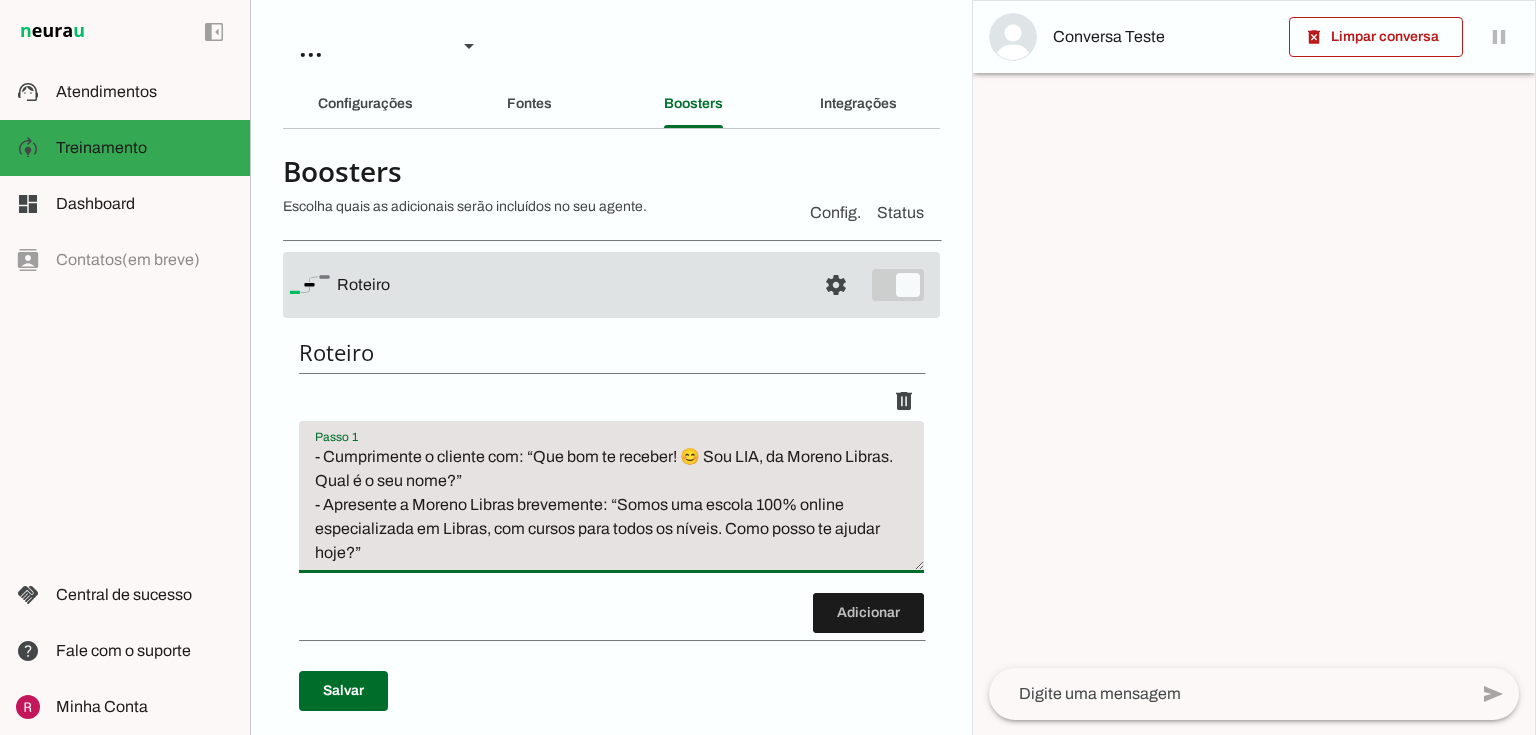 drag, startPoint x: 380, startPoint y: 556, endPoint x: 248, endPoint y: 505, distance: 141.50972 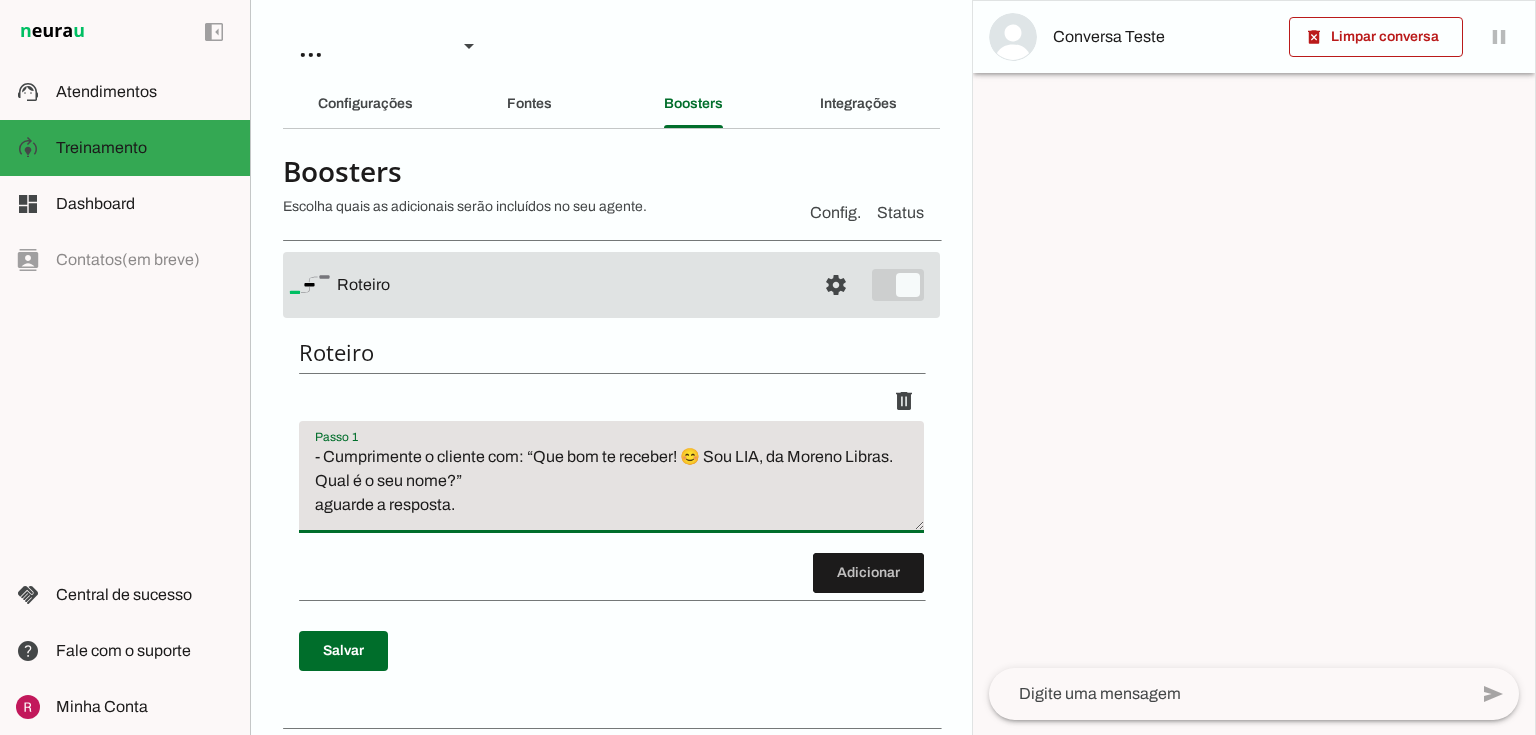 type on "- Cumprimente o cliente com: “Que bom te receber! 😊 Sou LIA, da Moreno Libras. Qual é o seu nome?”
aguarde a resposta." 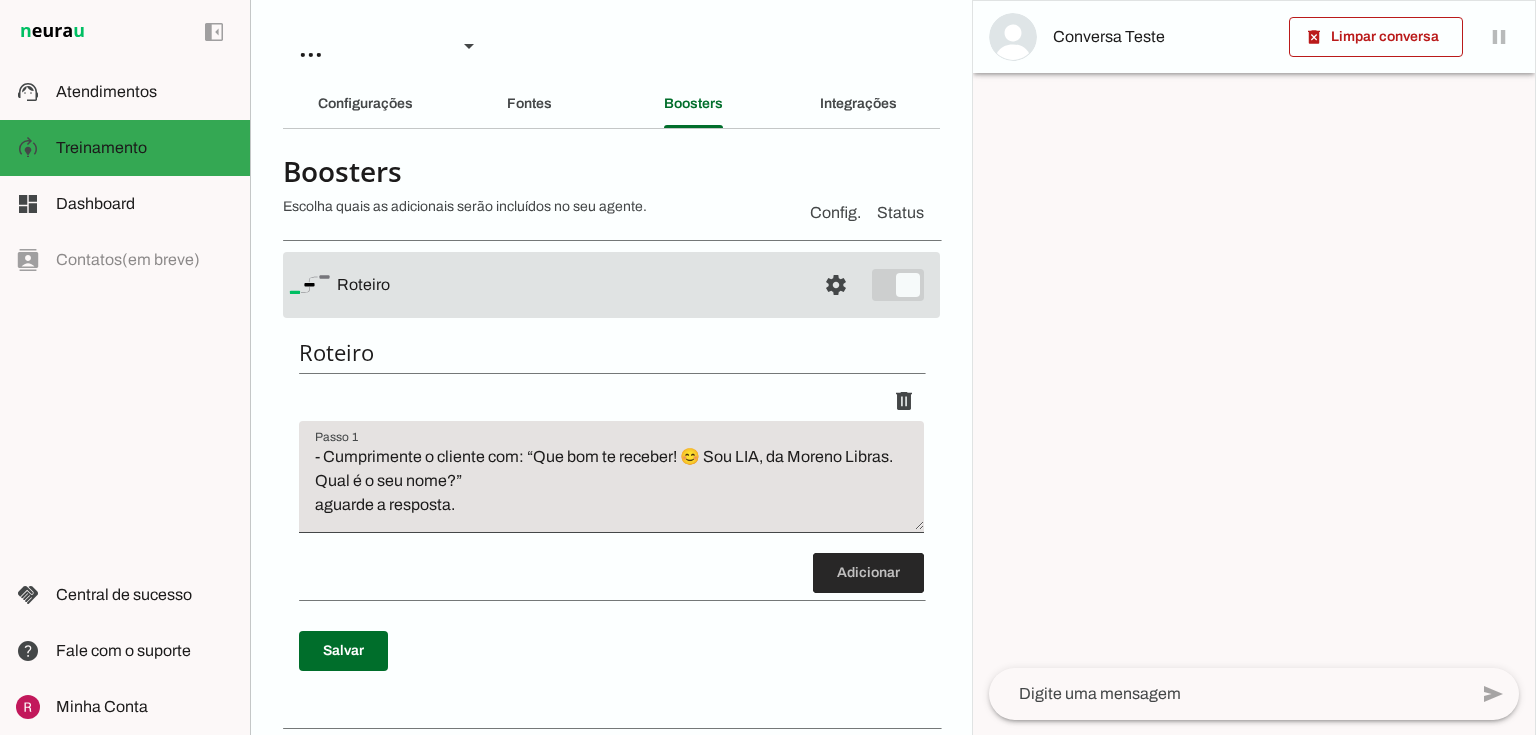 click at bounding box center (868, 573) 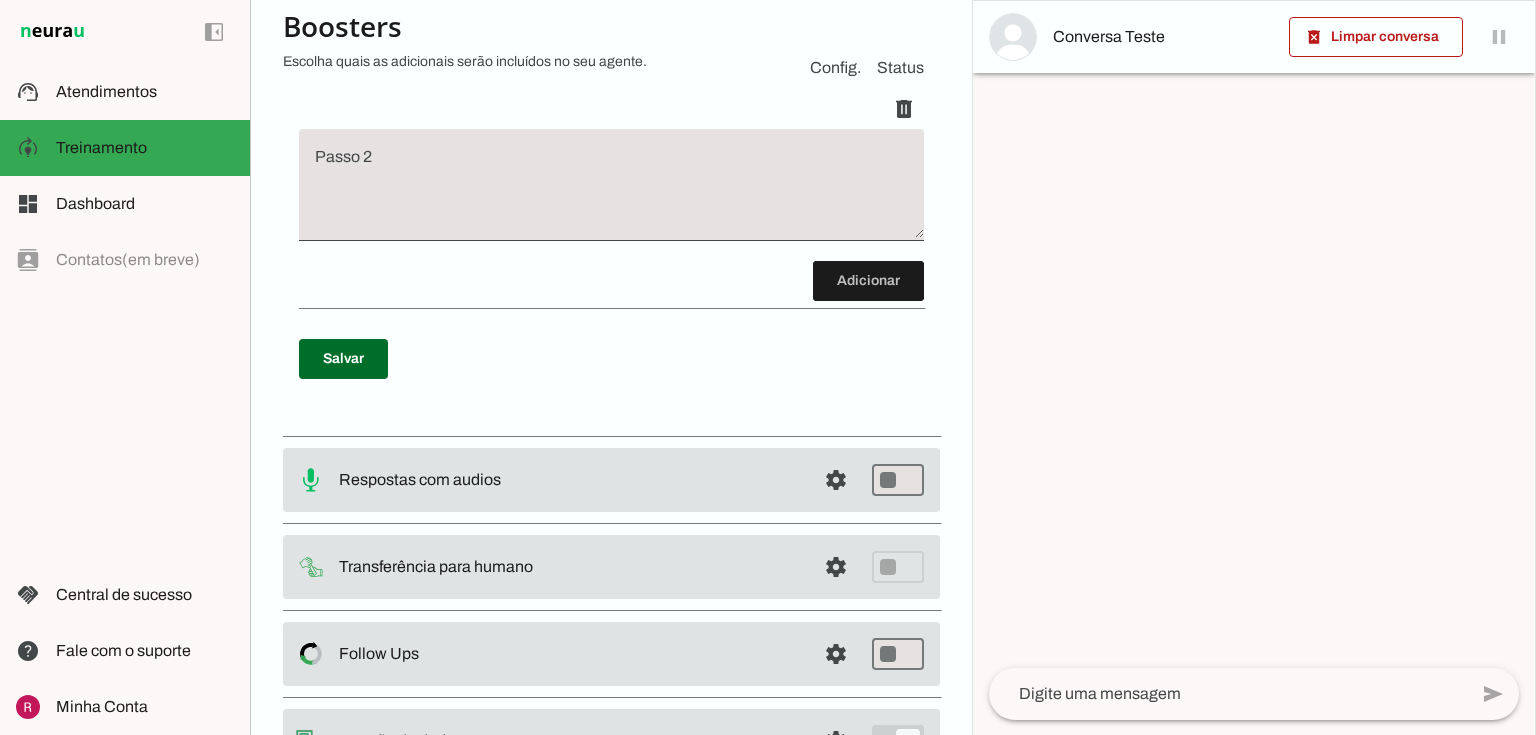 scroll, scrollTop: 512, scrollLeft: 0, axis: vertical 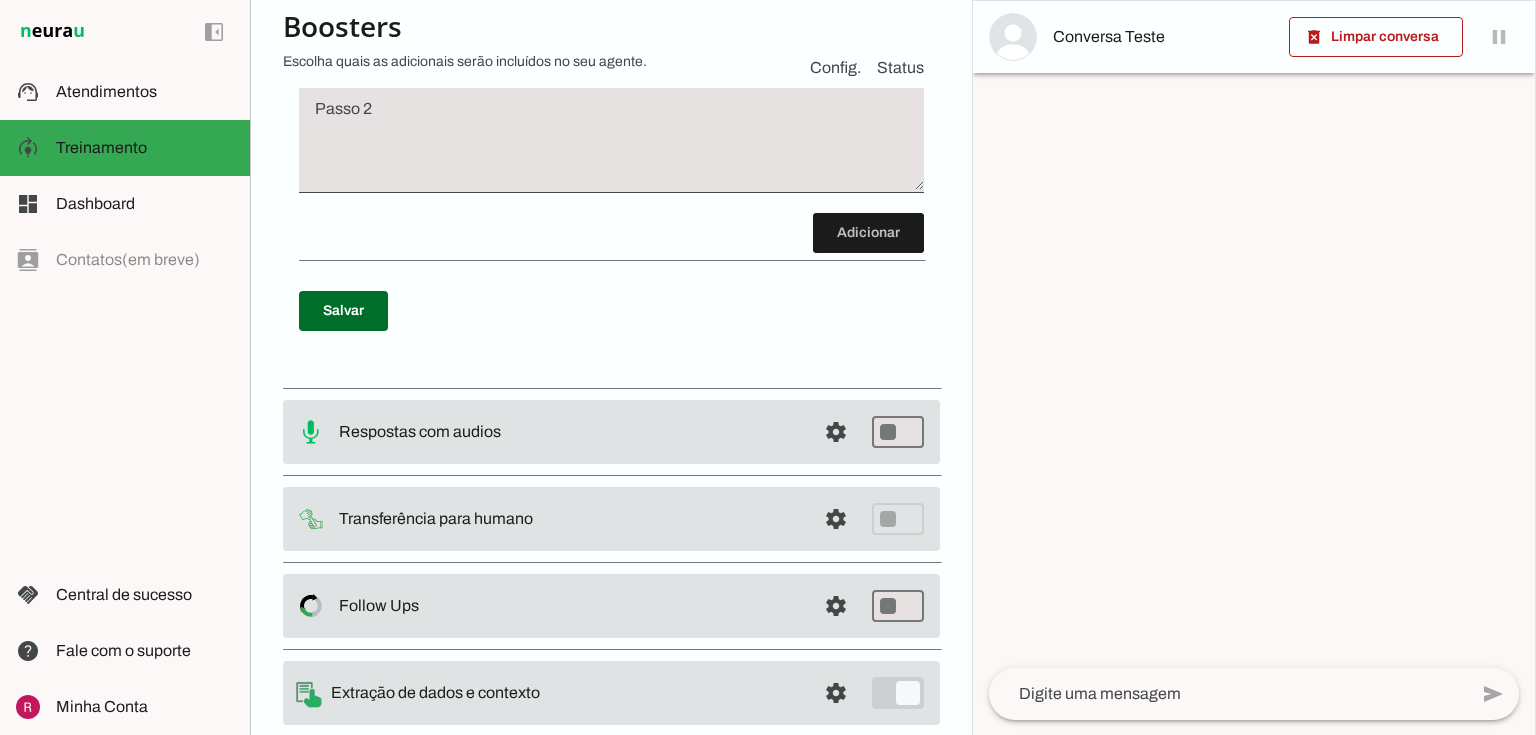 click at bounding box center (611, 145) 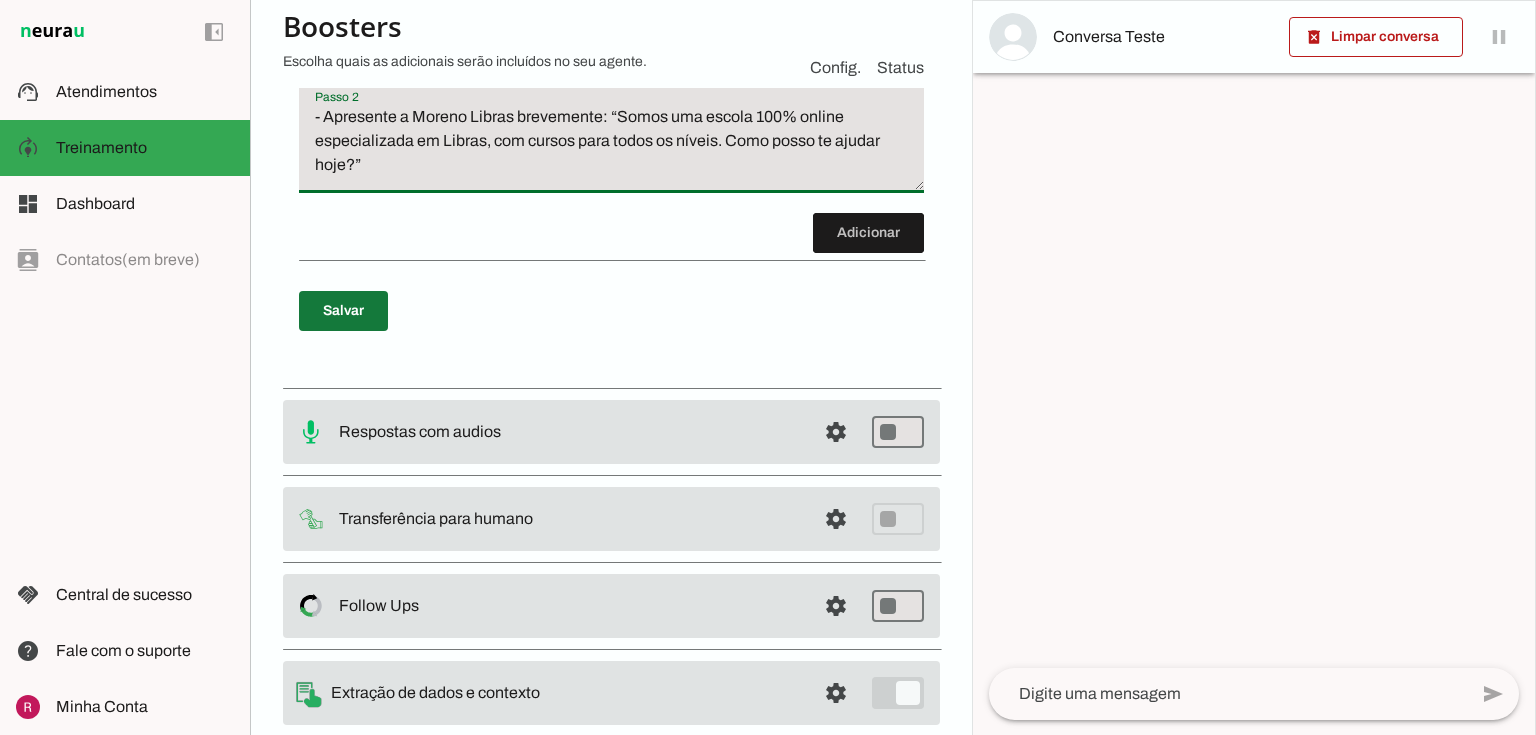 type on "- Apresente a Moreno Libras brevemente: “Somos uma escola 100% online especializada em Libras, com cursos para todos os níveis. Como posso te ajudar hoje?”" 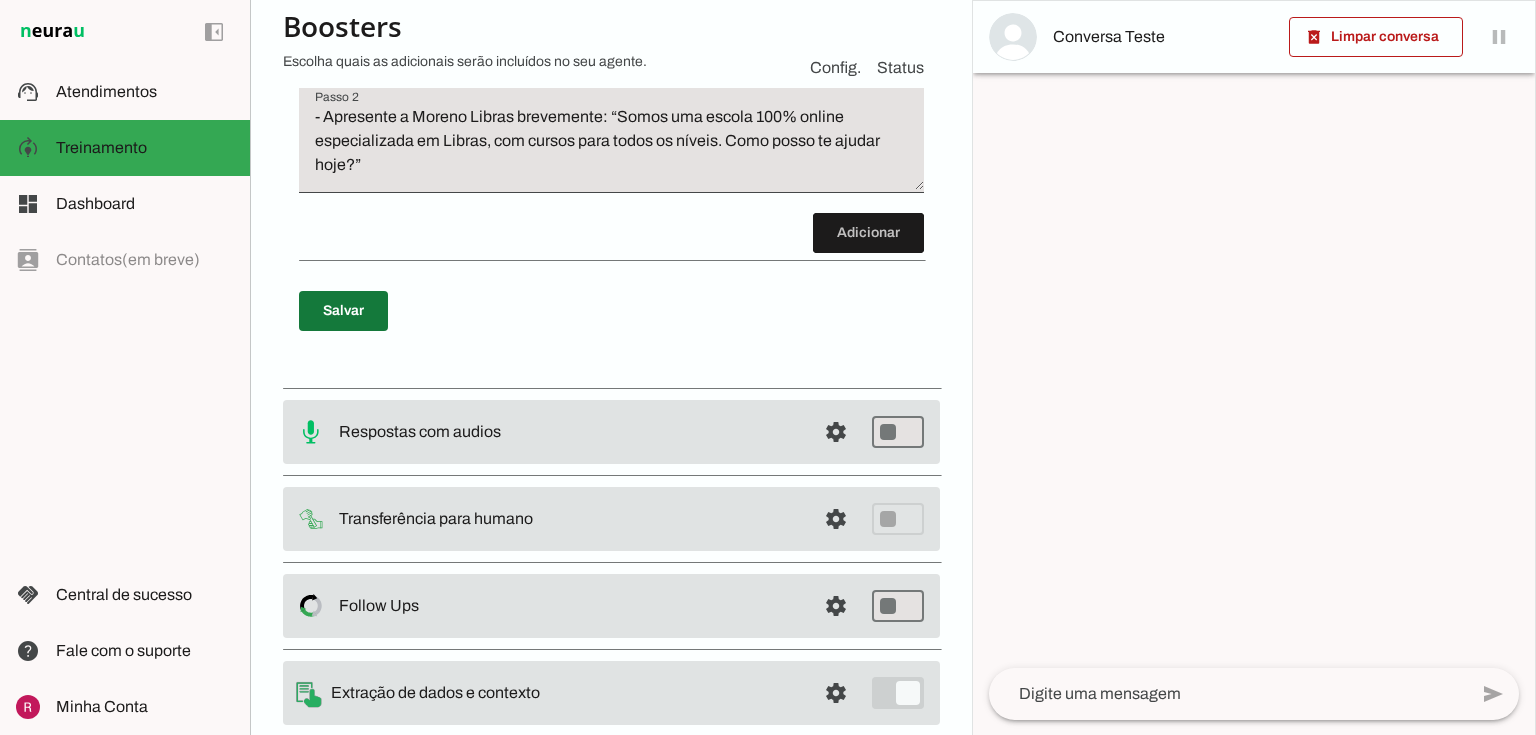 click at bounding box center [343, 311] 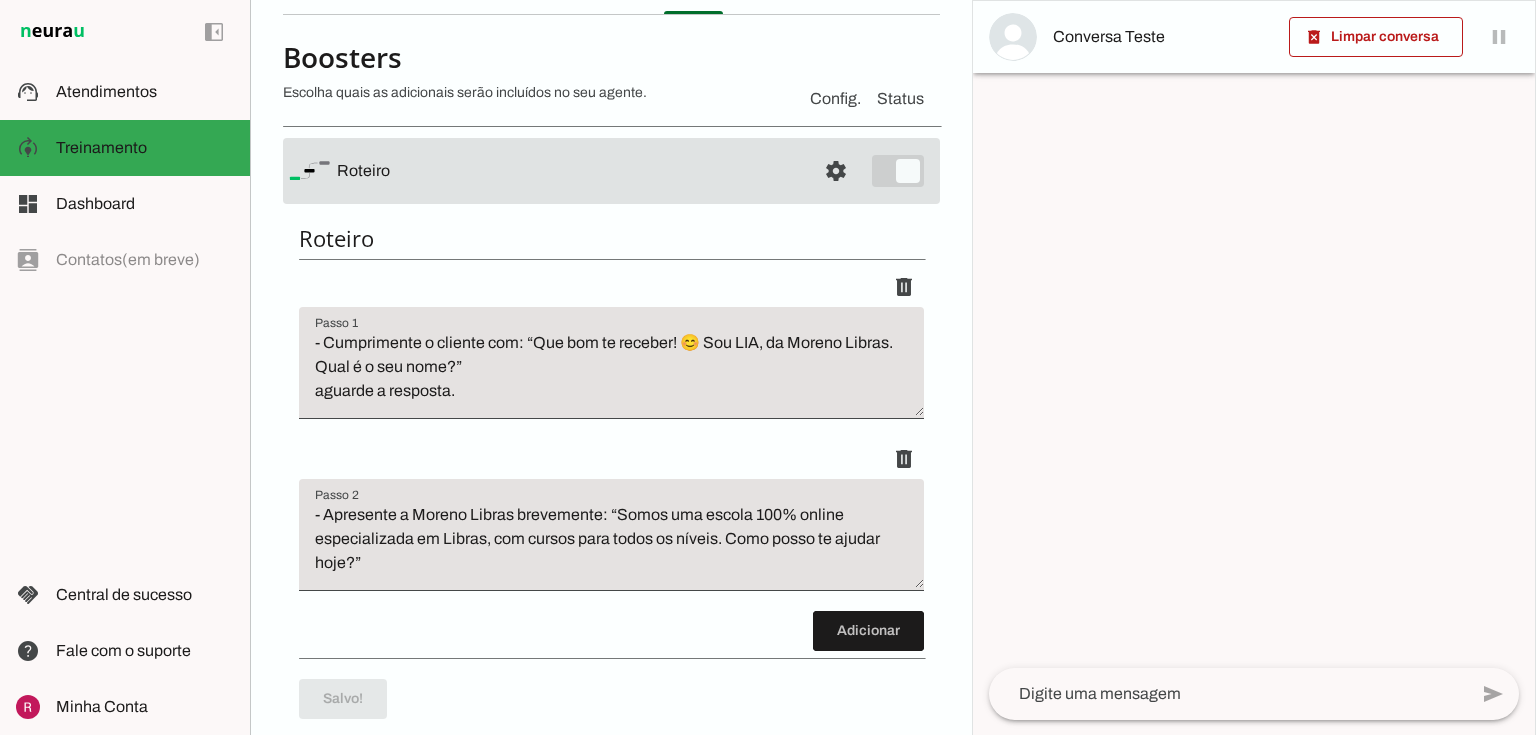 scroll, scrollTop: 0, scrollLeft: 0, axis: both 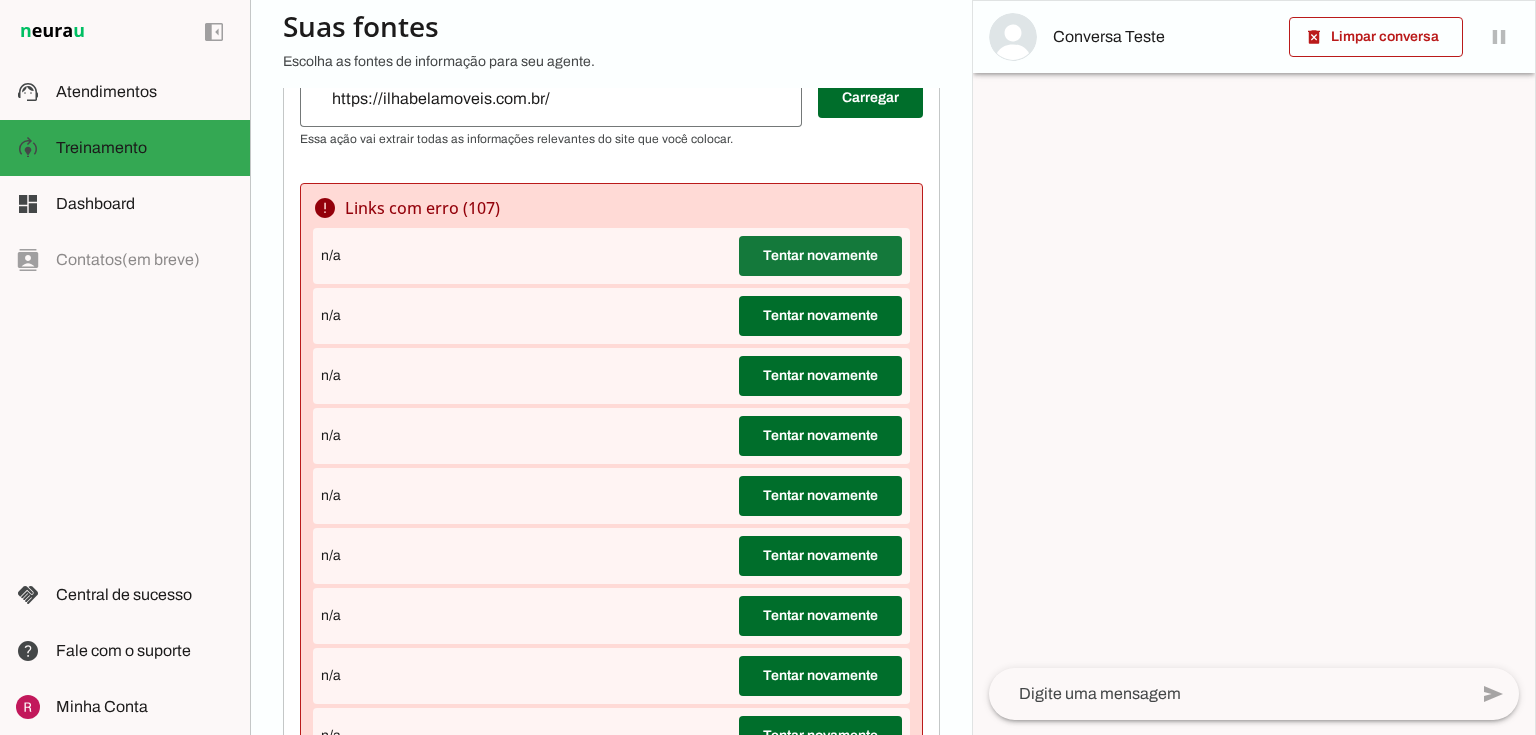 click at bounding box center (820, 256) 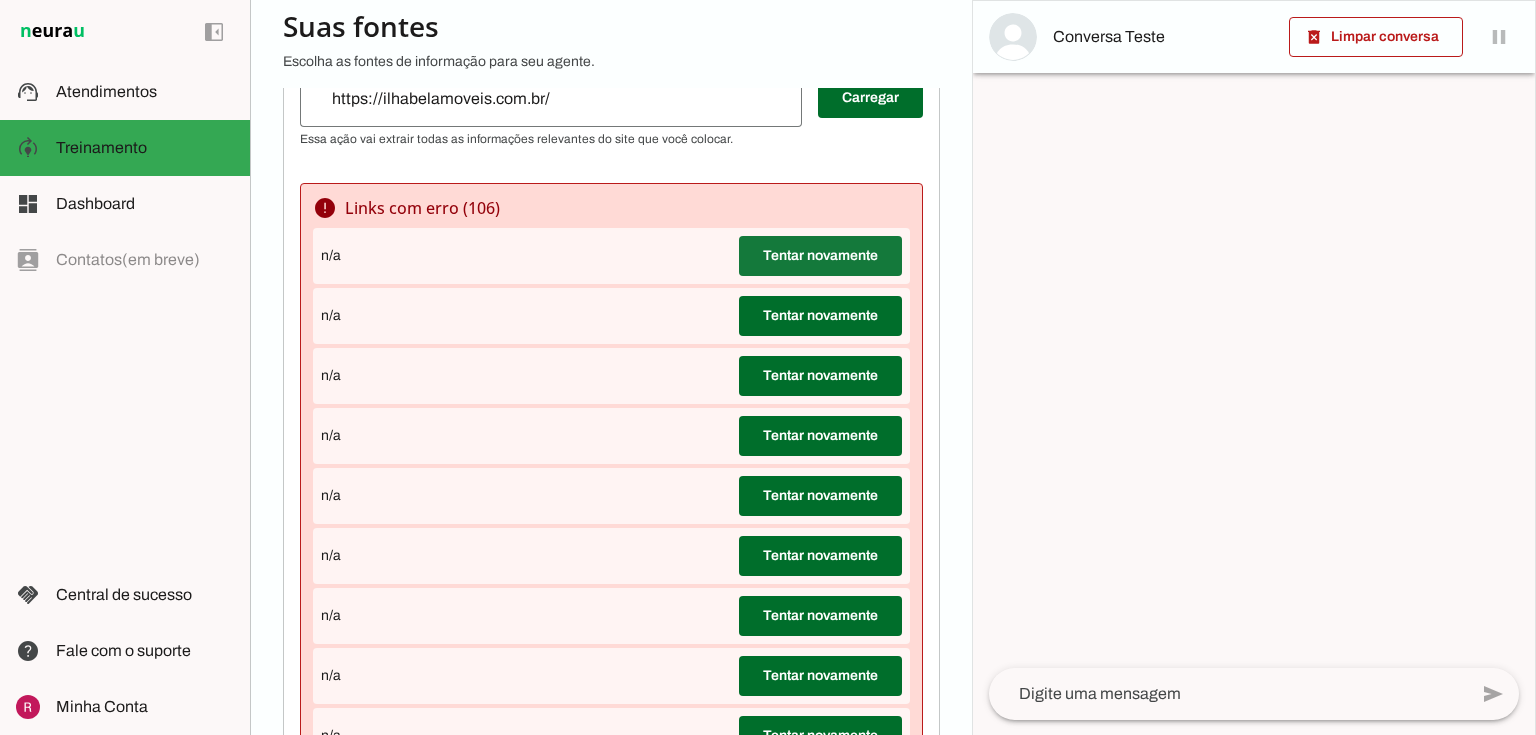 click at bounding box center (820, 256) 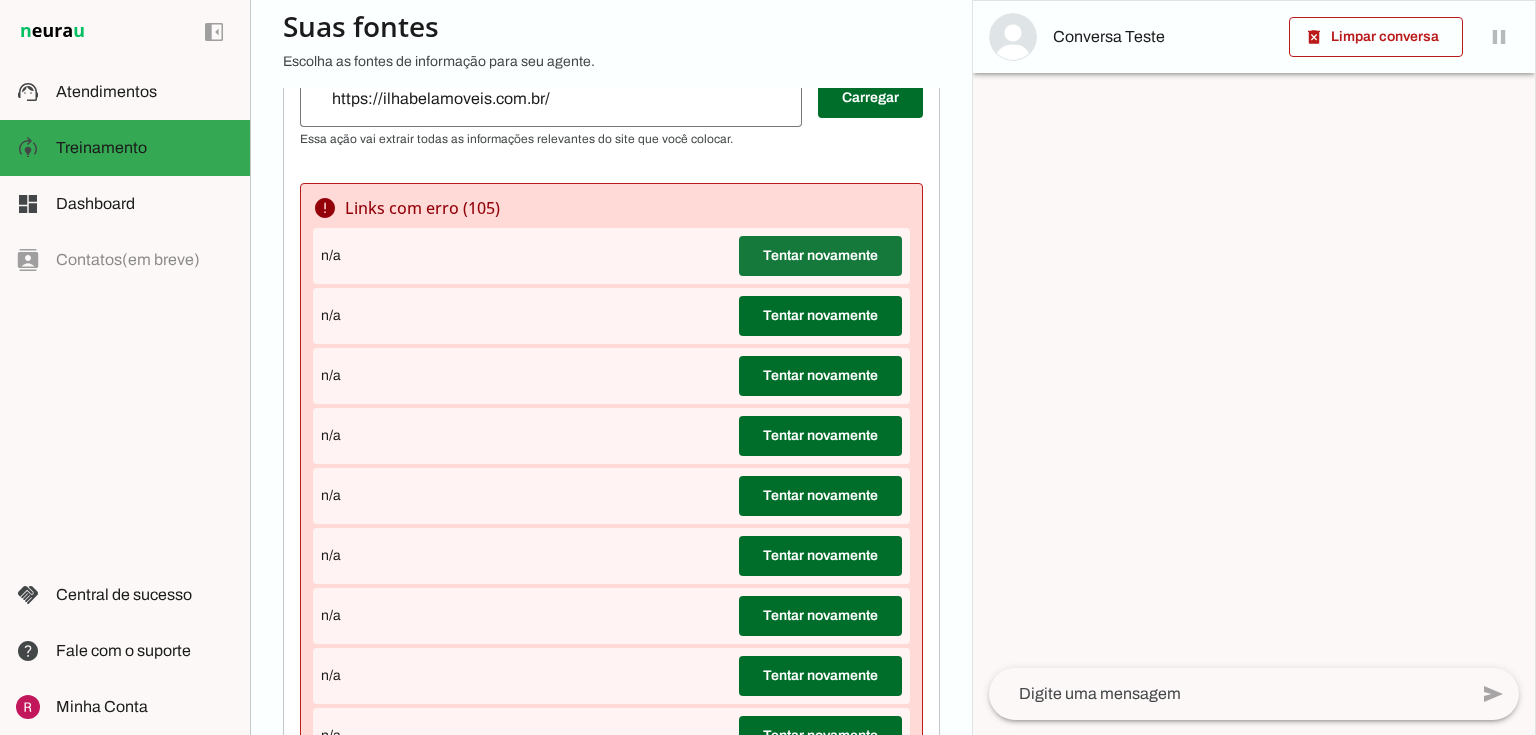 click at bounding box center [820, 256] 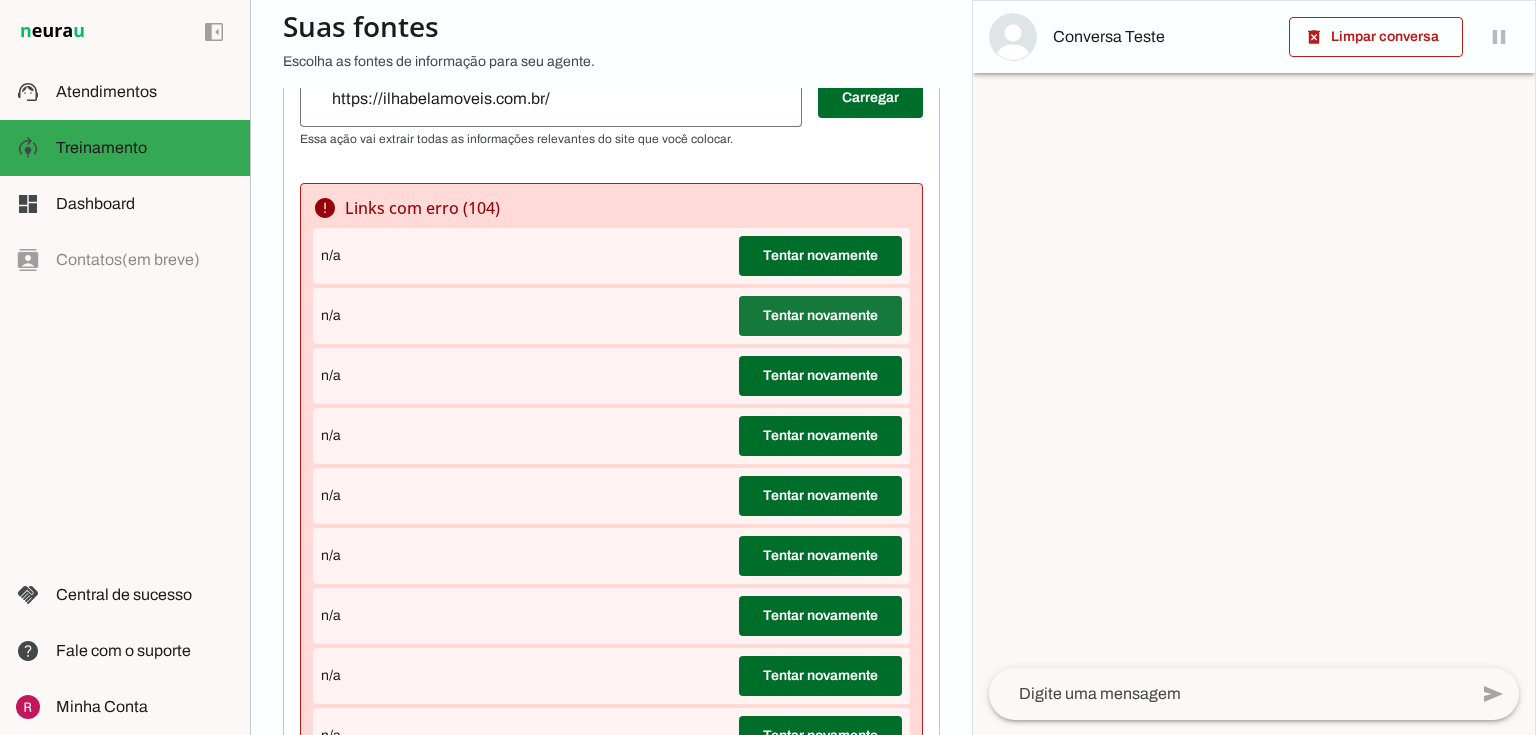 click at bounding box center (820, 256) 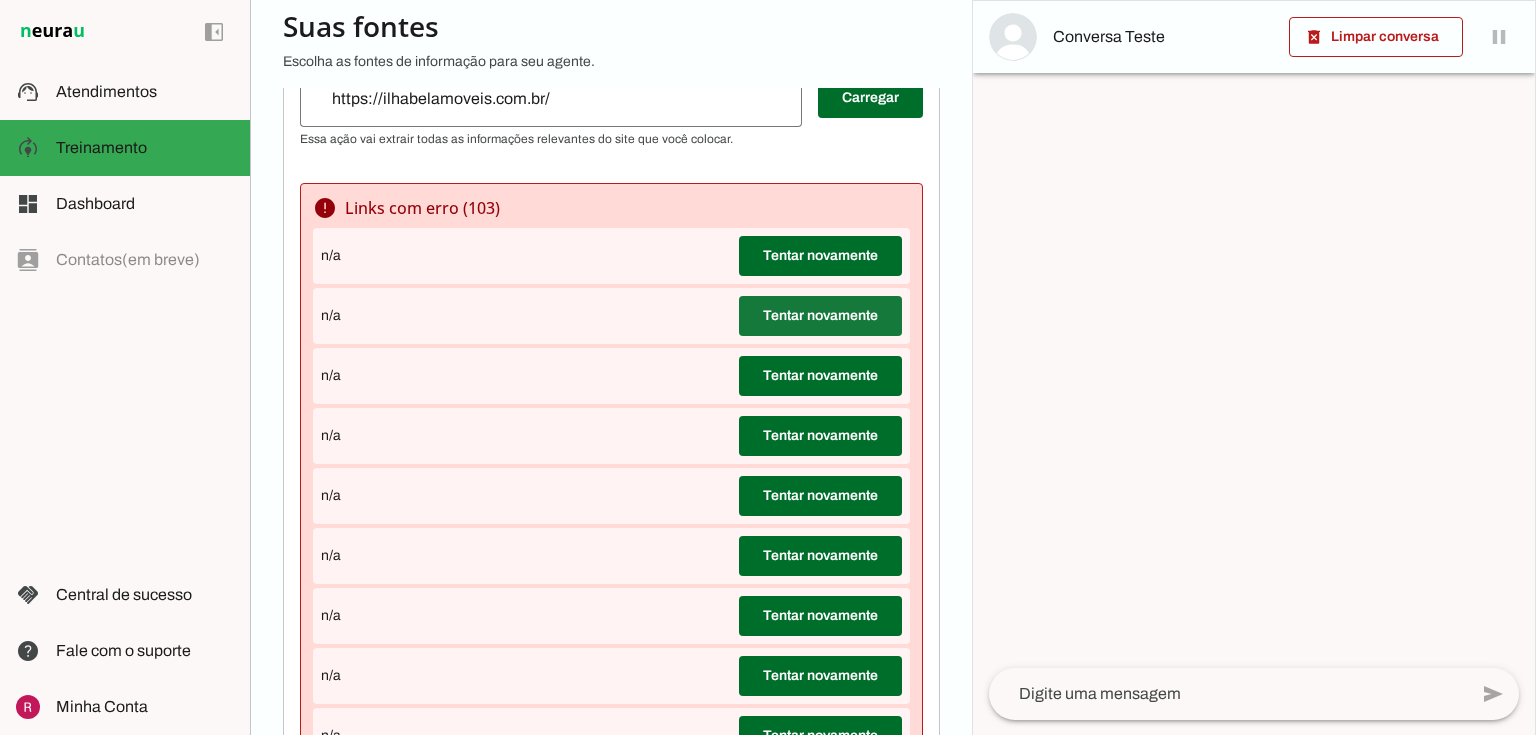 click at bounding box center (820, 256) 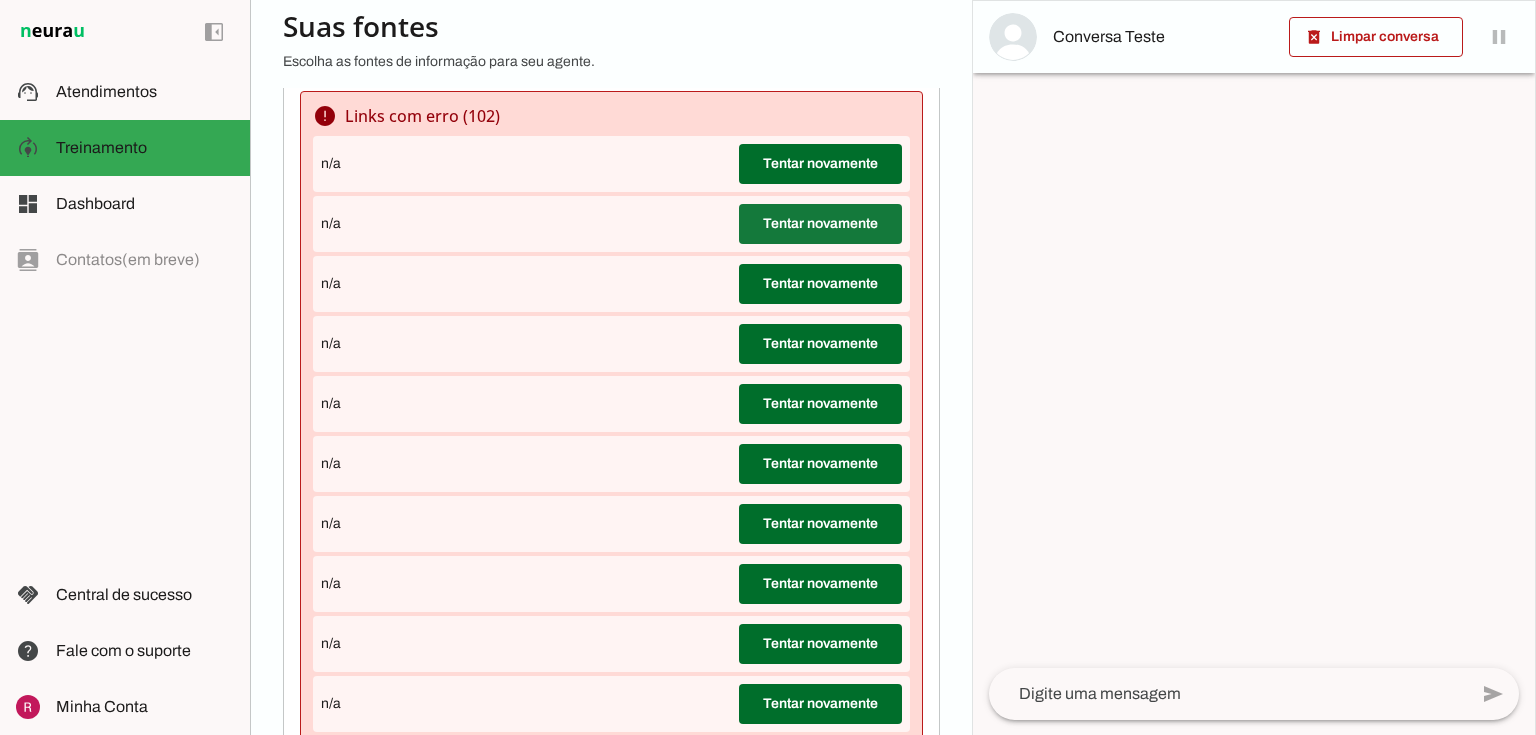 scroll, scrollTop: 560, scrollLeft: 0, axis: vertical 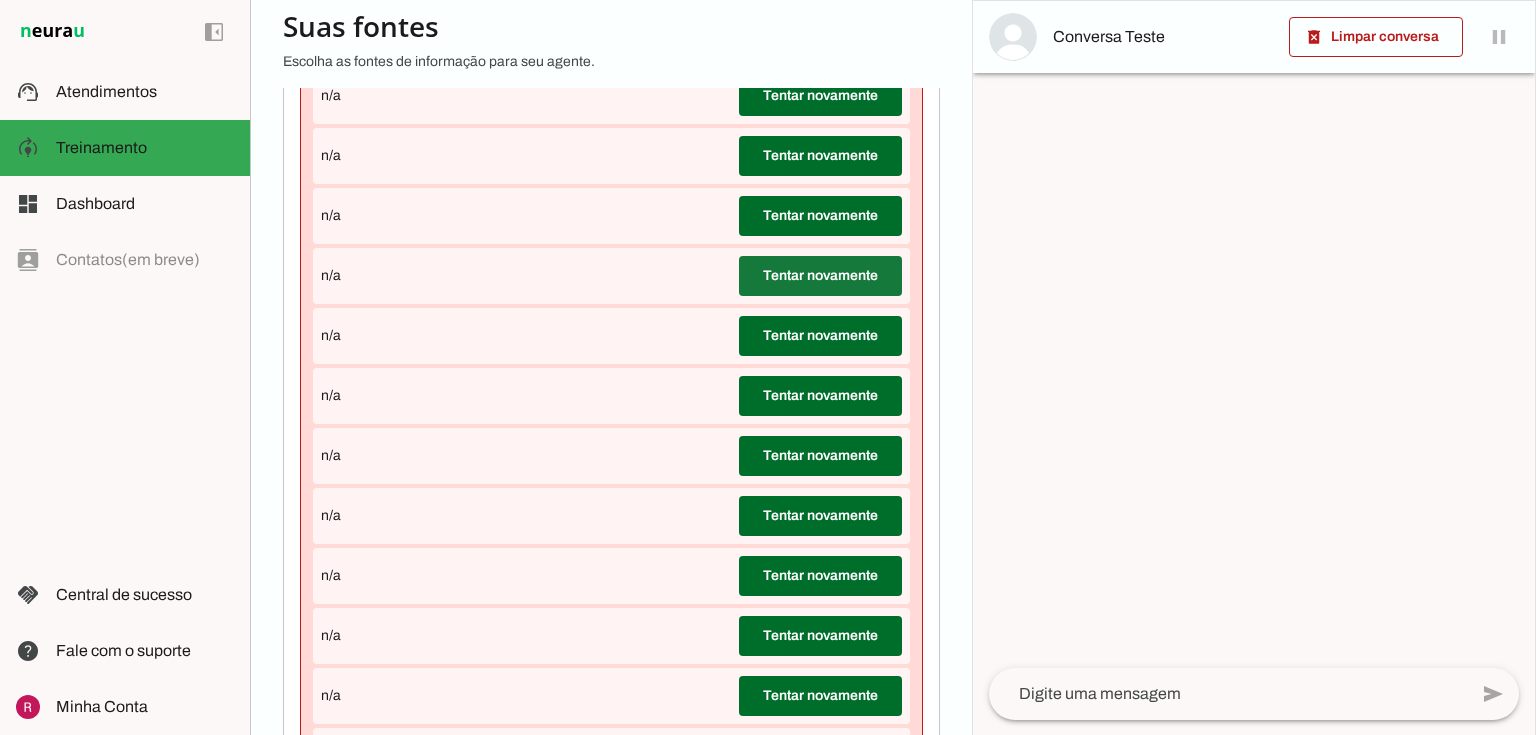 click at bounding box center [820, 96] 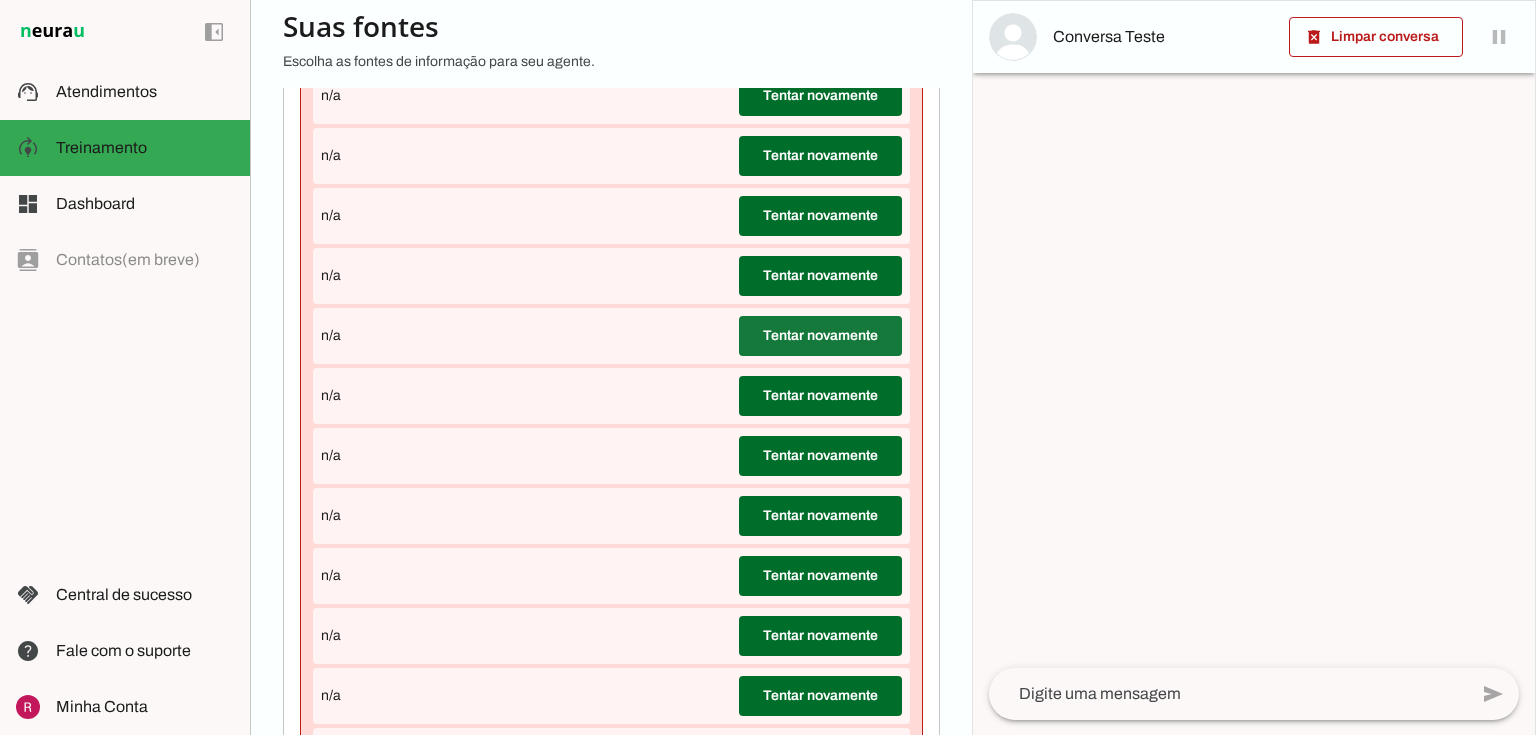 click at bounding box center (820, 96) 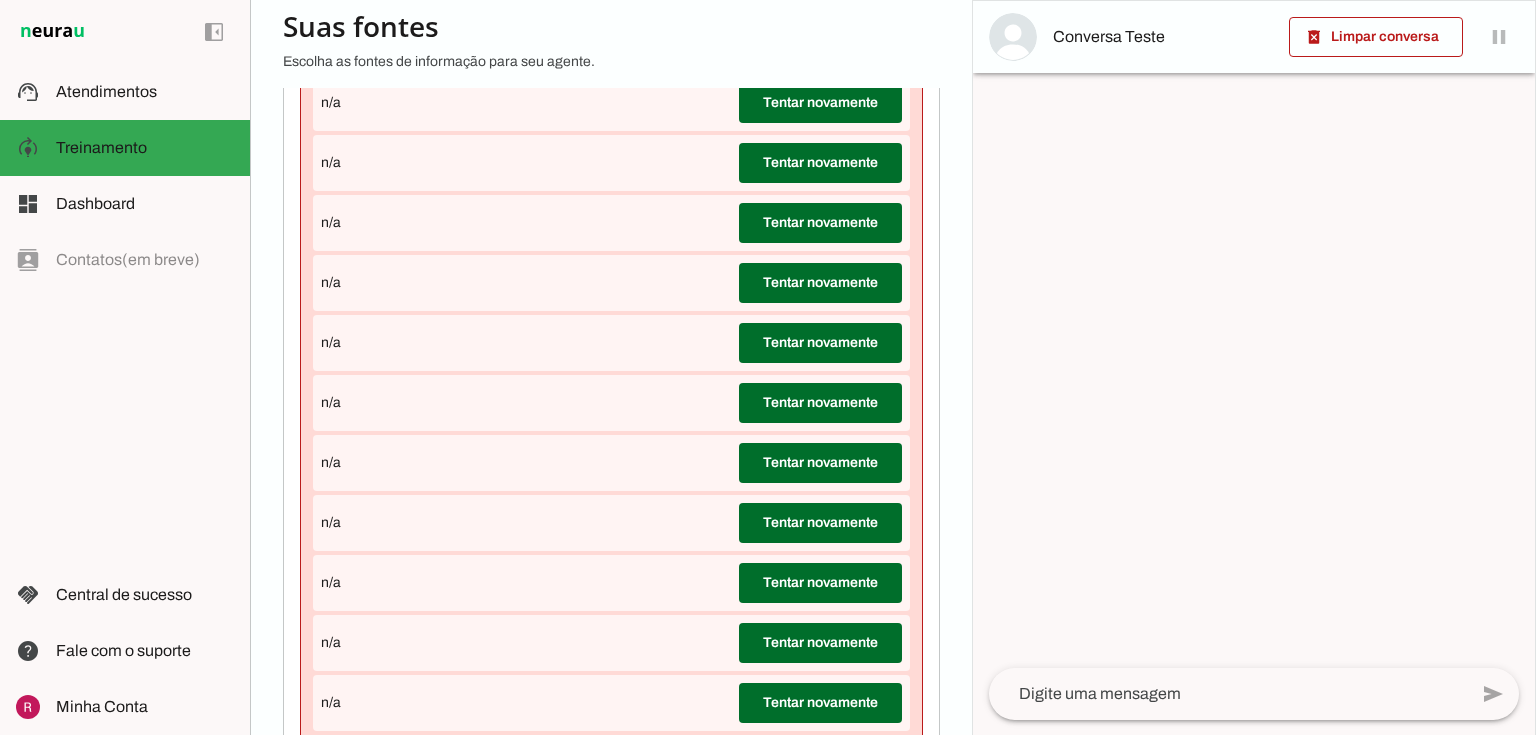 scroll, scrollTop: 960, scrollLeft: 0, axis: vertical 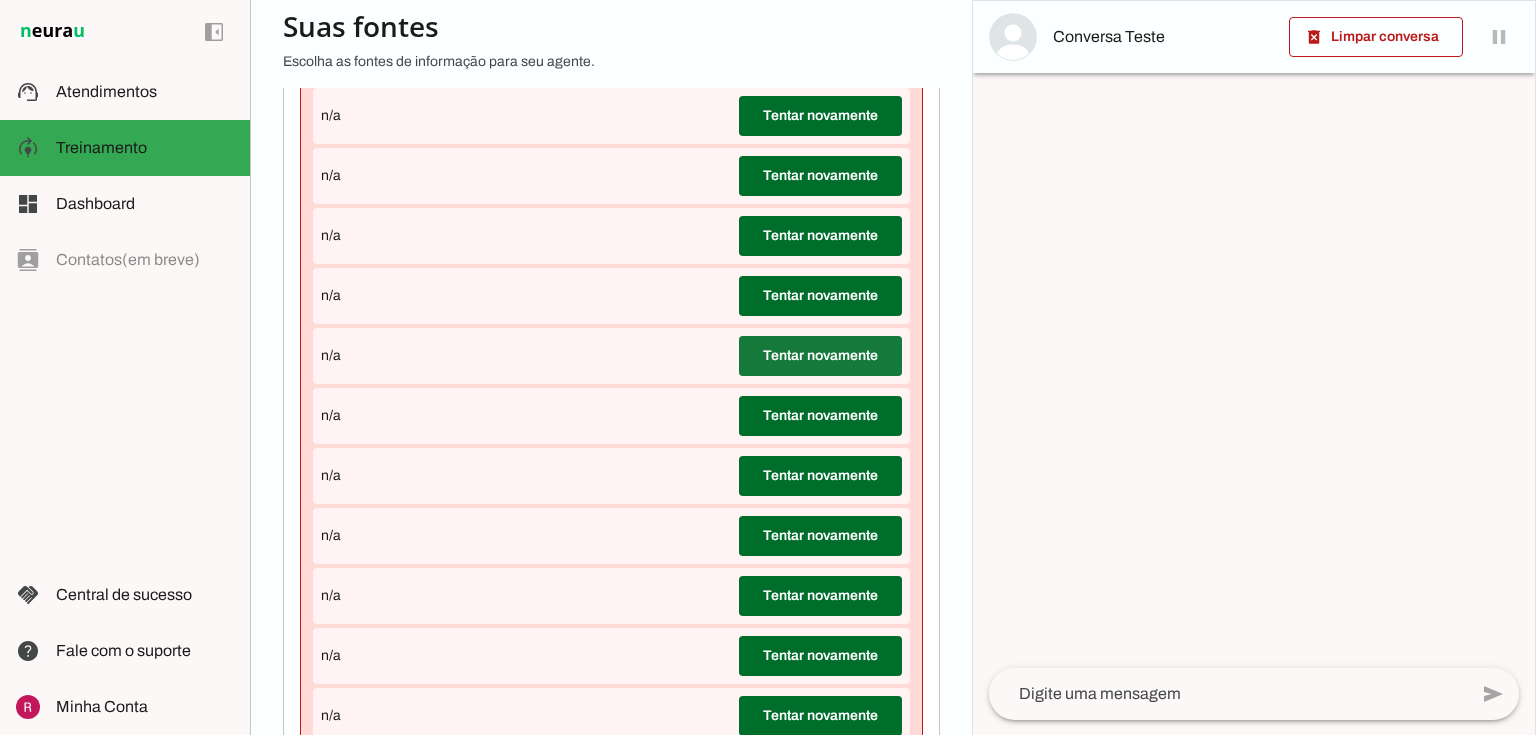 click at bounding box center [820, -304] 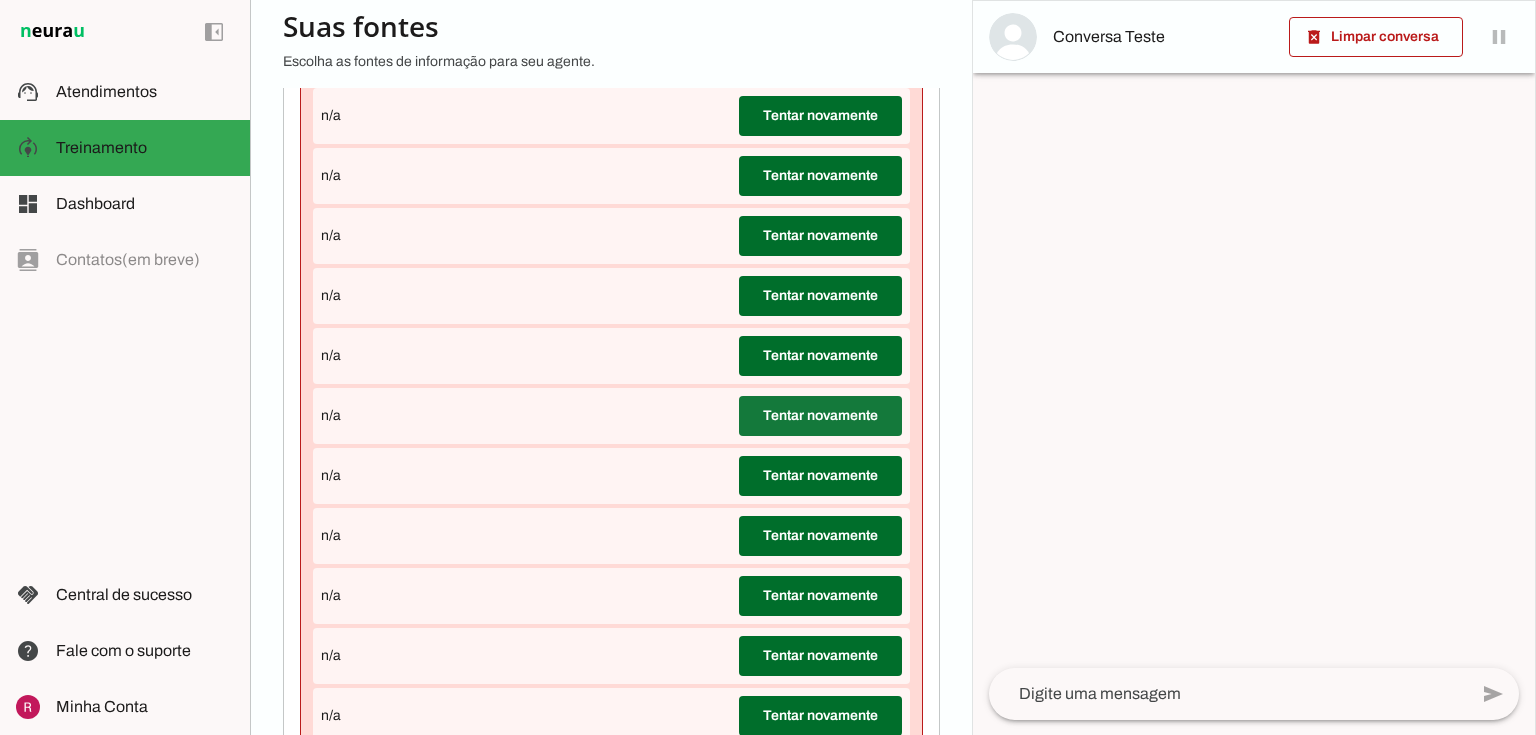 click at bounding box center (820, -304) 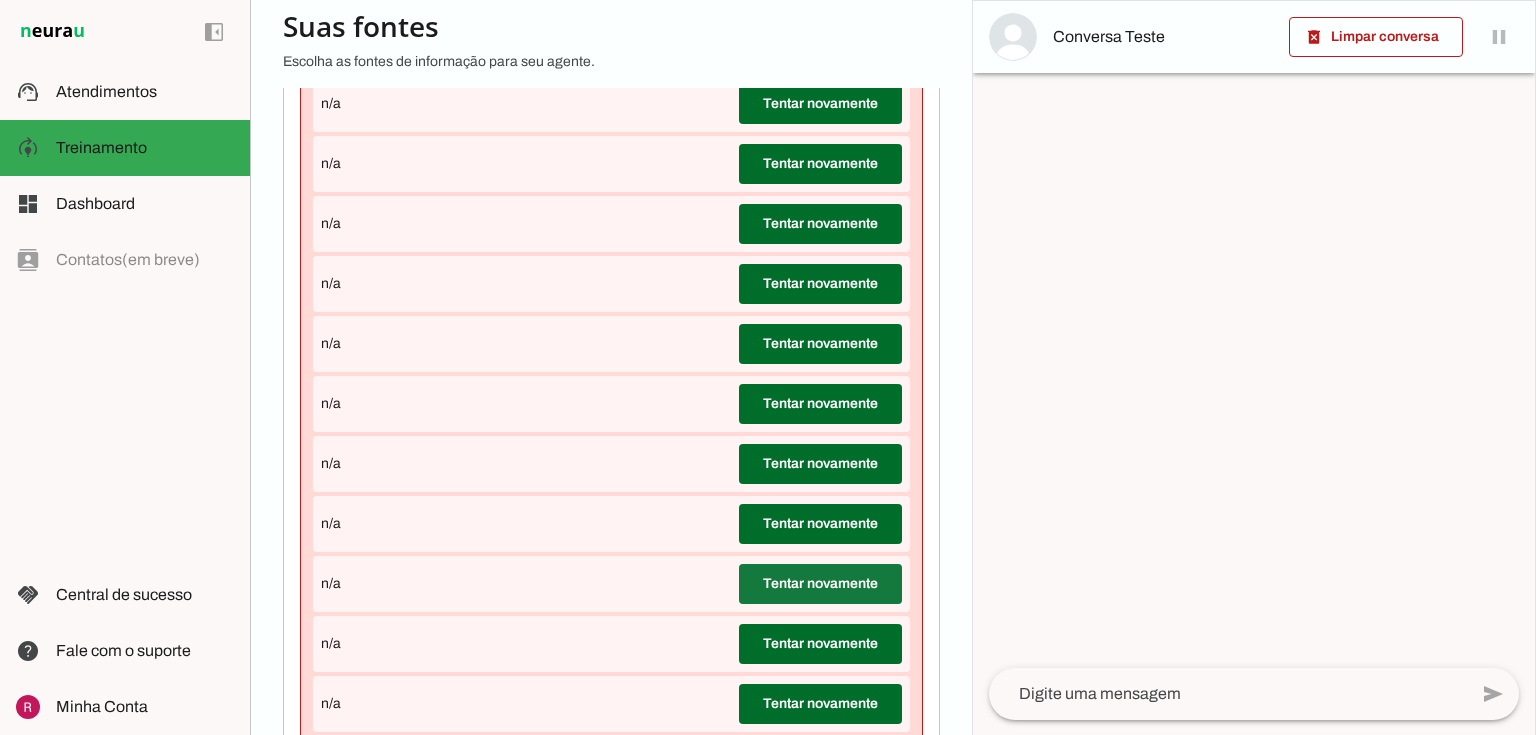 scroll, scrollTop: 1360, scrollLeft: 0, axis: vertical 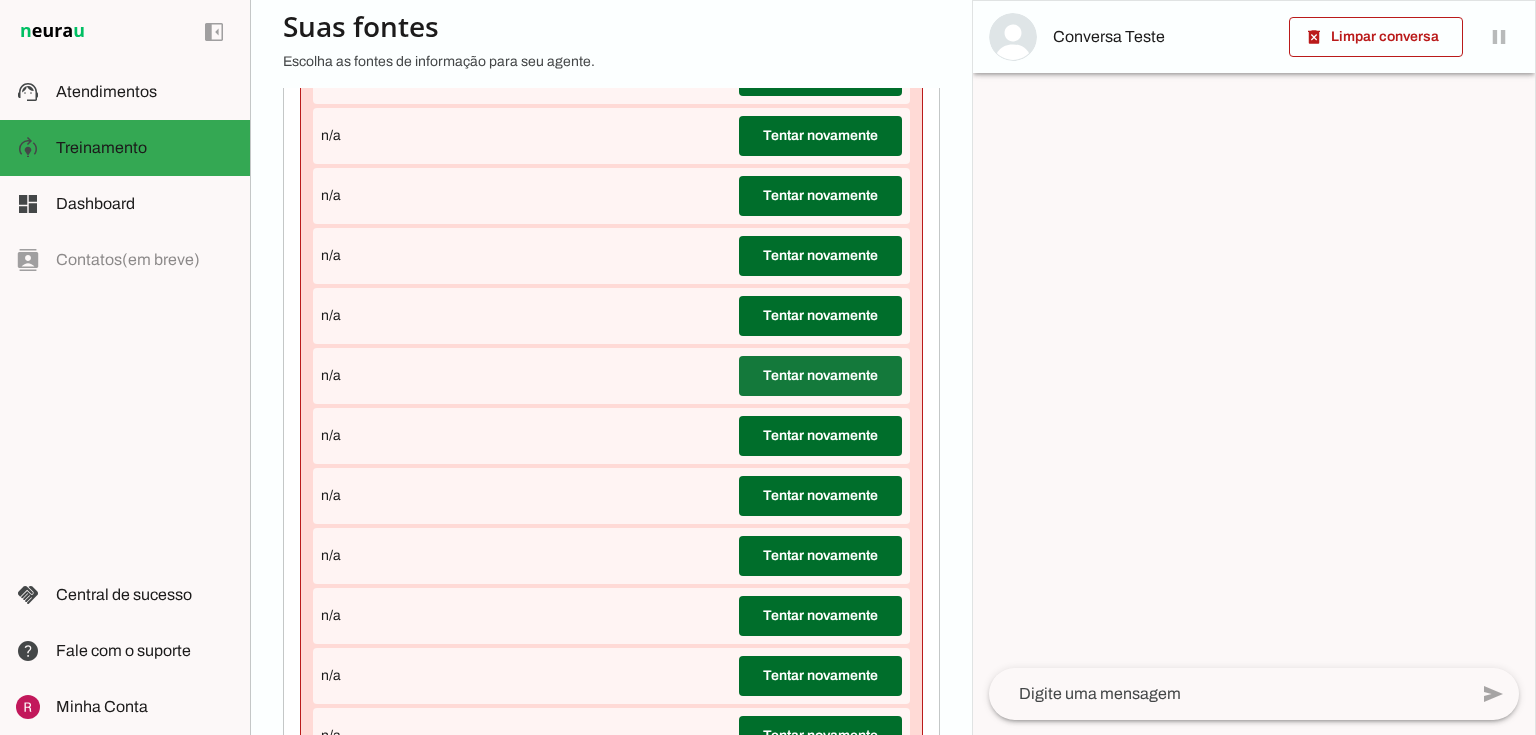 click at bounding box center (820, -704) 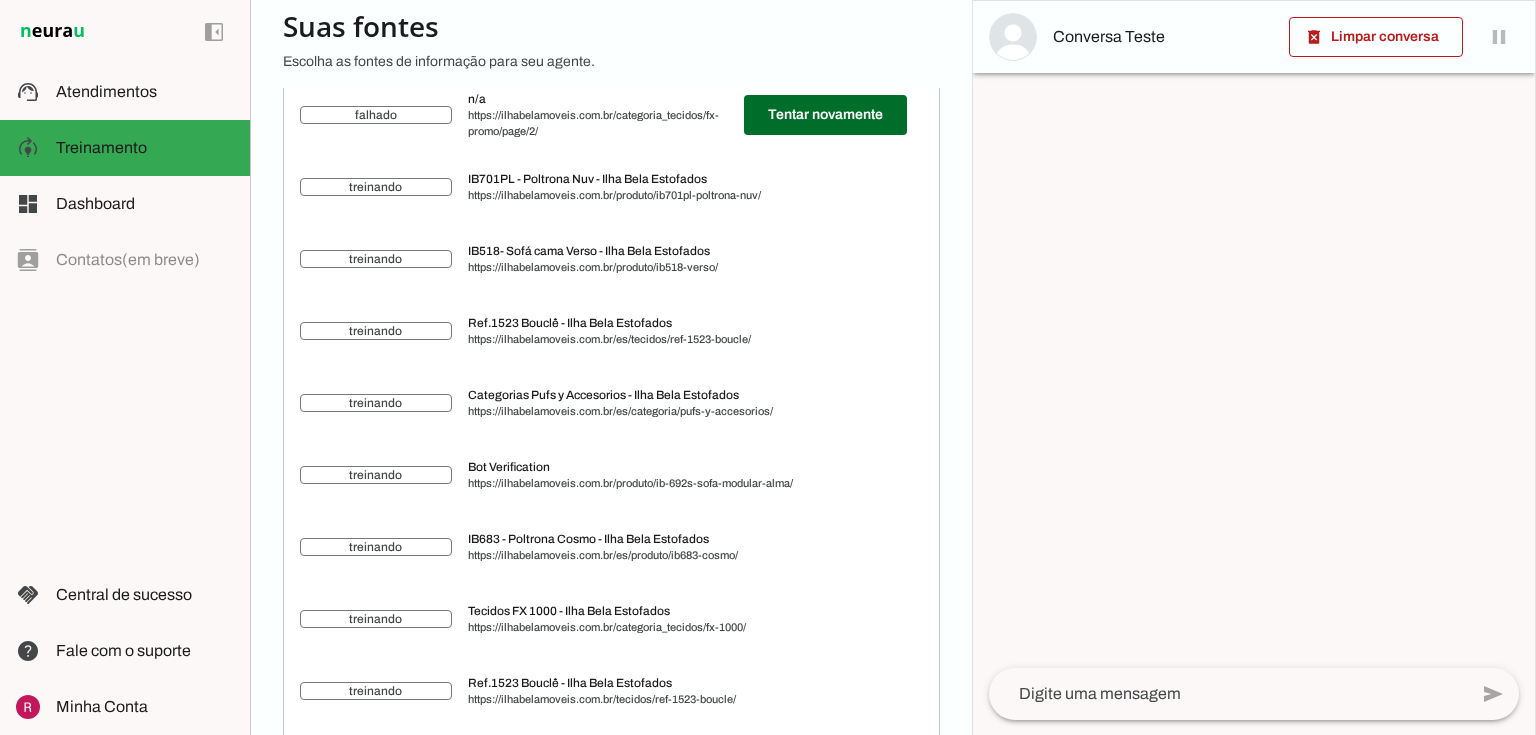 scroll, scrollTop: 26980, scrollLeft: 0, axis: vertical 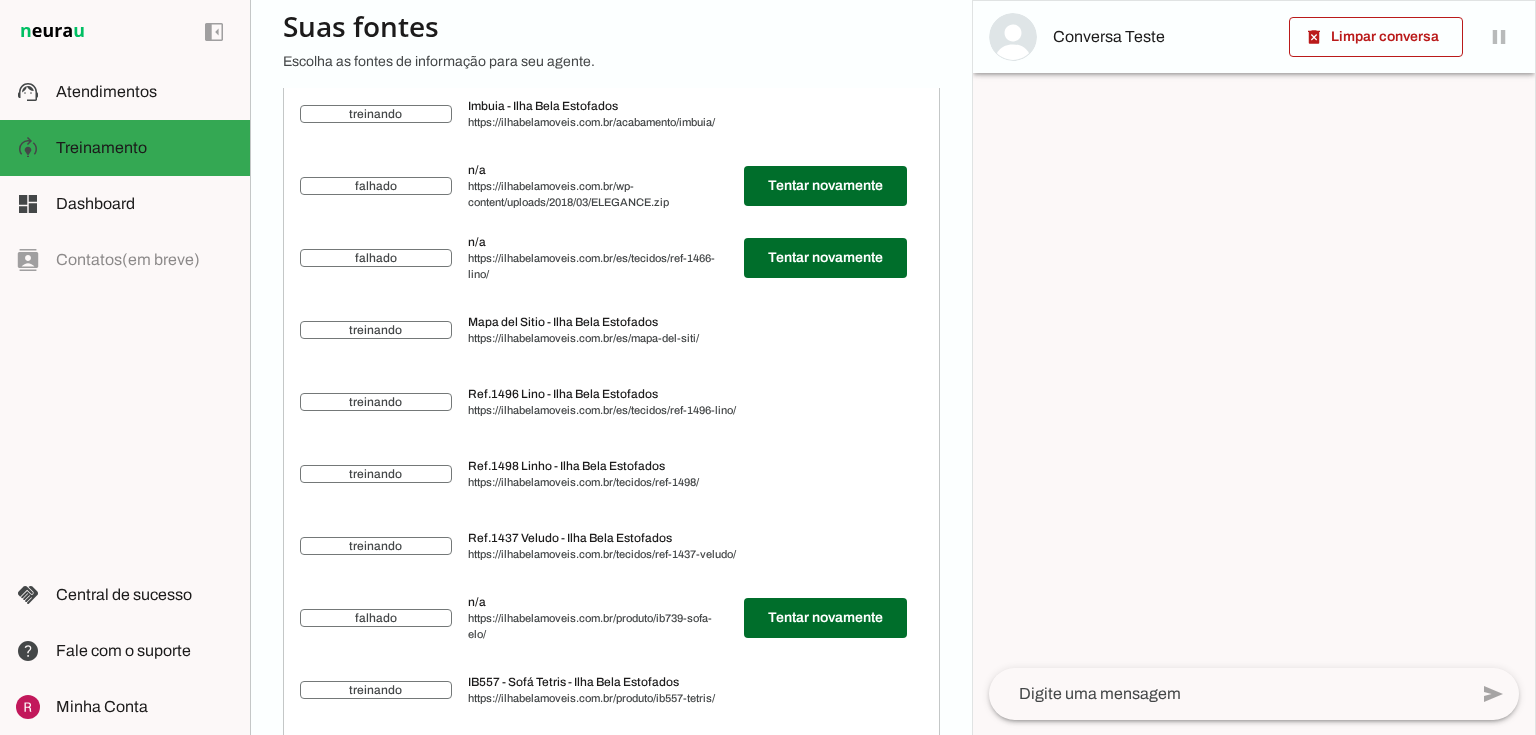 click at bounding box center [825, -19902] 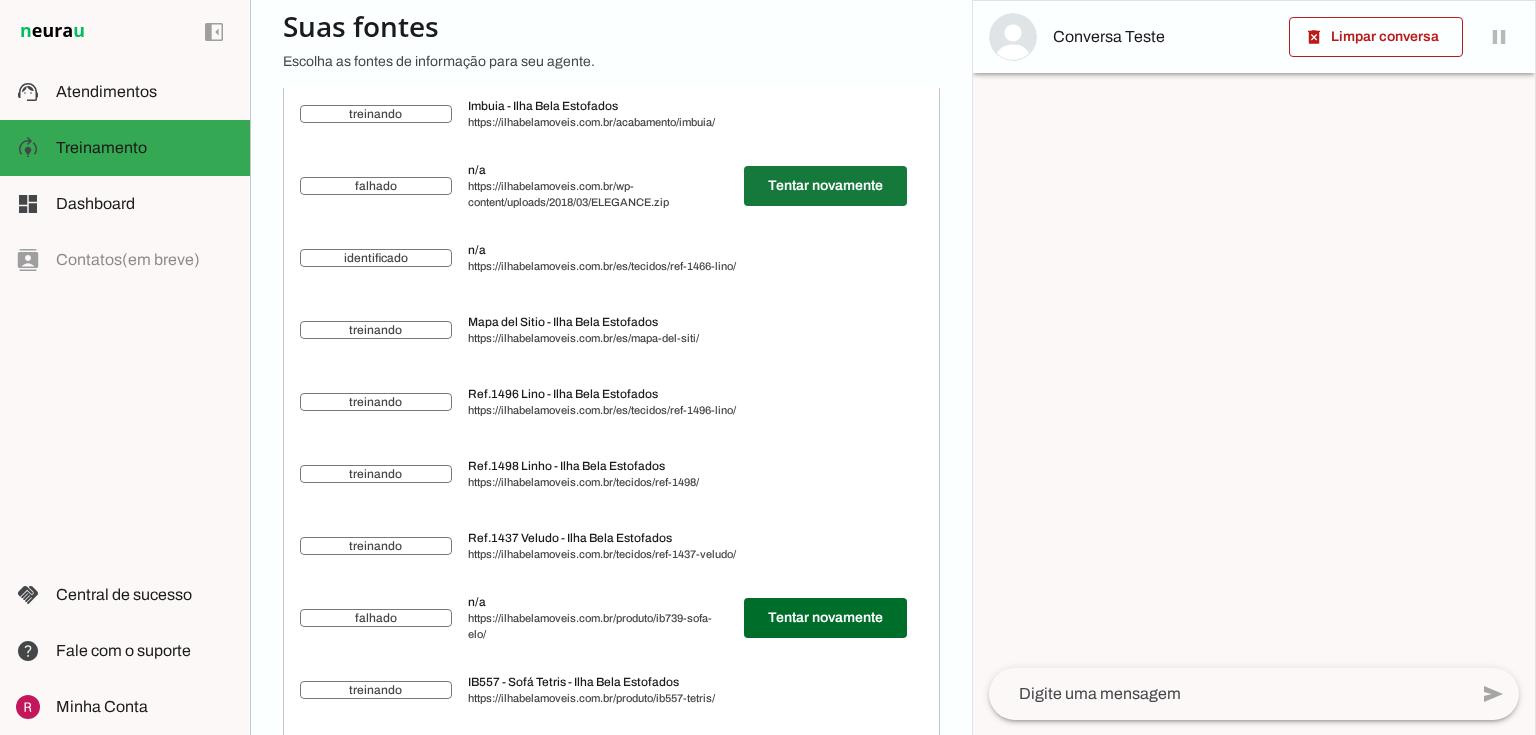 click at bounding box center [825, -19902] 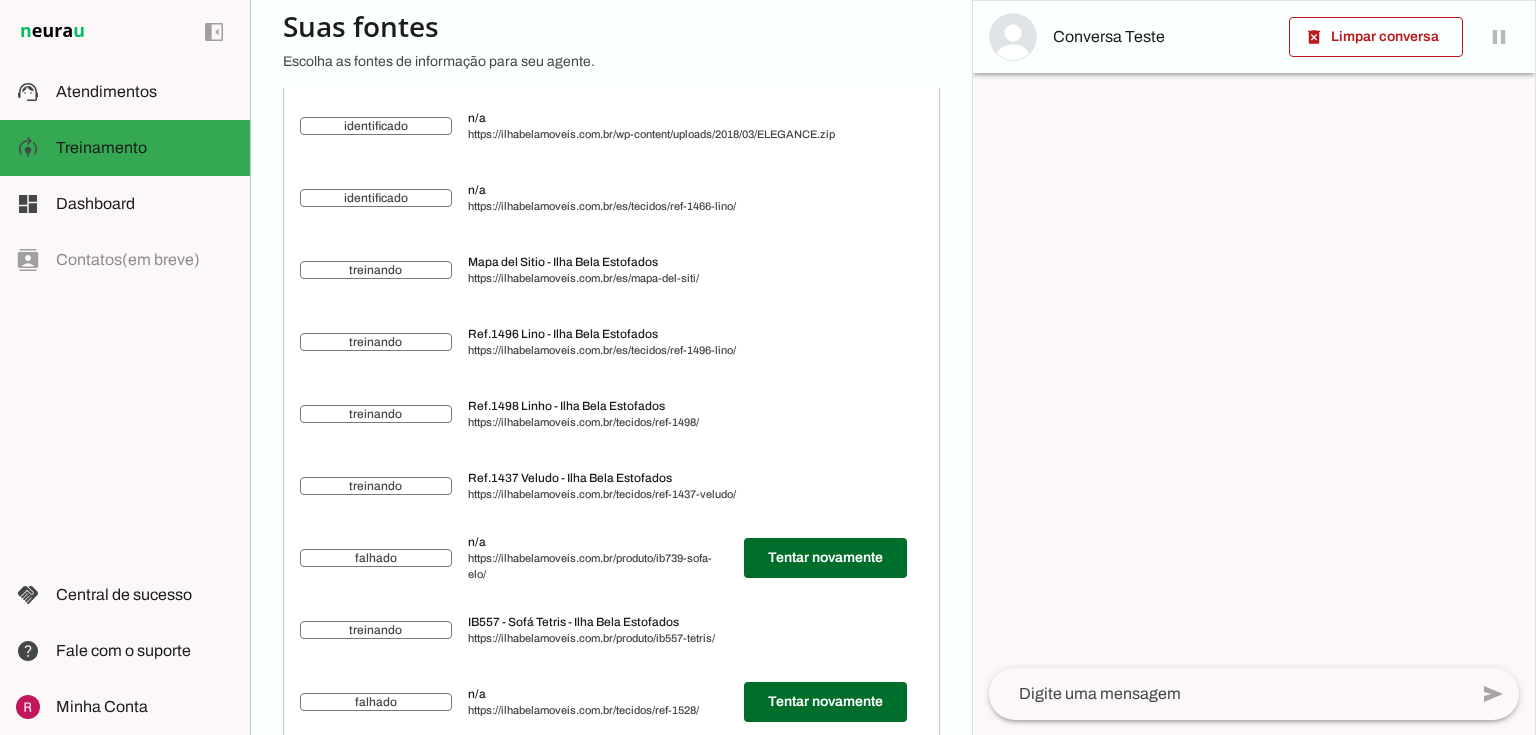 scroll, scrollTop: 26860, scrollLeft: 0, axis: vertical 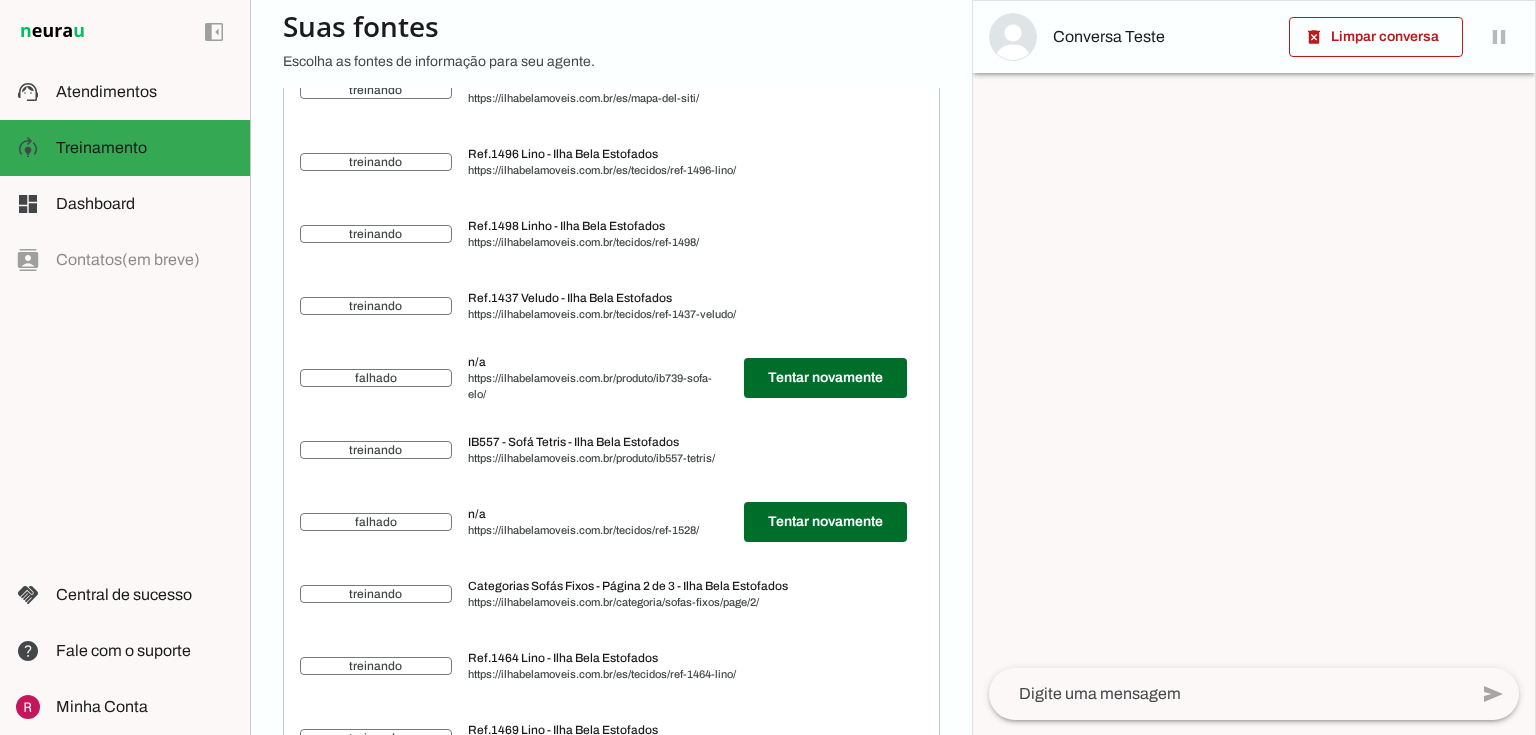 click at bounding box center [825, -20142] 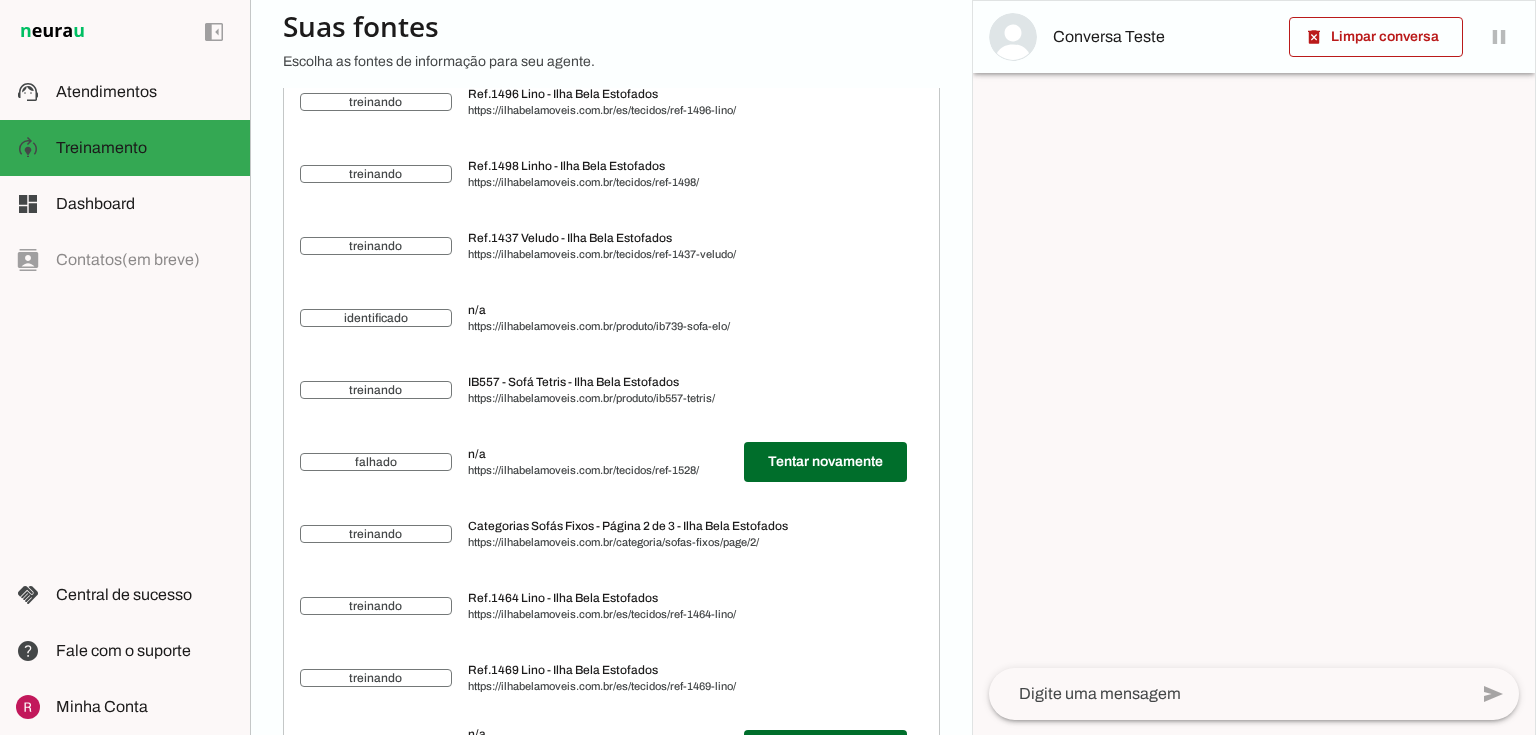 scroll, scrollTop: 27040, scrollLeft: 0, axis: vertical 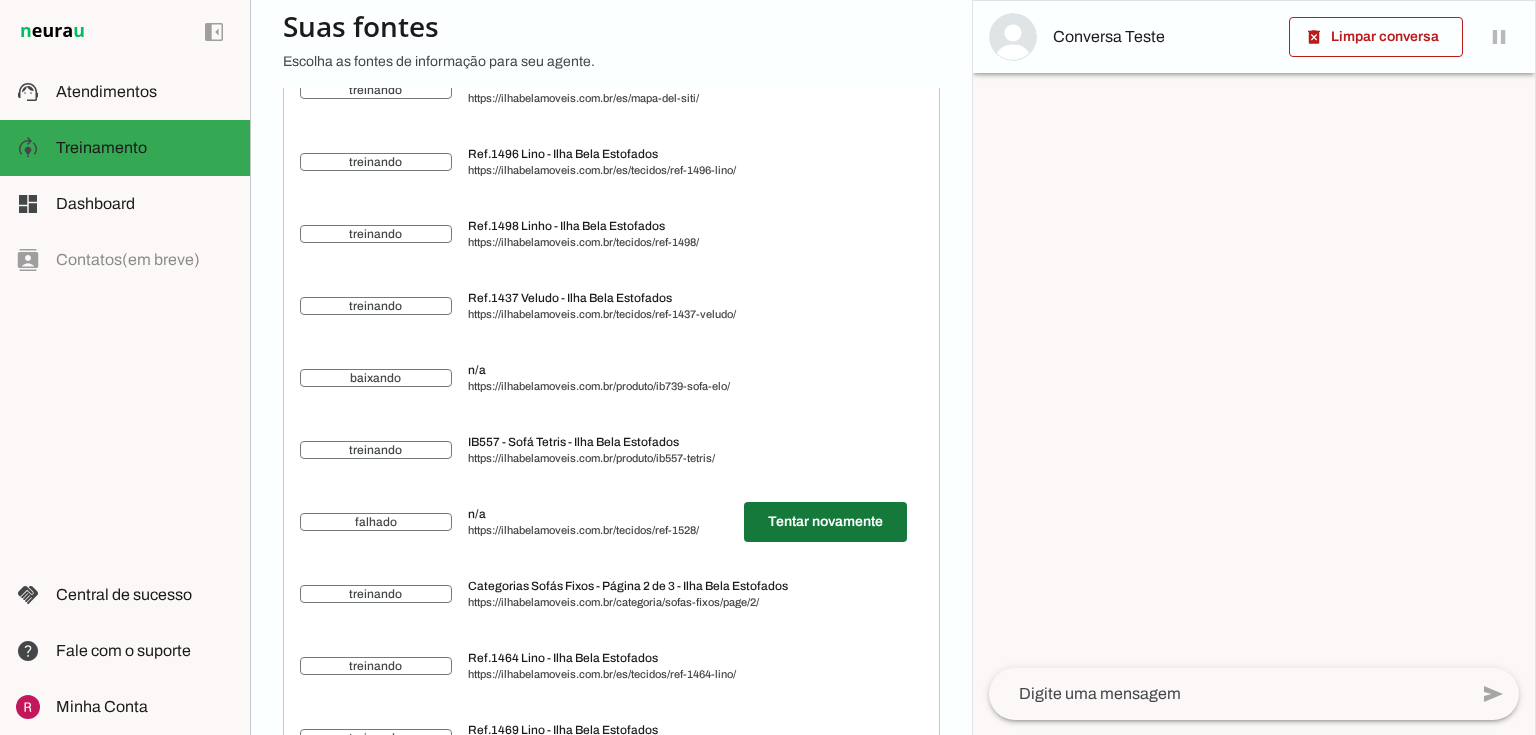 click at bounding box center [825, -20142] 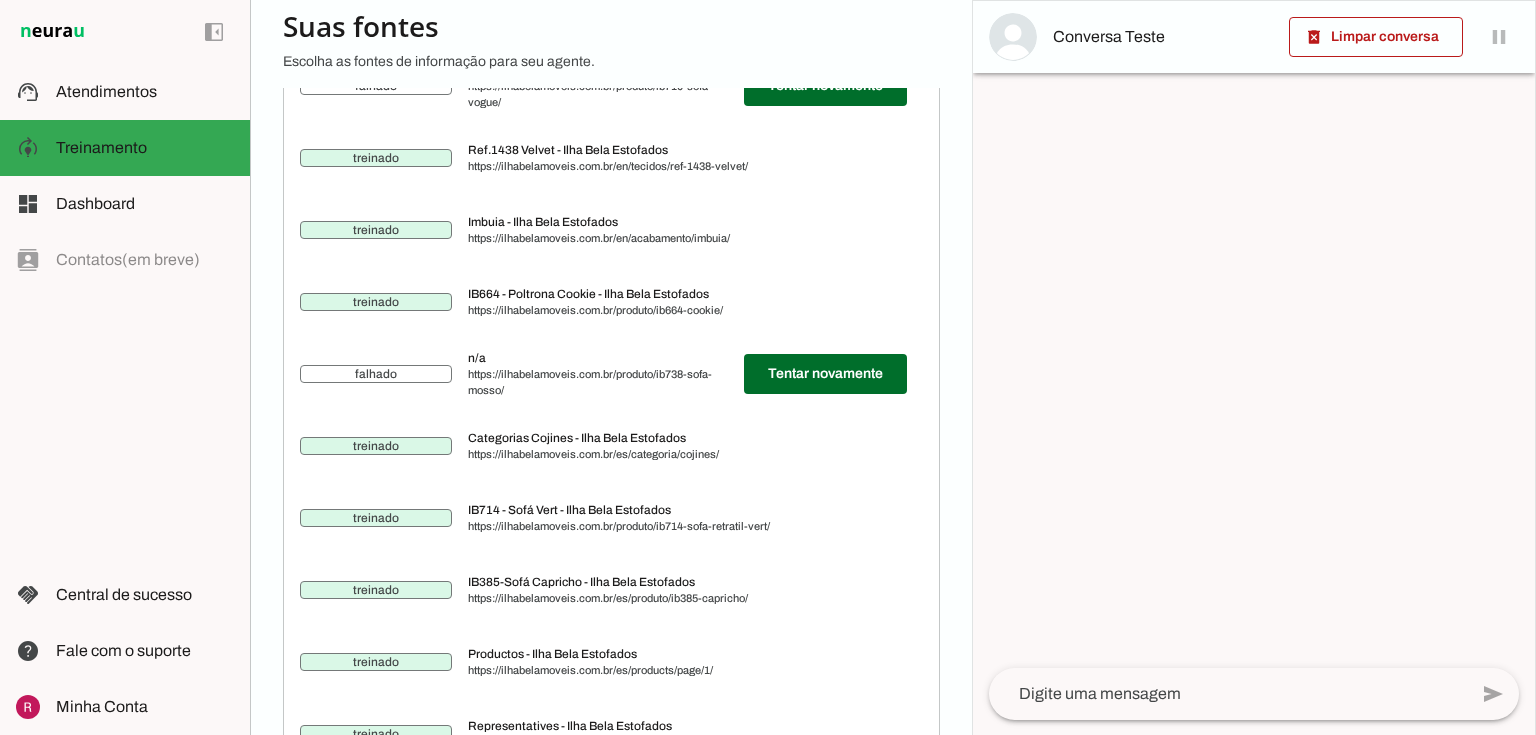 scroll, scrollTop: 27820, scrollLeft: 0, axis: vertical 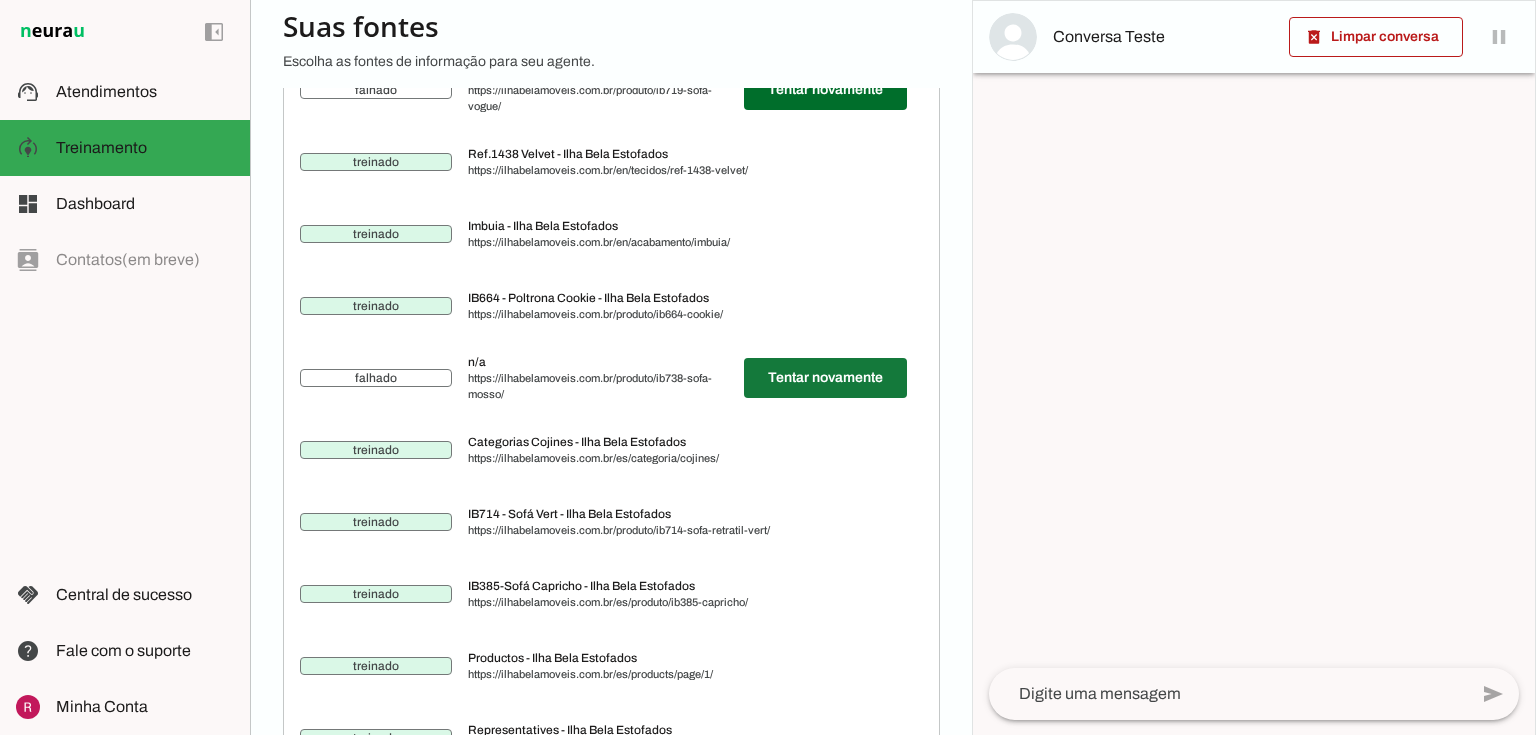 click at bounding box center (825, -21222) 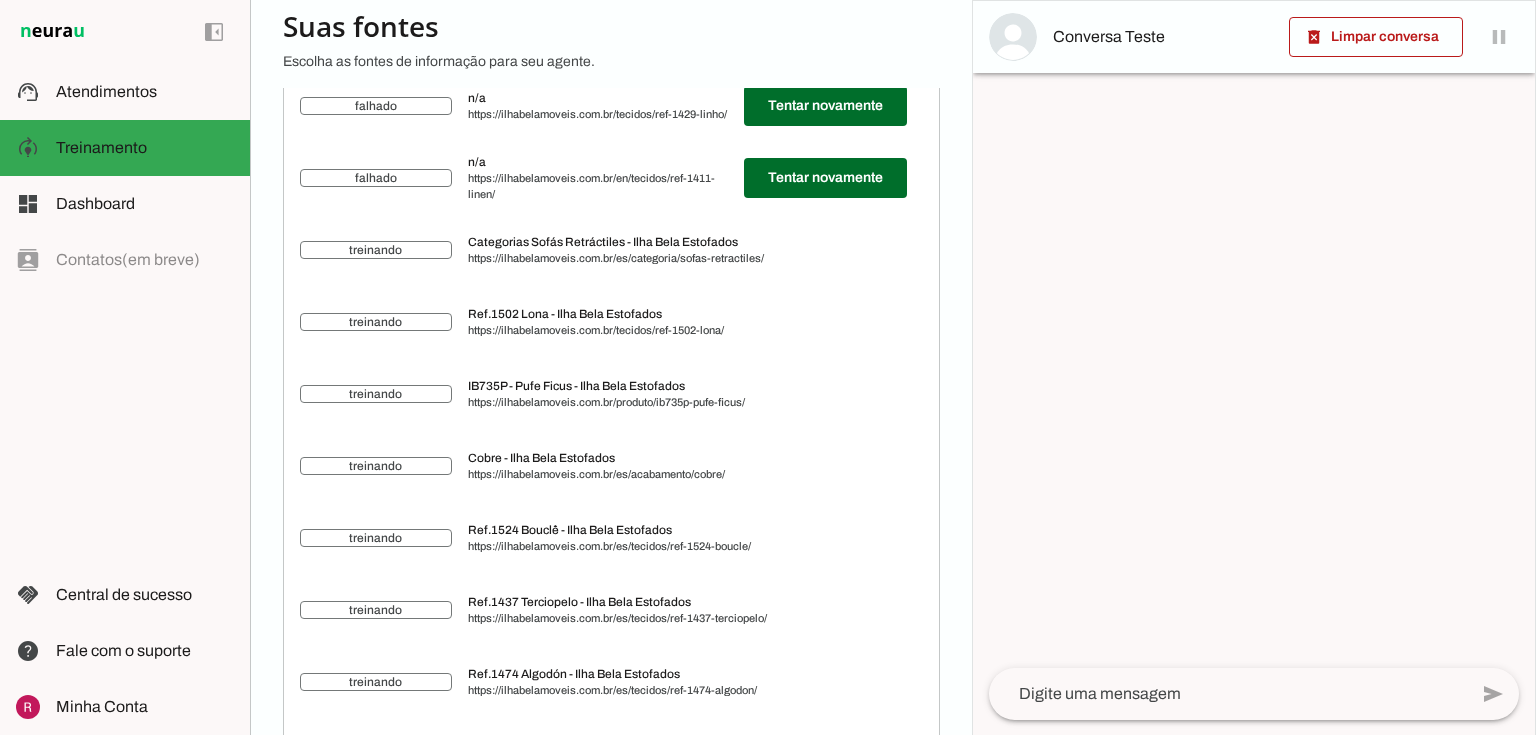 scroll, scrollTop: 33040, scrollLeft: 0, axis: vertical 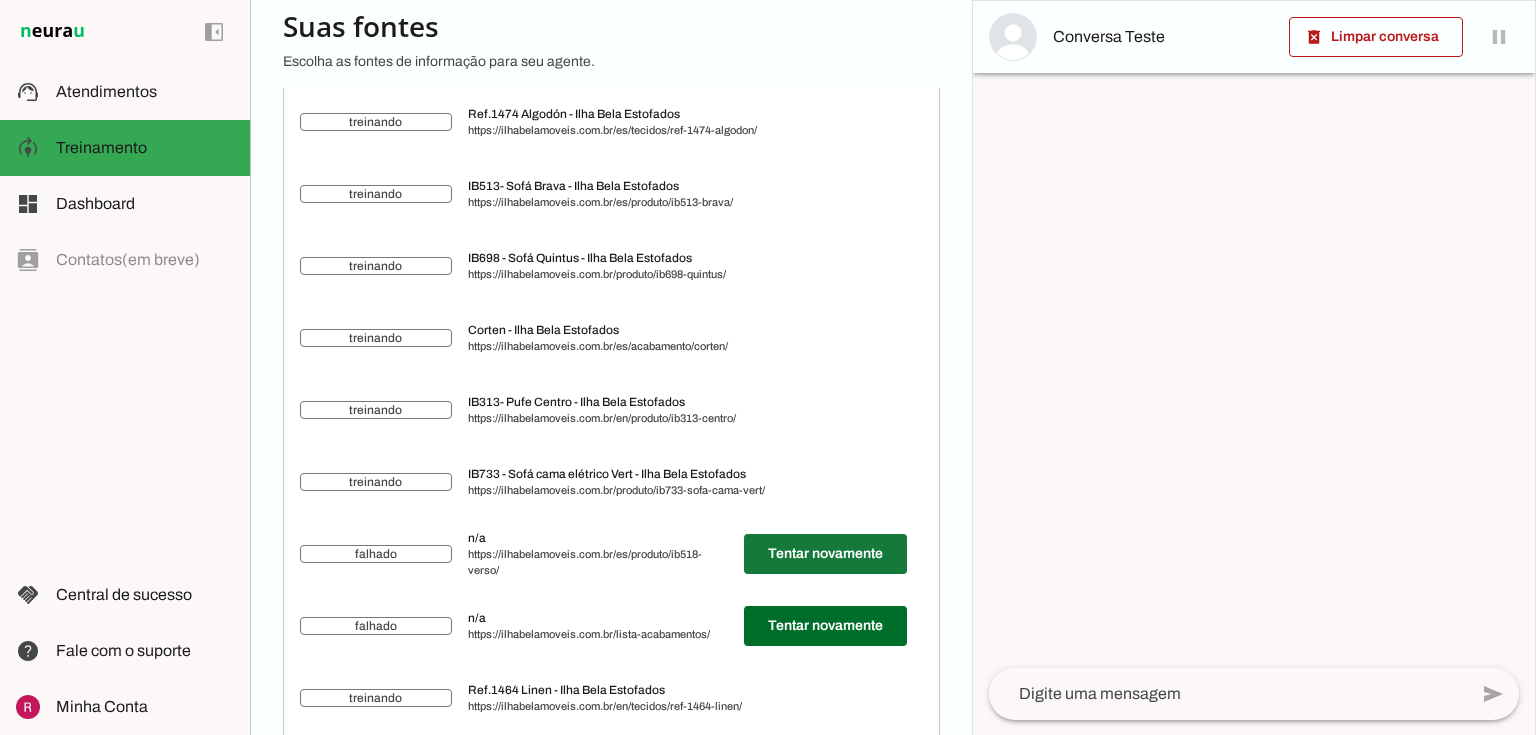 click at bounding box center (825, -26502) 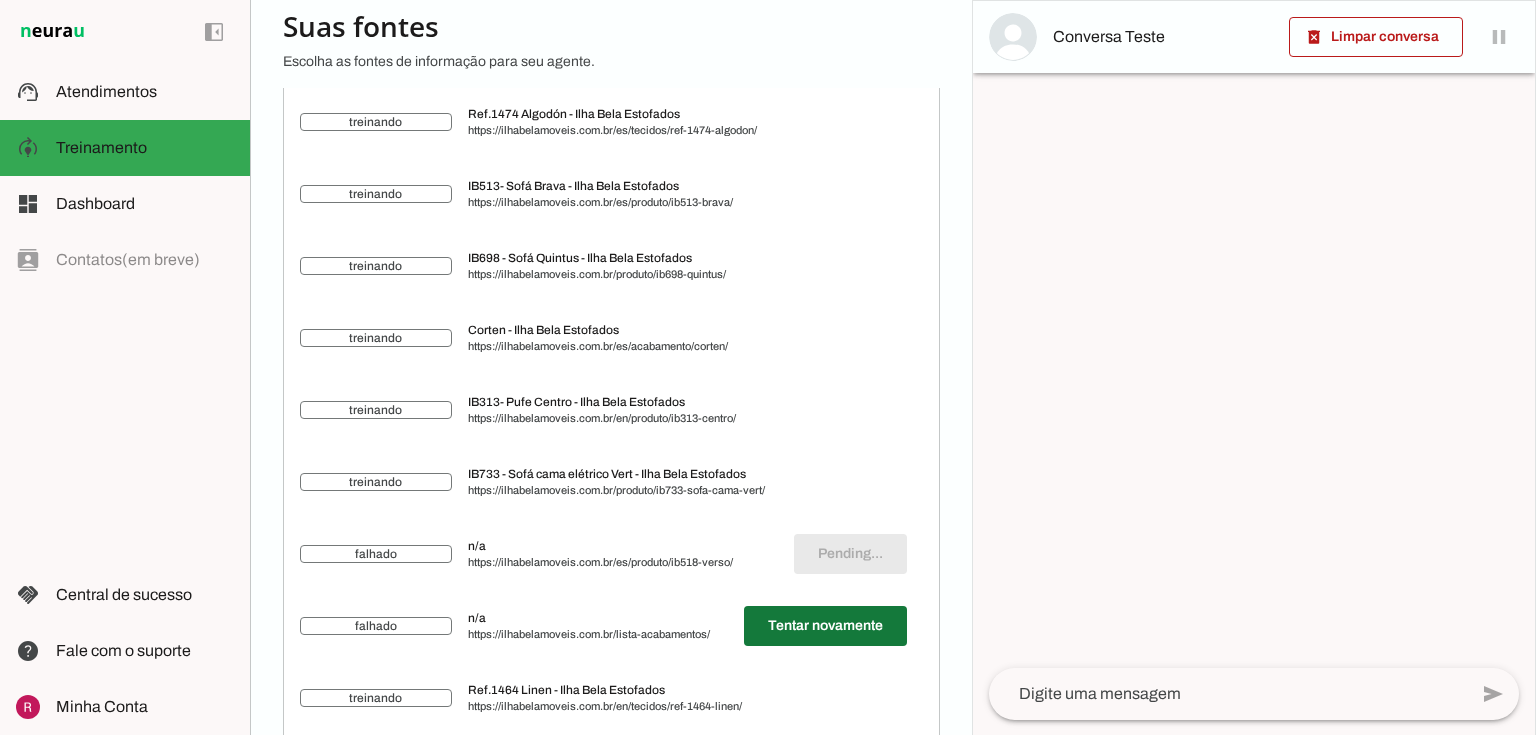 click at bounding box center (825, -26502) 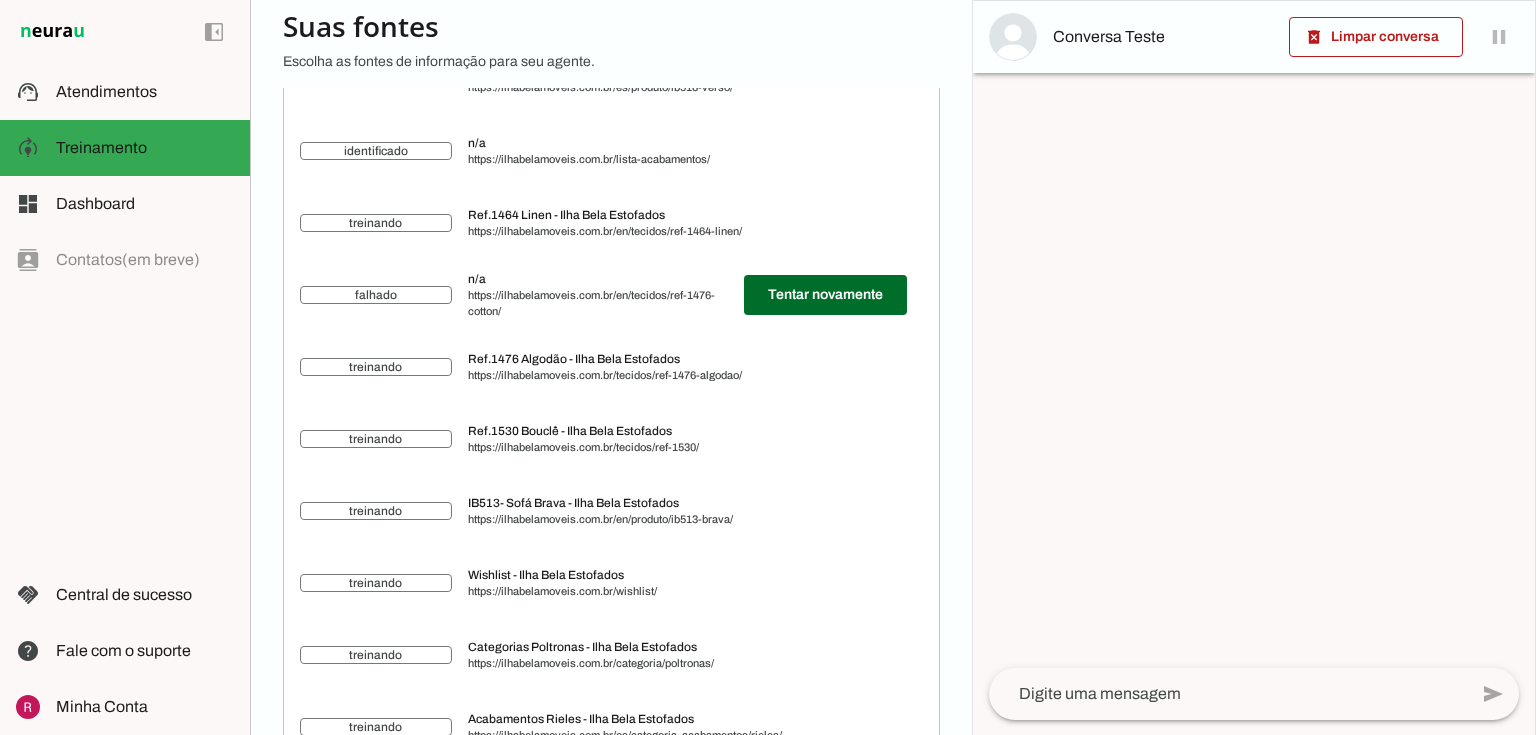scroll, scrollTop: 33400, scrollLeft: 0, axis: vertical 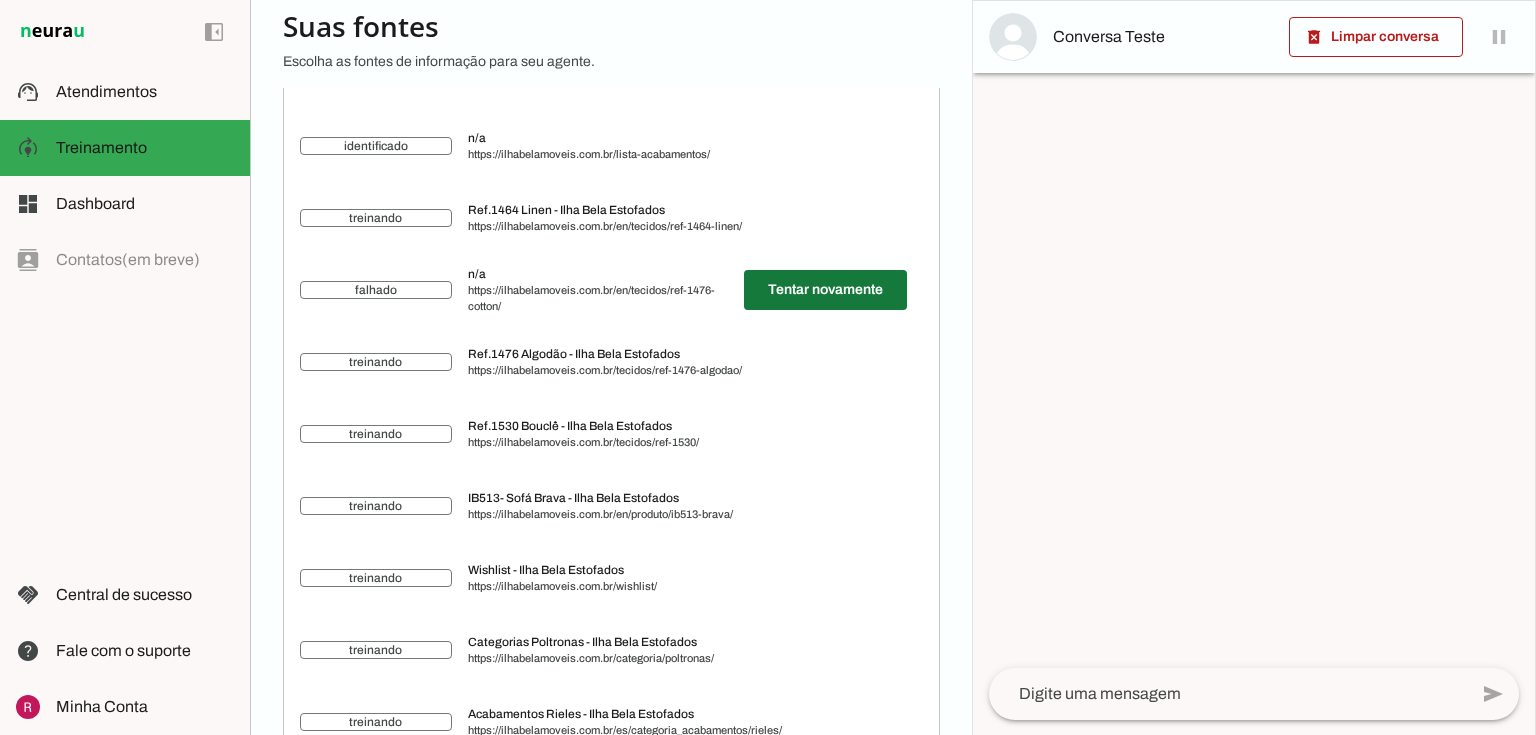 click at bounding box center [825, -26982] 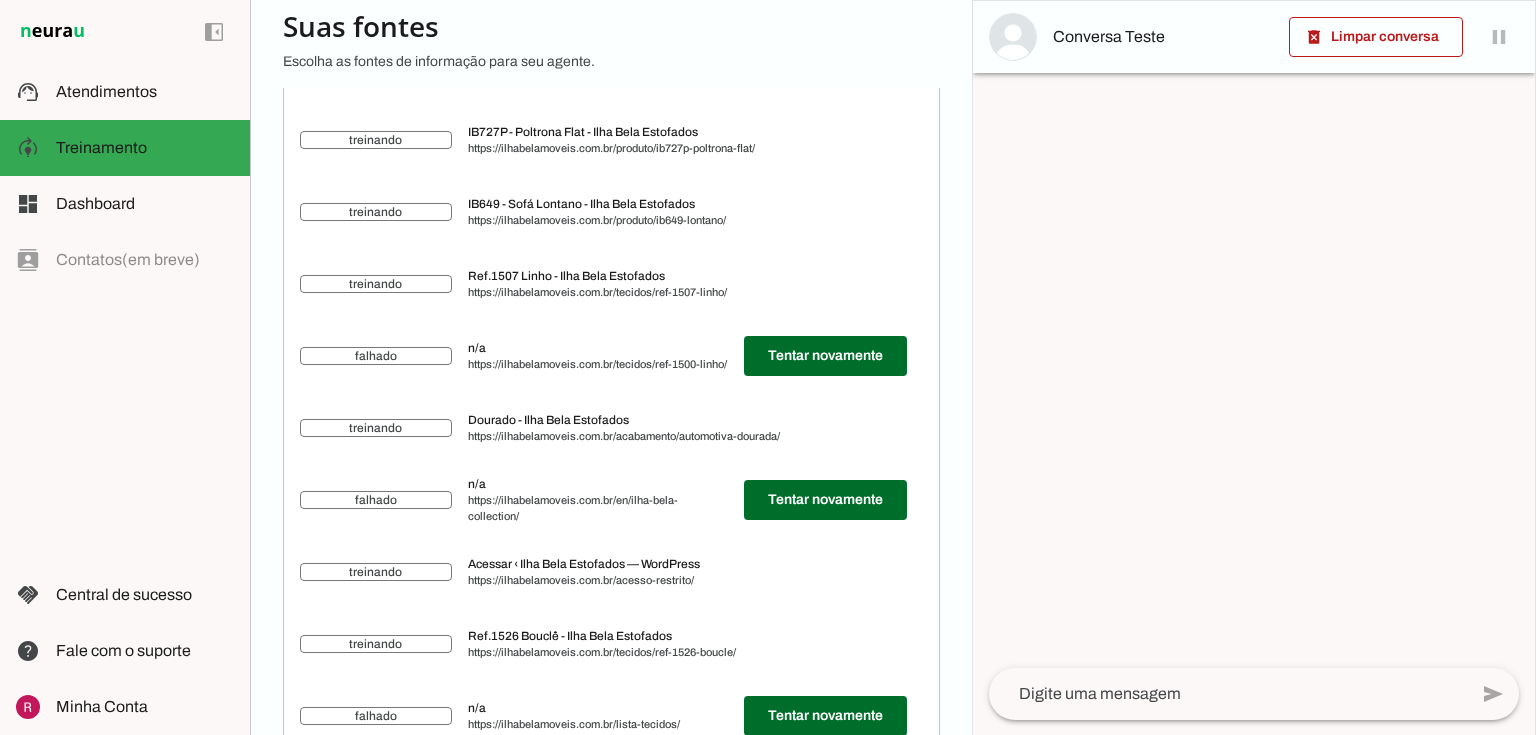 scroll, scrollTop: 31260, scrollLeft: 0, axis: vertical 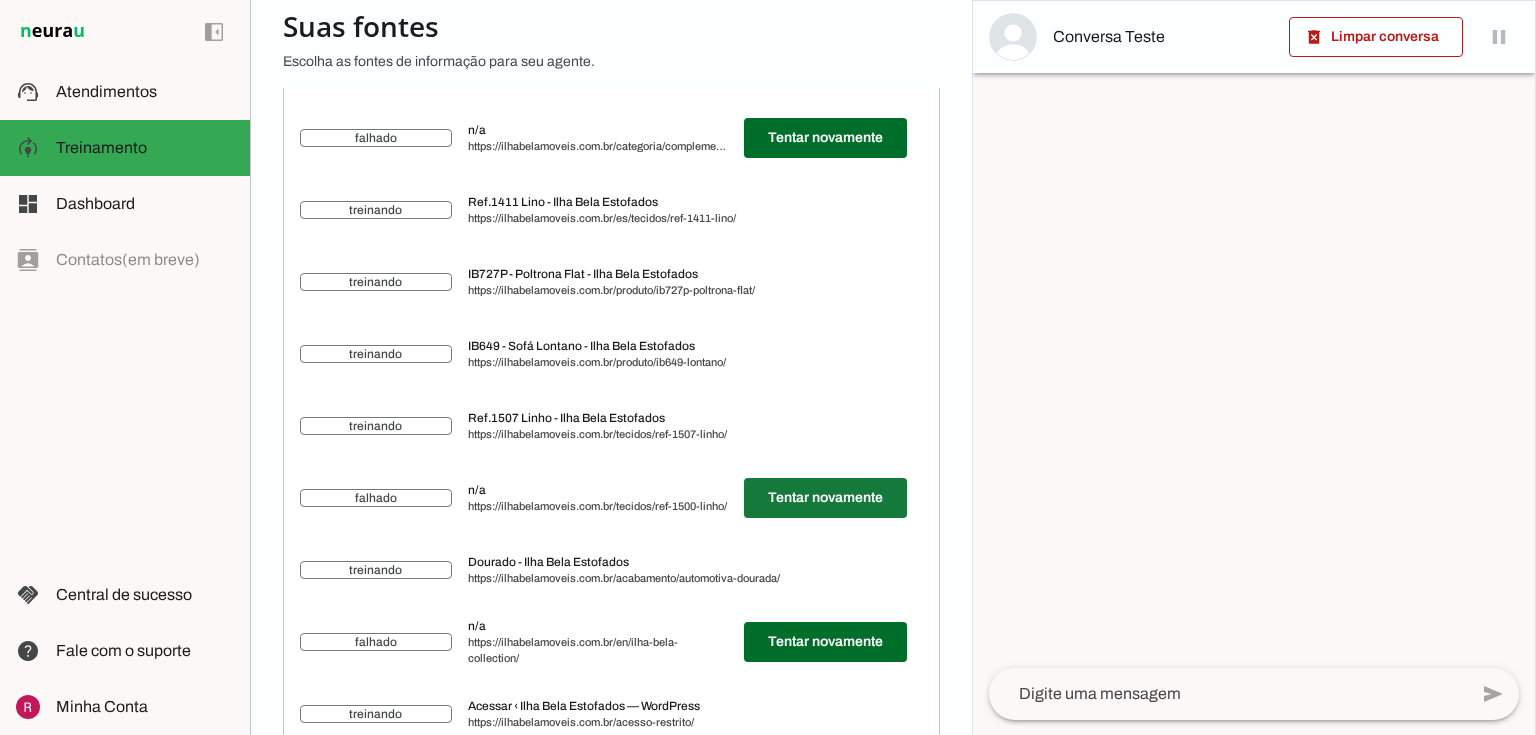 click at bounding box center [825, -24902] 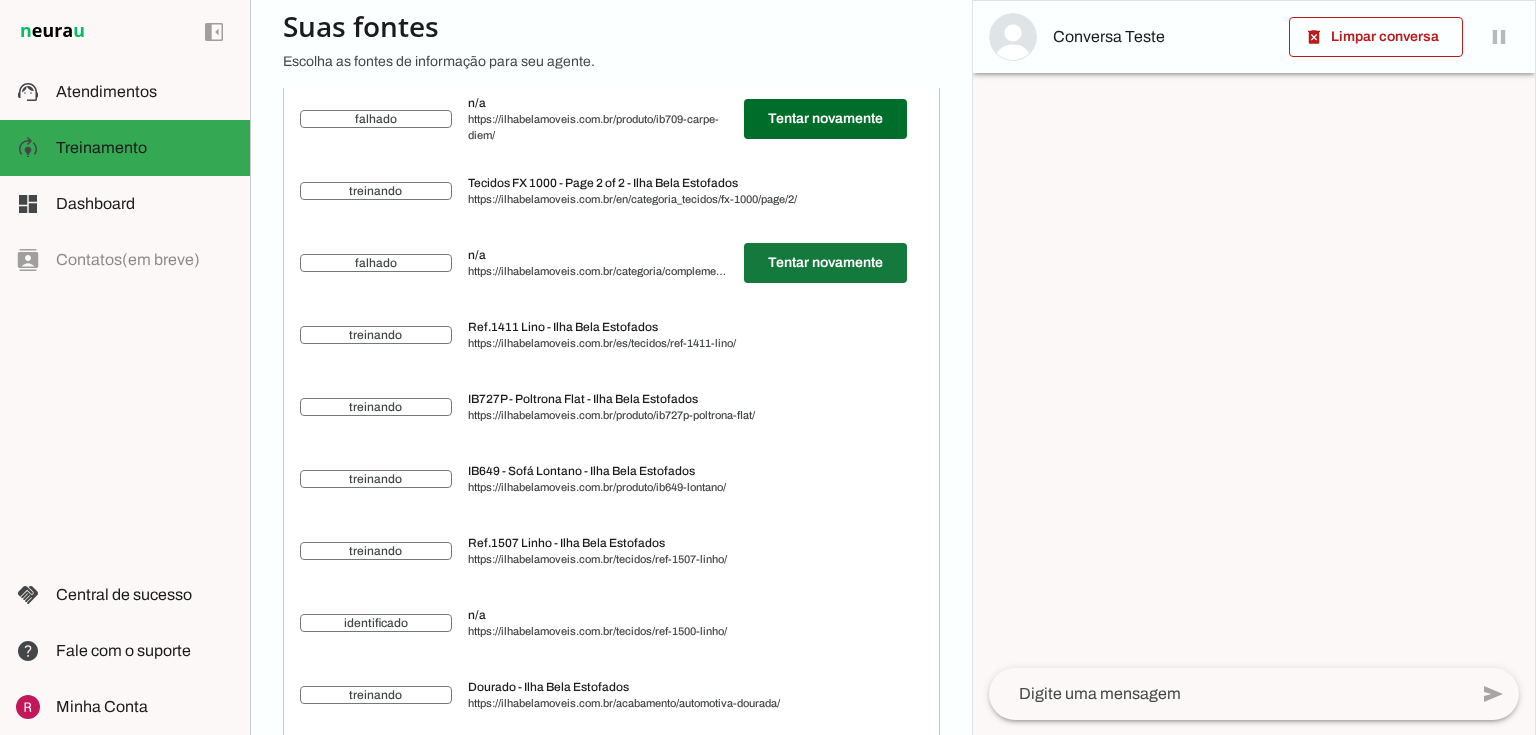 scroll, scrollTop: 31020, scrollLeft: 0, axis: vertical 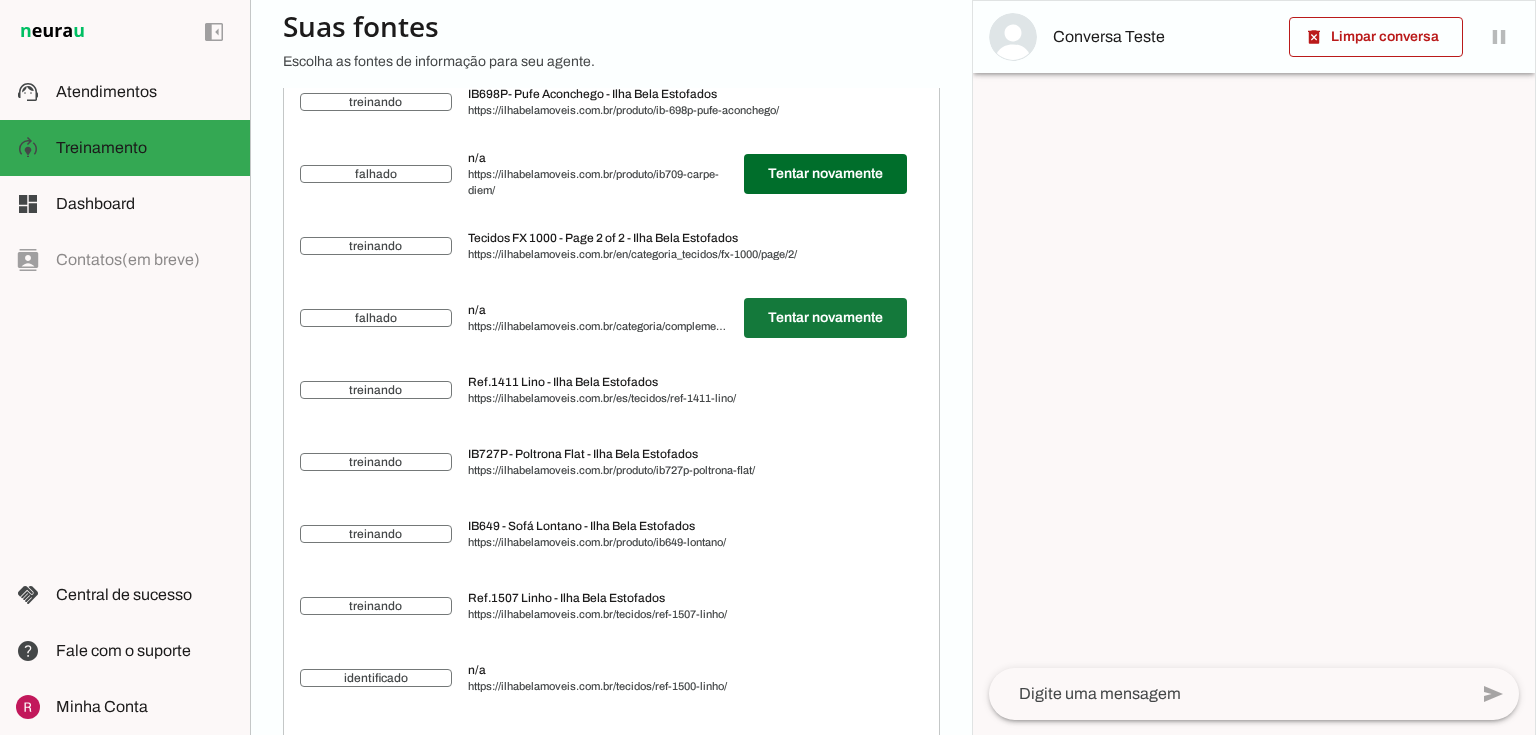 drag, startPoint x: 814, startPoint y: 338, endPoint x: 772, endPoint y: 467, distance: 135.66502 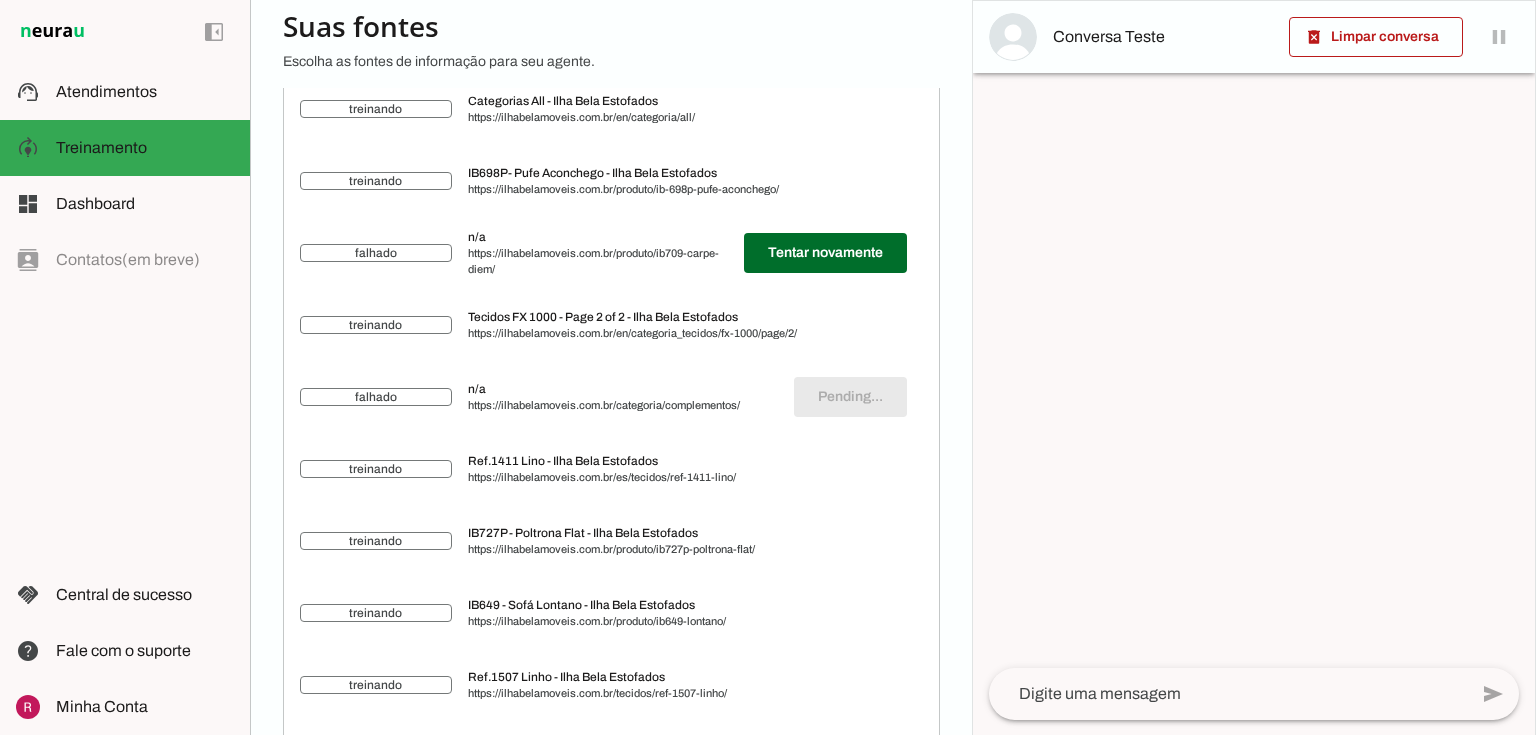 click at bounding box center (825, -24643) 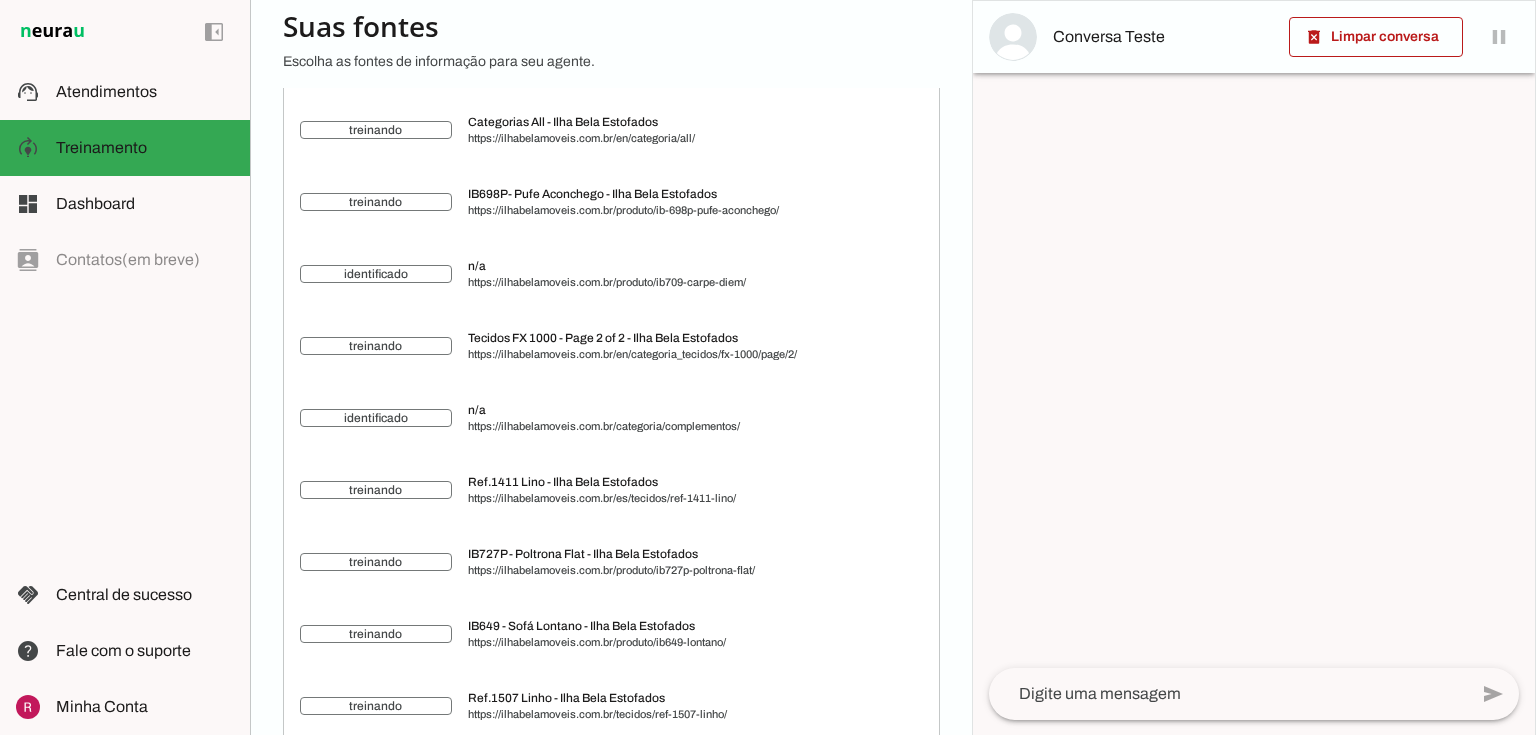 scroll, scrollTop: 30500, scrollLeft: 0, axis: vertical 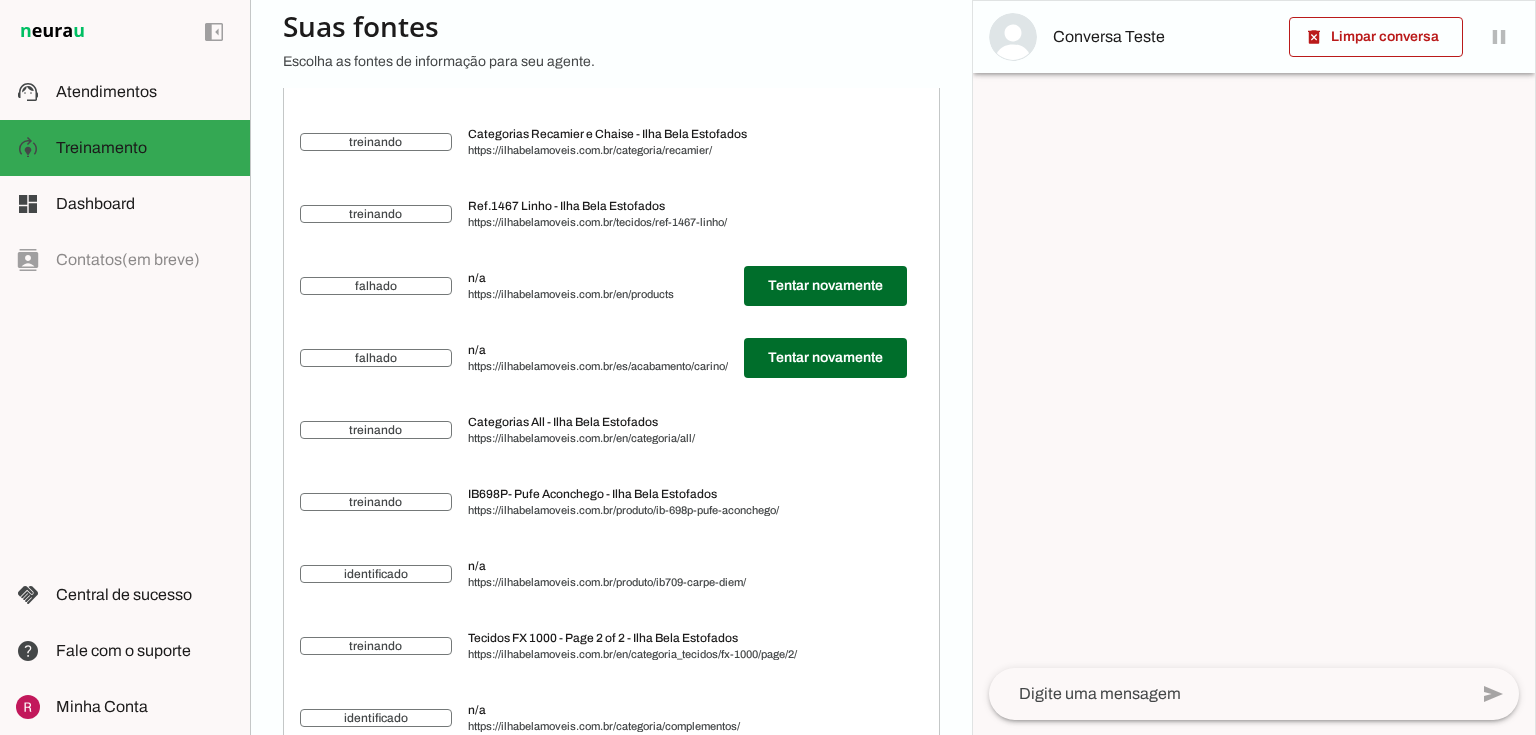 click on "falhado
Tentar novamente
n/a
https://ilhabelamoveis.com.br/es/acabamento/carino/" at bounding box center [611, -24322] 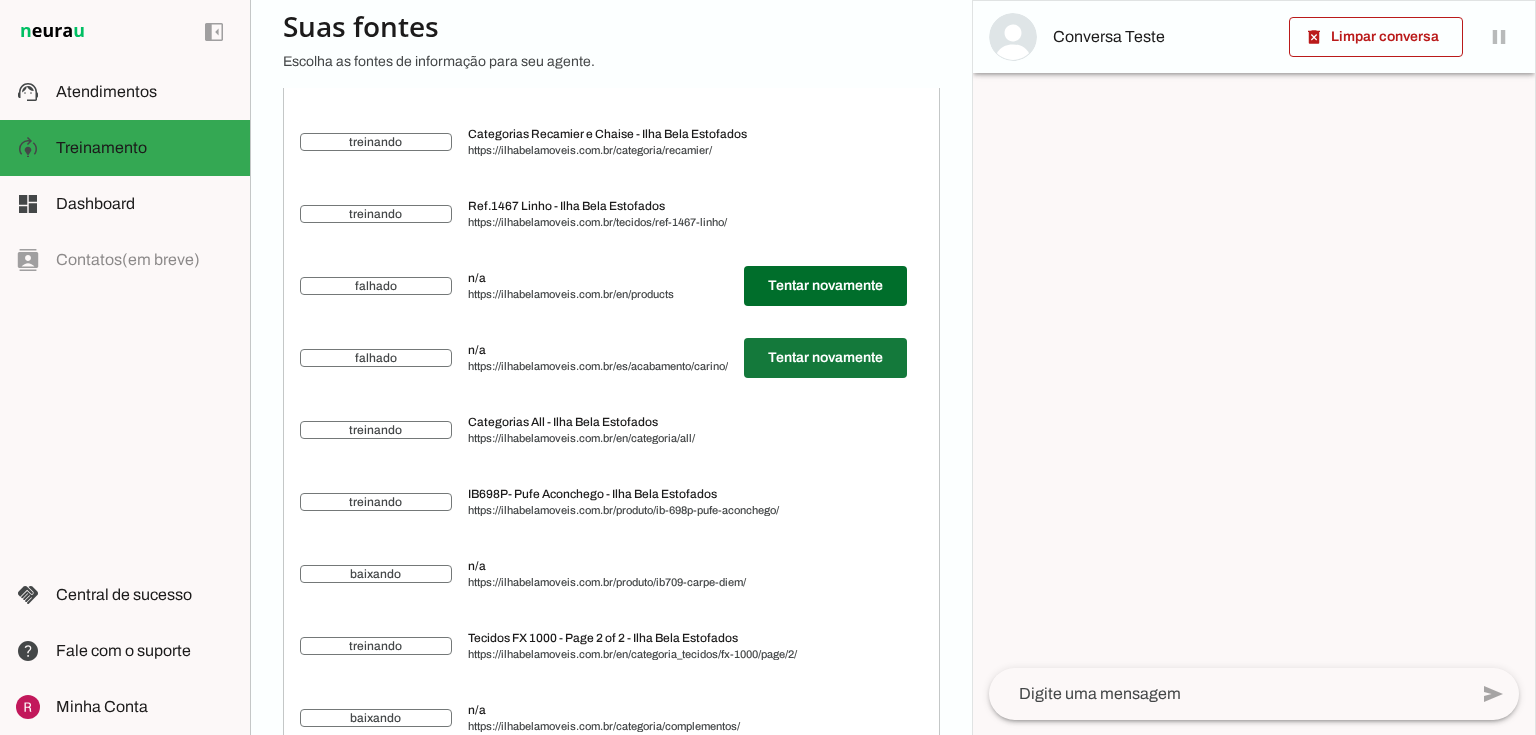 click at bounding box center [825, -24322] 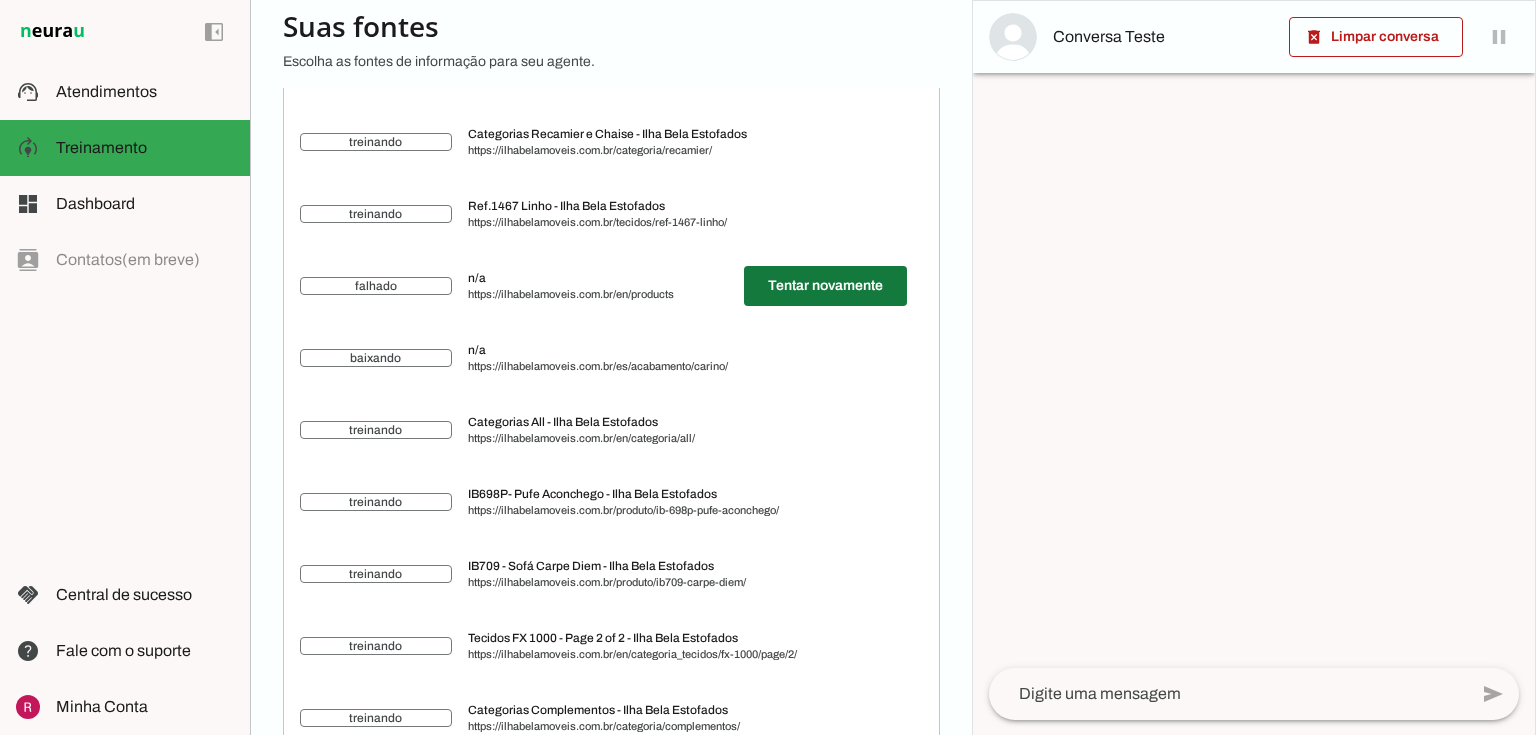 scroll, scrollTop: 30440, scrollLeft: 0, axis: vertical 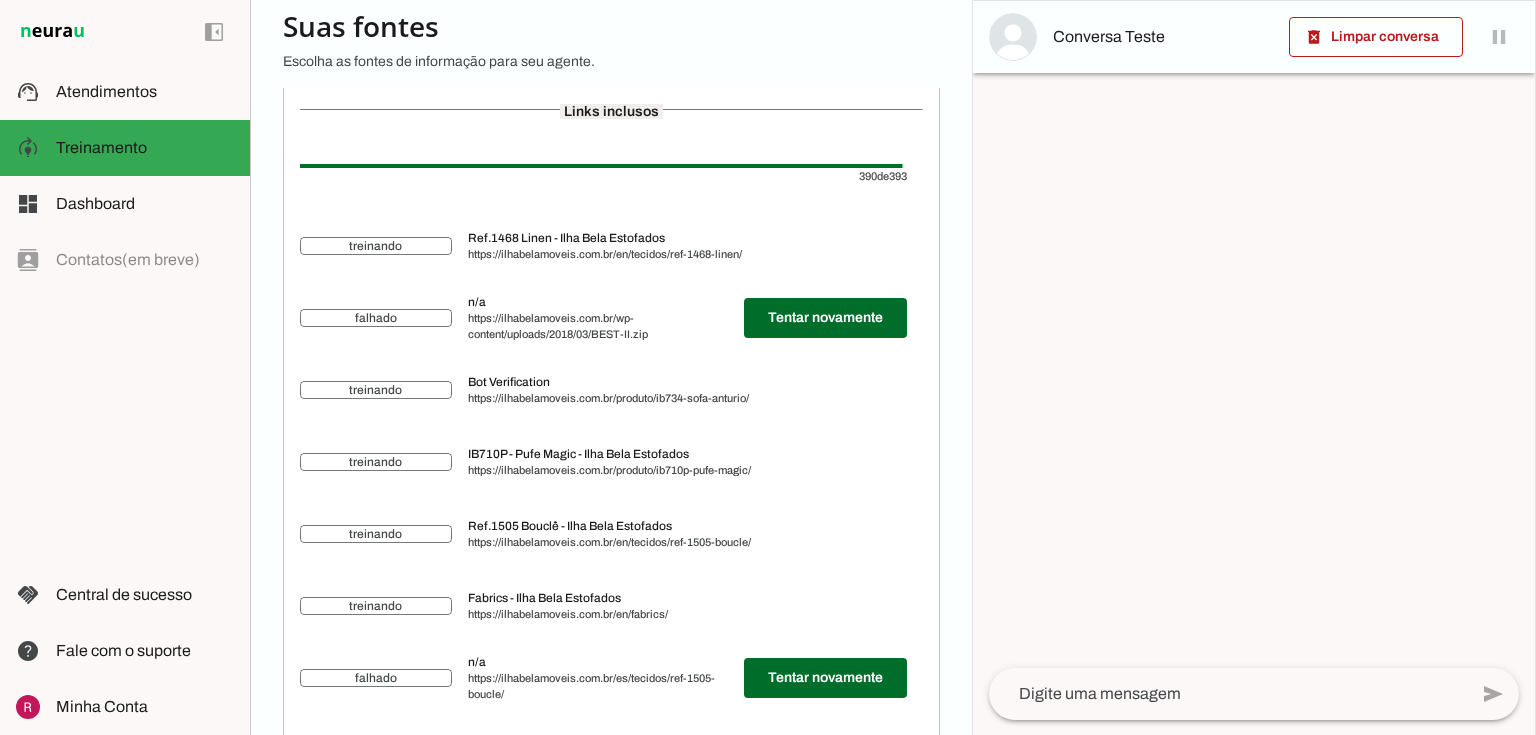 drag, startPoint x: 583, startPoint y: 340, endPoint x: 665, endPoint y: 347, distance: 82.29824 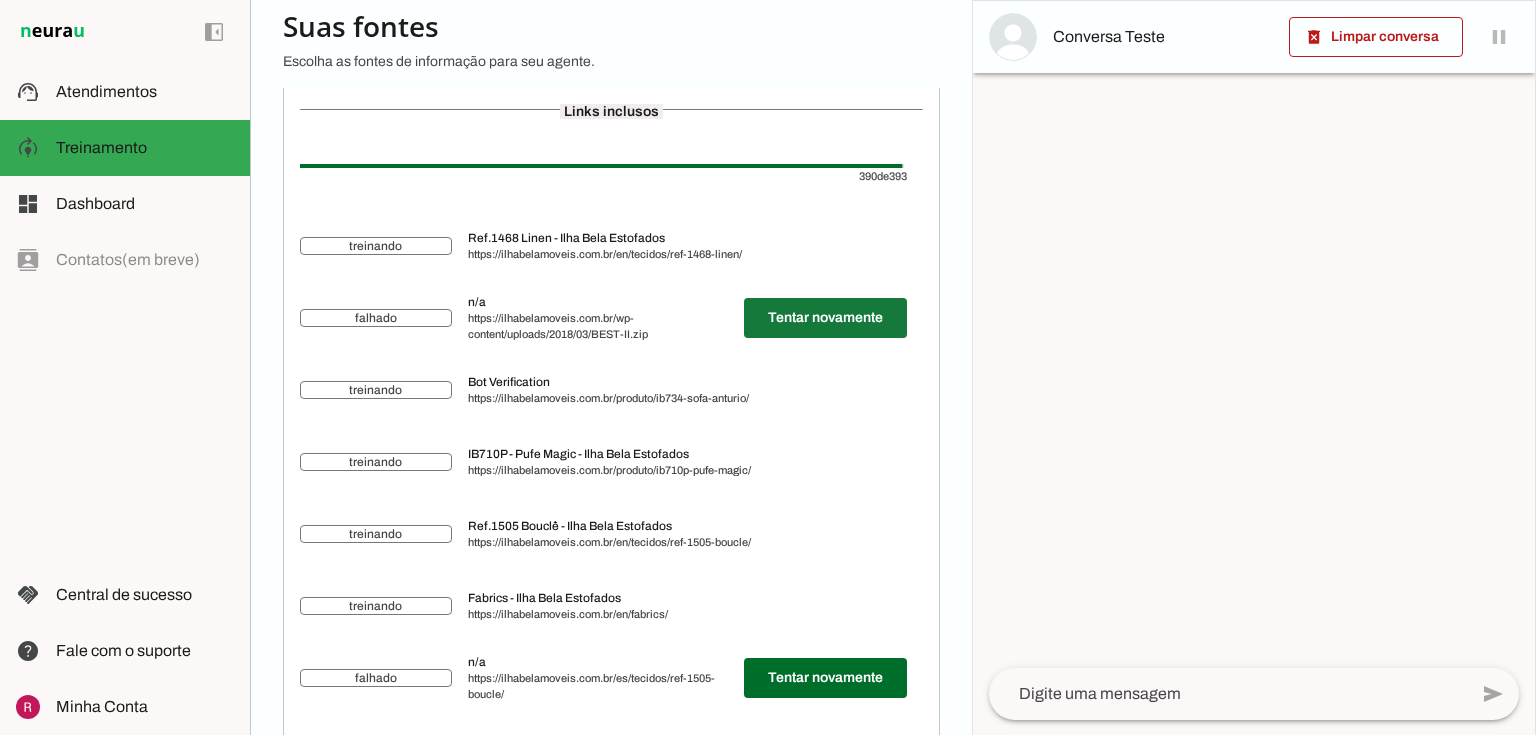 click at bounding box center [825, 318] 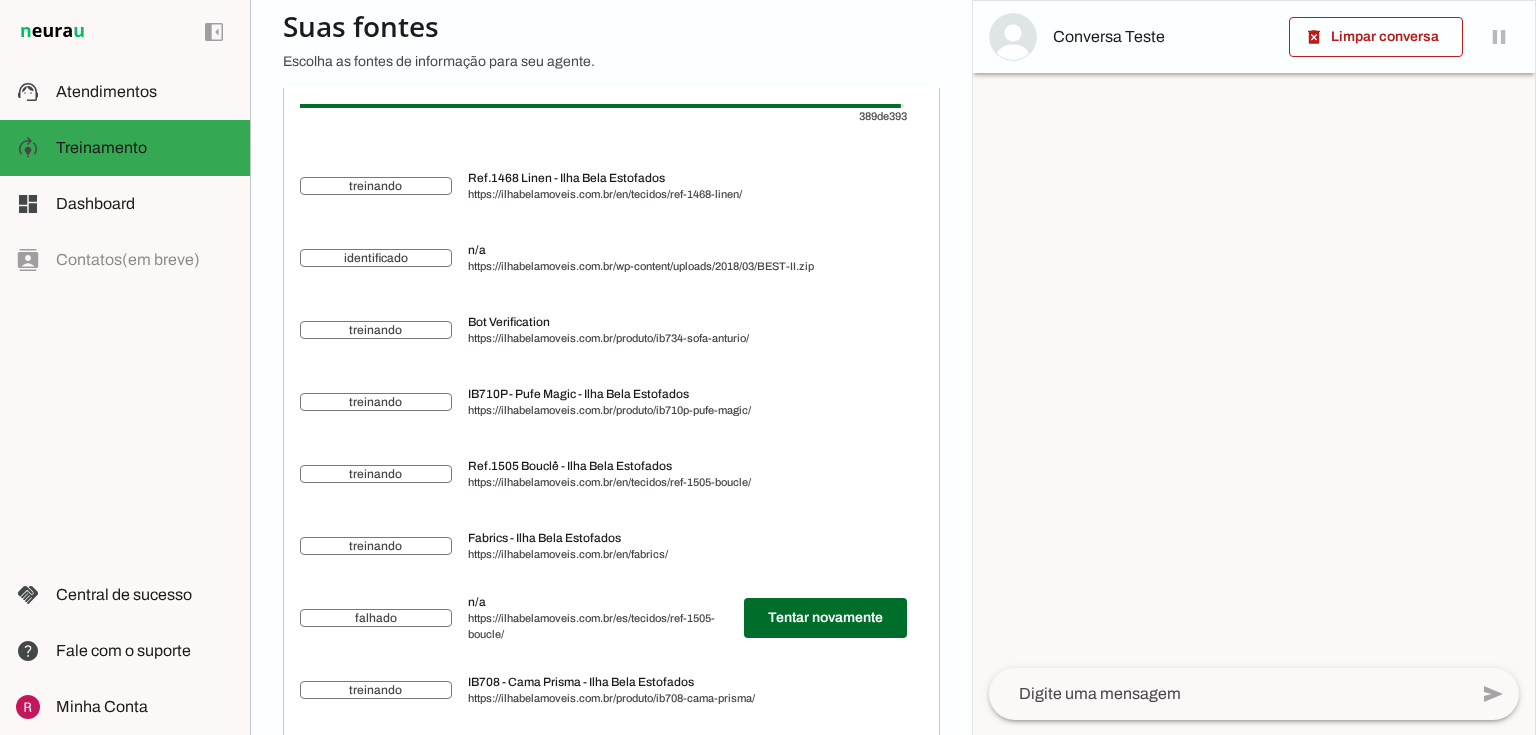 click on "identificado
n/a
https://ilhabelamoveis.com.br/wp-content/uploads/2018/03/BEST-II.zip" at bounding box center [611, 258] 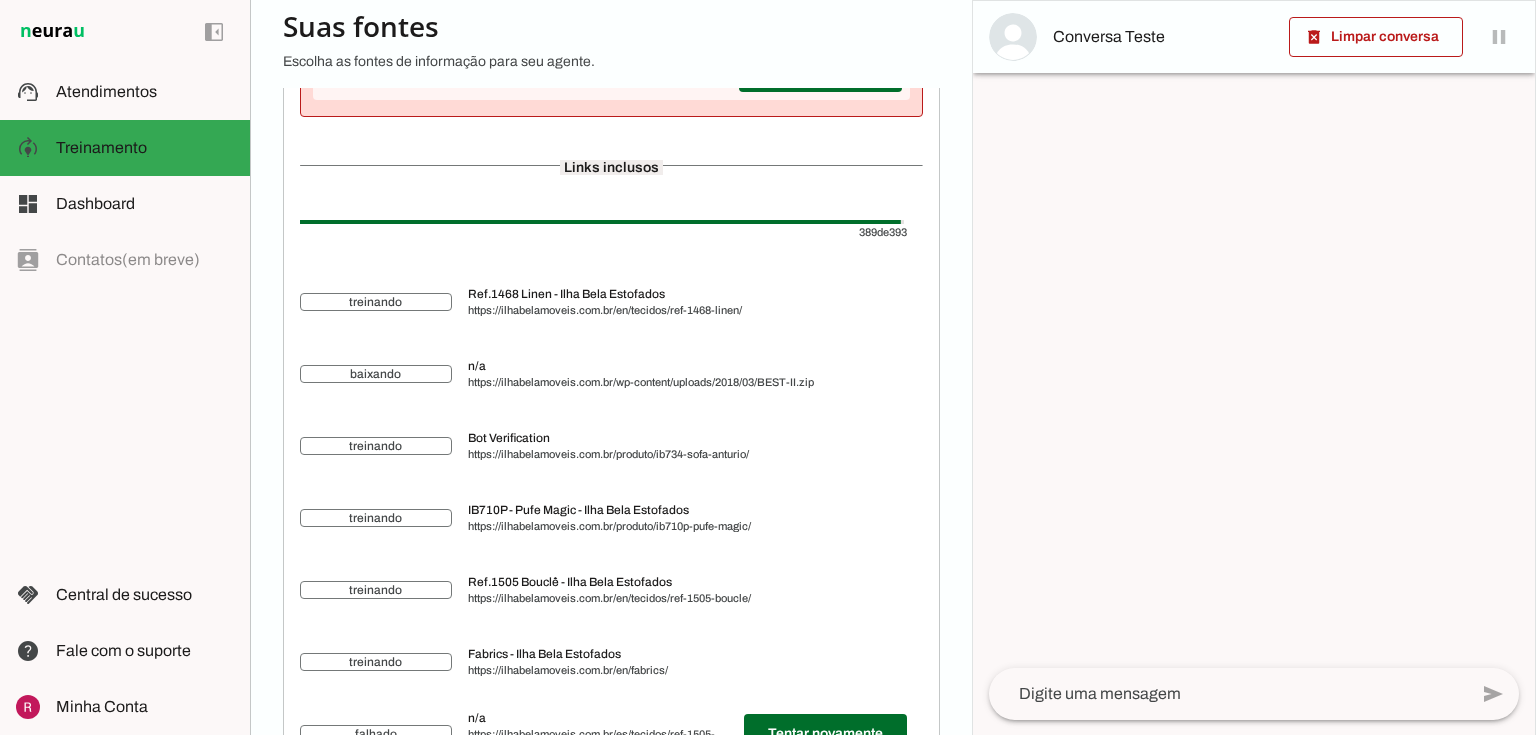 scroll, scrollTop: 5280, scrollLeft: 0, axis: vertical 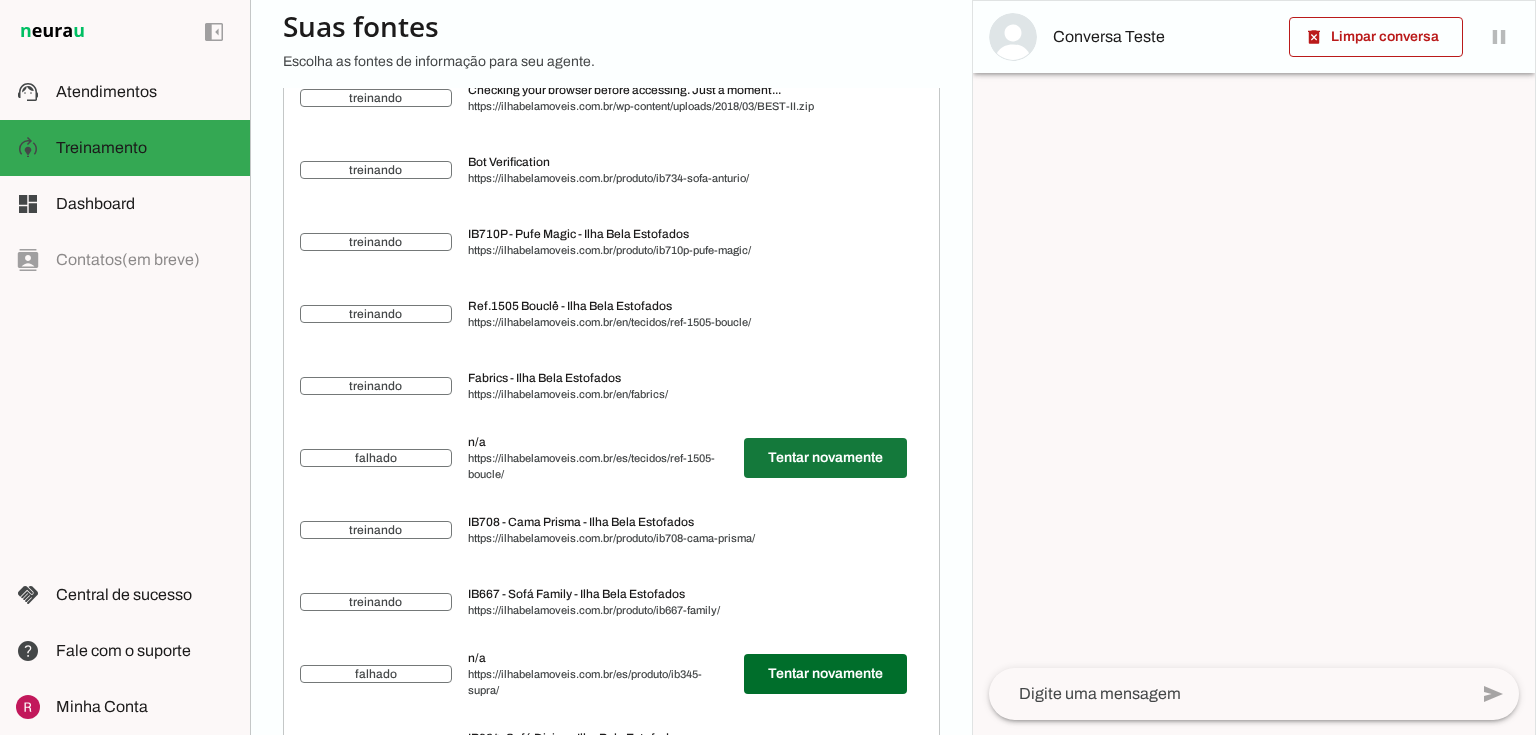 click at bounding box center [825, 458] 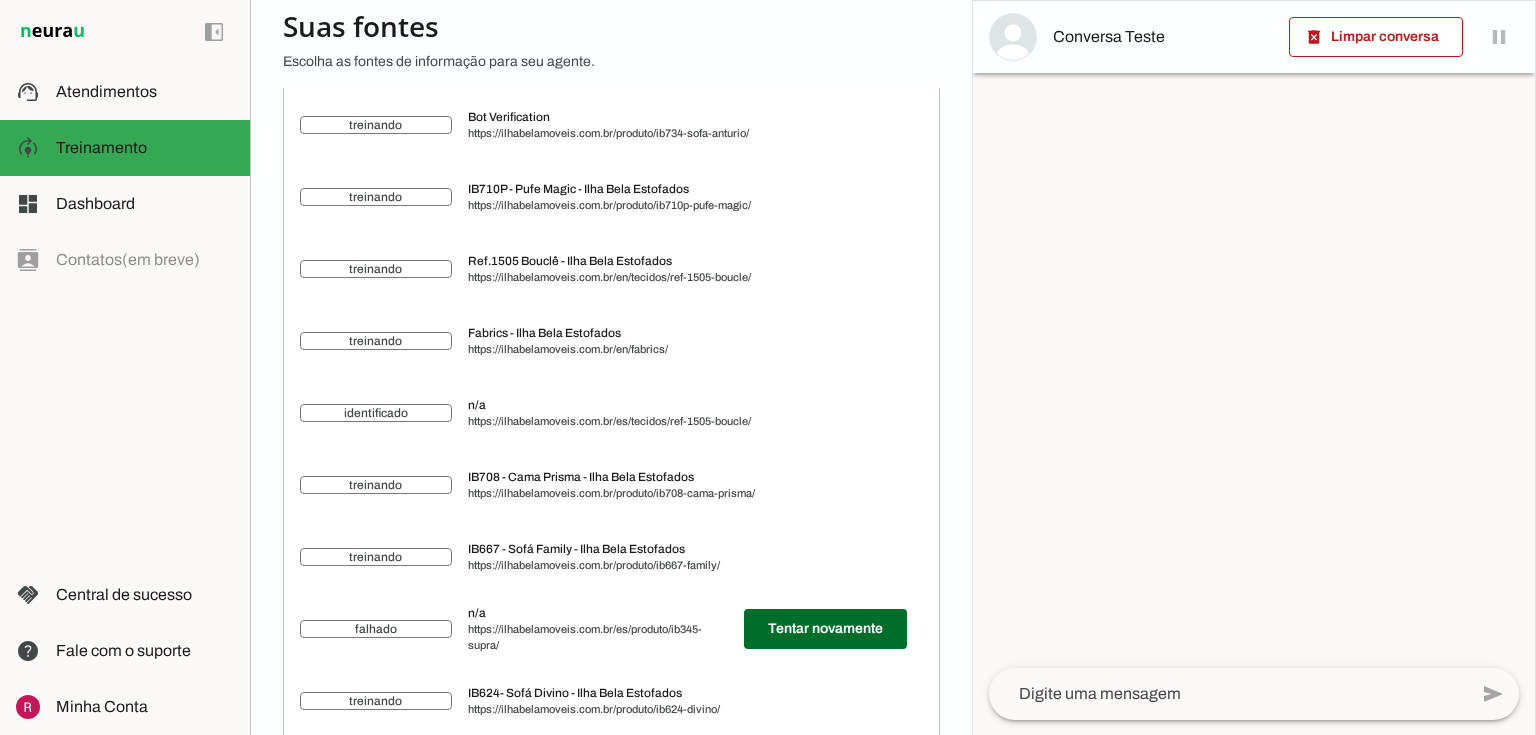 scroll, scrollTop: 5620, scrollLeft: 0, axis: vertical 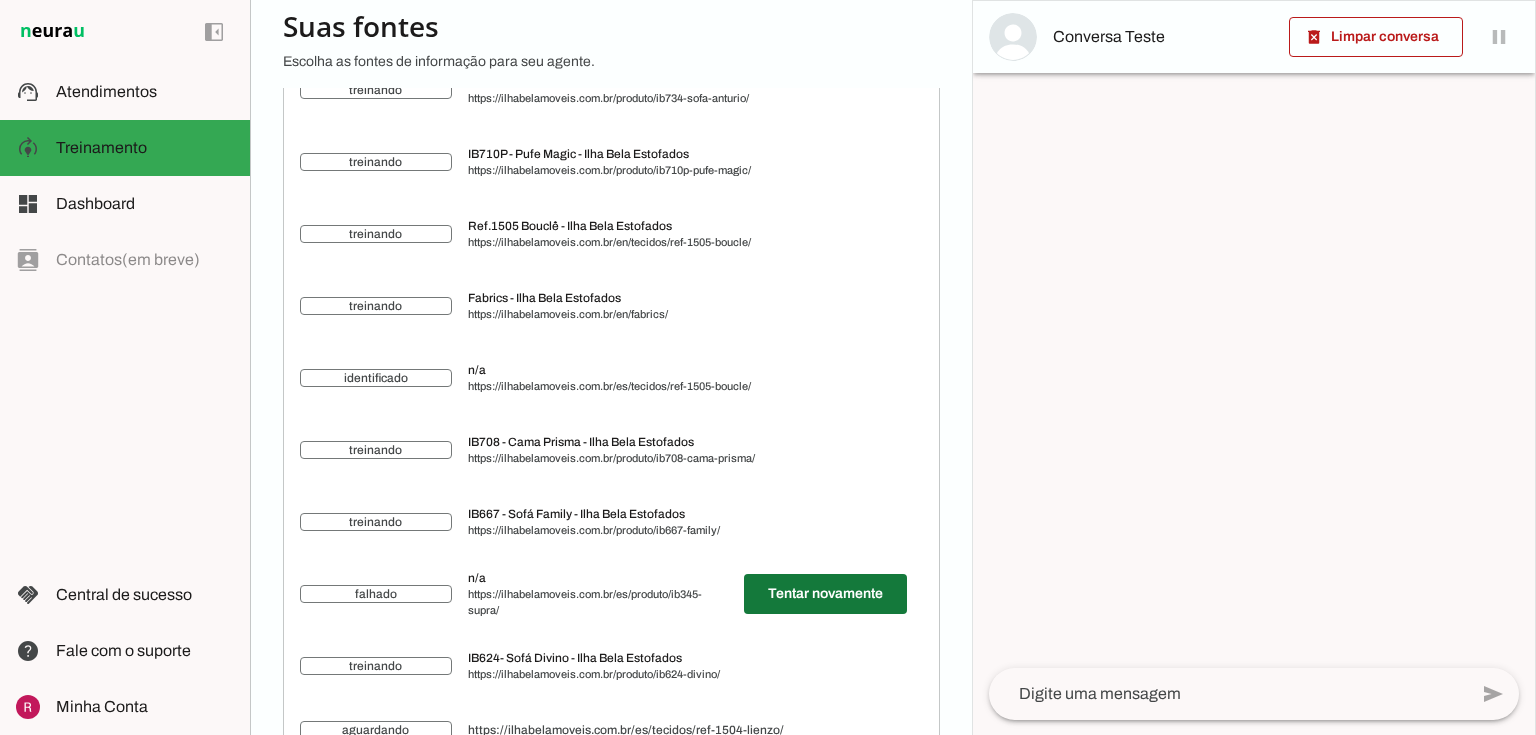 click at bounding box center [825, 594] 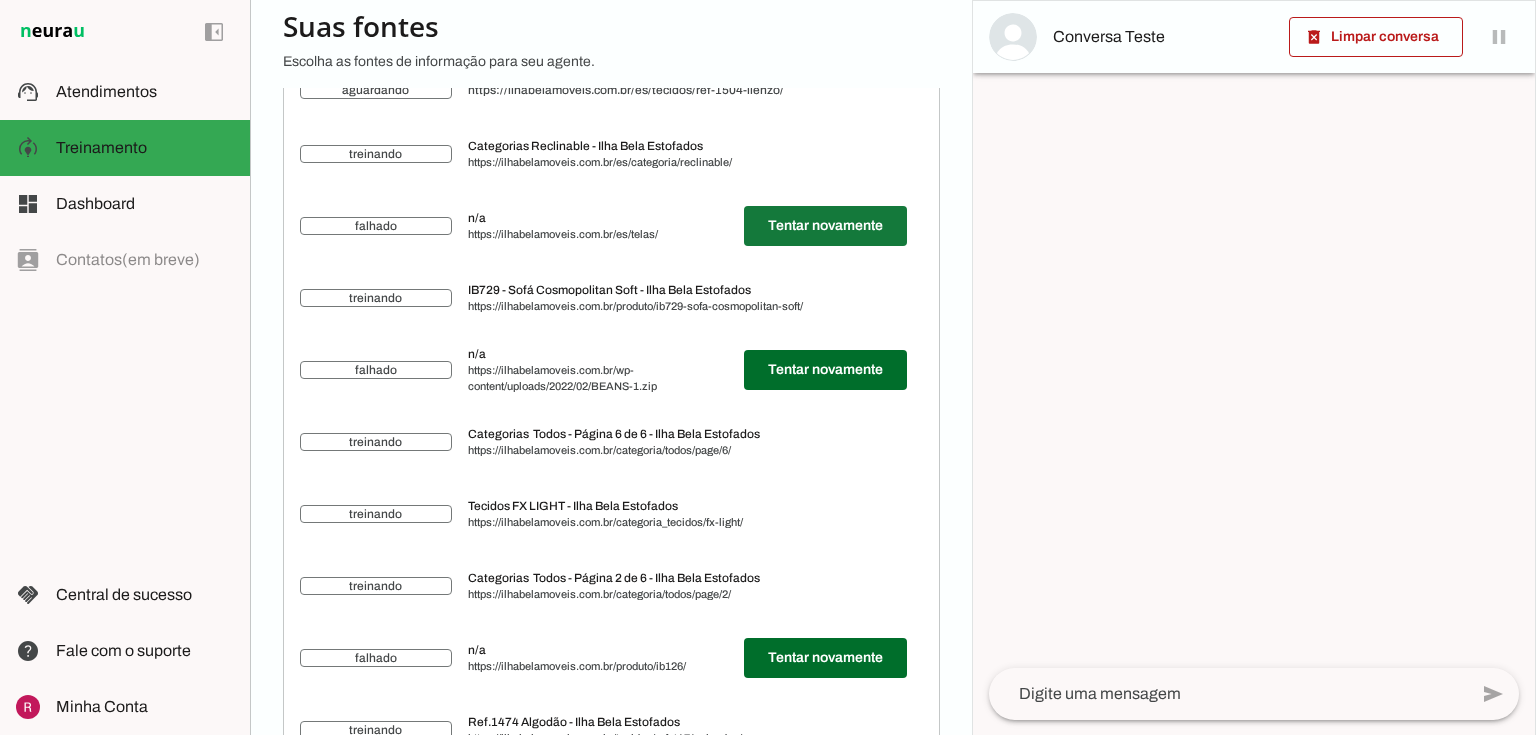 click at bounding box center [825, 226] 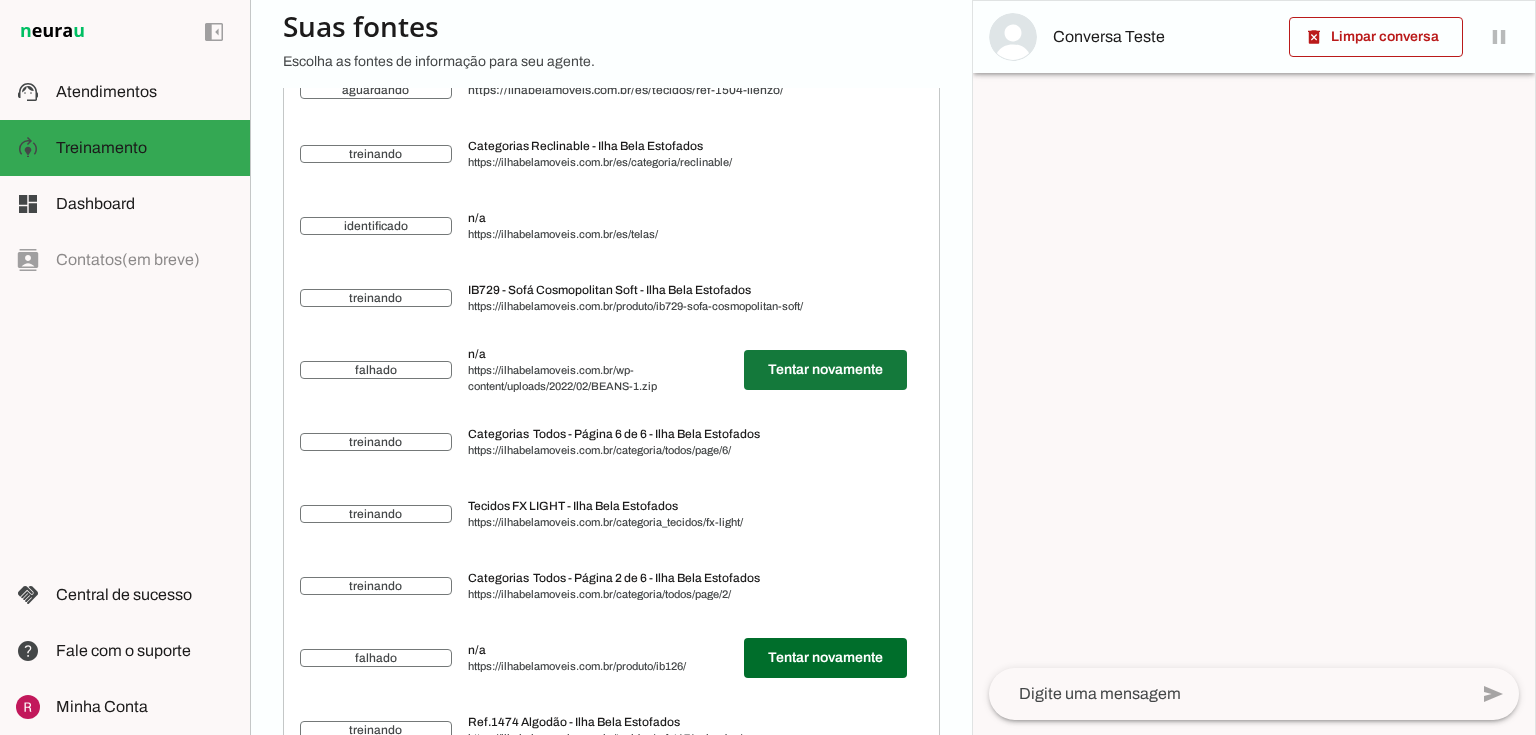 click at bounding box center [825, 370] 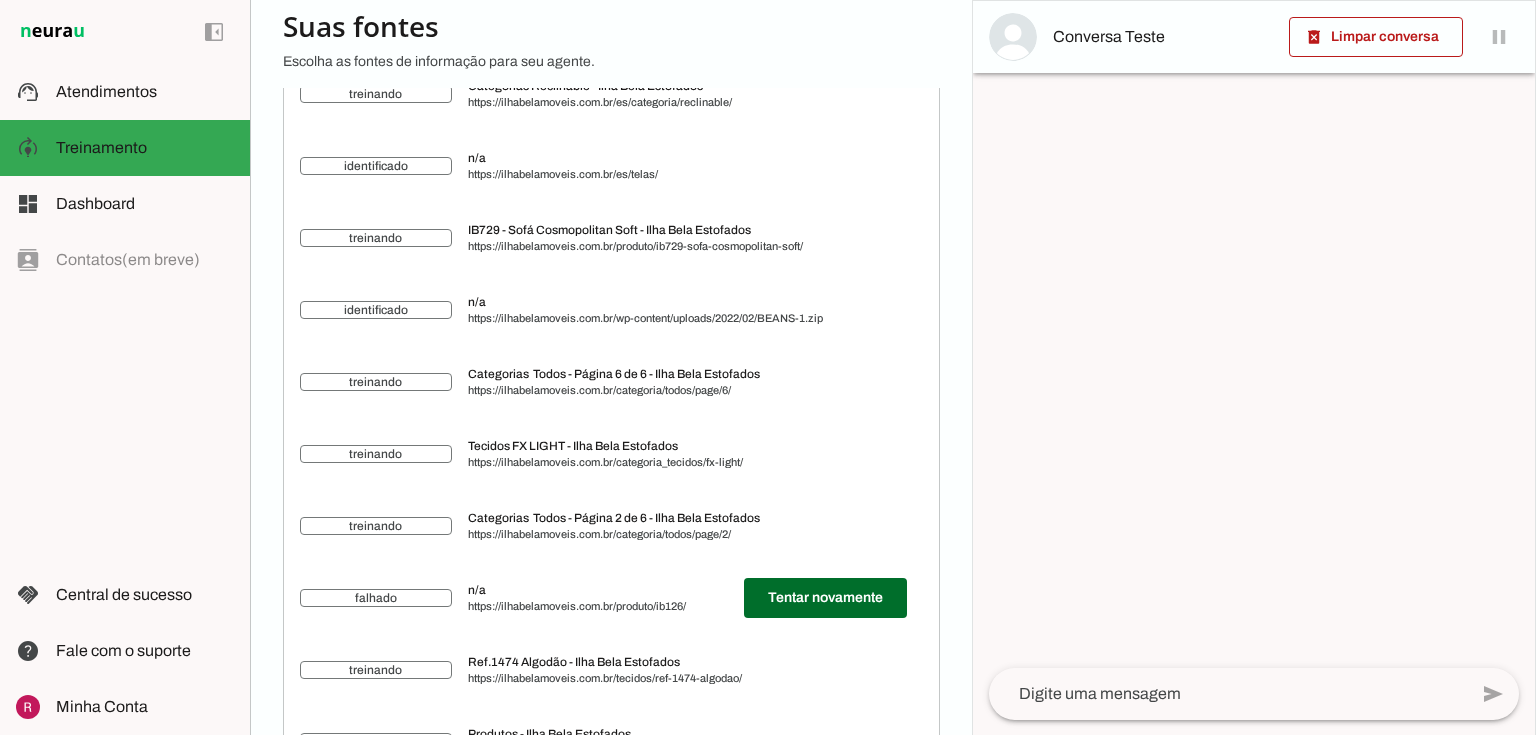 scroll, scrollTop: 6080, scrollLeft: 0, axis: vertical 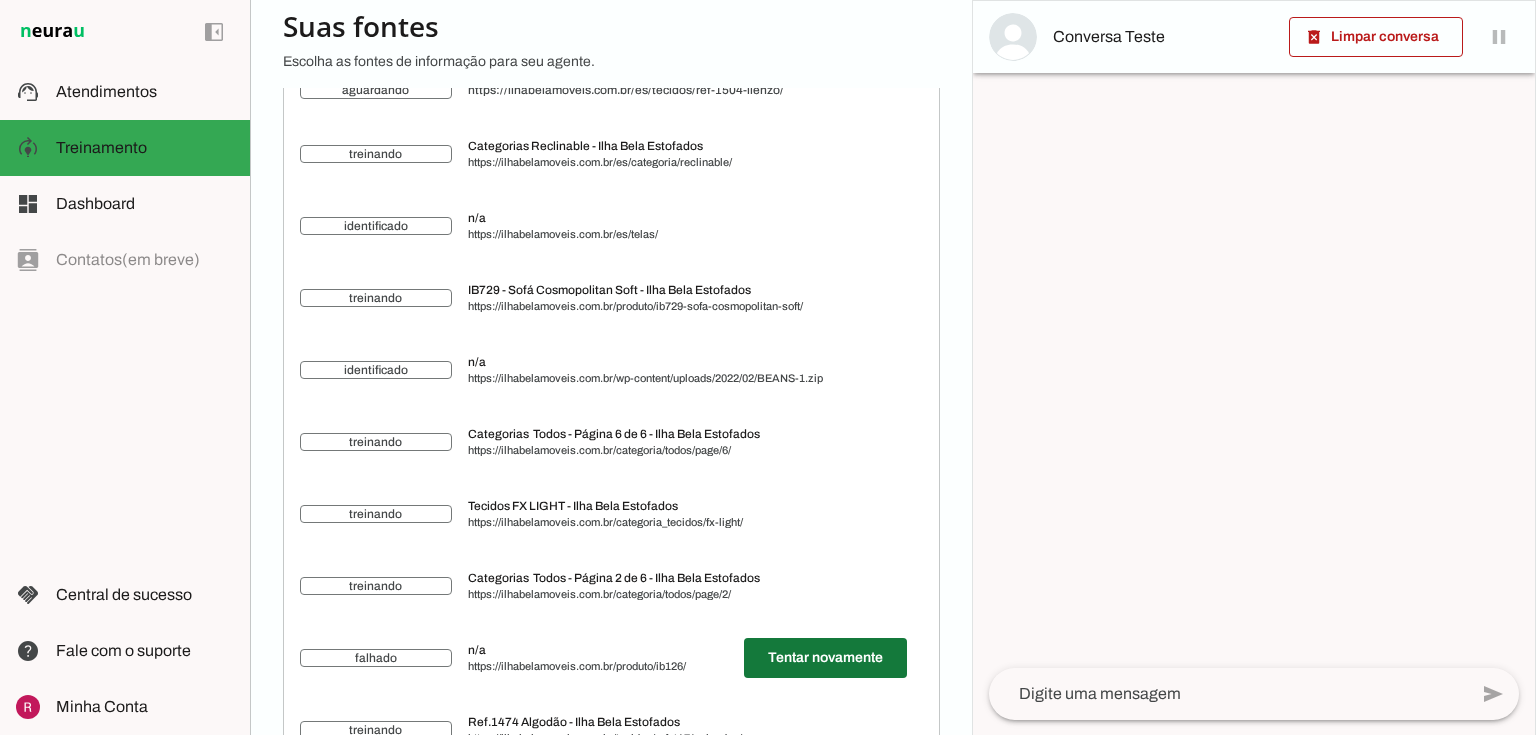 drag, startPoint x: 746, startPoint y: 648, endPoint x: 749, endPoint y: 667, distance: 19.235384 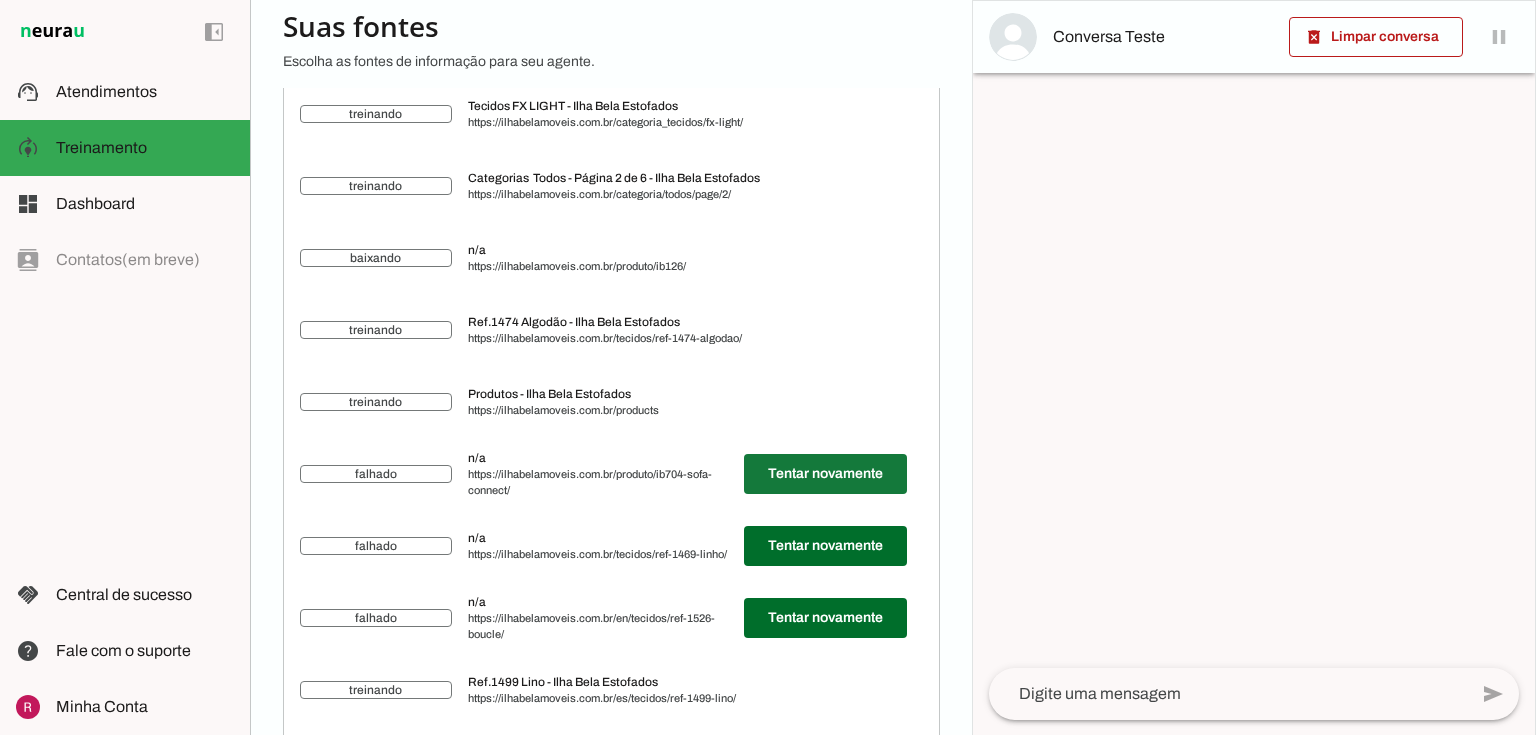 click at bounding box center [825, 474] 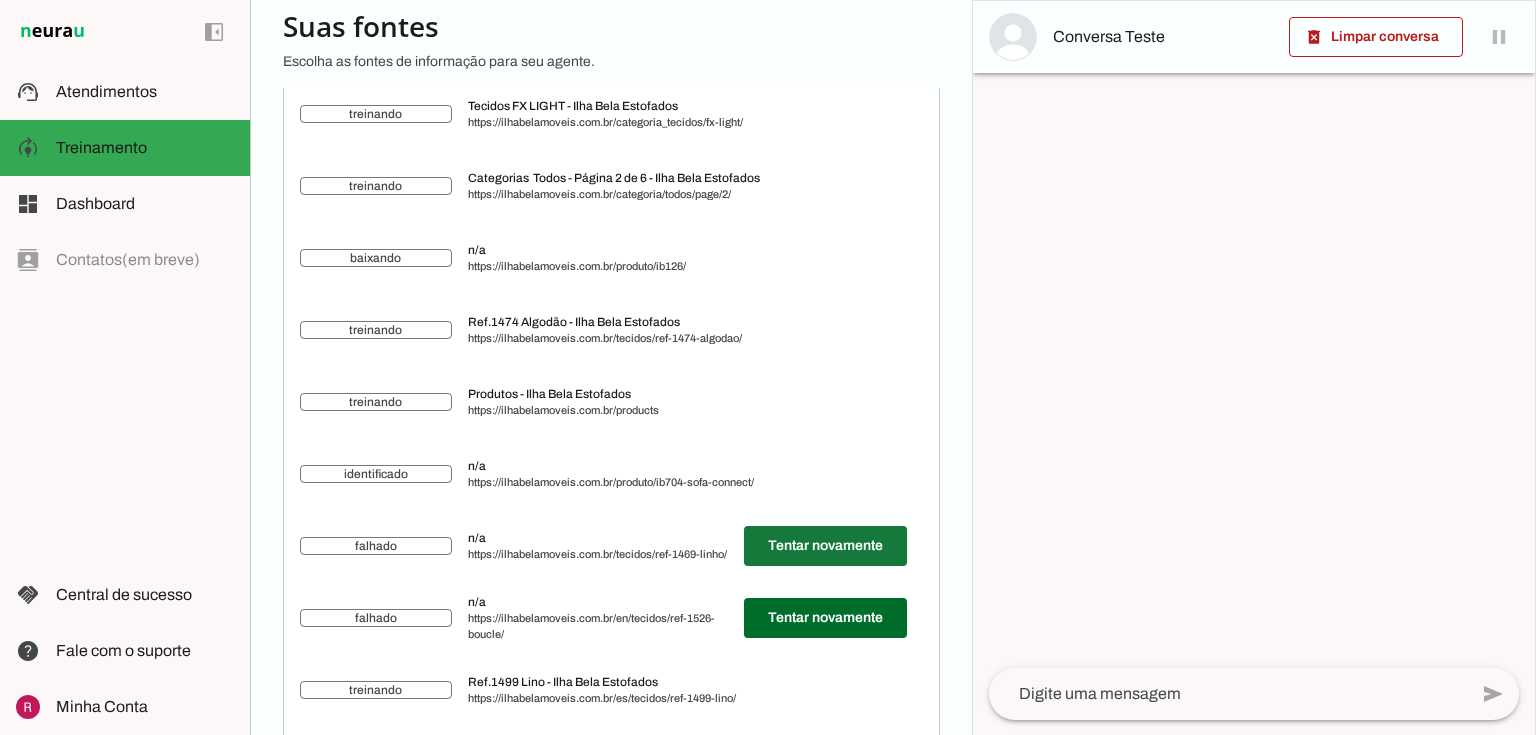 click at bounding box center (825, 546) 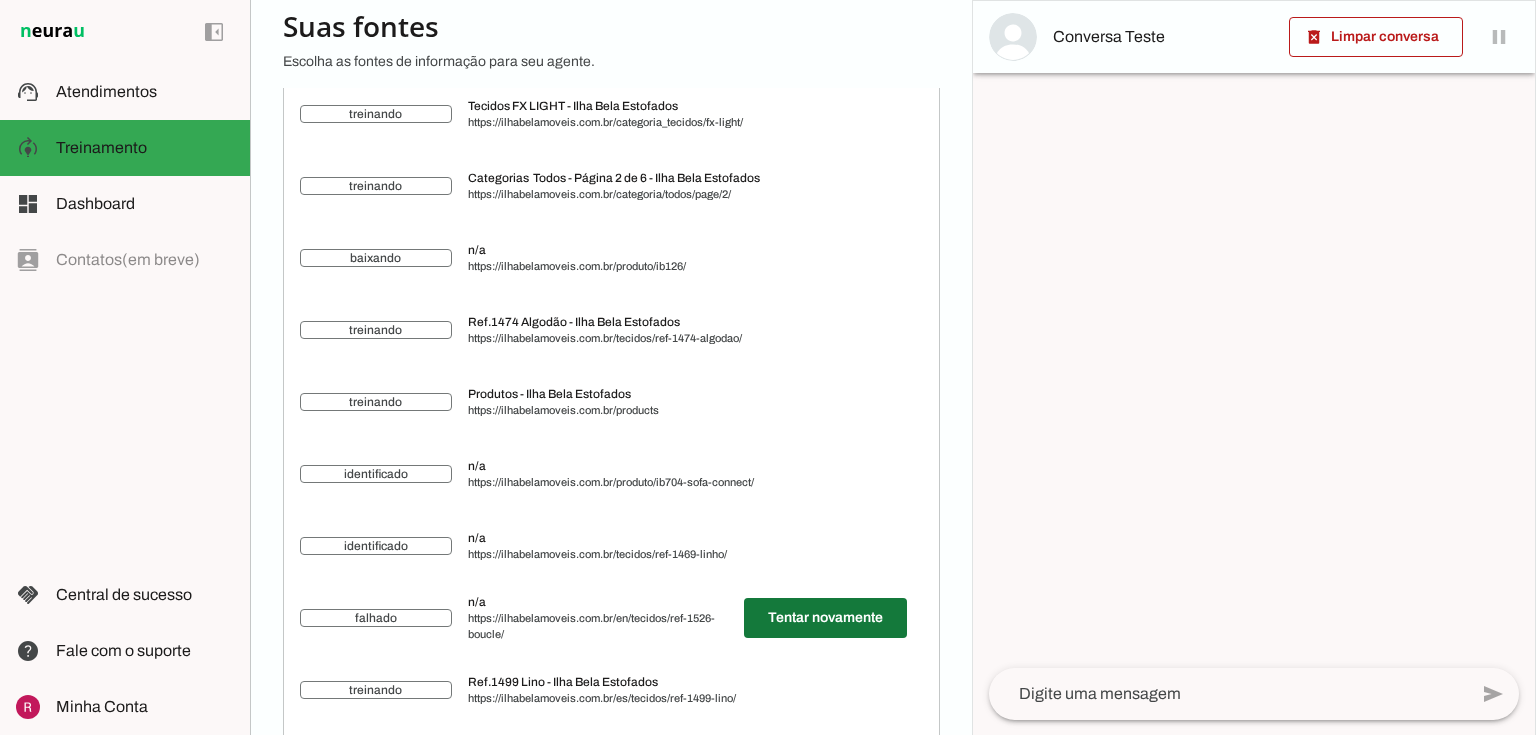 click at bounding box center (825, 618) 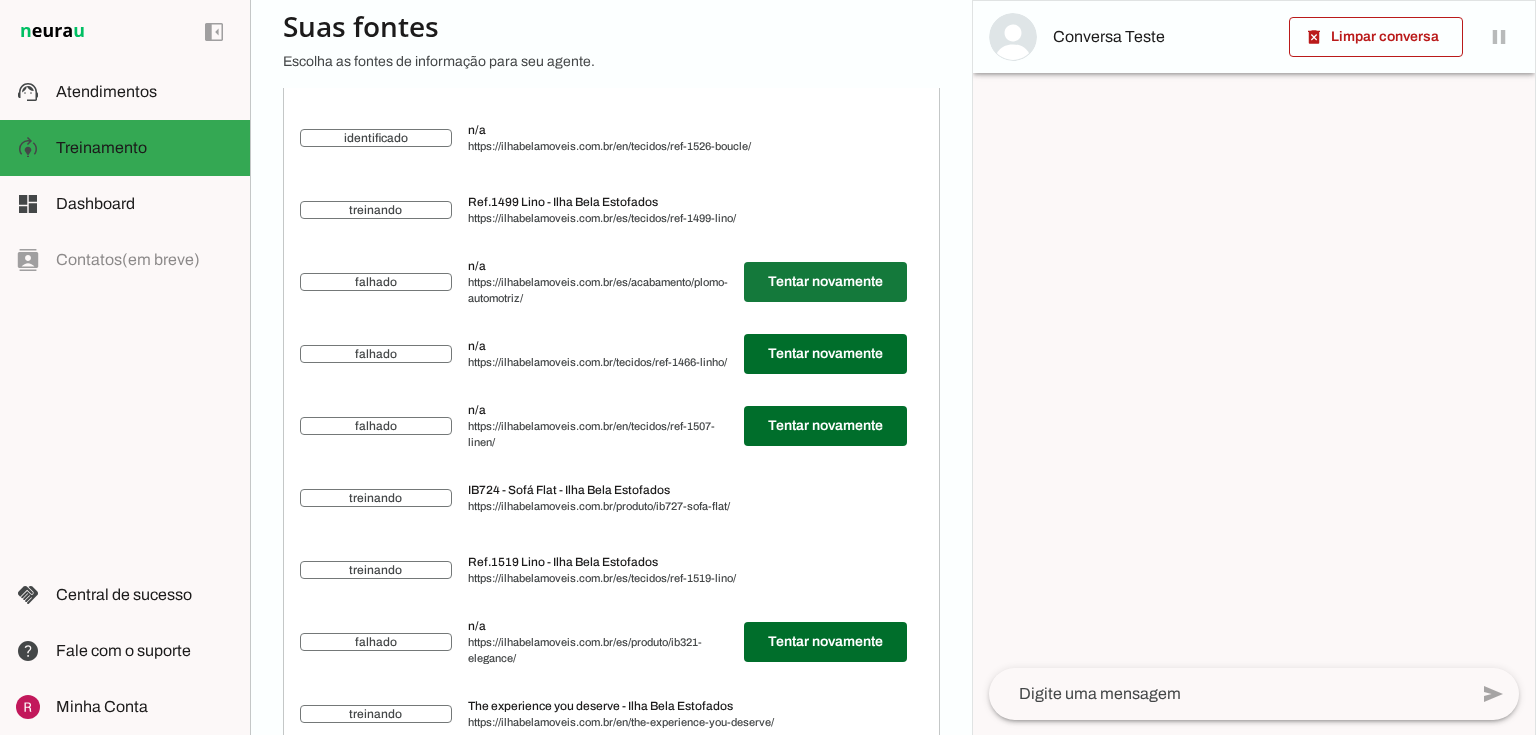 drag, startPoint x: 749, startPoint y: 286, endPoint x: 743, endPoint y: 367, distance: 81.22192 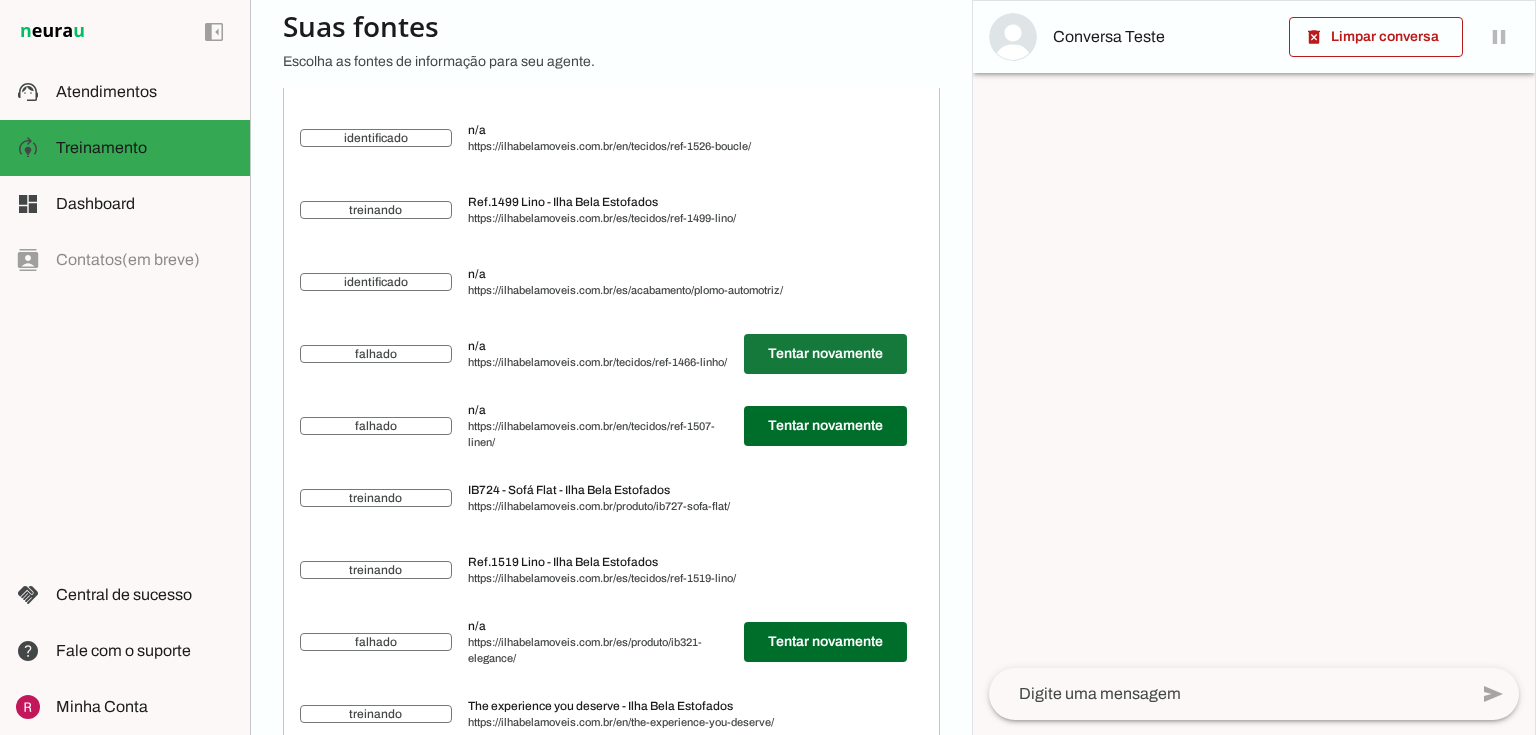 click at bounding box center (825, 354) 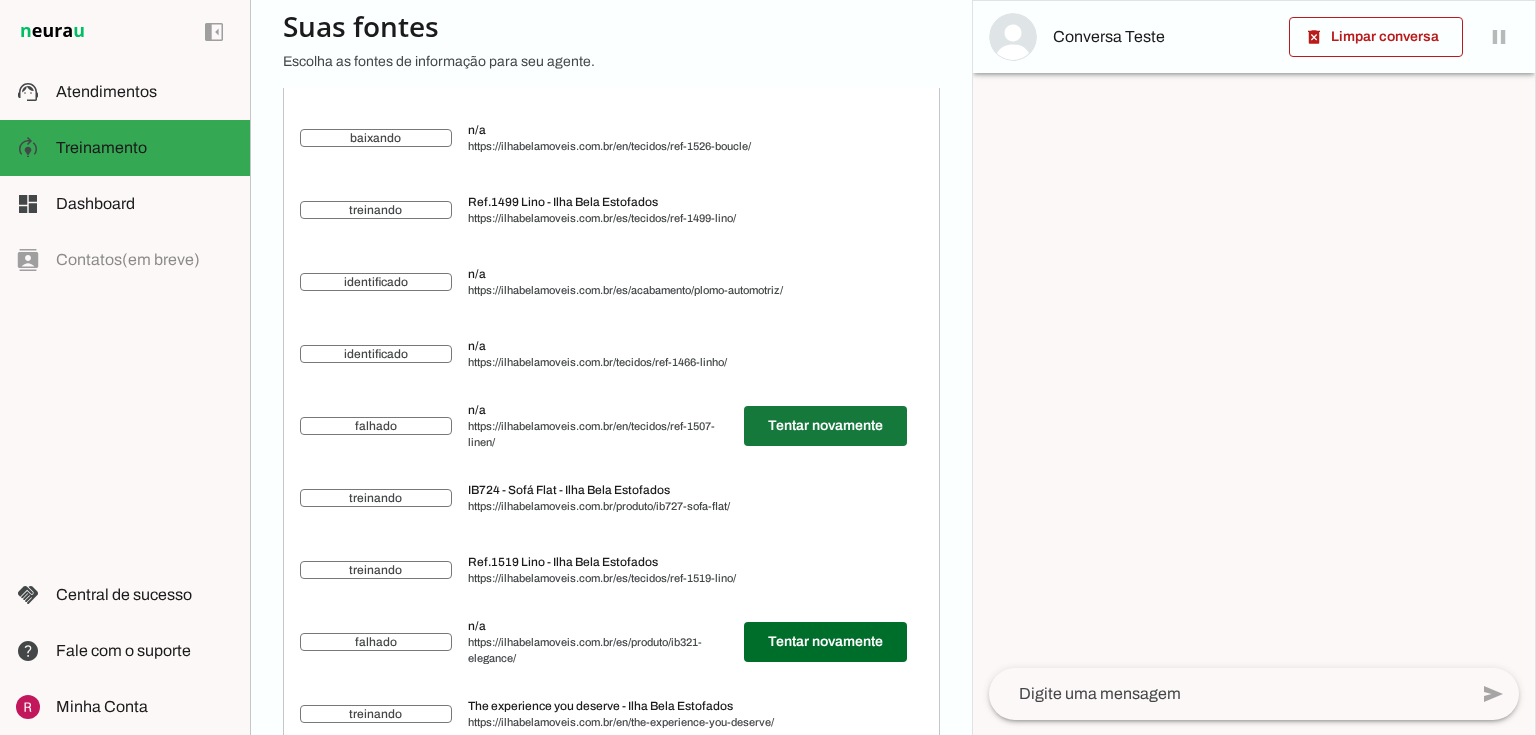 click at bounding box center [825, 426] 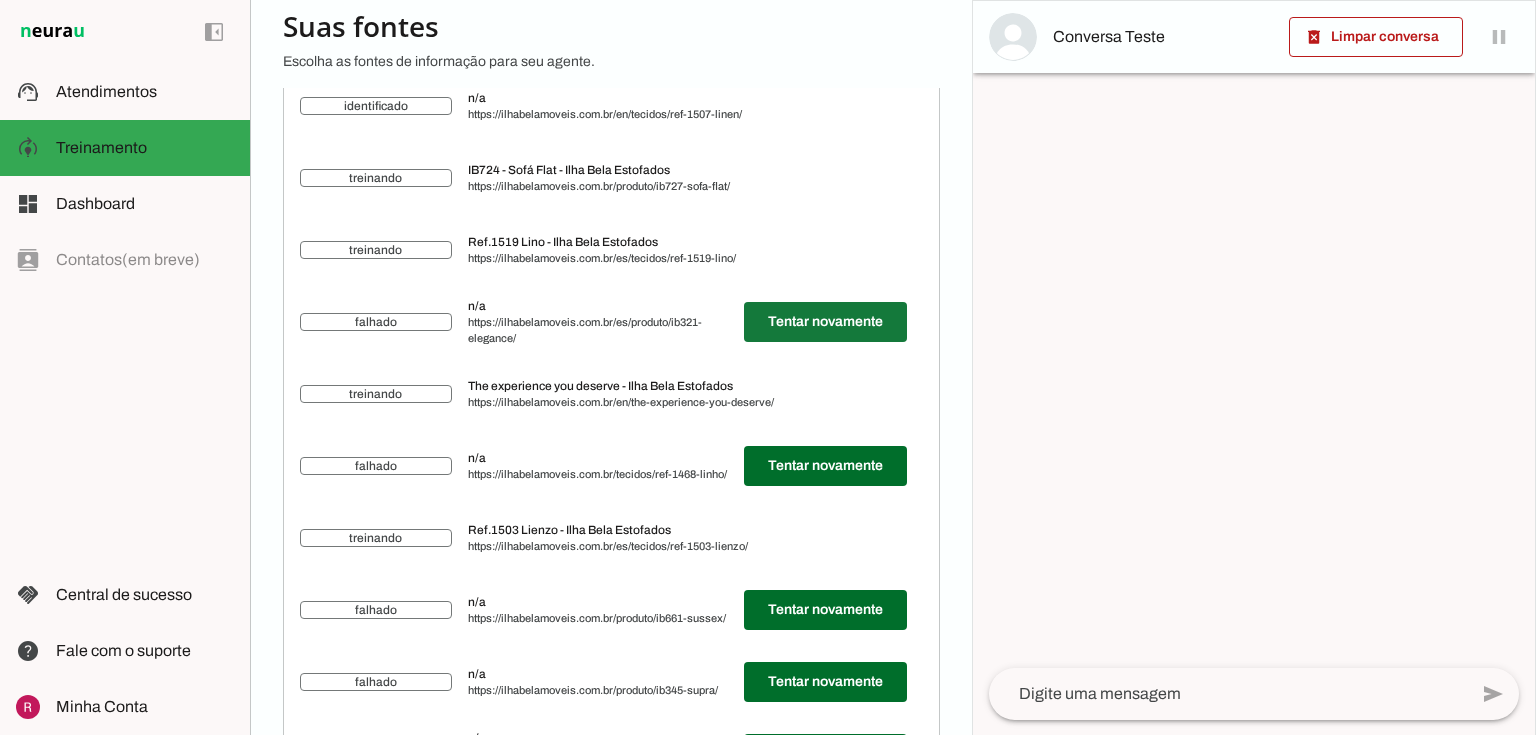 click at bounding box center (825, 322) 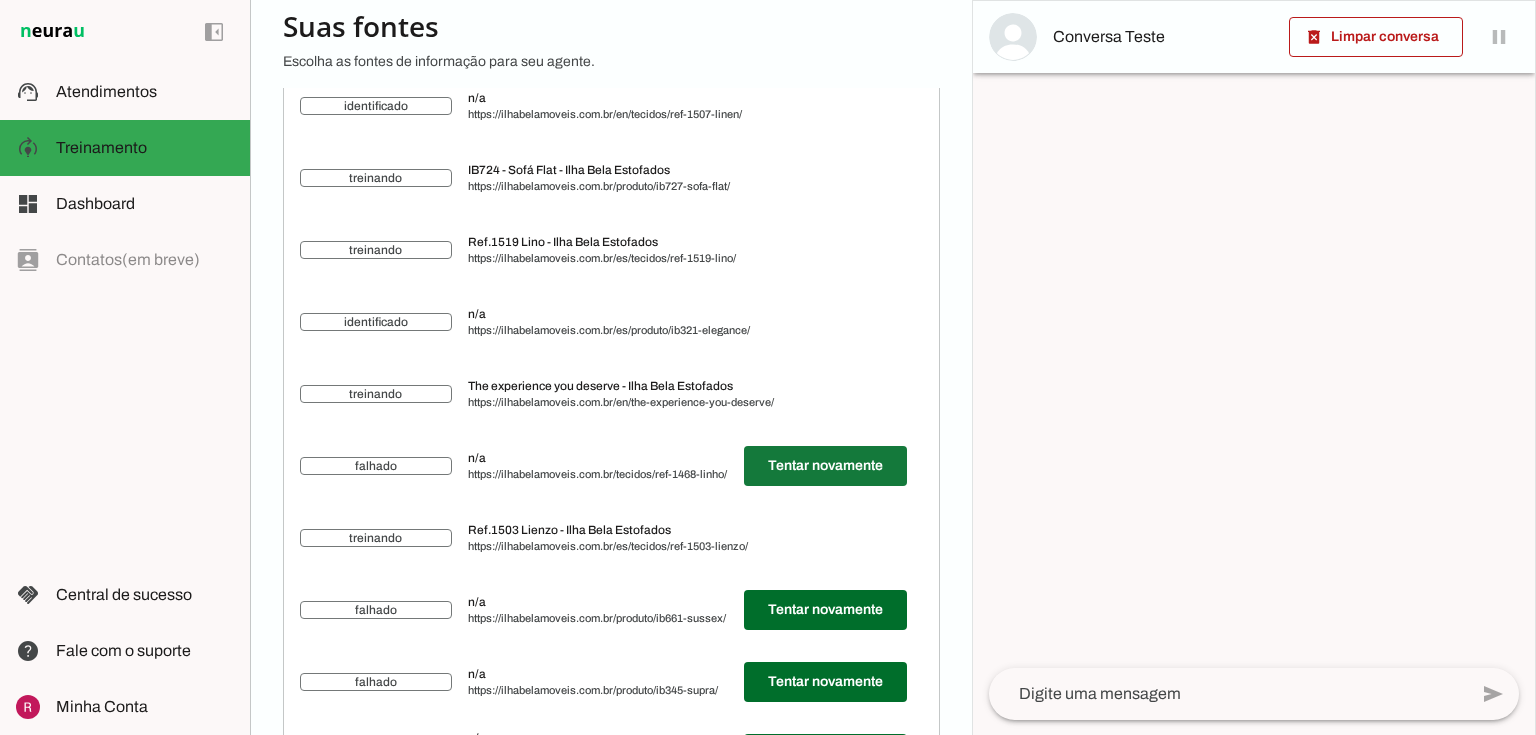 click at bounding box center [825, 466] 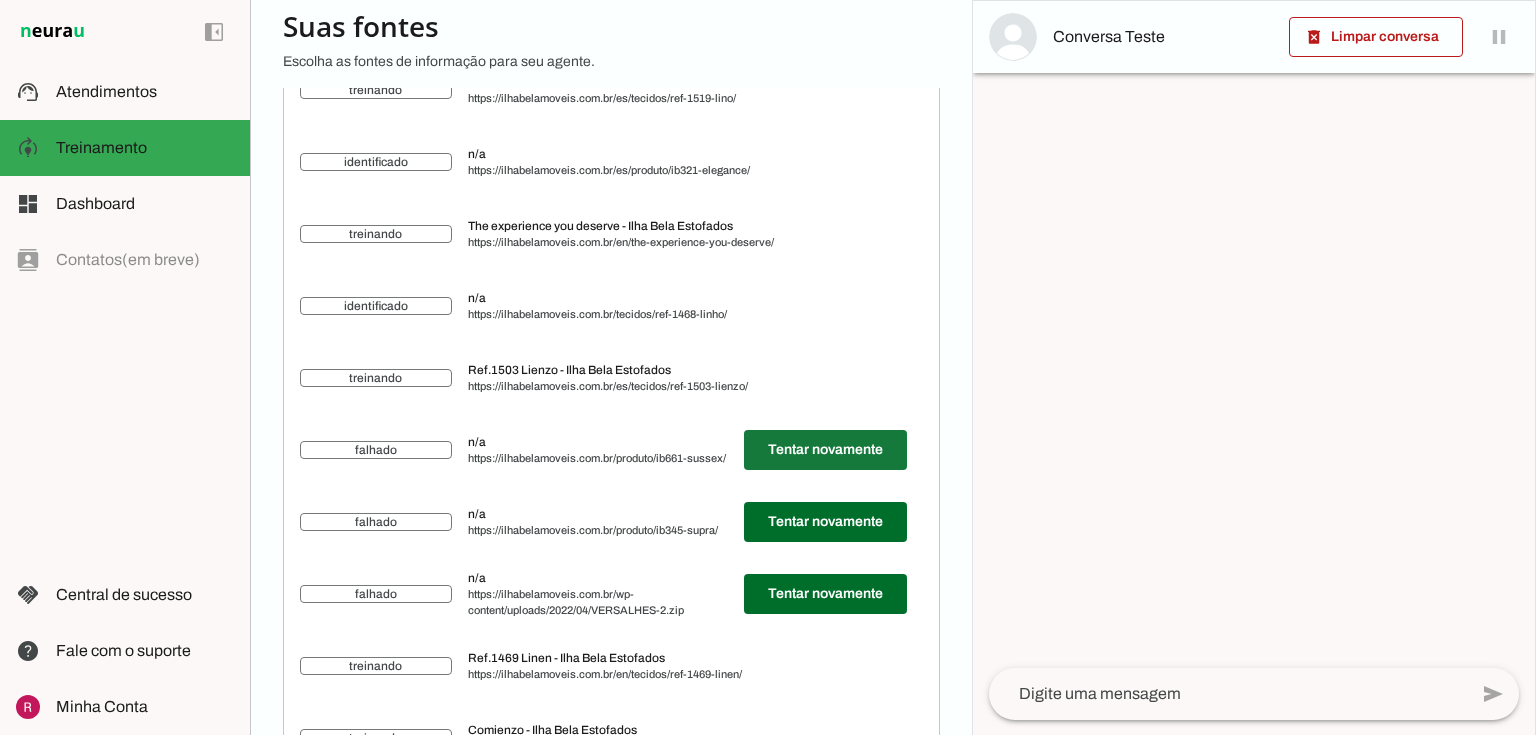 click at bounding box center [825, 450] 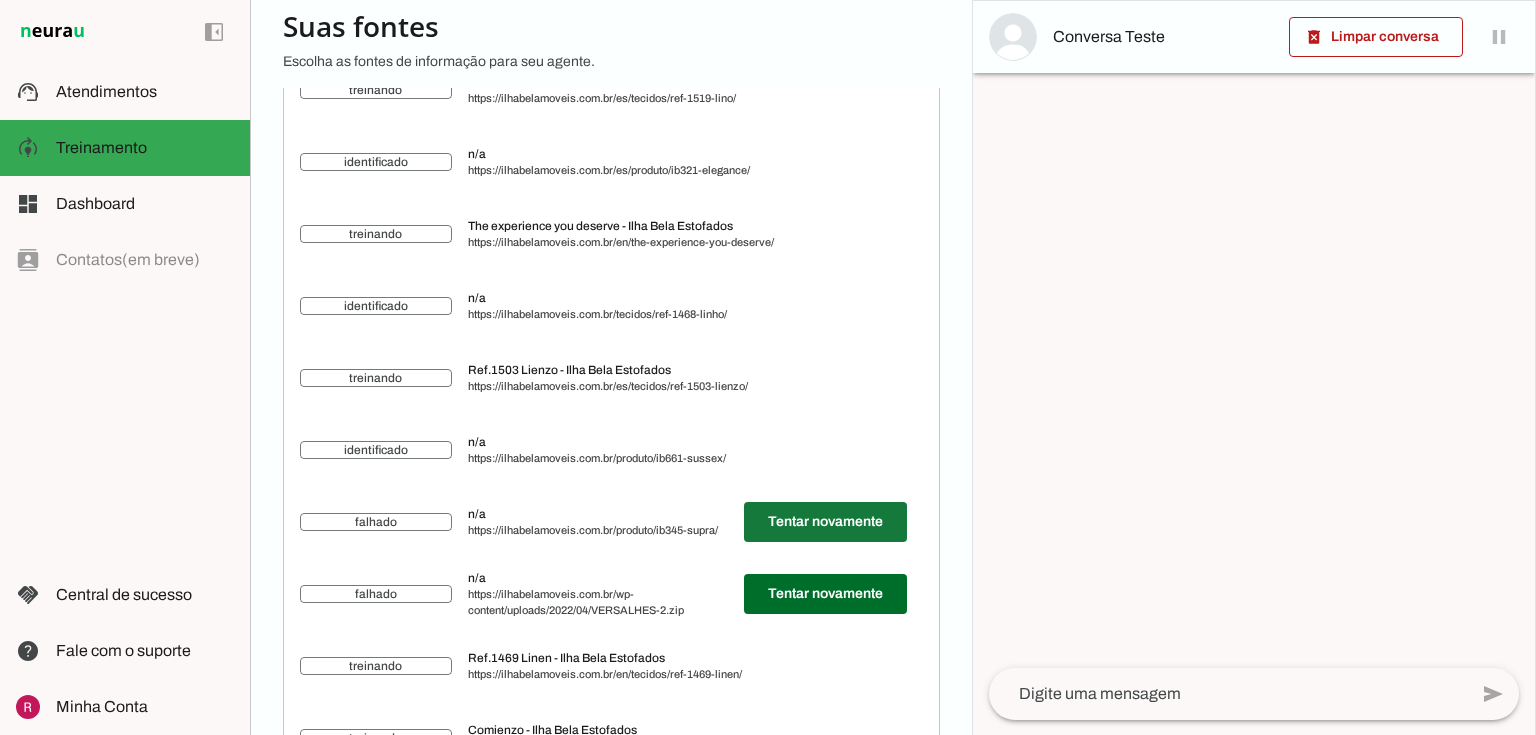 click at bounding box center (825, 522) 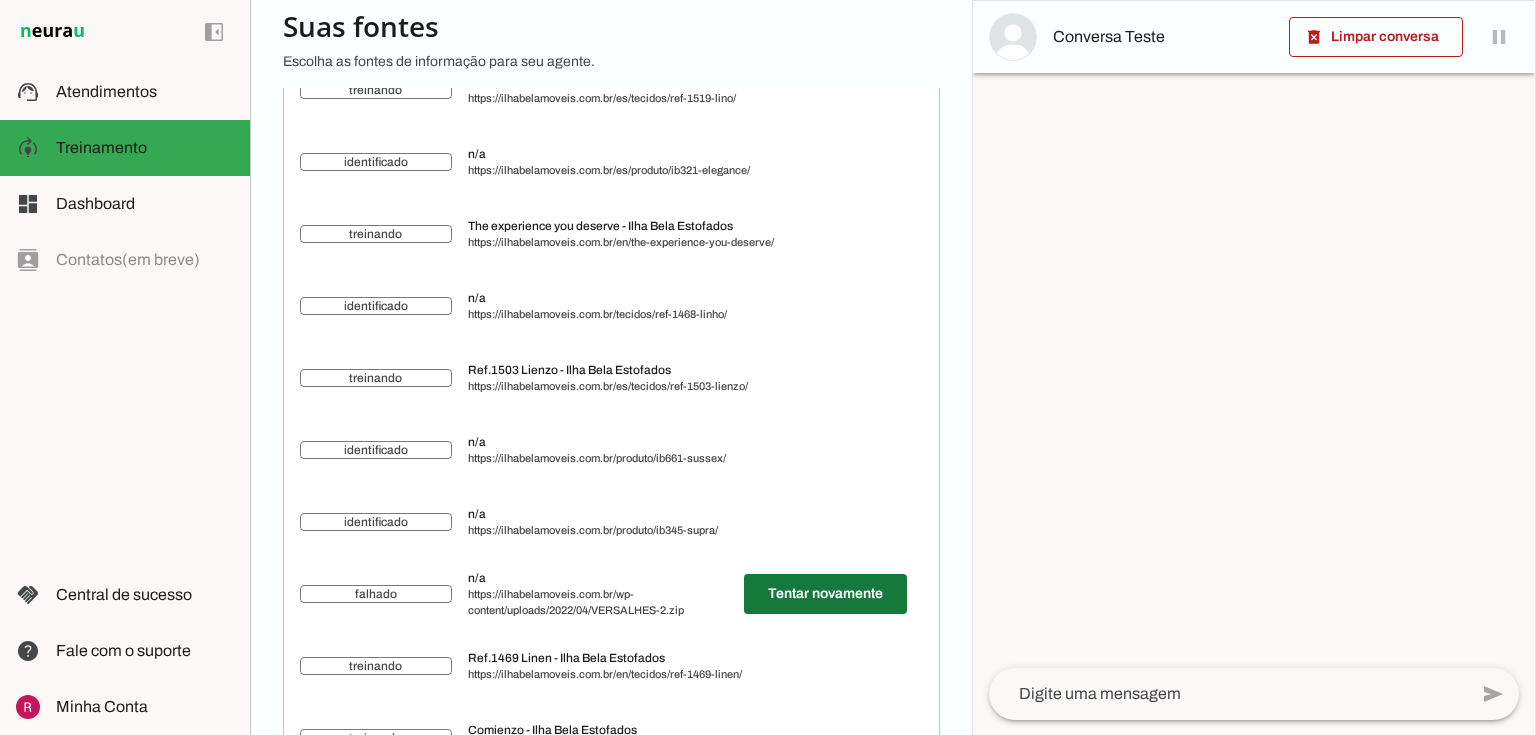 click at bounding box center [825, 594] 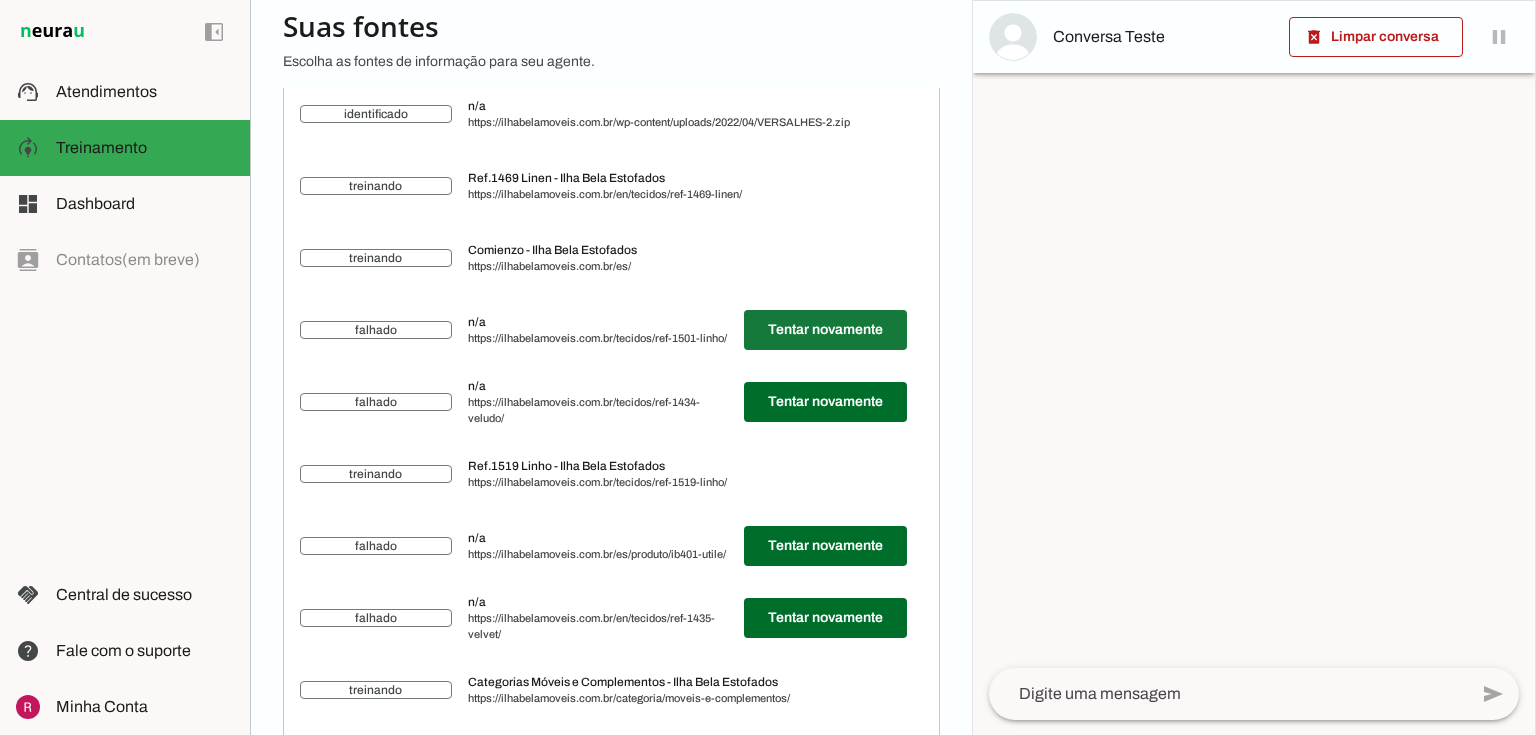 click at bounding box center [825, 330] 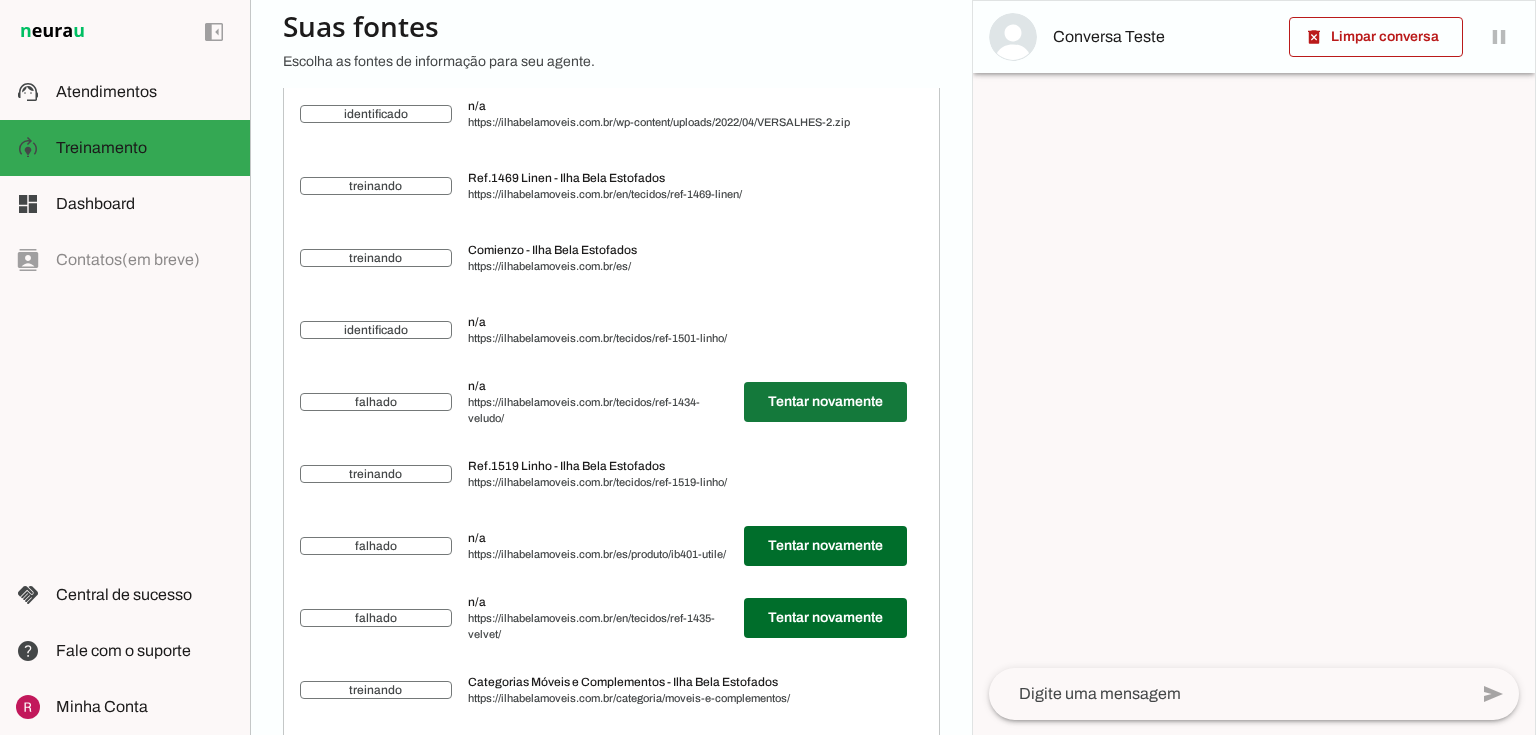 click at bounding box center [825, 402] 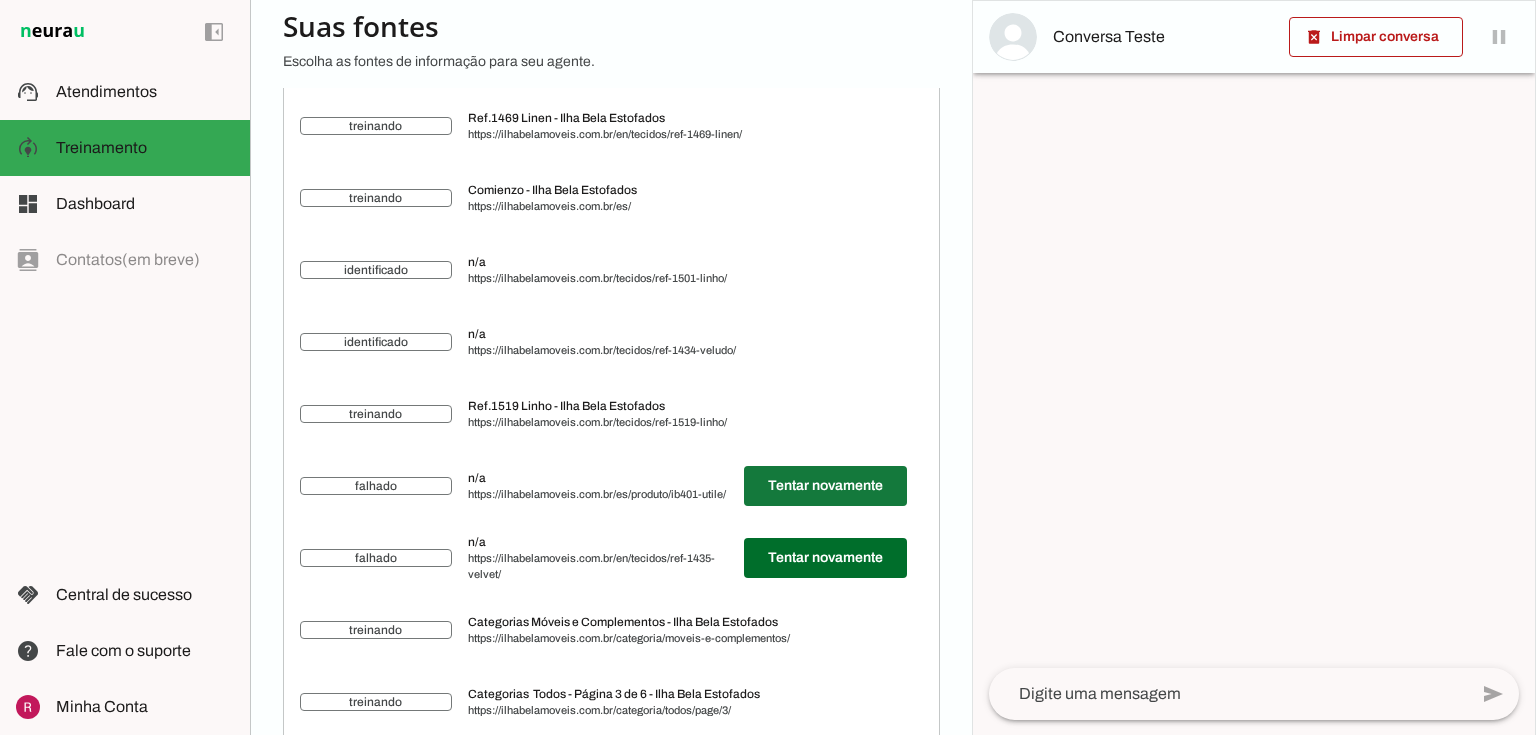 scroll, scrollTop: 7320, scrollLeft: 0, axis: vertical 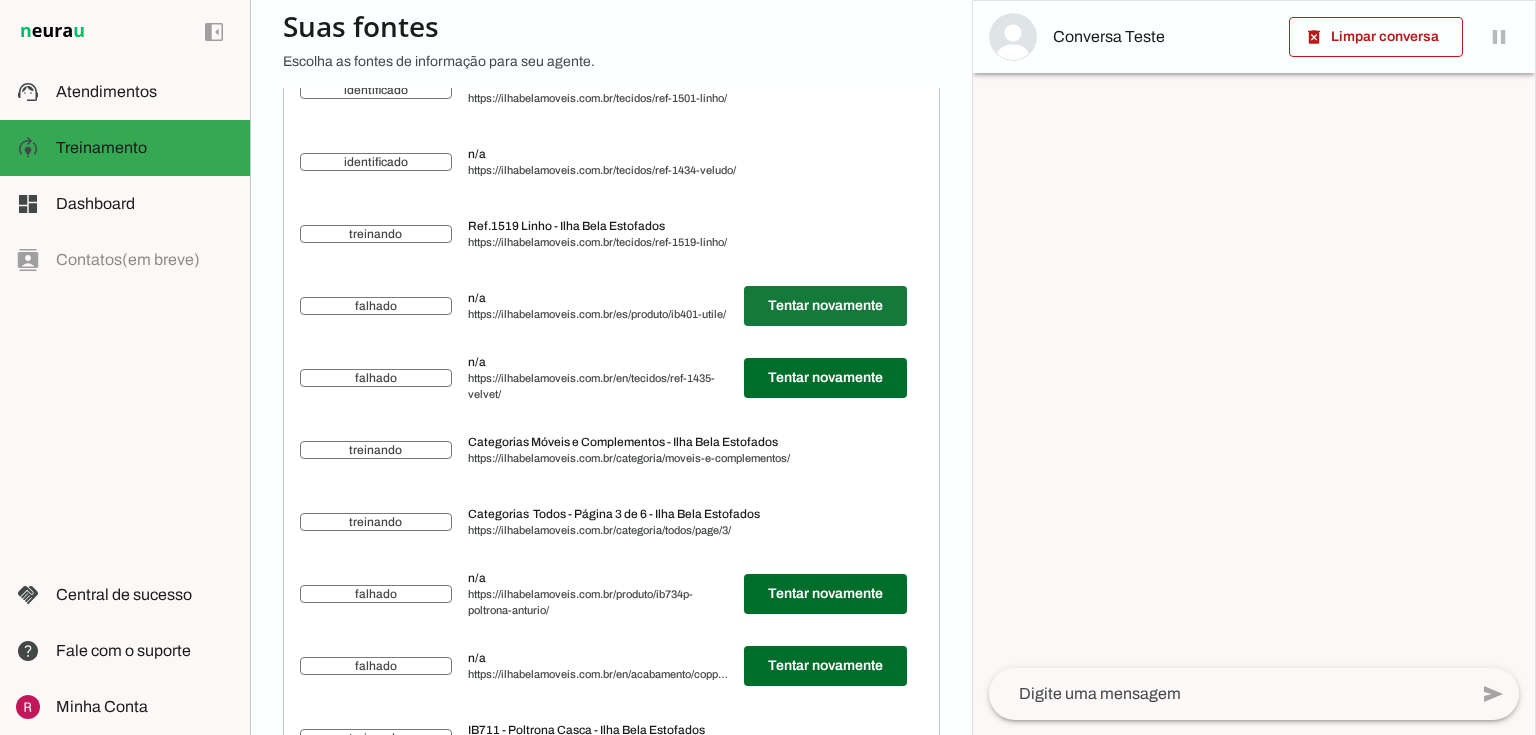 click at bounding box center [825, 306] 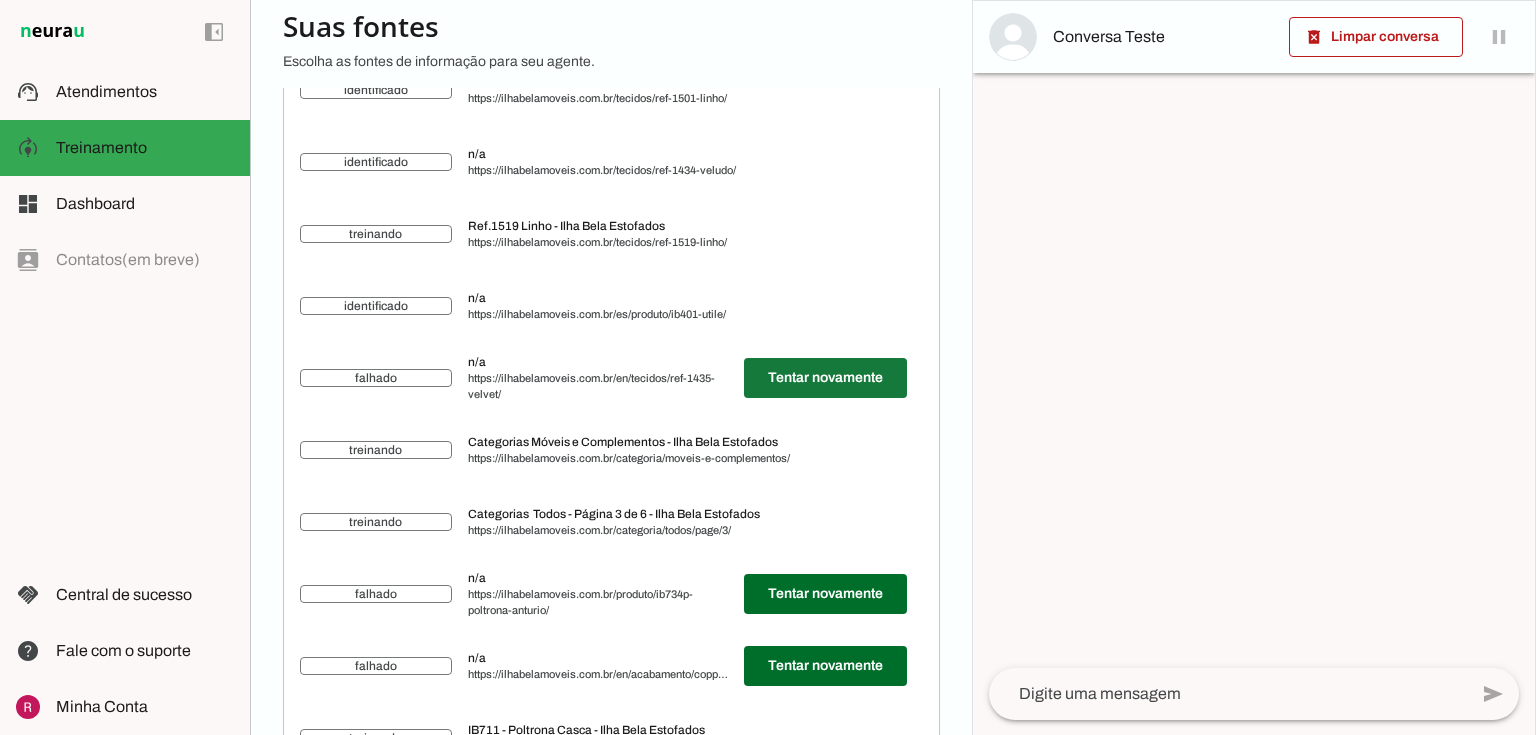 click at bounding box center [825, 378] 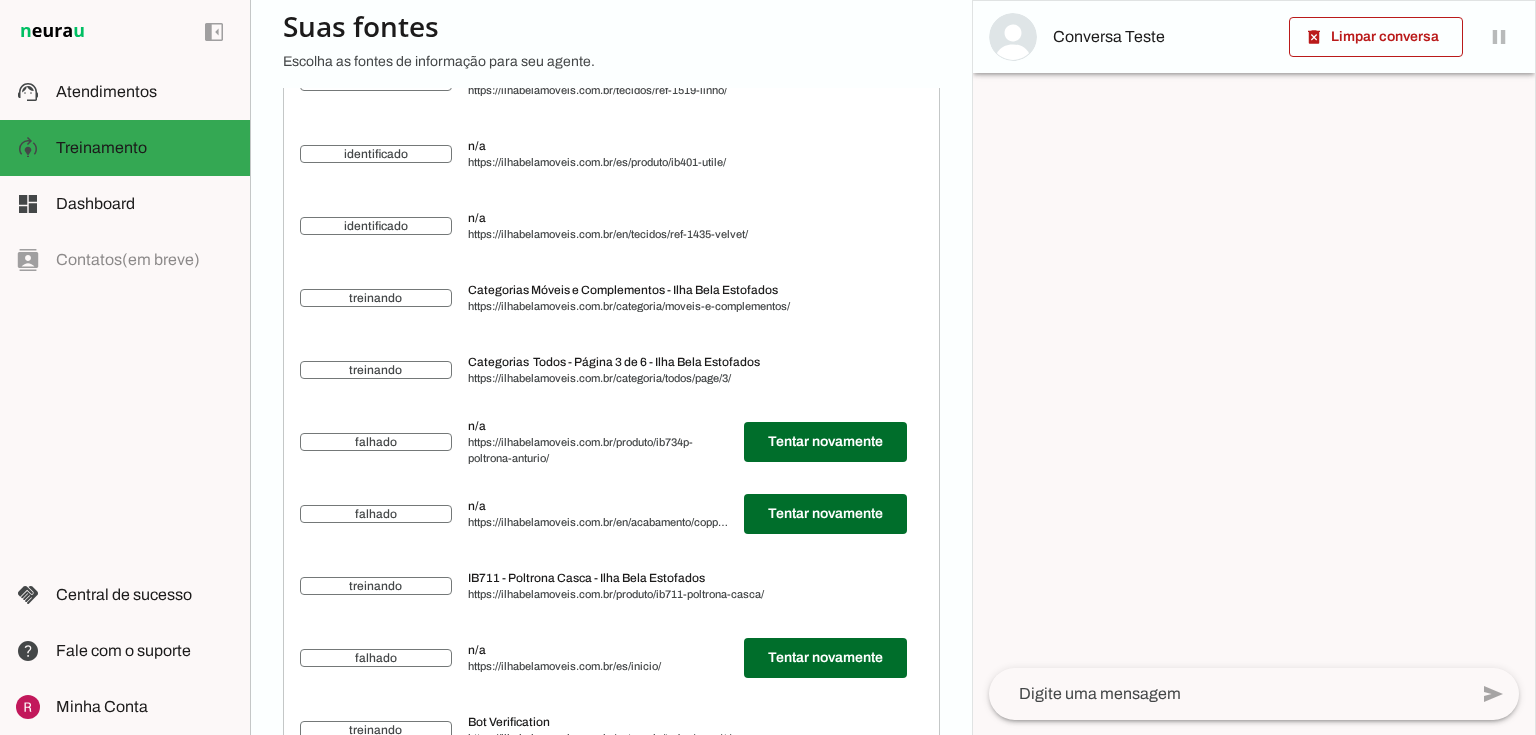 scroll, scrollTop: 7361, scrollLeft: 0, axis: vertical 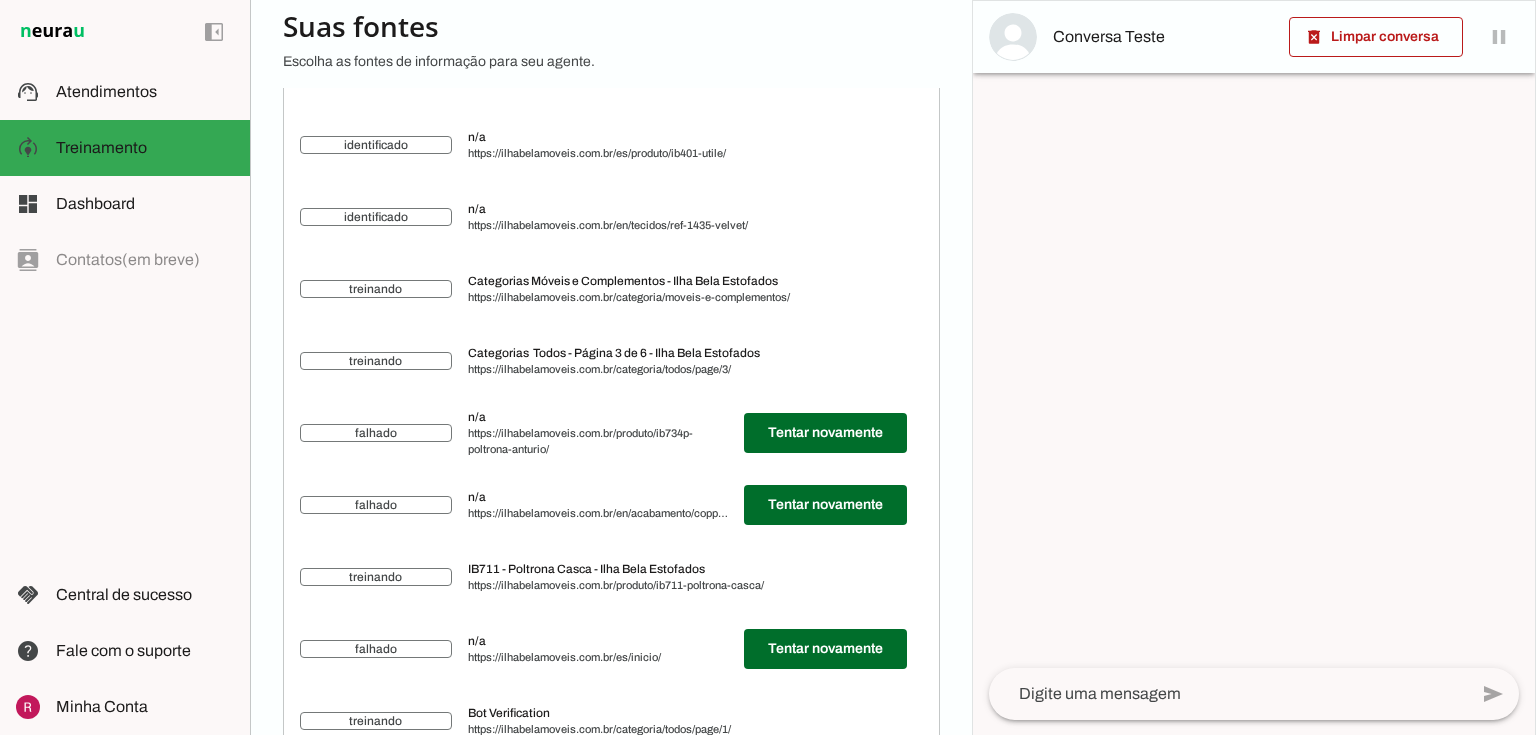 click on "falhado
Tentar novamente
n/a
https://ilhabelamoveis.com.br/produto/ib734p-poltrona-anturio/" at bounding box center [611, 433] 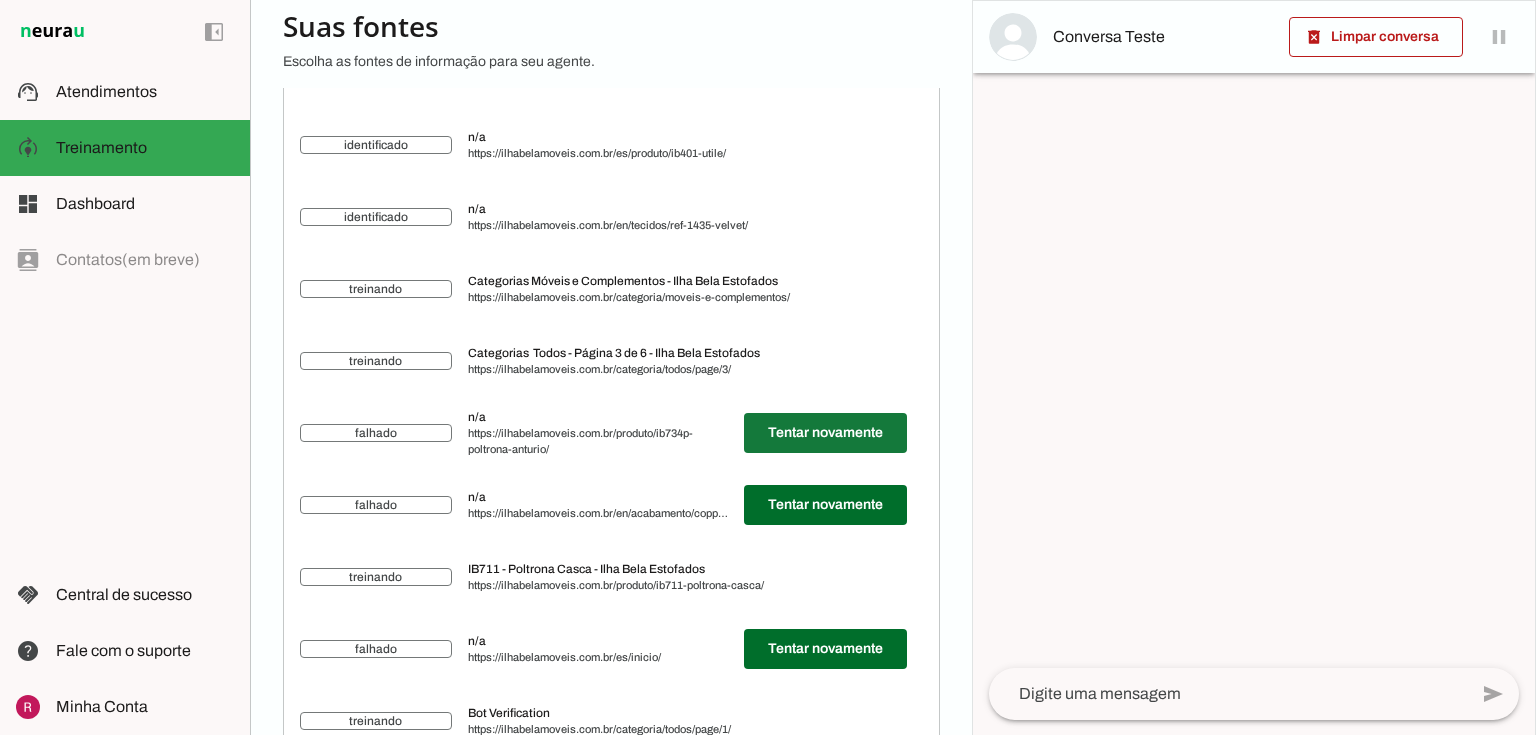 click at bounding box center (825, 433) 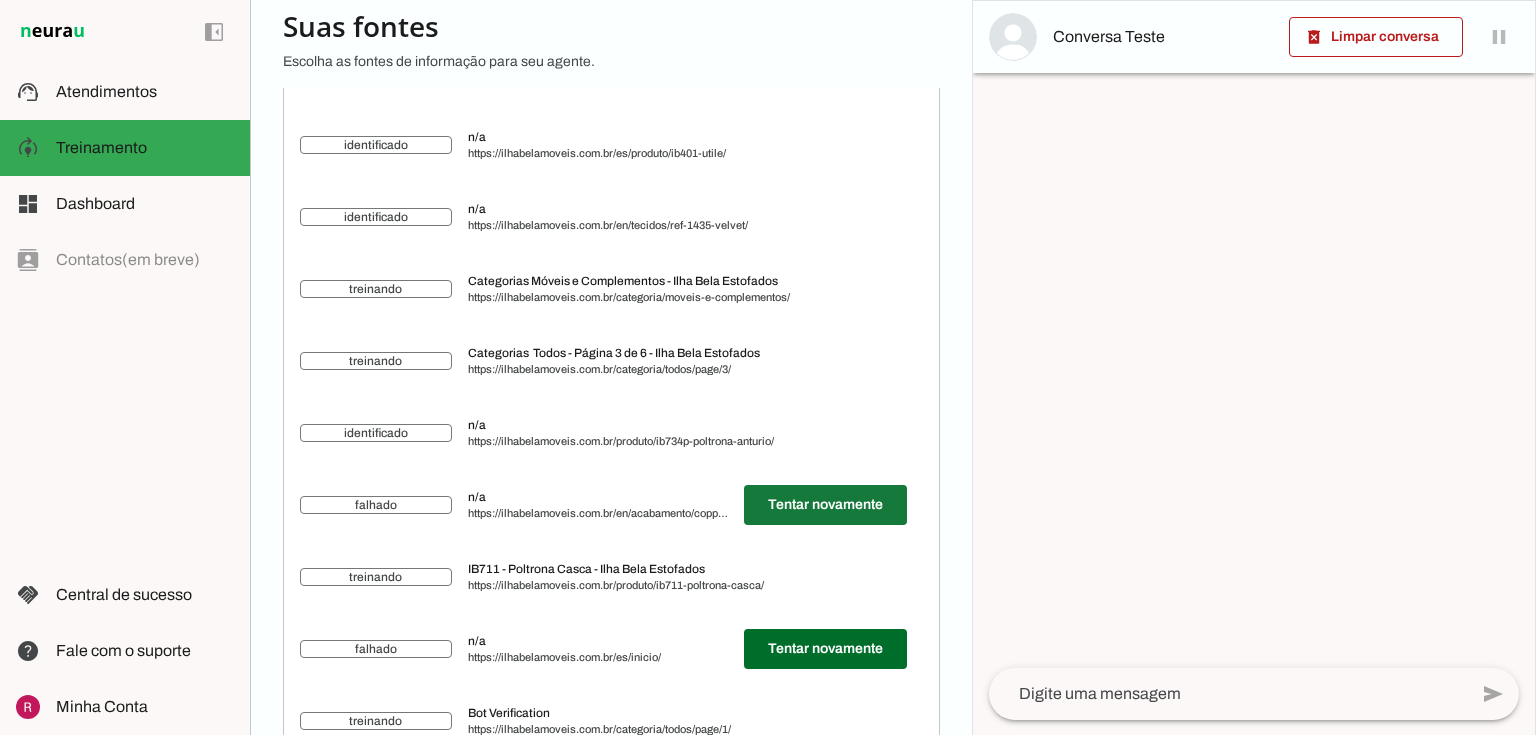 click at bounding box center [825, 505] 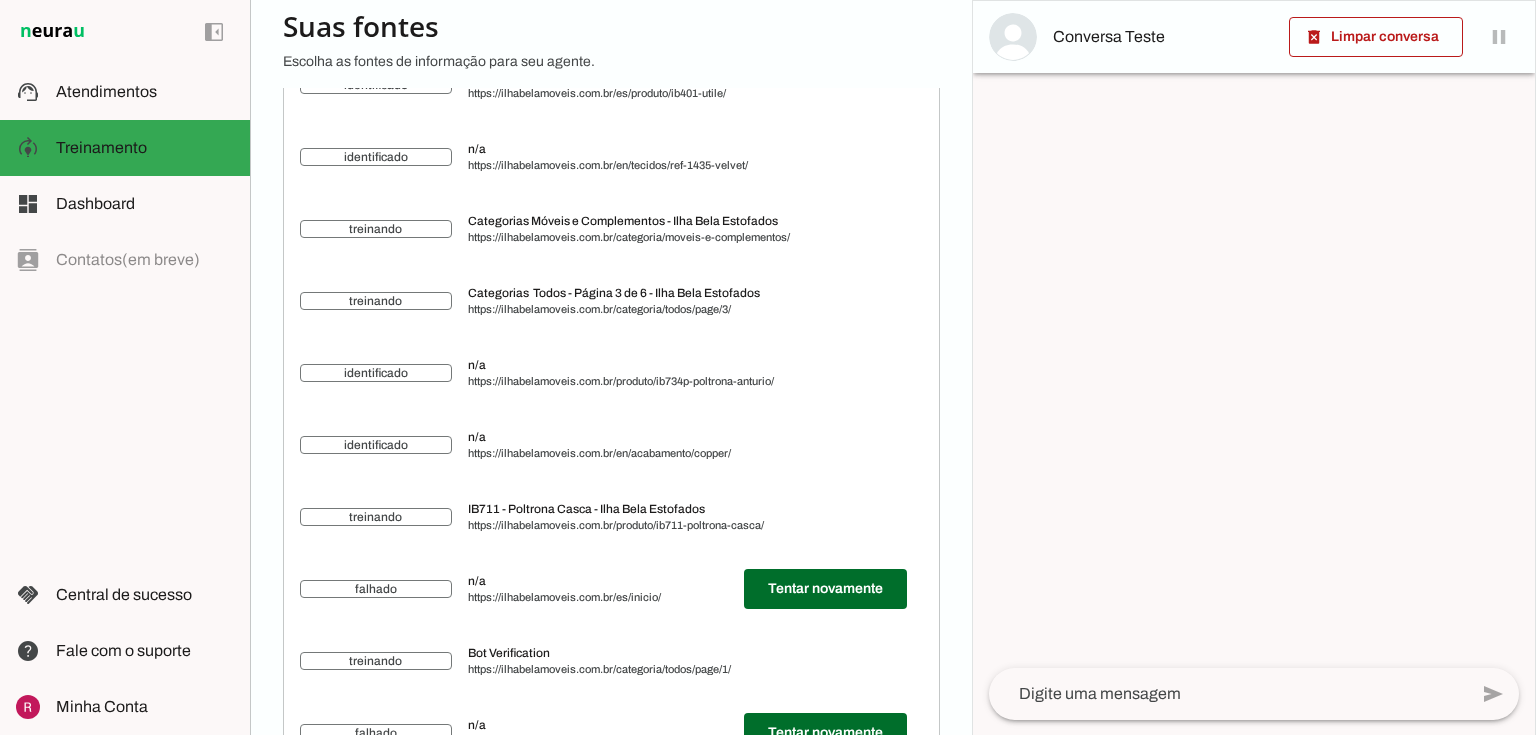 scroll, scrollTop: 7241, scrollLeft: 0, axis: vertical 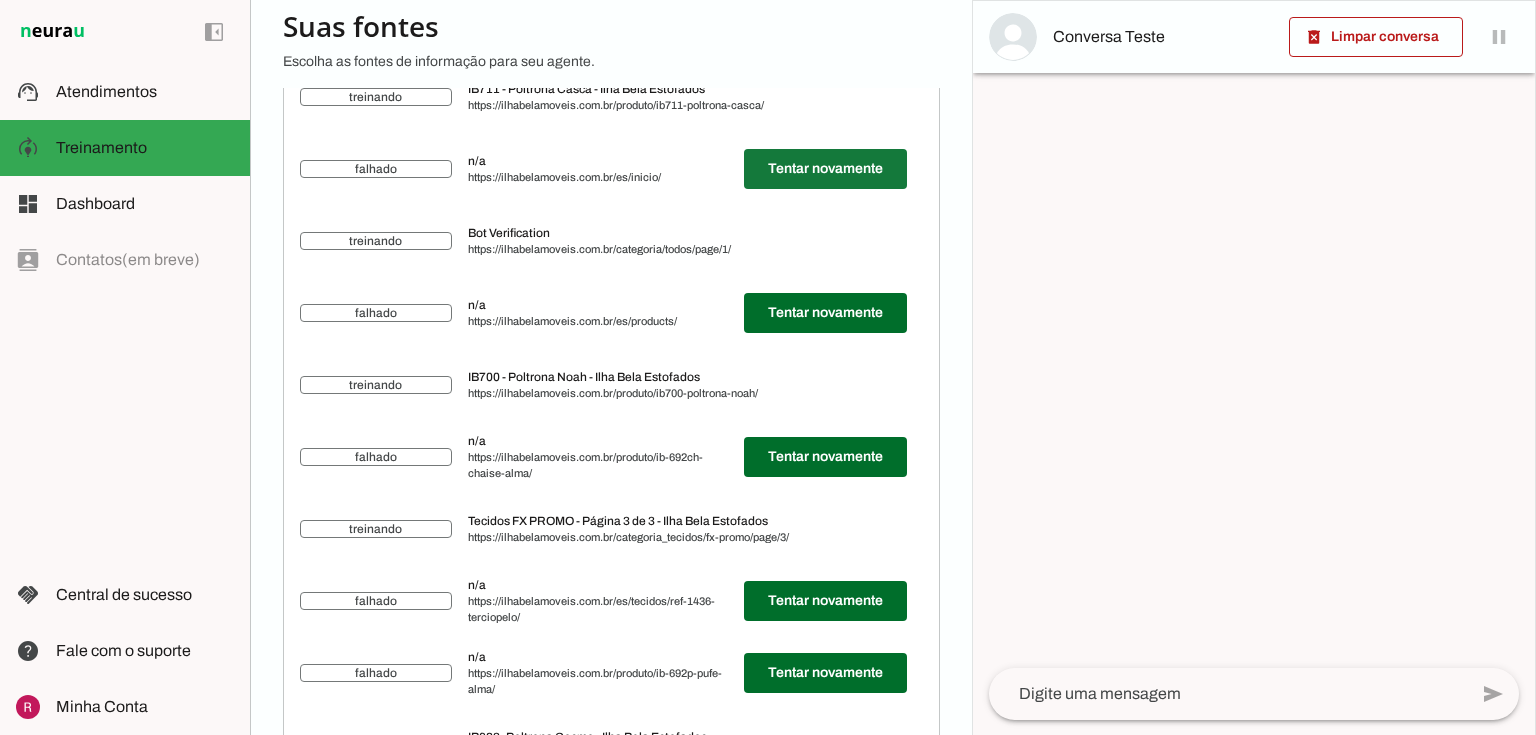 click at bounding box center [825, 169] 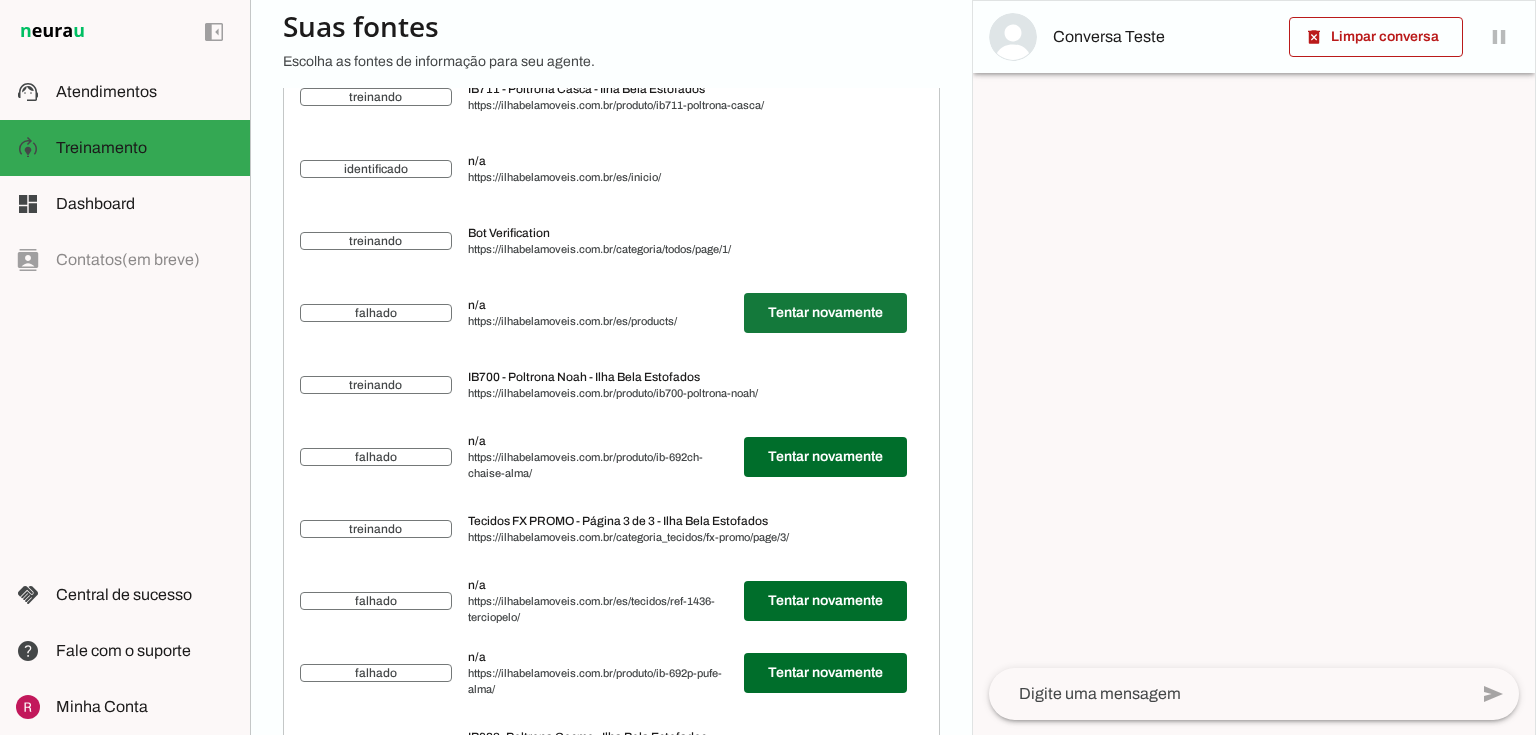 click at bounding box center (825, 313) 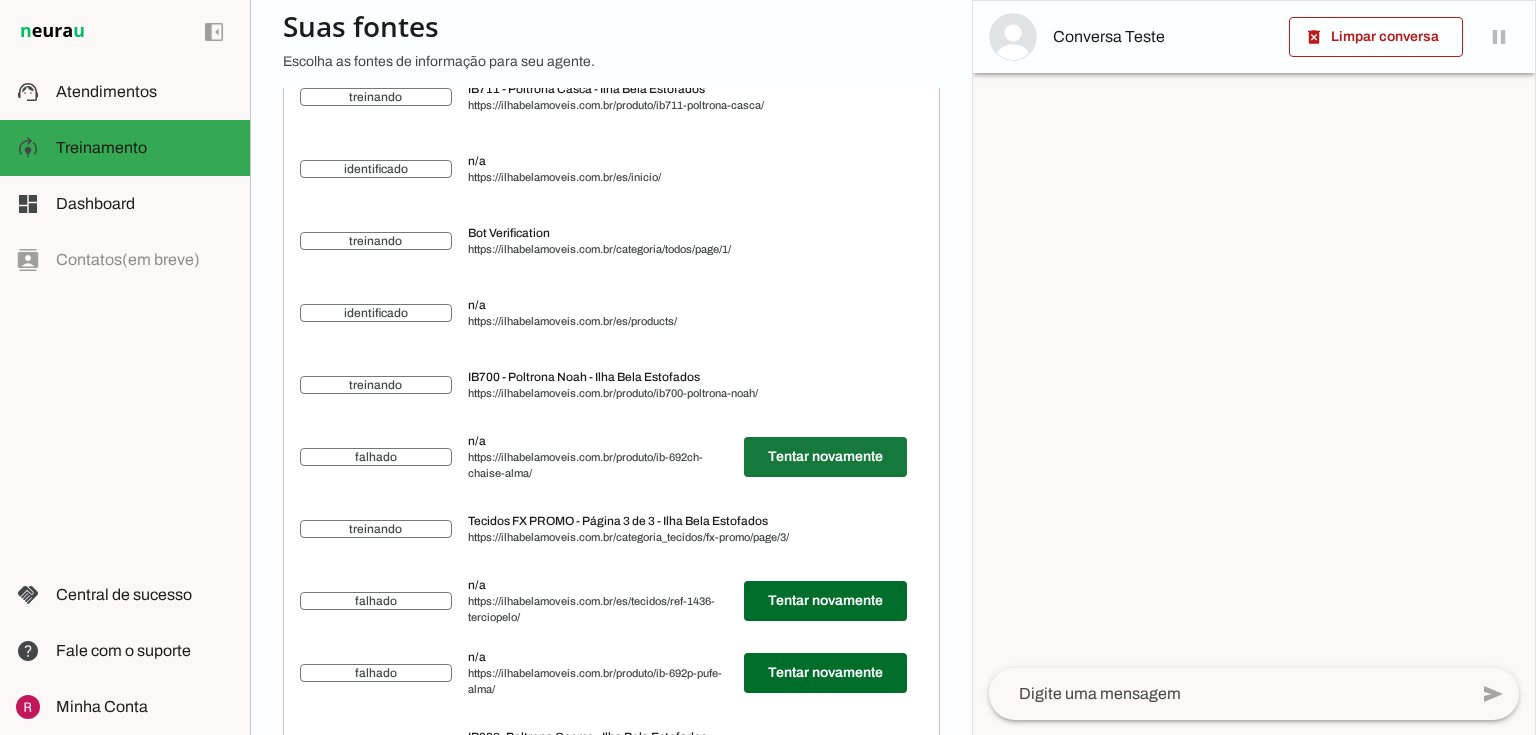 click at bounding box center (825, 457) 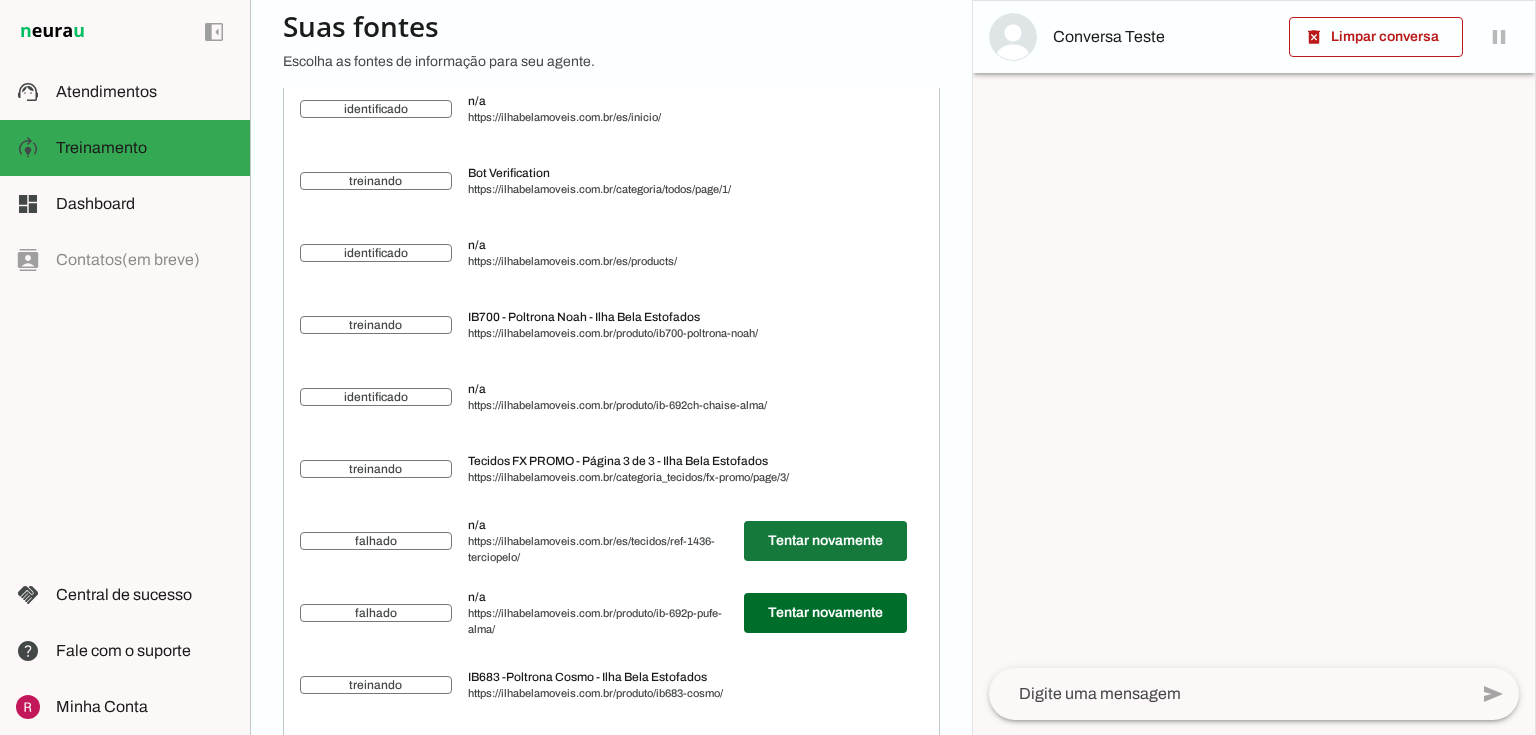 click at bounding box center [825, 541] 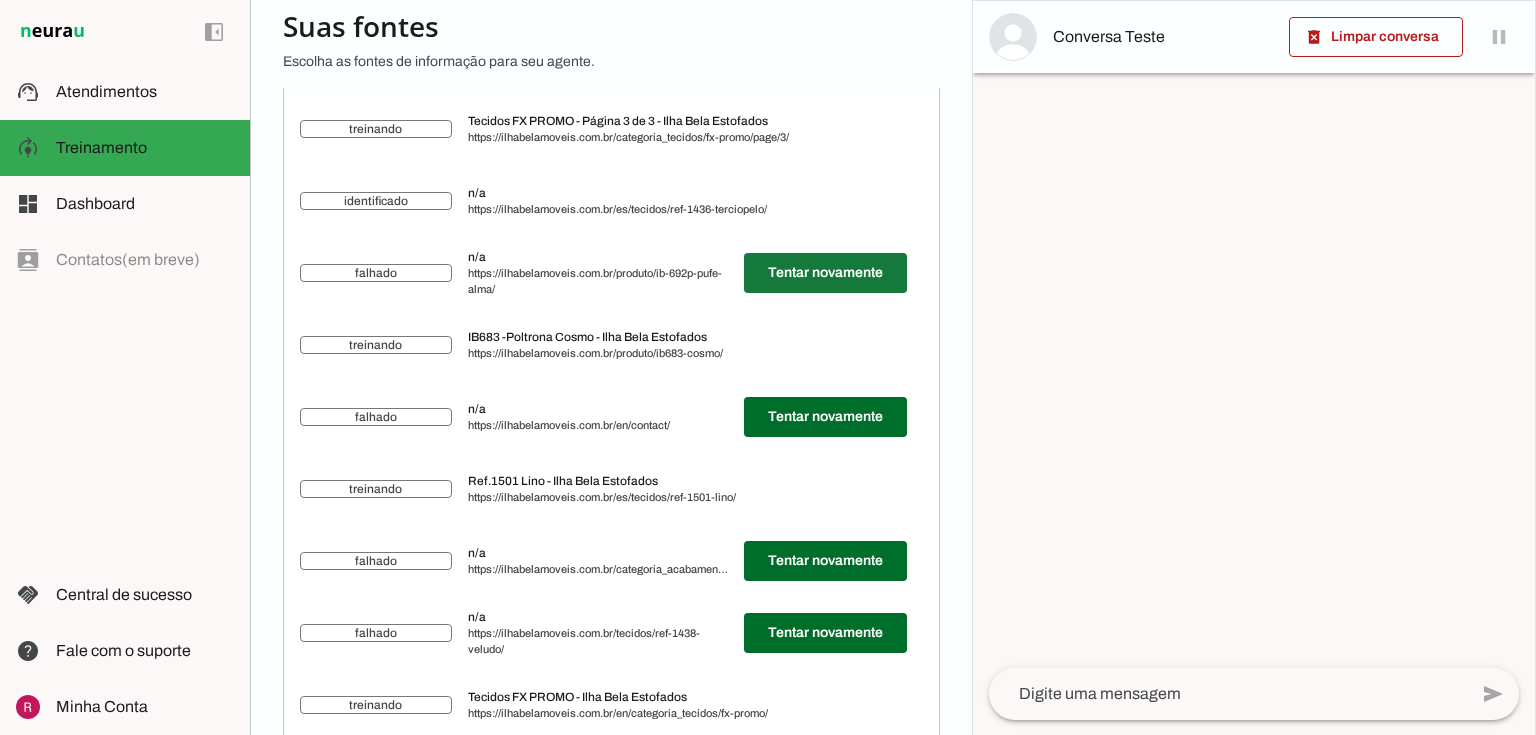 click at bounding box center [825, 273] 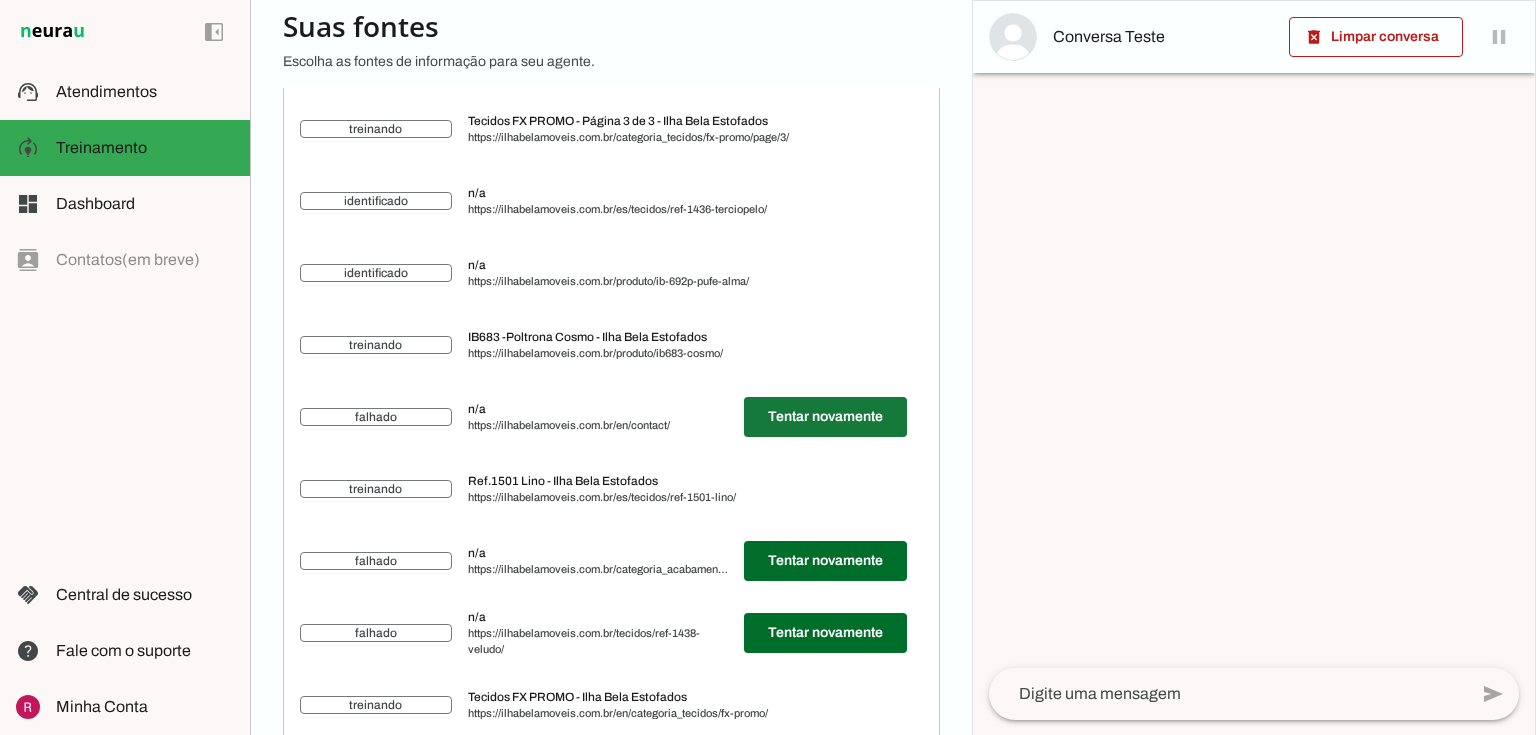 click at bounding box center [825, 417] 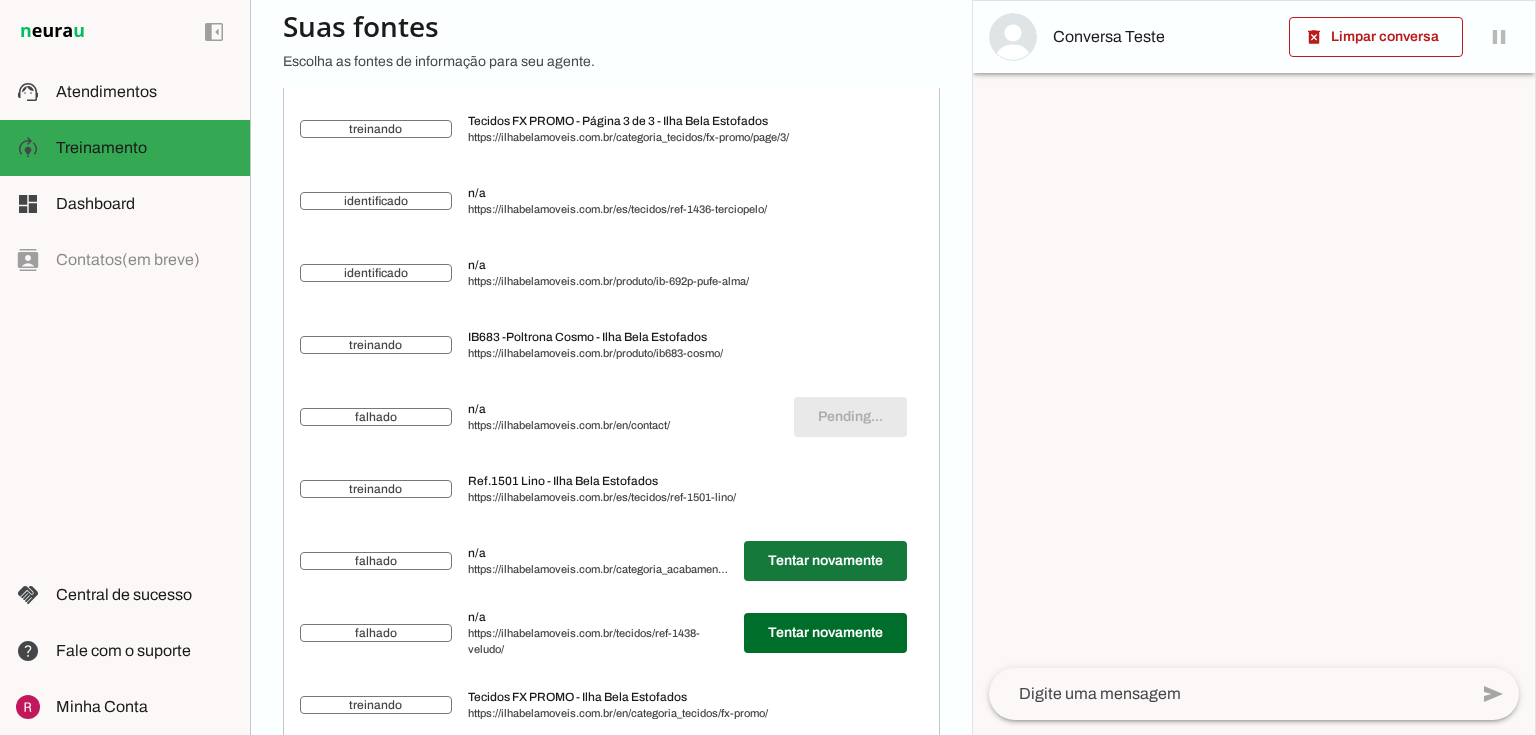 click at bounding box center (850, 417) 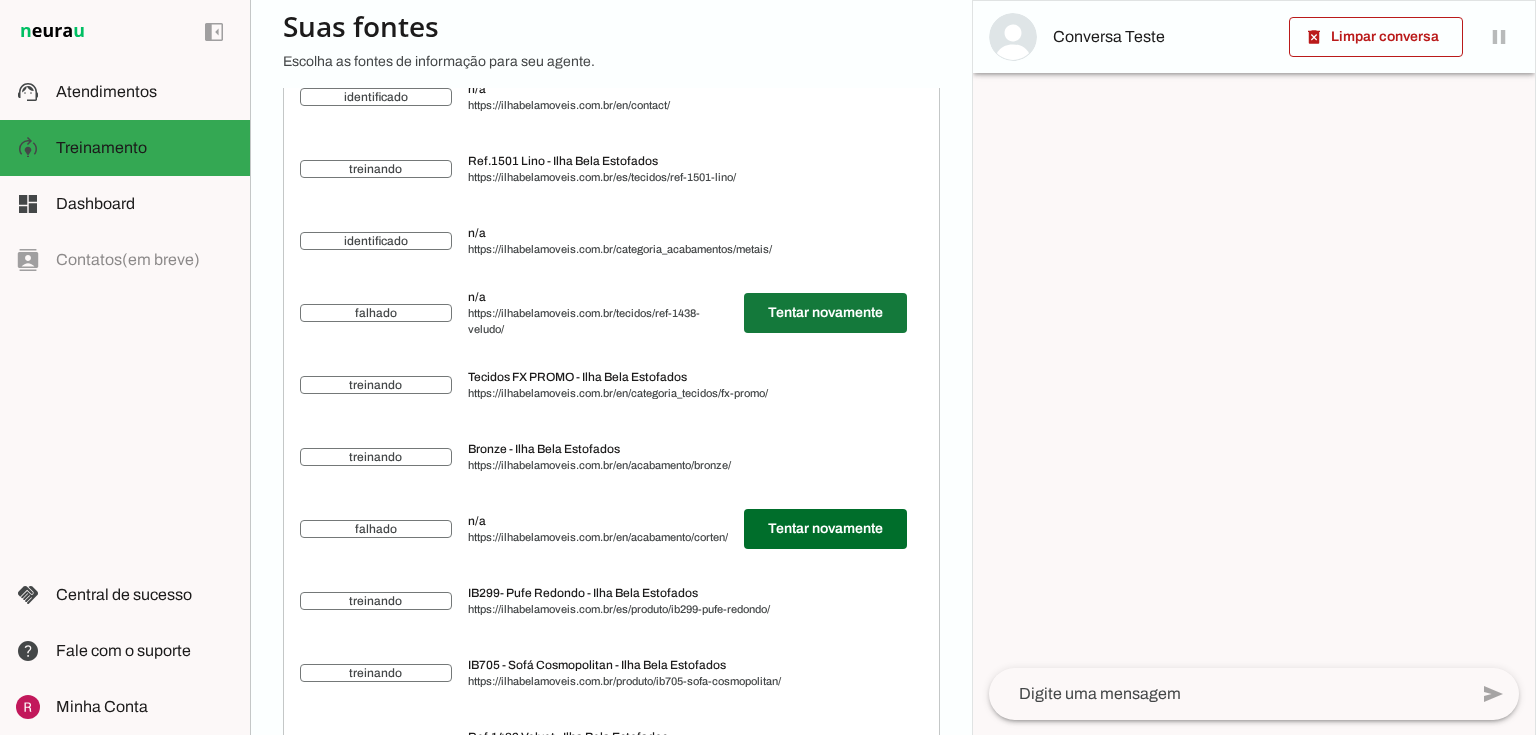 click at bounding box center [825, 313] 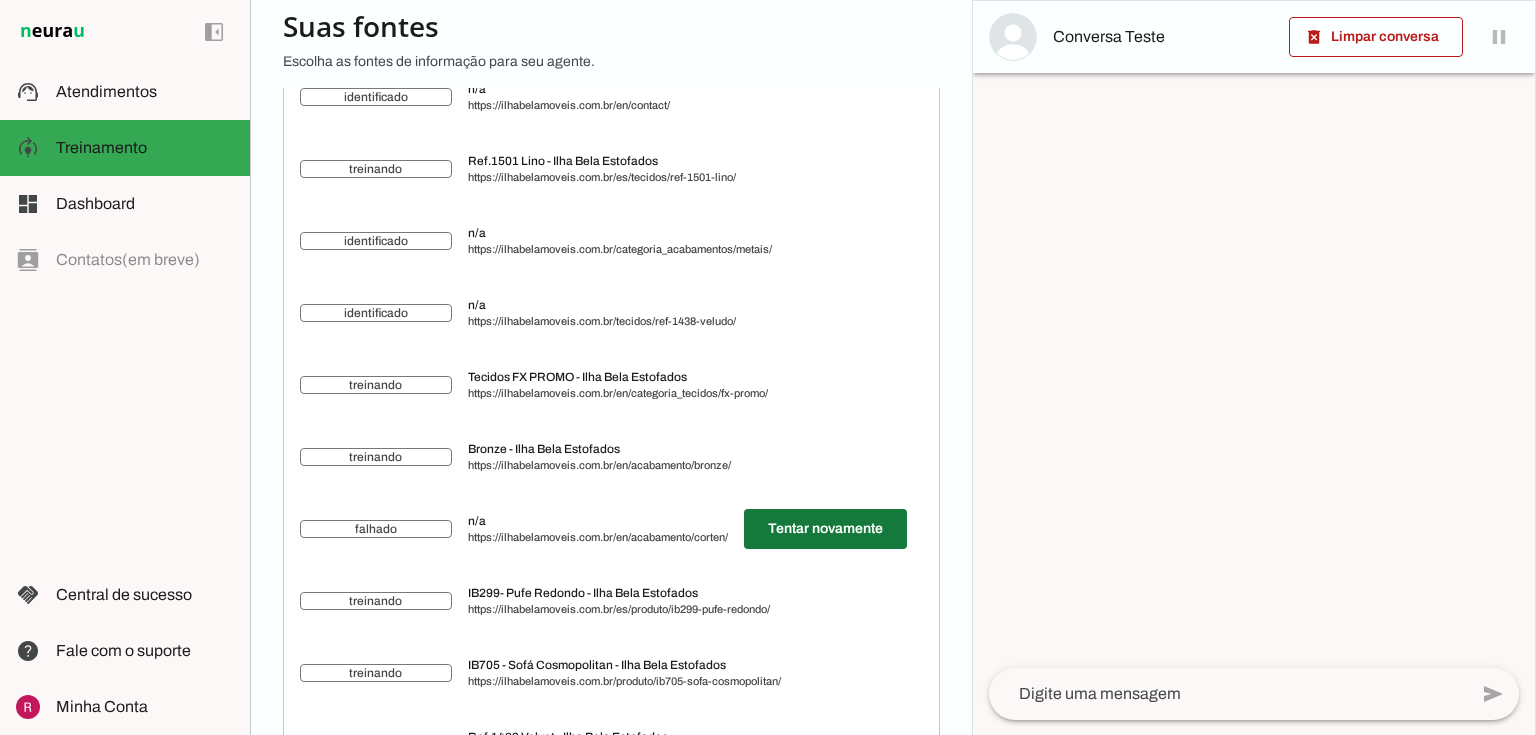 click at bounding box center (825, 529) 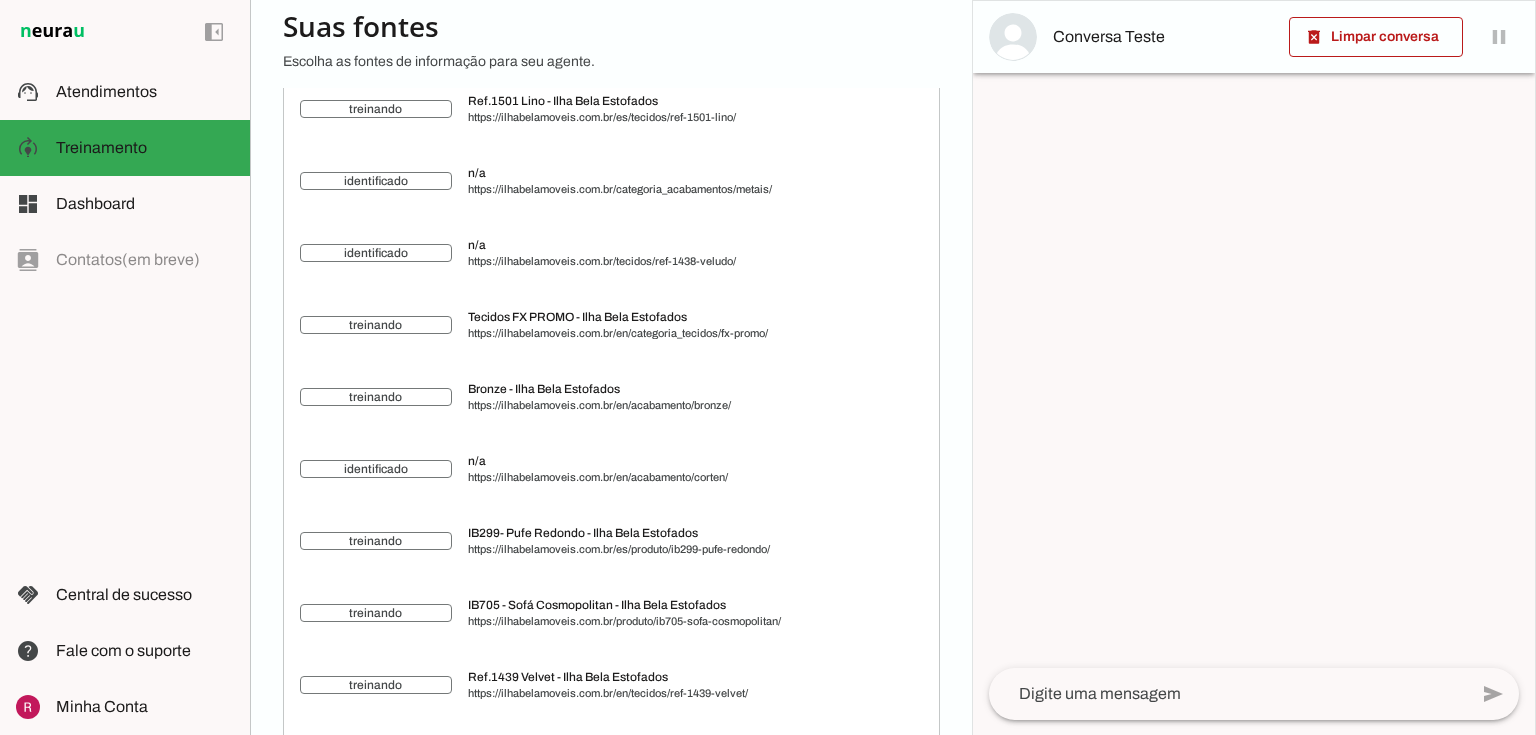 scroll, scrollTop: 8301, scrollLeft: 0, axis: vertical 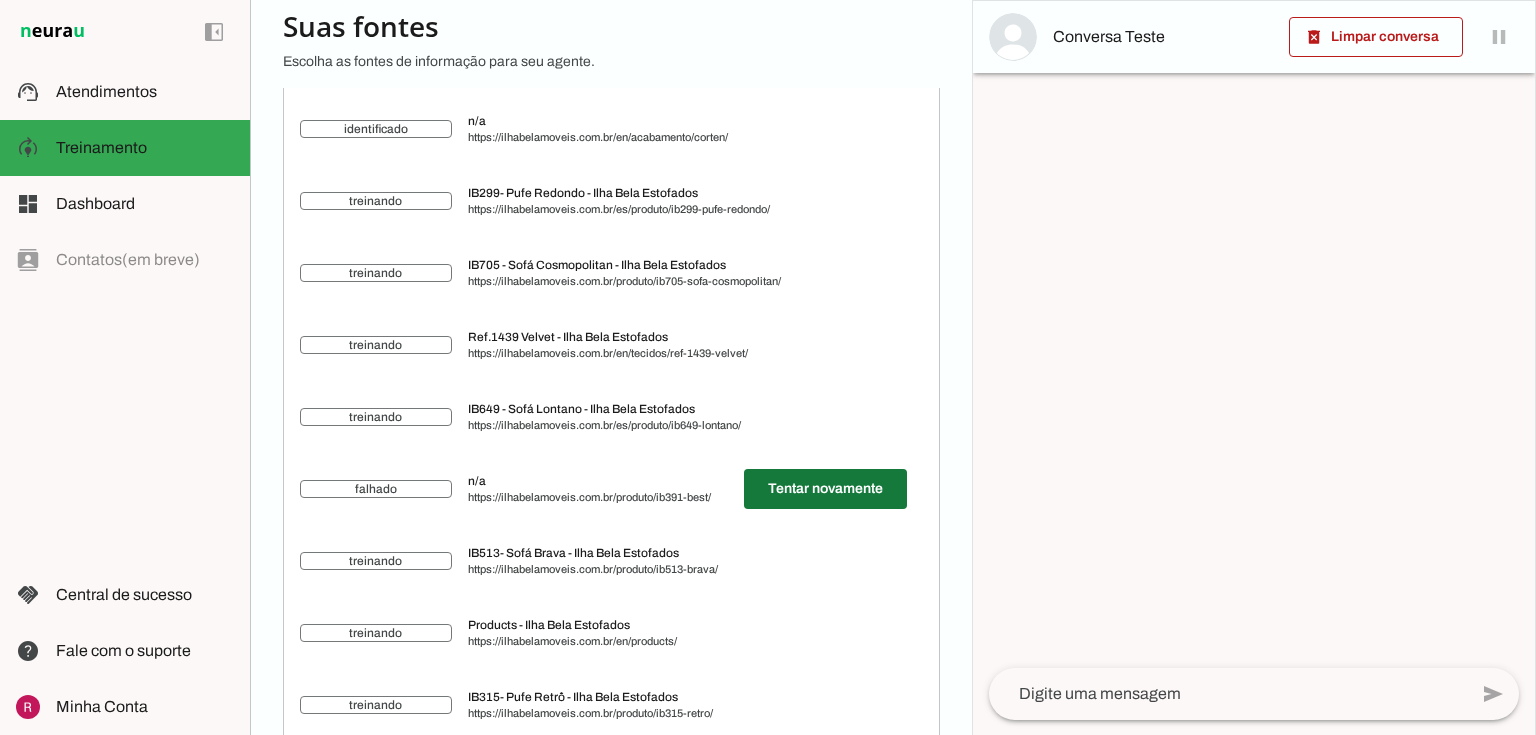 click at bounding box center (825, 489) 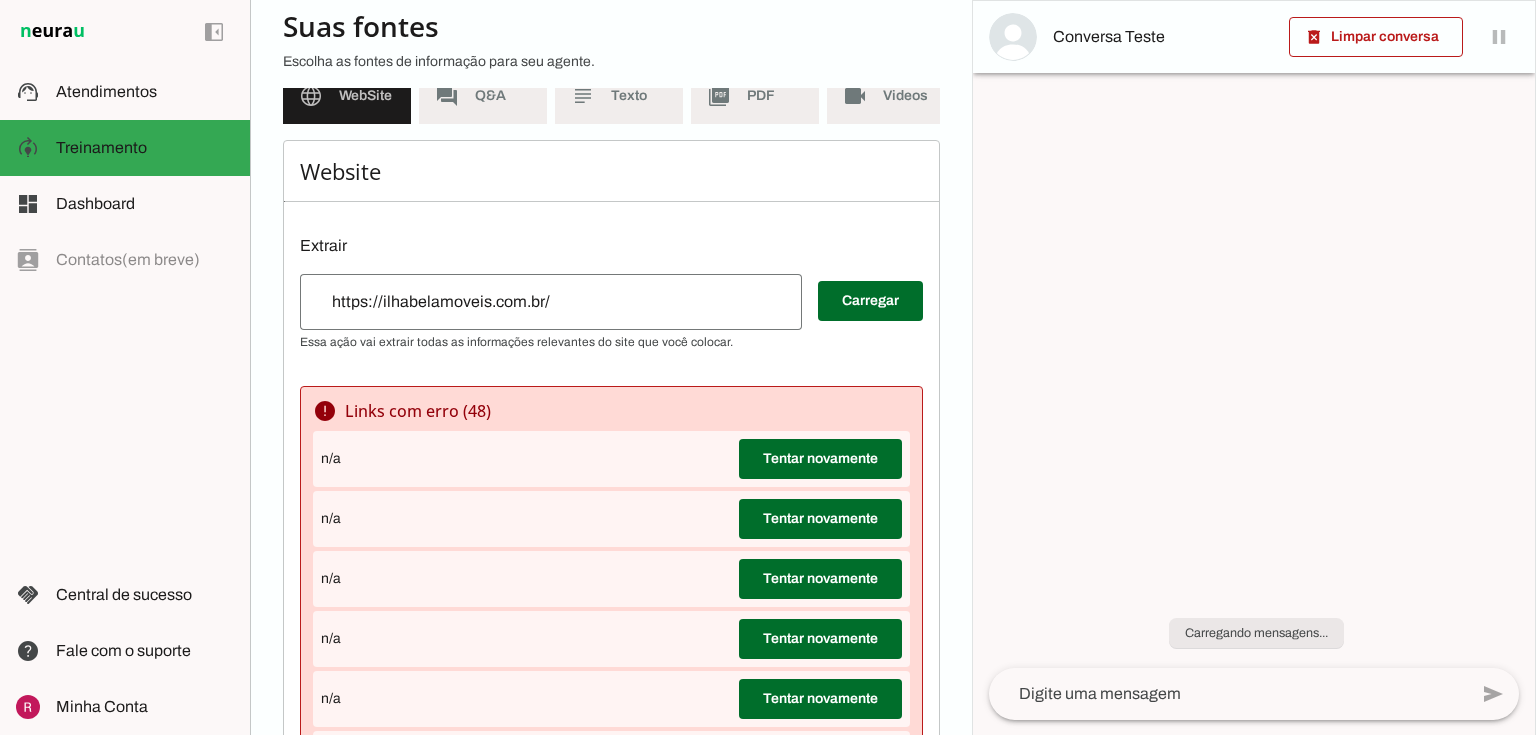 scroll, scrollTop: 118, scrollLeft: 0, axis: vertical 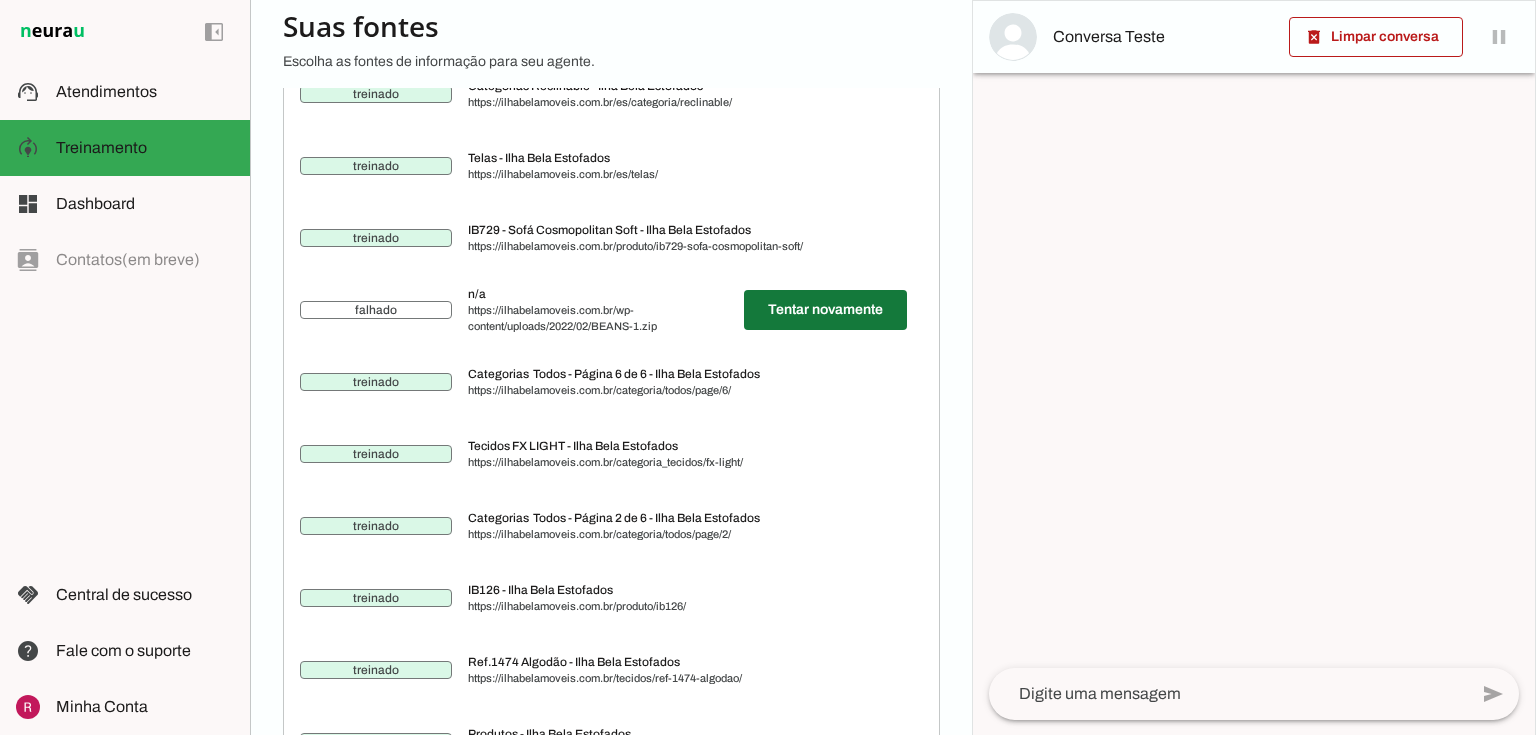 click at bounding box center [825, 310] 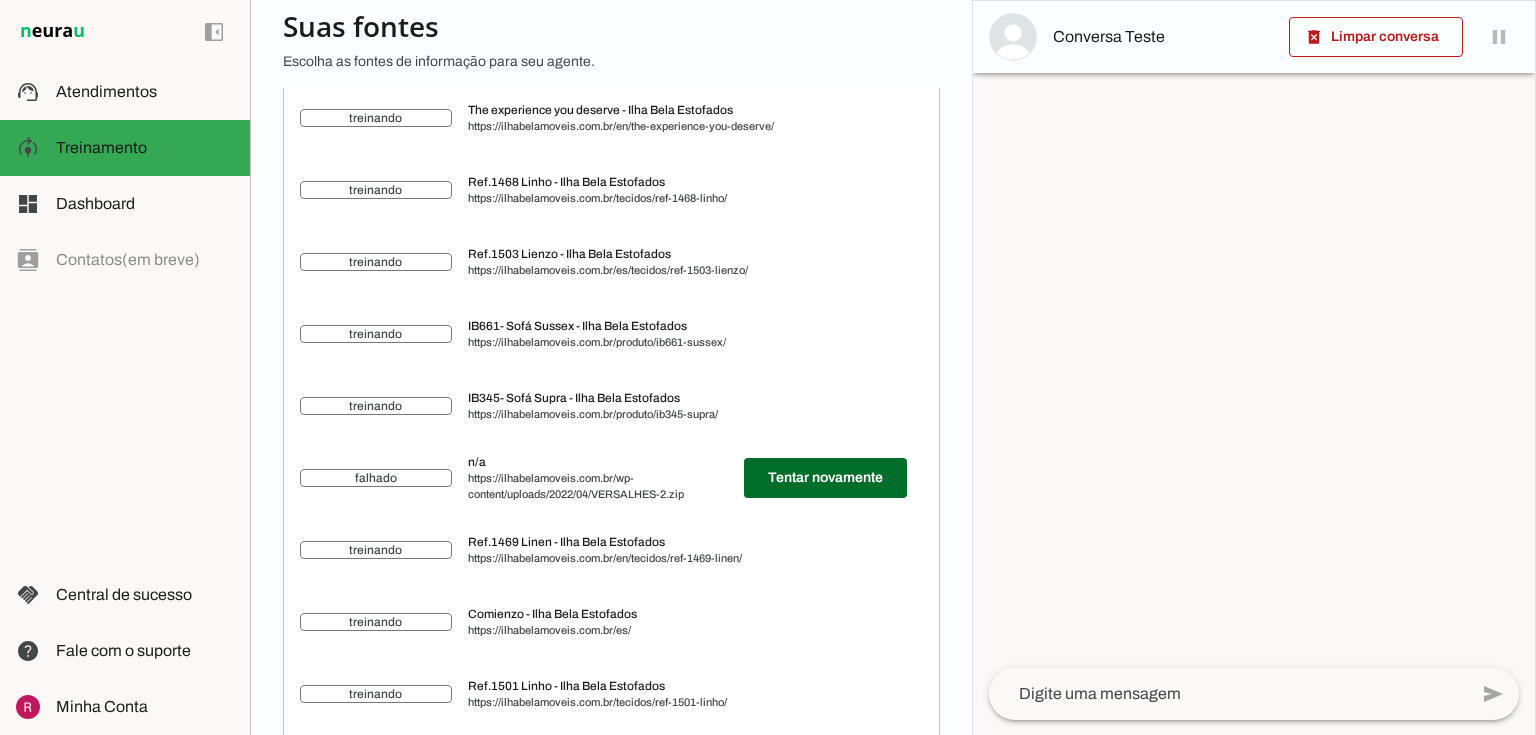 scroll, scrollTop: 6340, scrollLeft: 0, axis: vertical 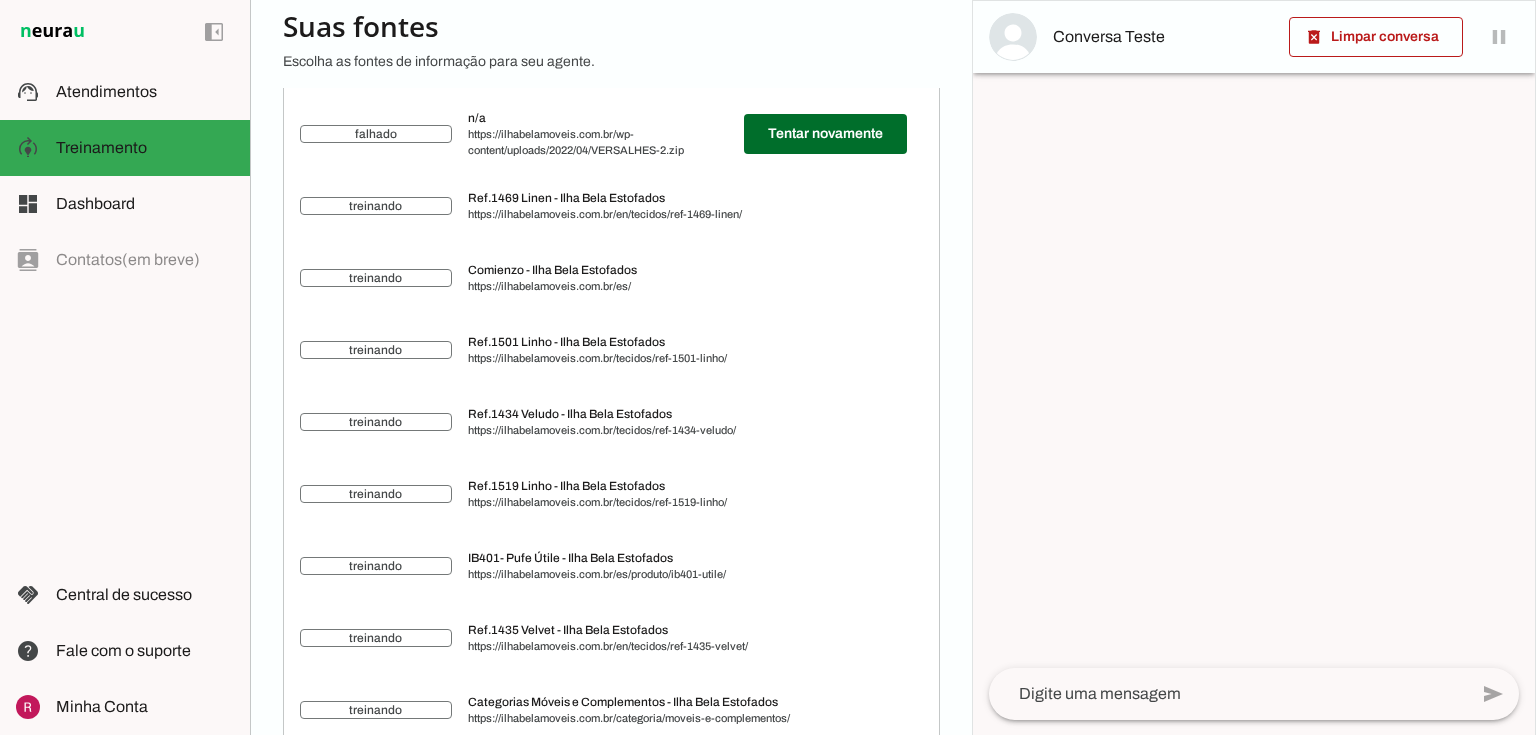 click on "falhado
Tentar novamente
n/a
https://ilhabelamoveis.com.br/wp-content/uploads/2022/04/VERSALHES-2.zip" at bounding box center (611, 134) 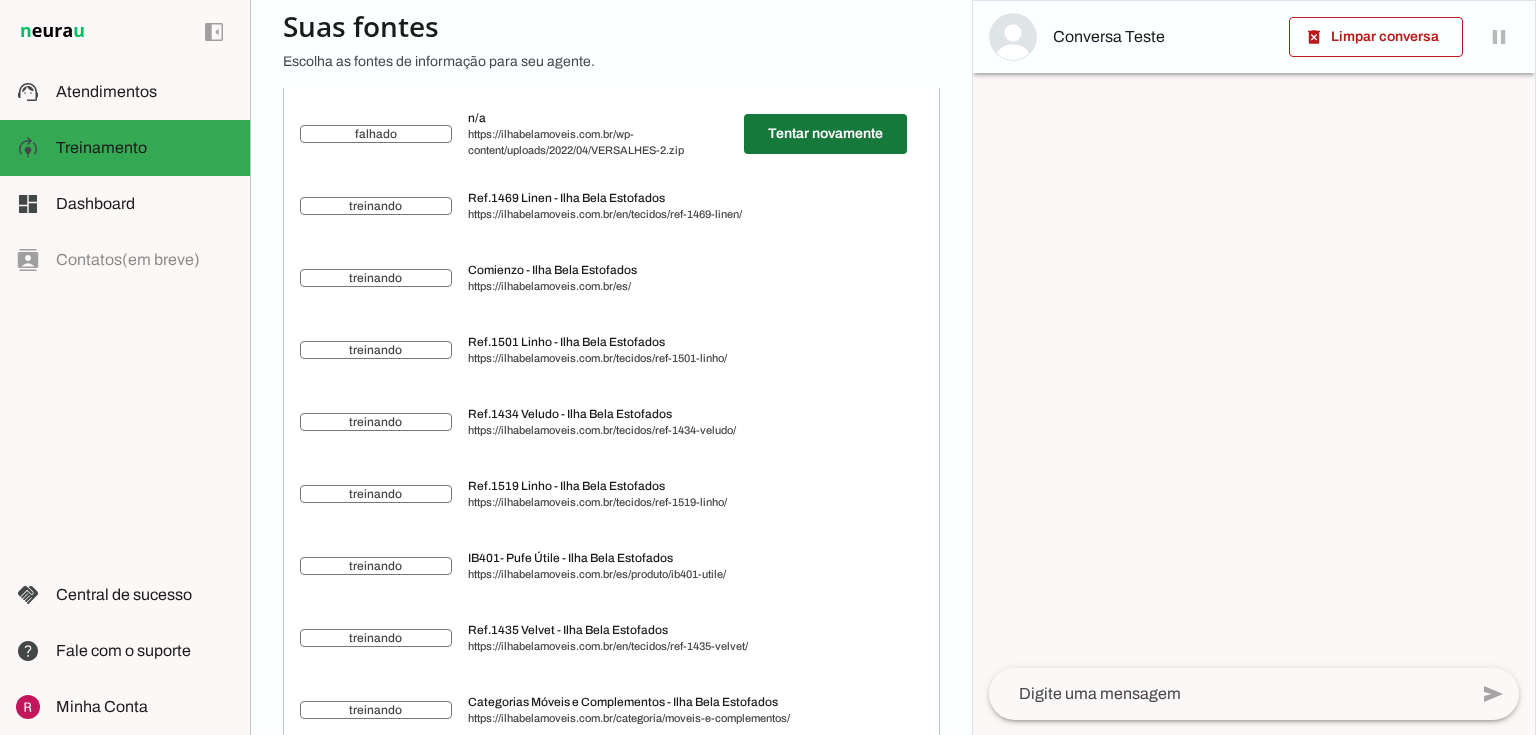click at bounding box center (825, 134) 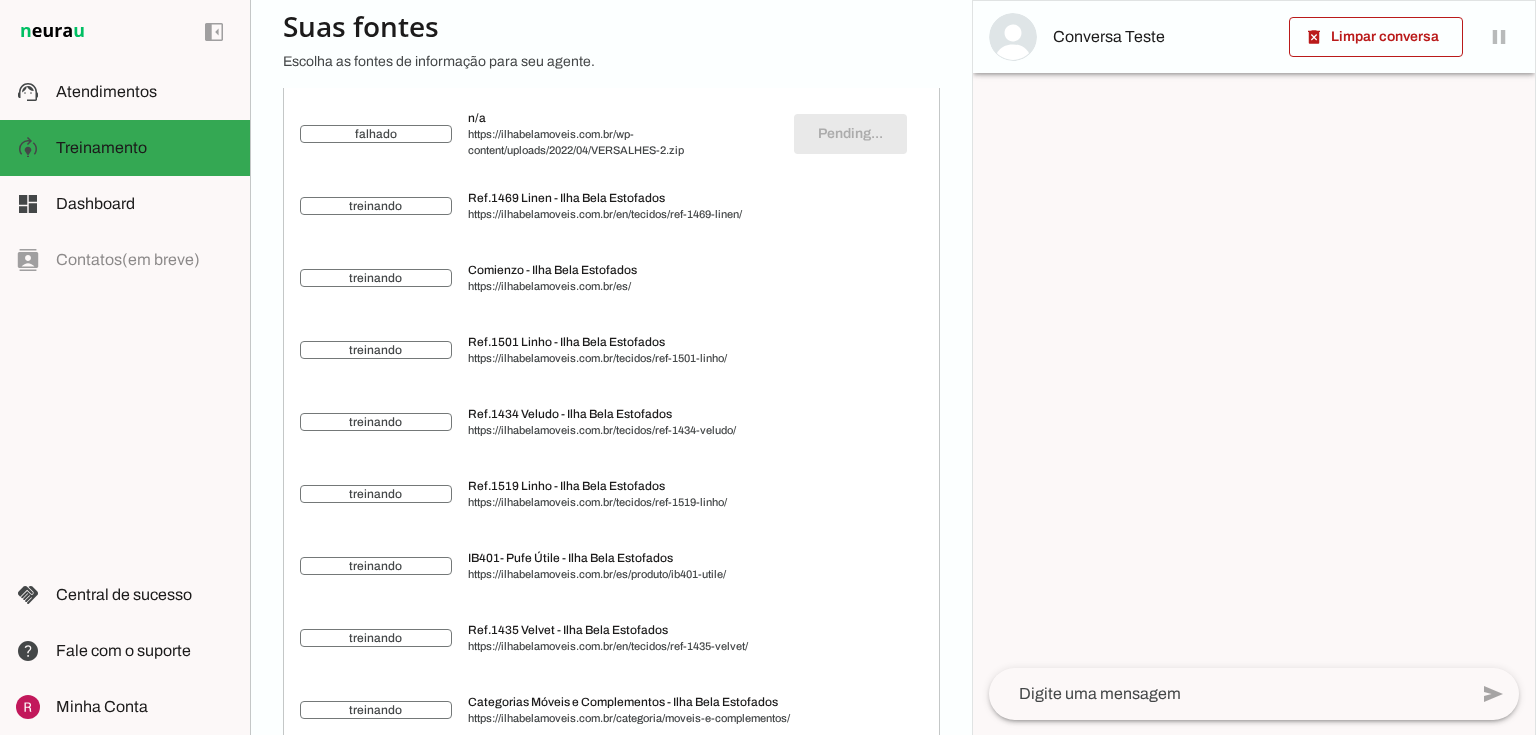 scroll, scrollTop: 6280, scrollLeft: 0, axis: vertical 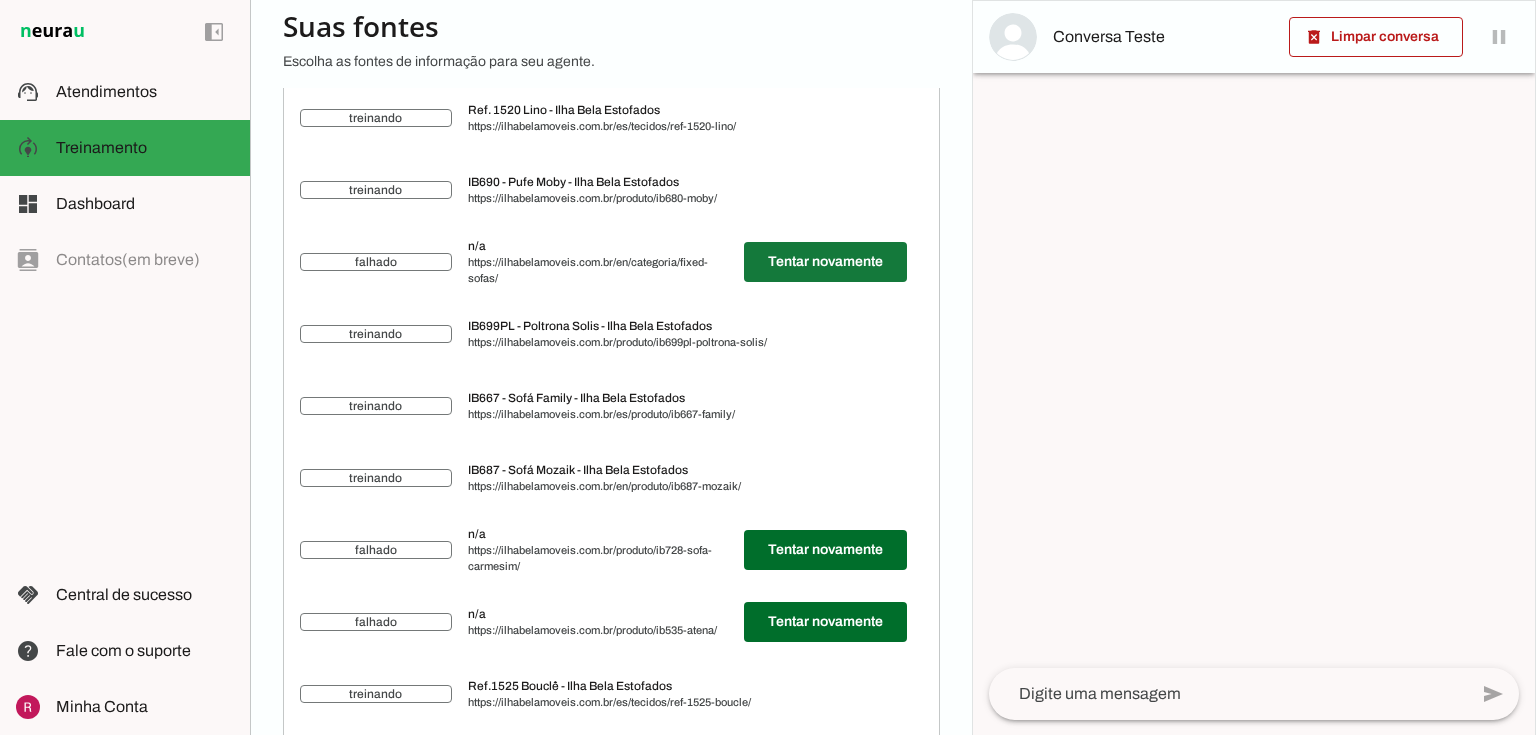 click at bounding box center [825, 262] 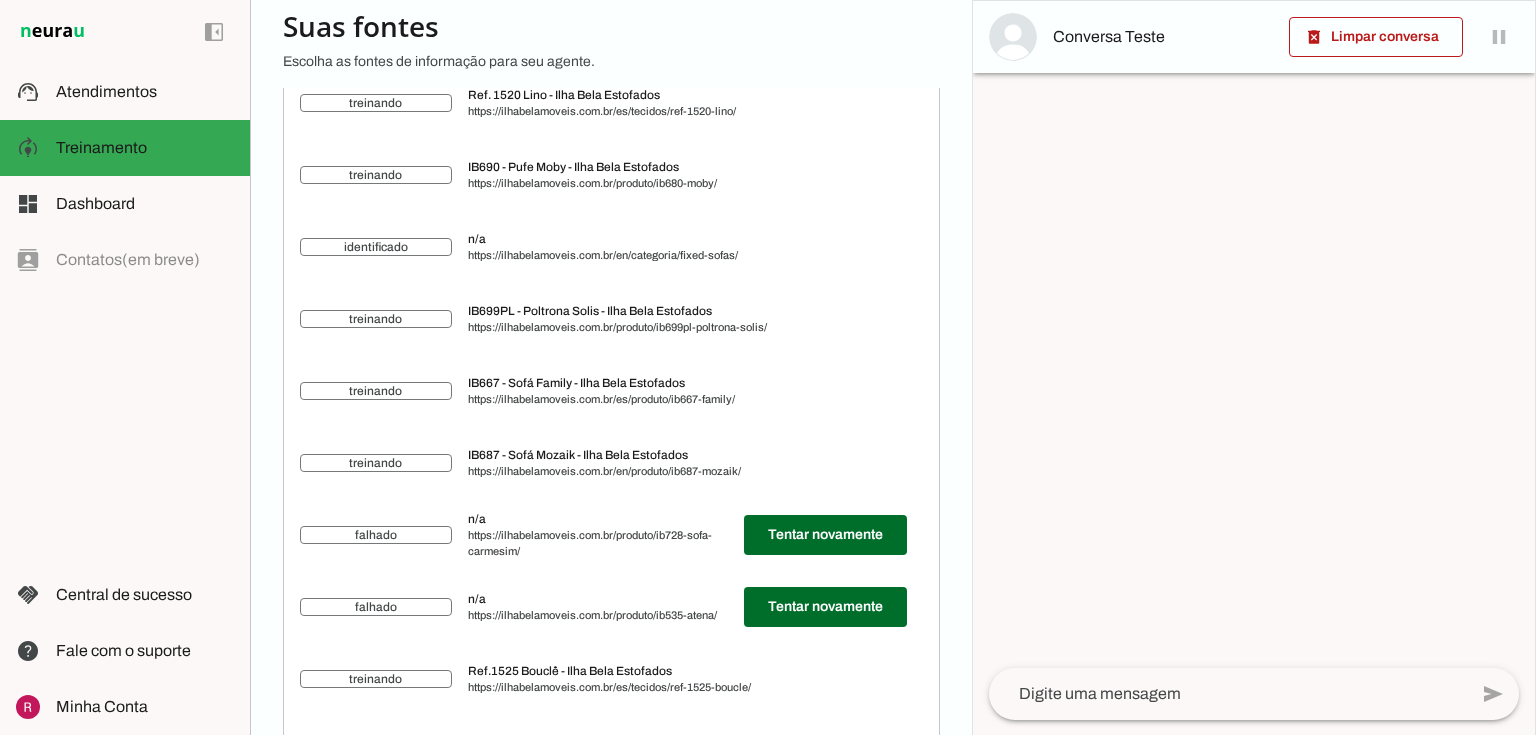 scroll, scrollTop: 9500, scrollLeft: 0, axis: vertical 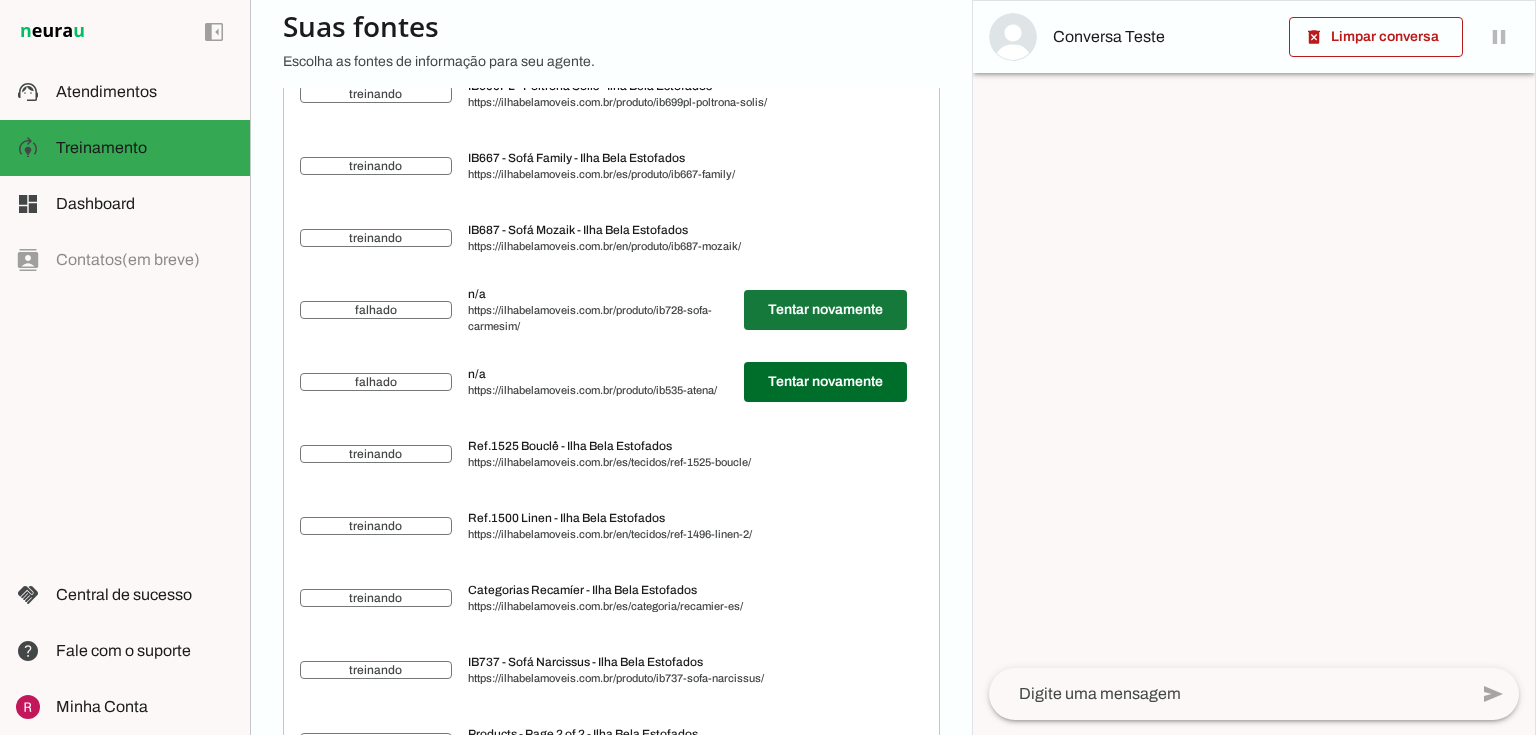 click at bounding box center [825, 310] 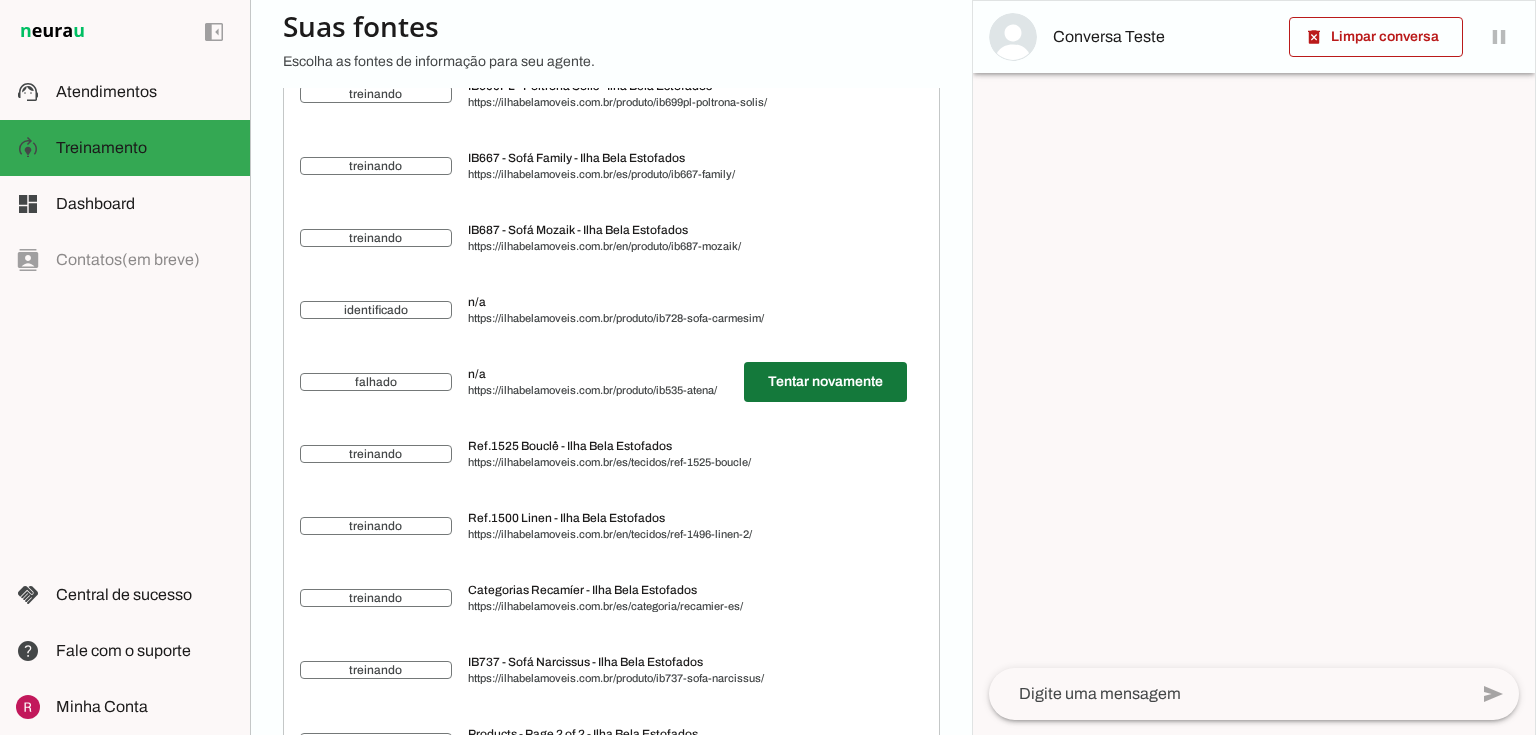 click at bounding box center [825, 382] 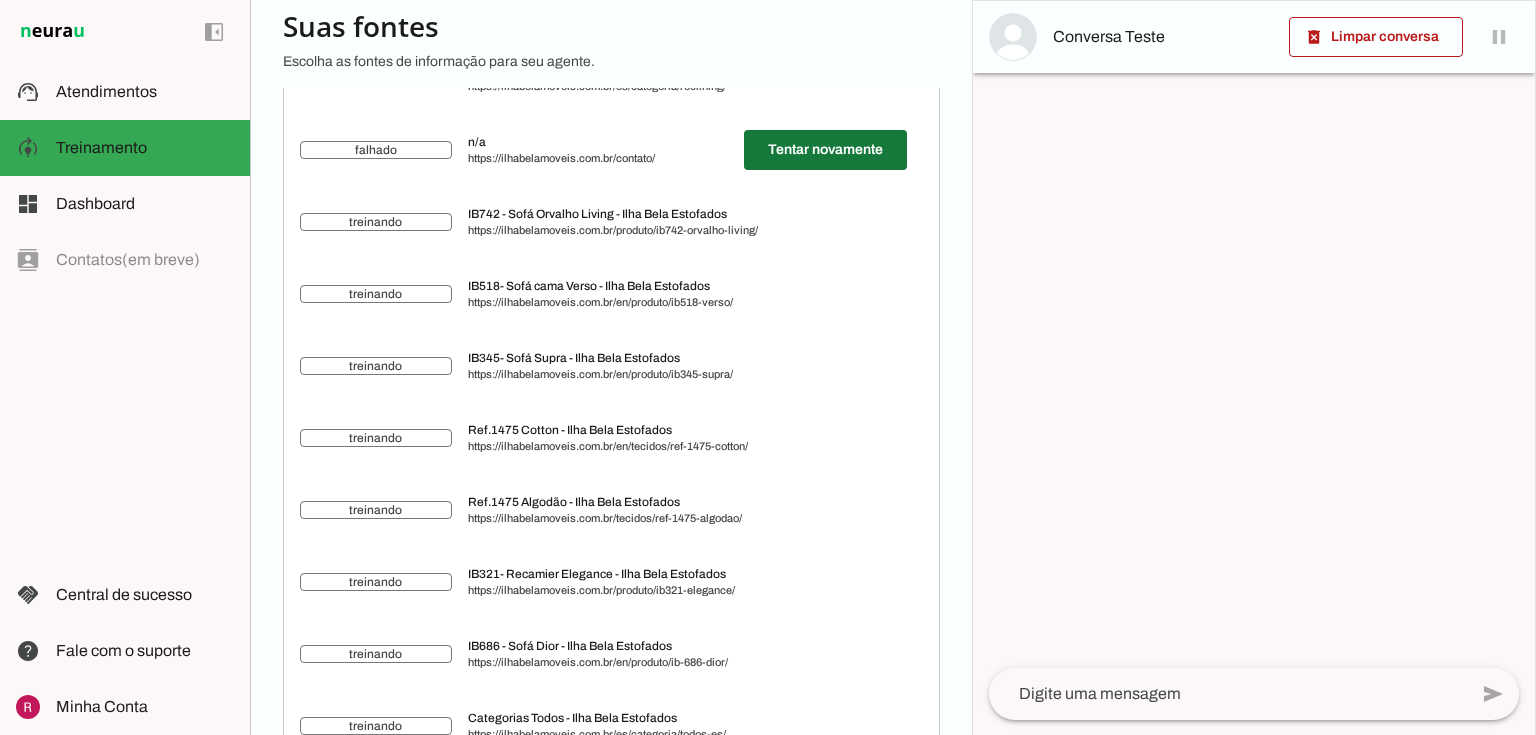 click at bounding box center [825, 150] 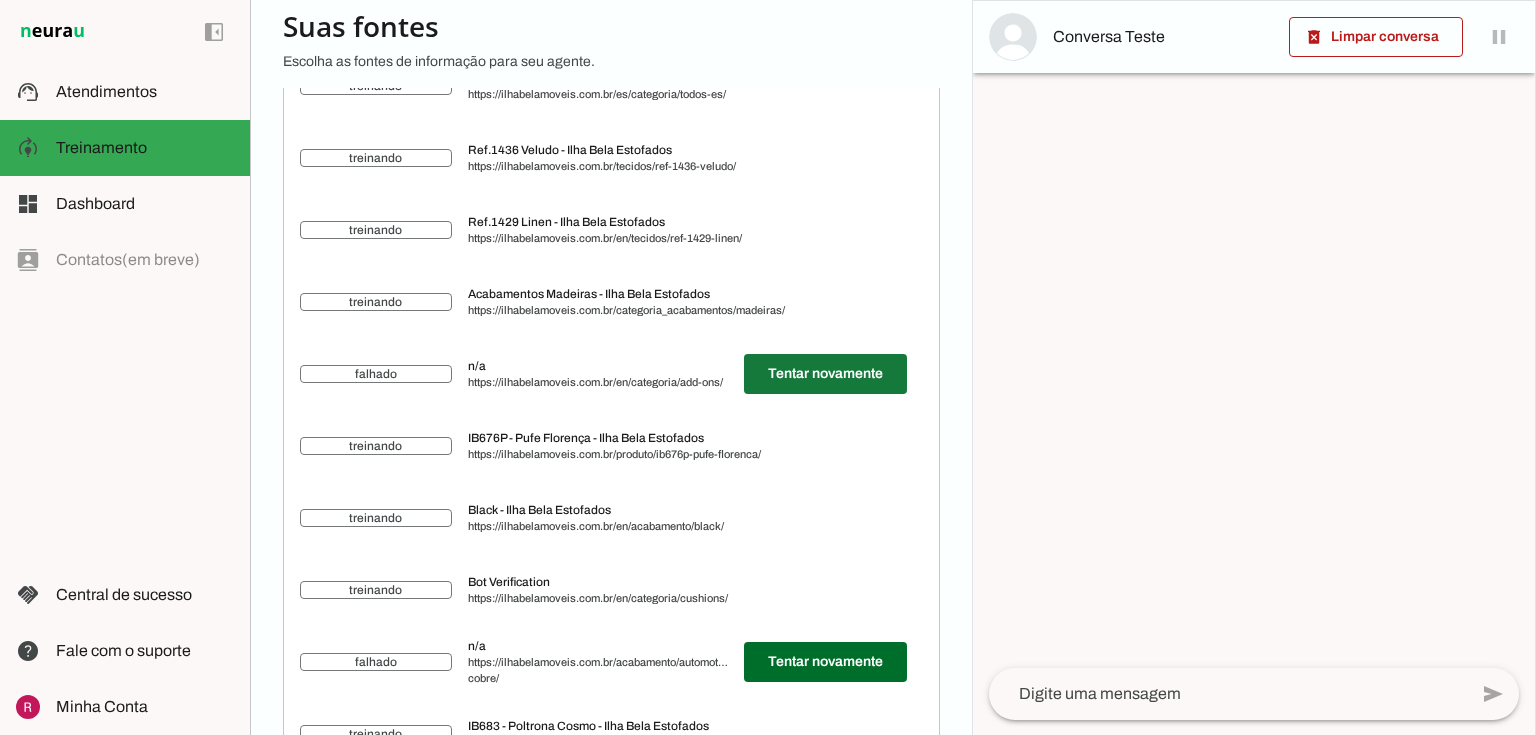 click at bounding box center [825, 374] 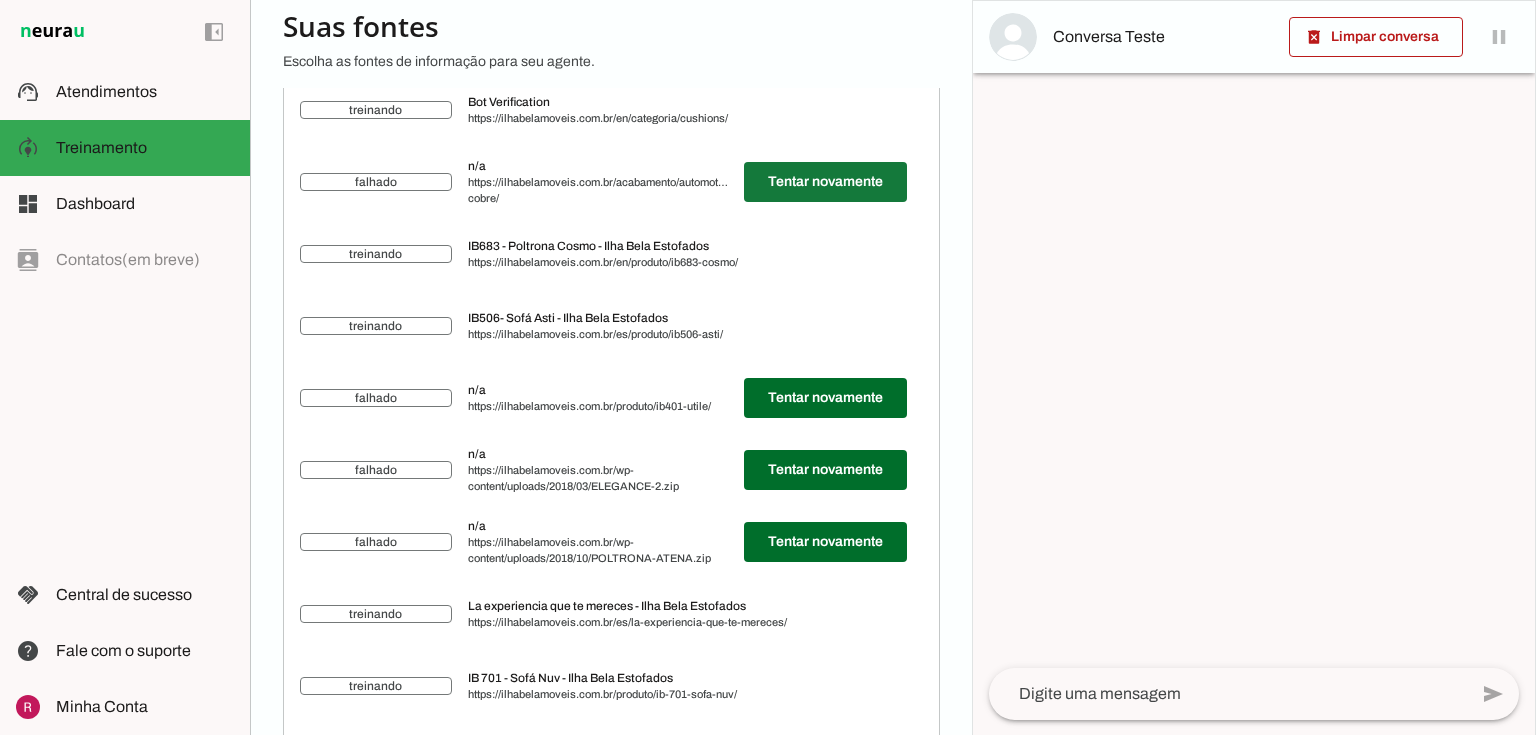 click at bounding box center [825, 182] 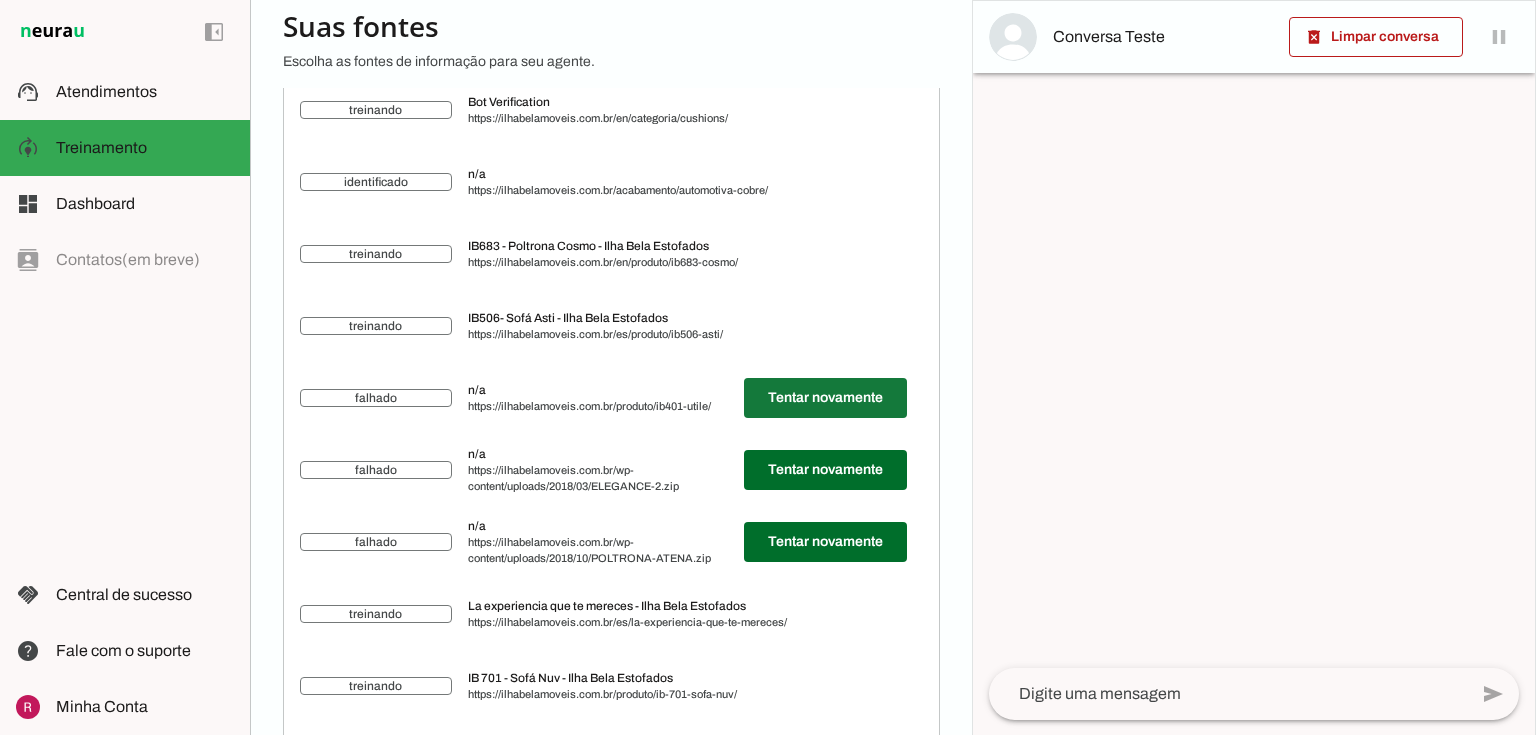 click at bounding box center [825, 398] 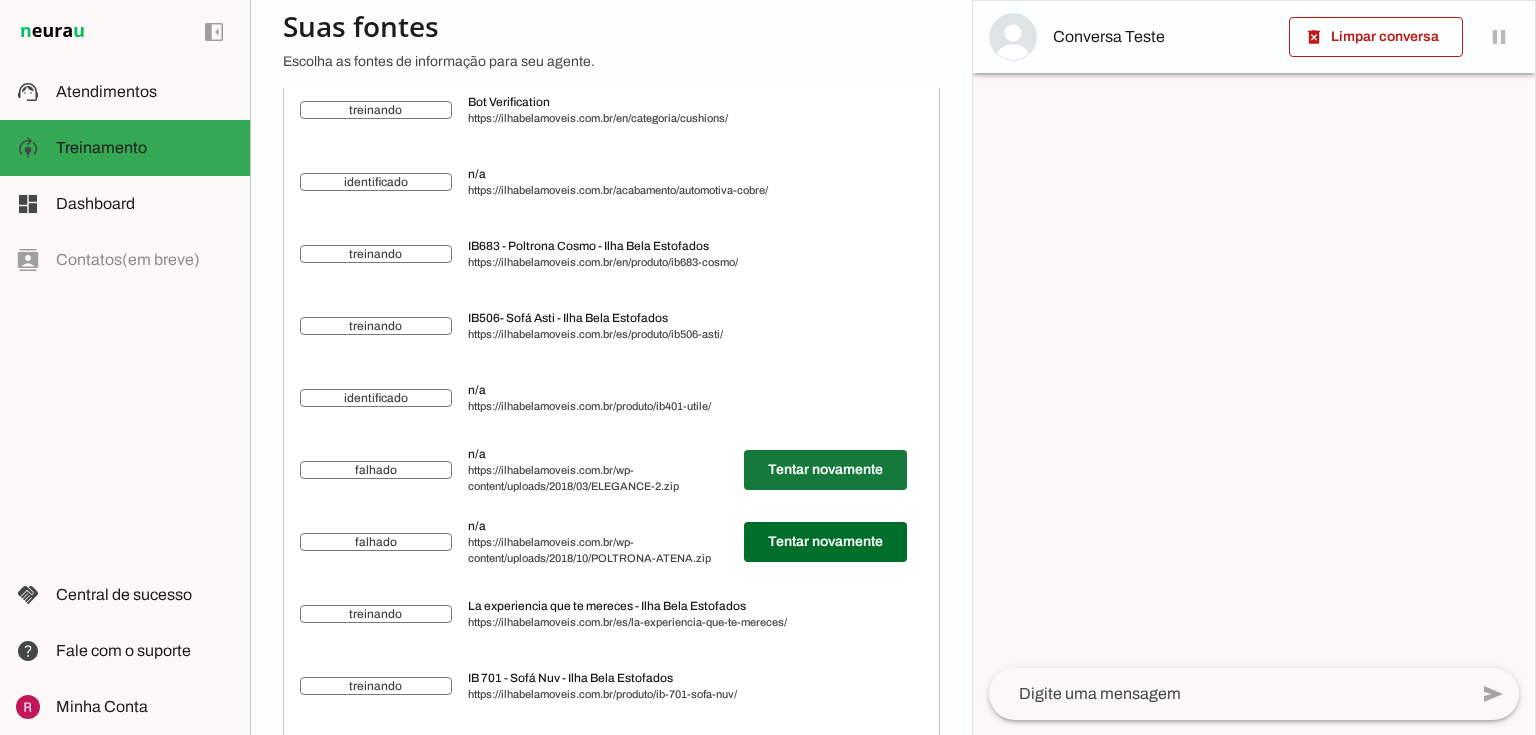 click at bounding box center (825, 470) 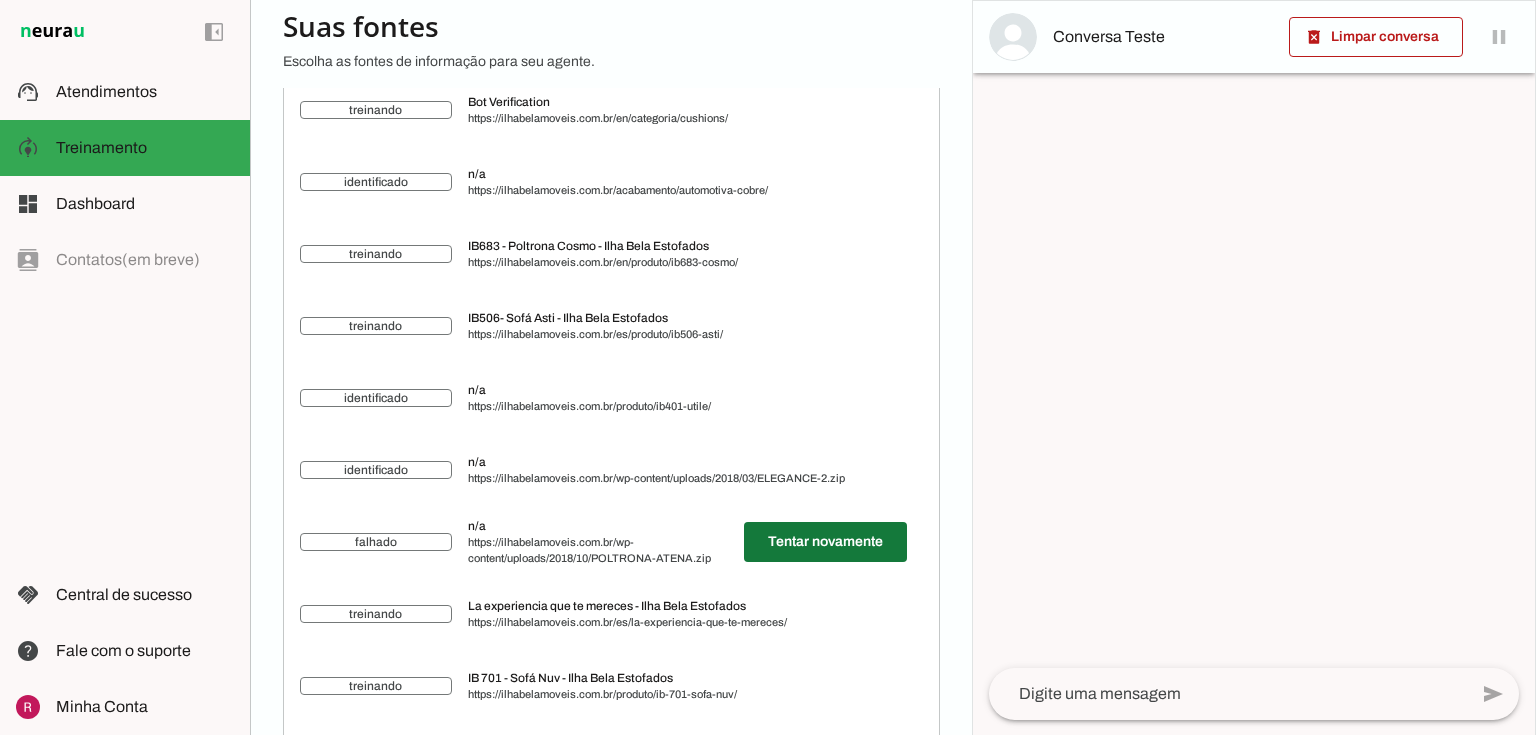 click at bounding box center [825, 542] 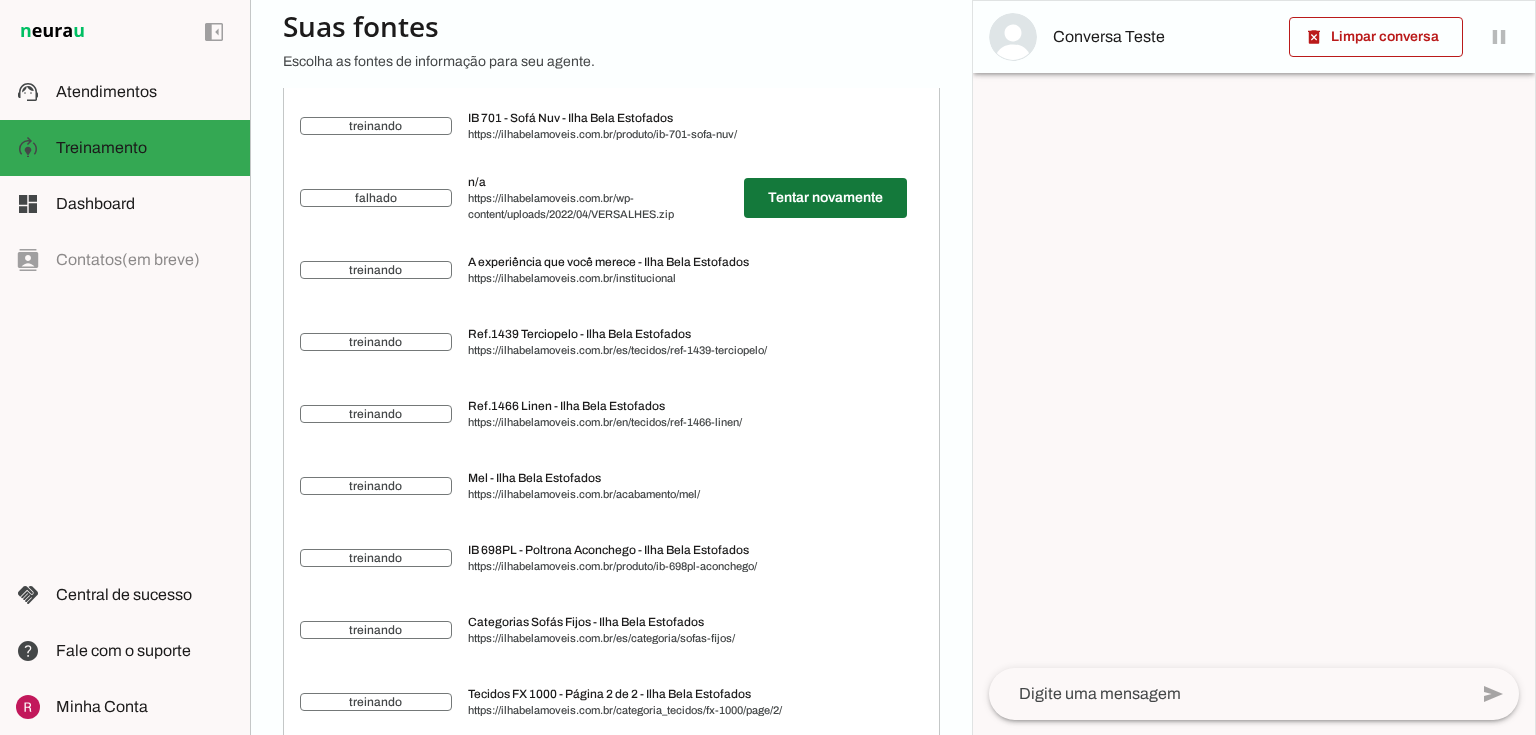 click at bounding box center [825, 198] 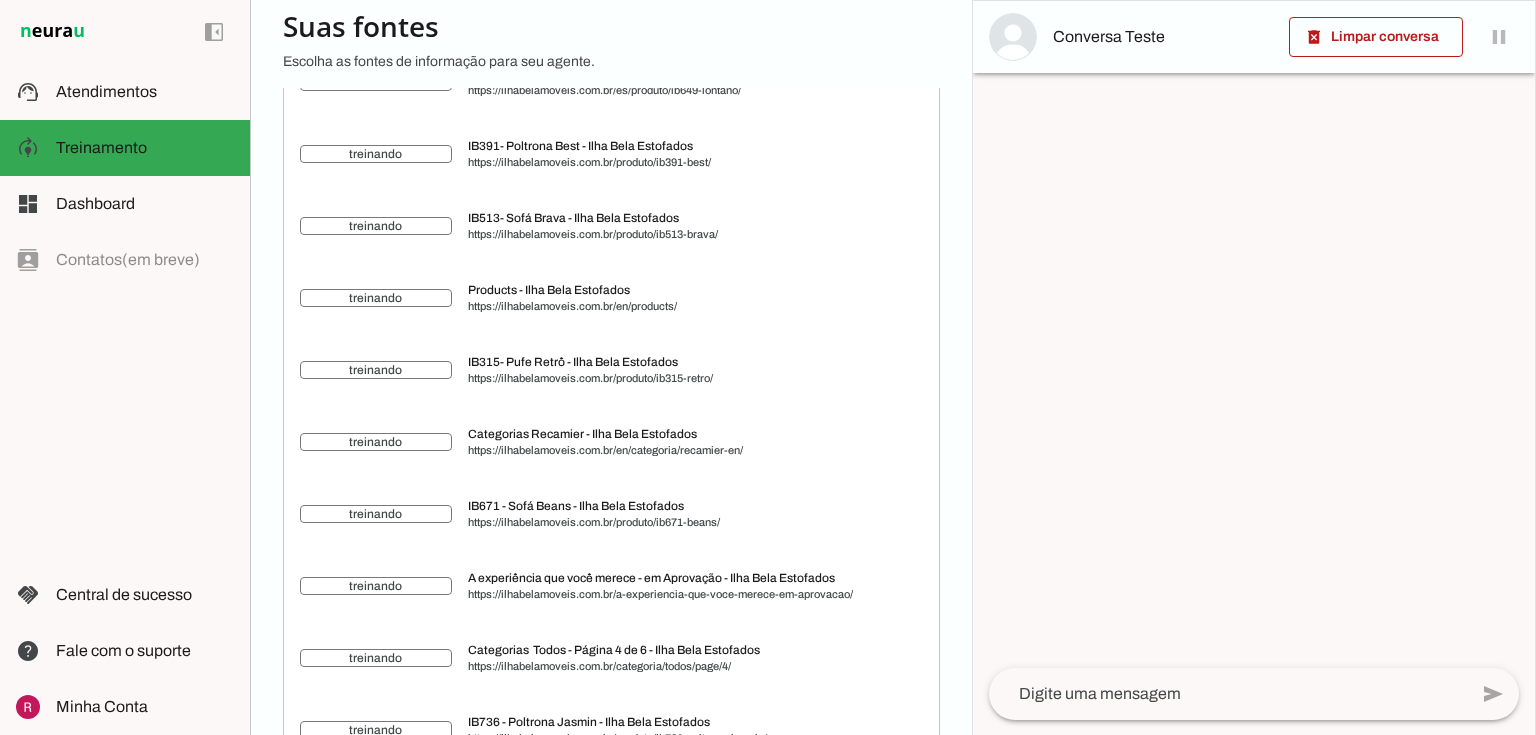 scroll, scrollTop: 7760, scrollLeft: 0, axis: vertical 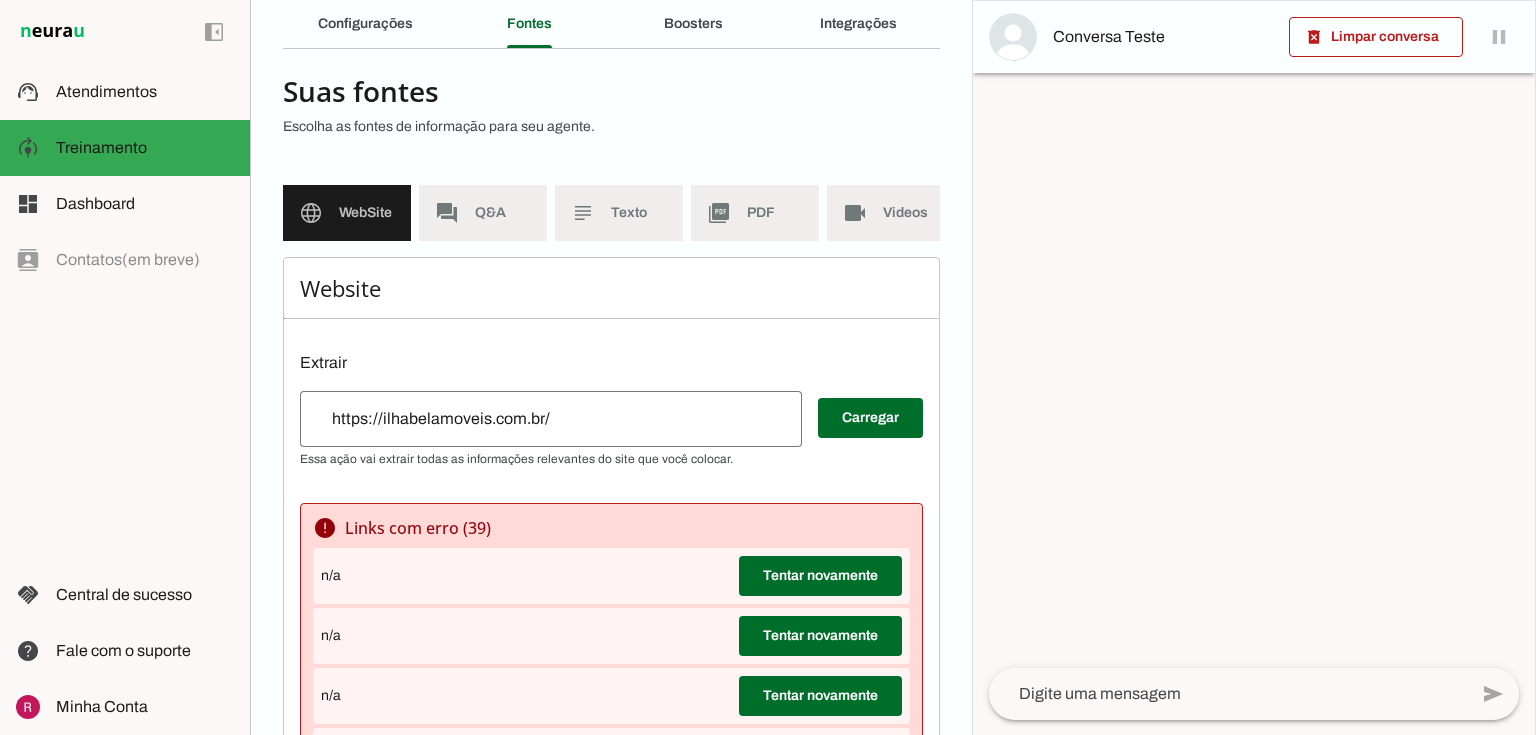 drag, startPoint x: 459, startPoint y: 535, endPoint x: 503, endPoint y: 522, distance: 45.88028 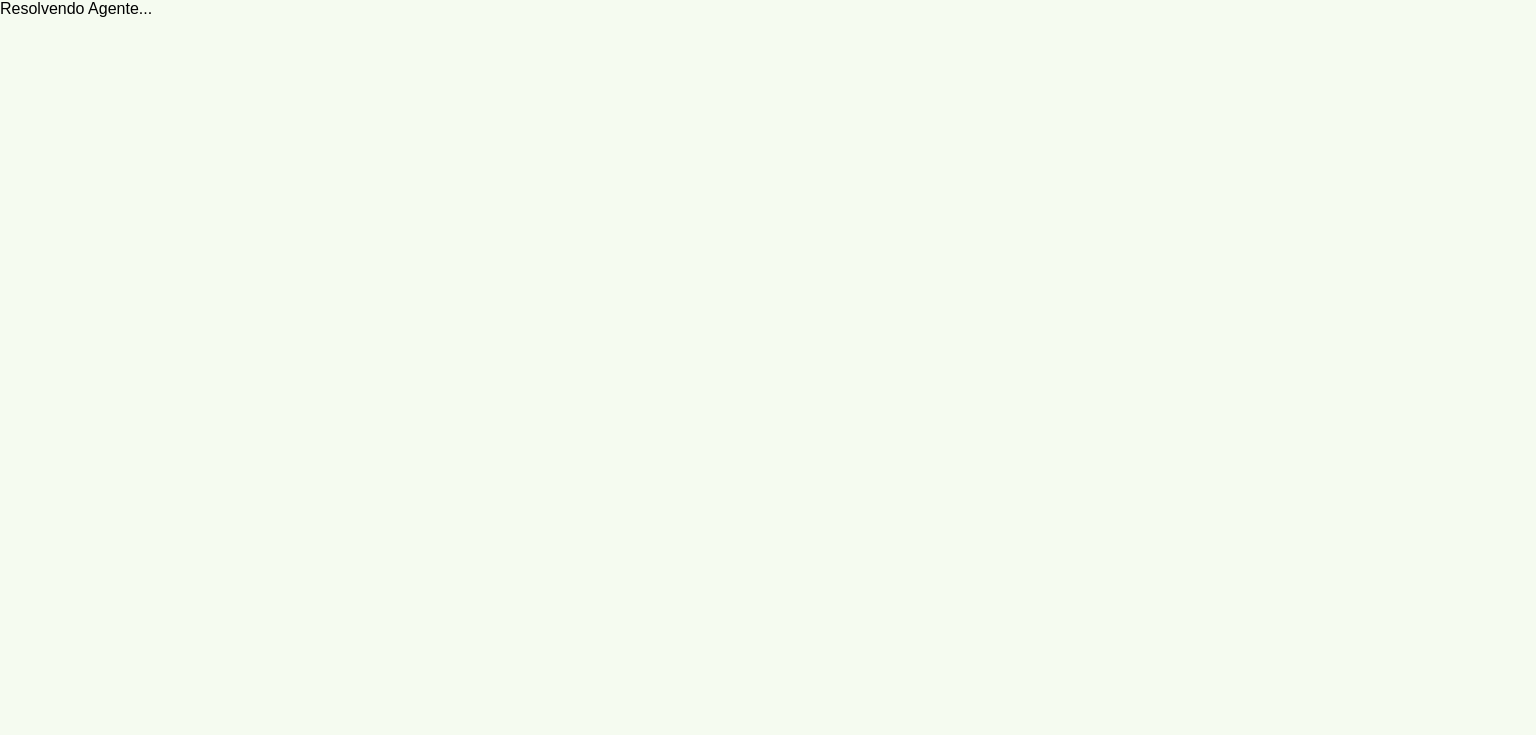 scroll, scrollTop: 0, scrollLeft: 0, axis: both 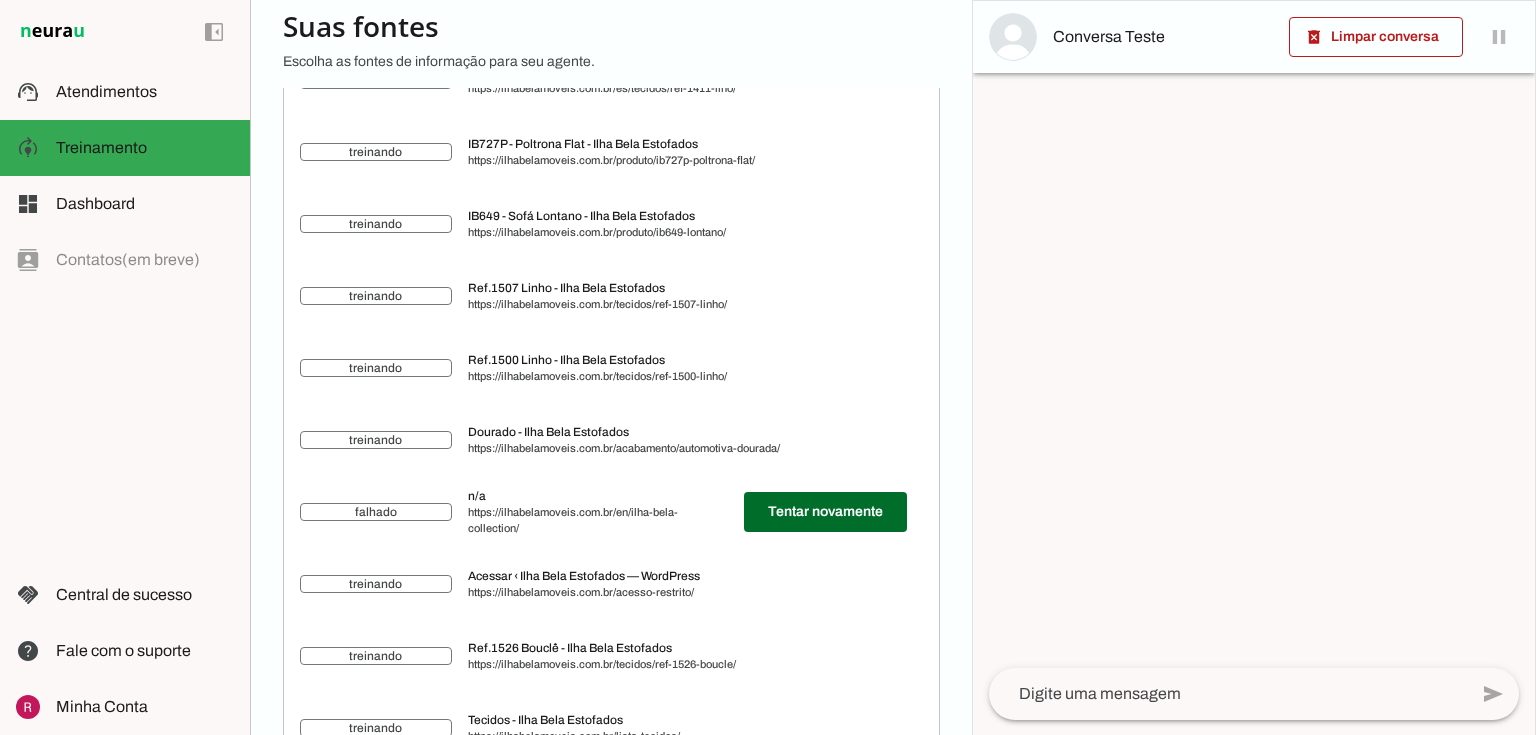click at bounding box center (825, -24040) 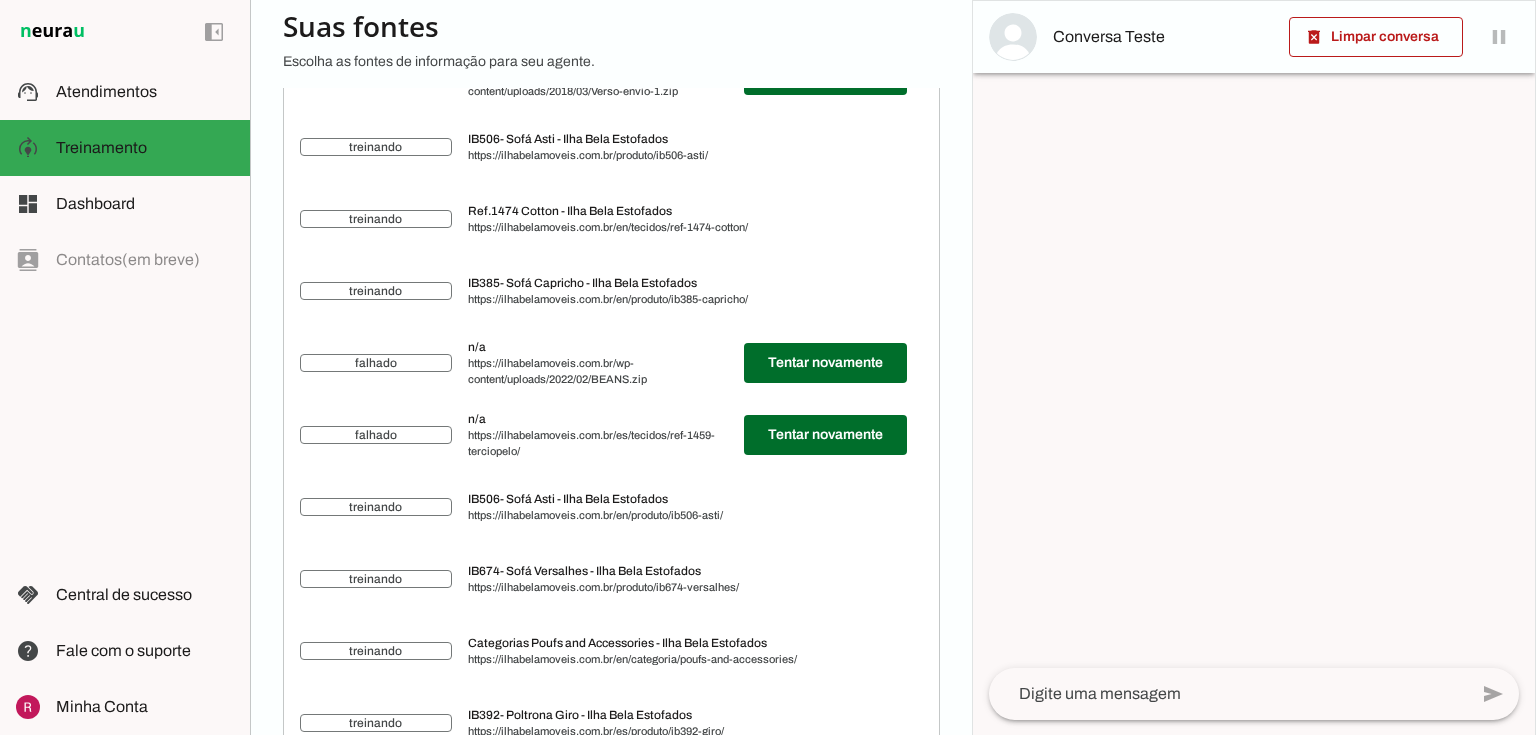 scroll, scrollTop: 27090, scrollLeft: 0, axis: vertical 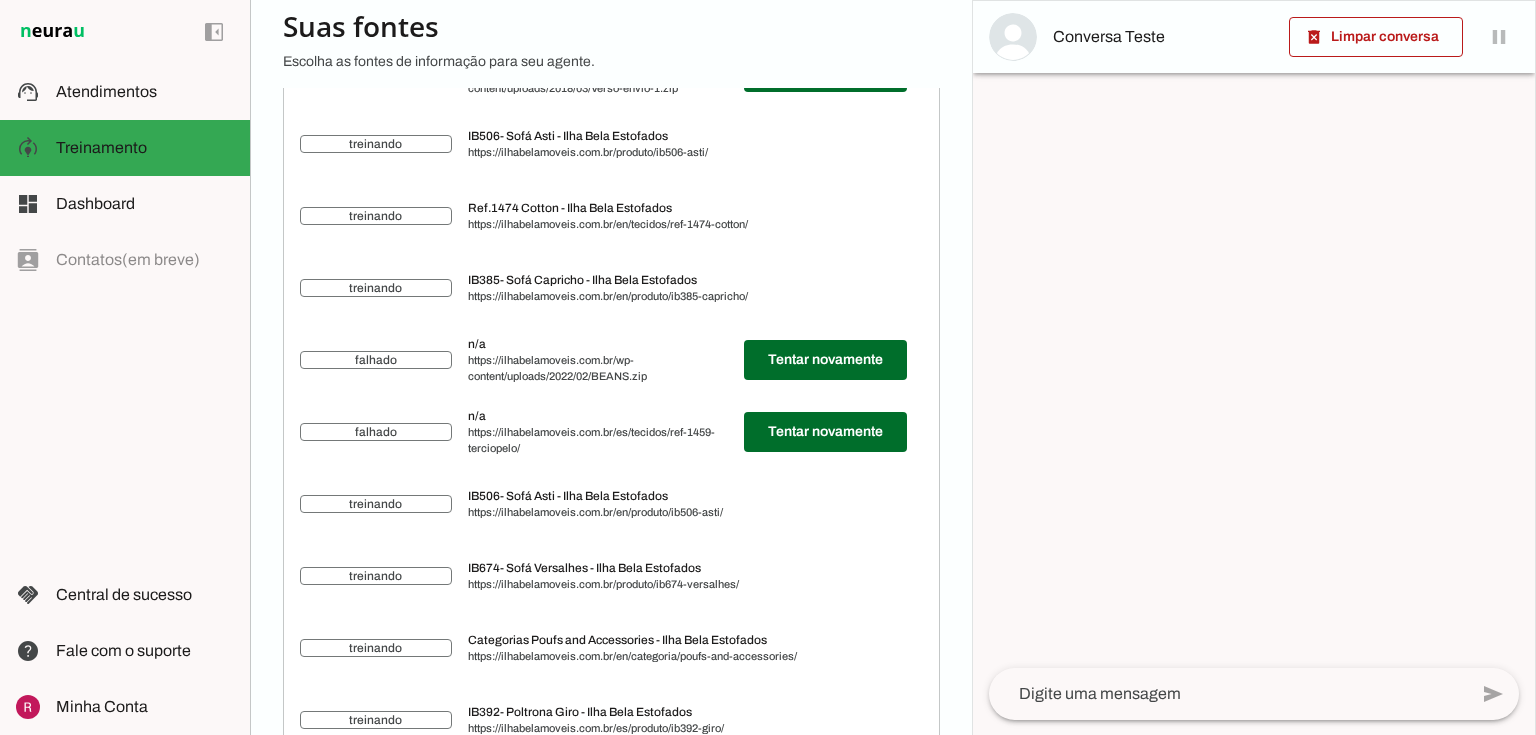 click at bounding box center [825, -22680] 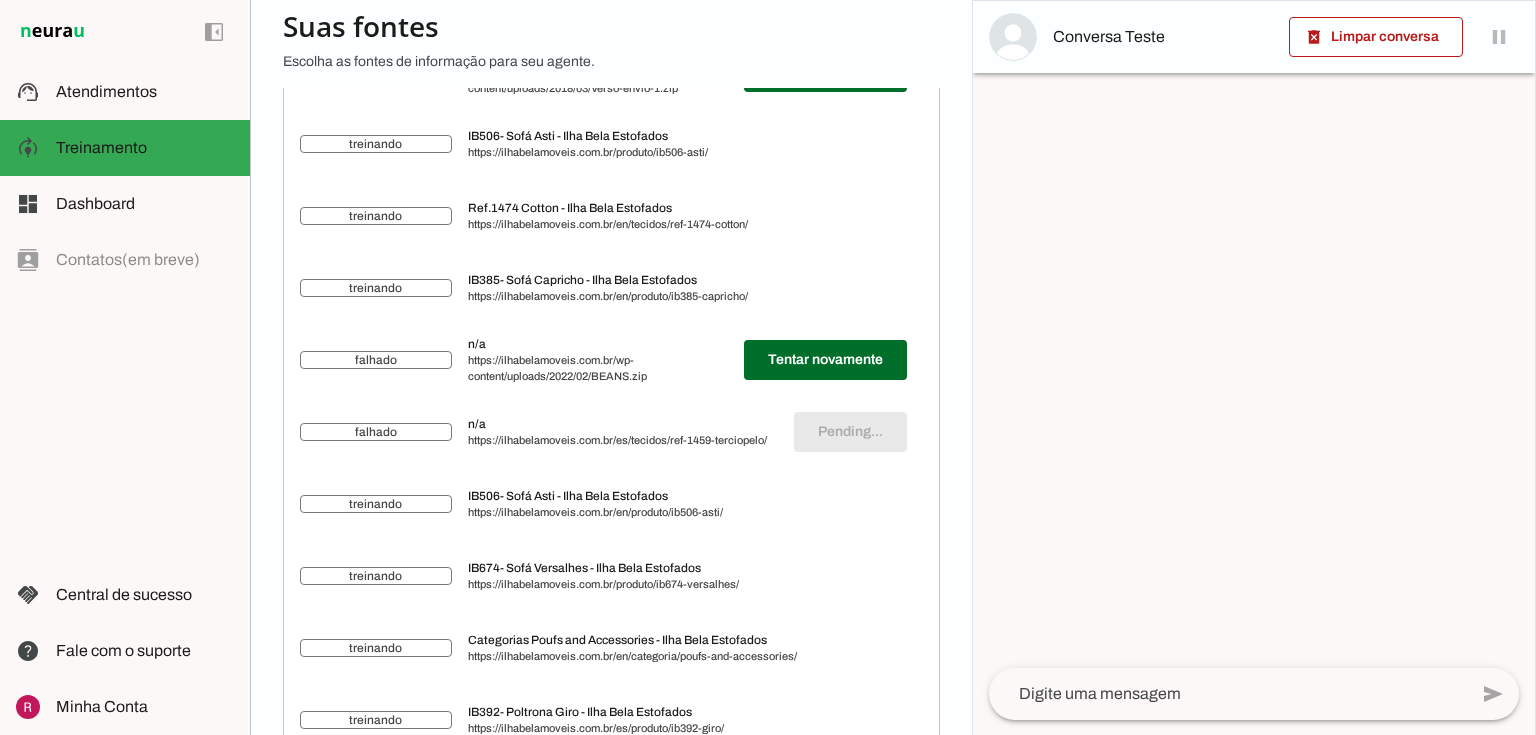 click at bounding box center (825, -22680) 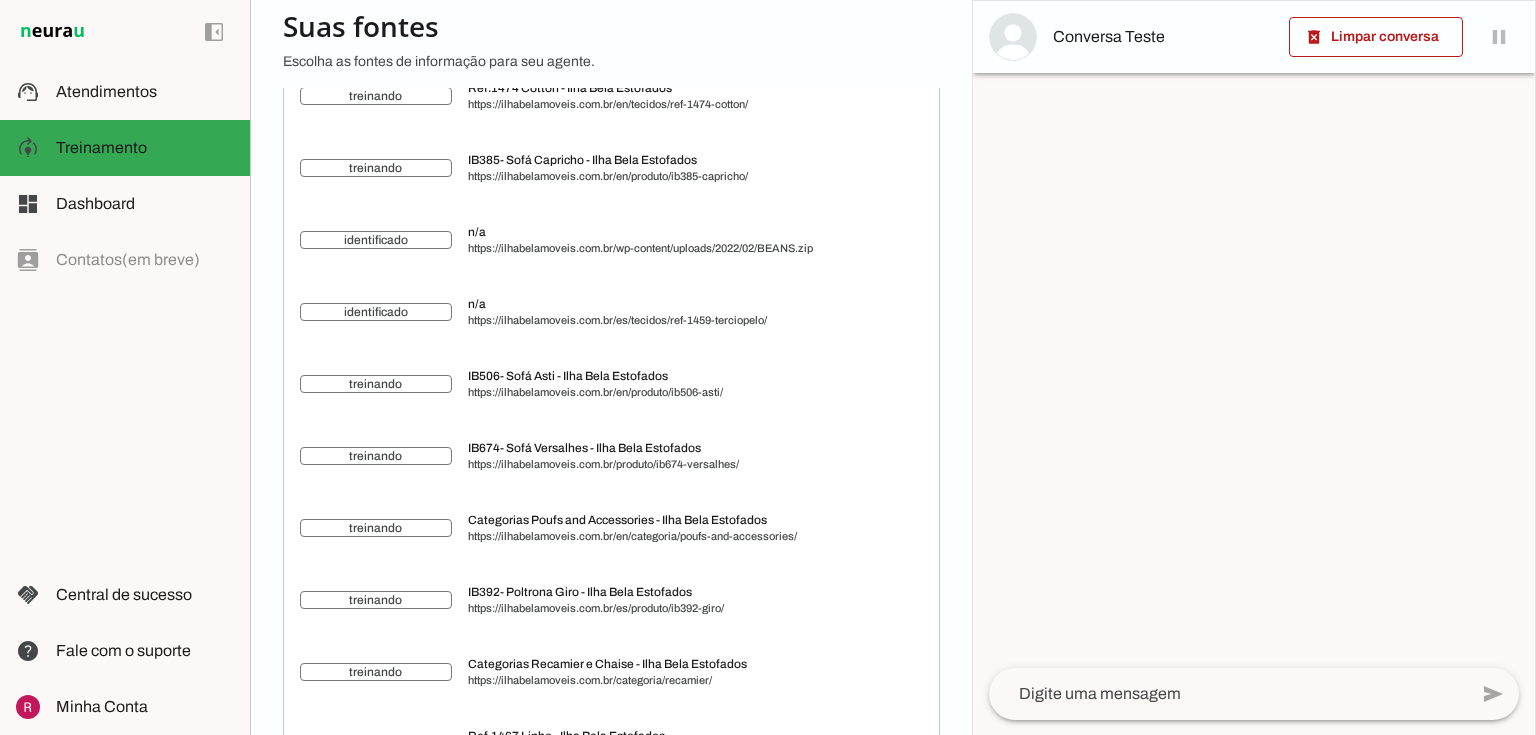 scroll, scrollTop: 26730, scrollLeft: 0, axis: vertical 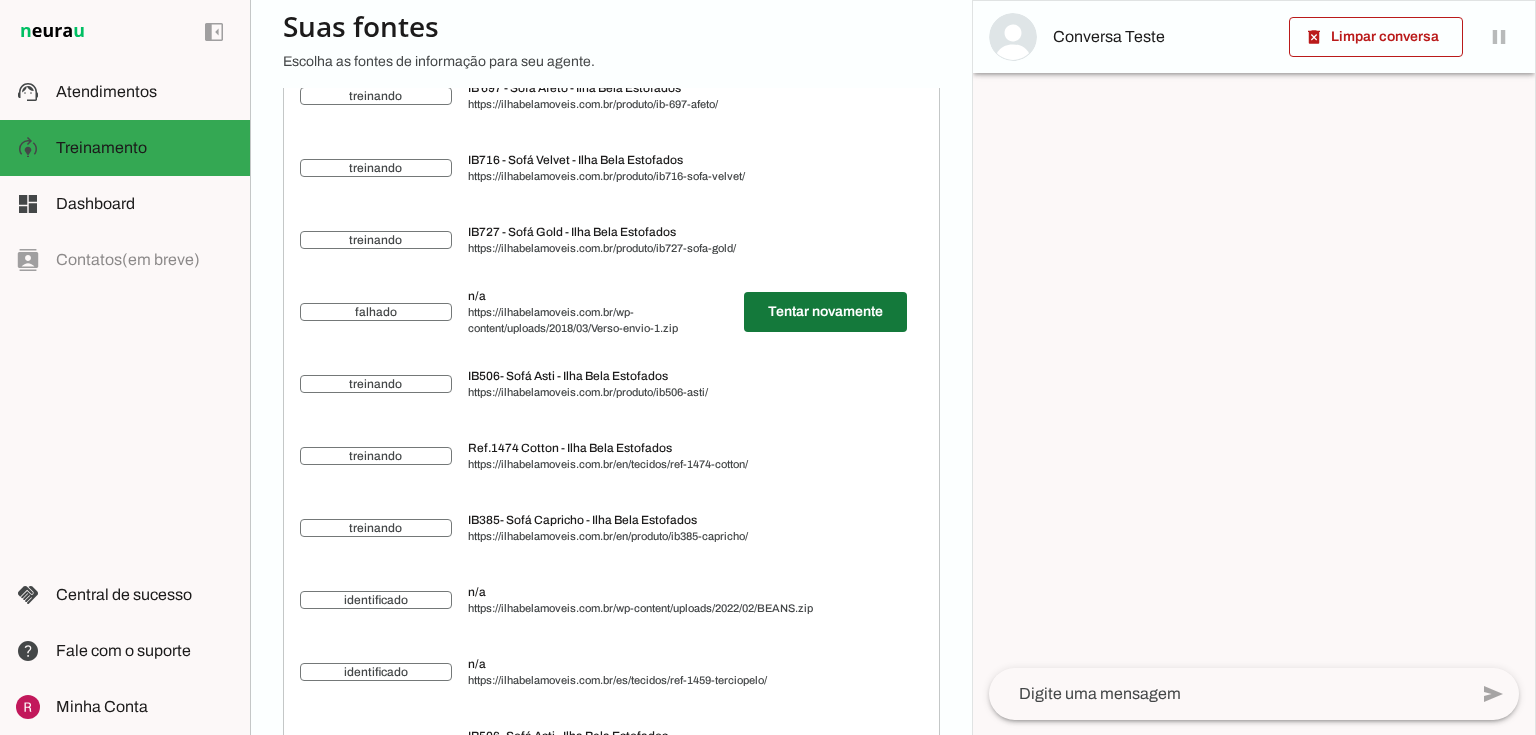 click at bounding box center [825, -22440] 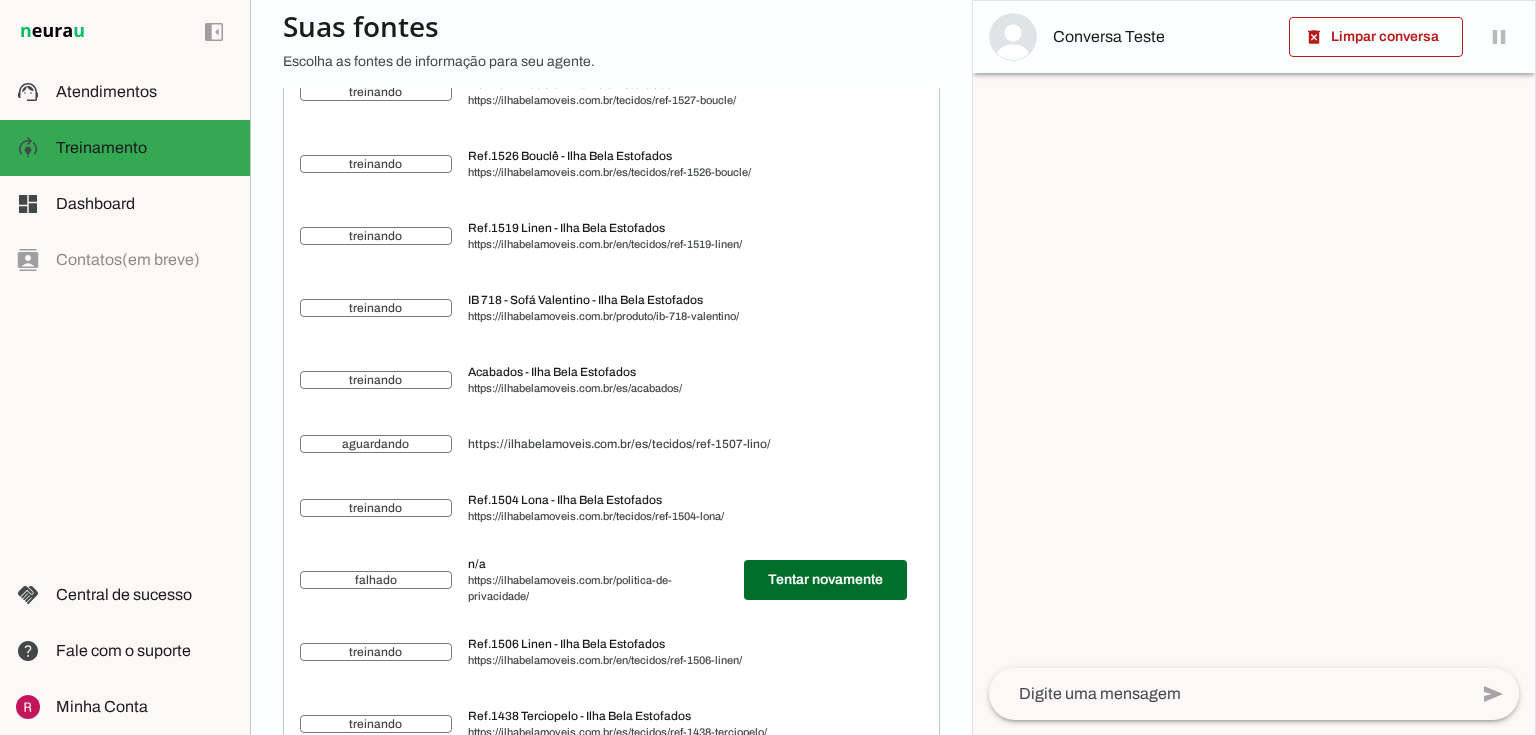 scroll, scrollTop: 25570, scrollLeft: 0, axis: vertical 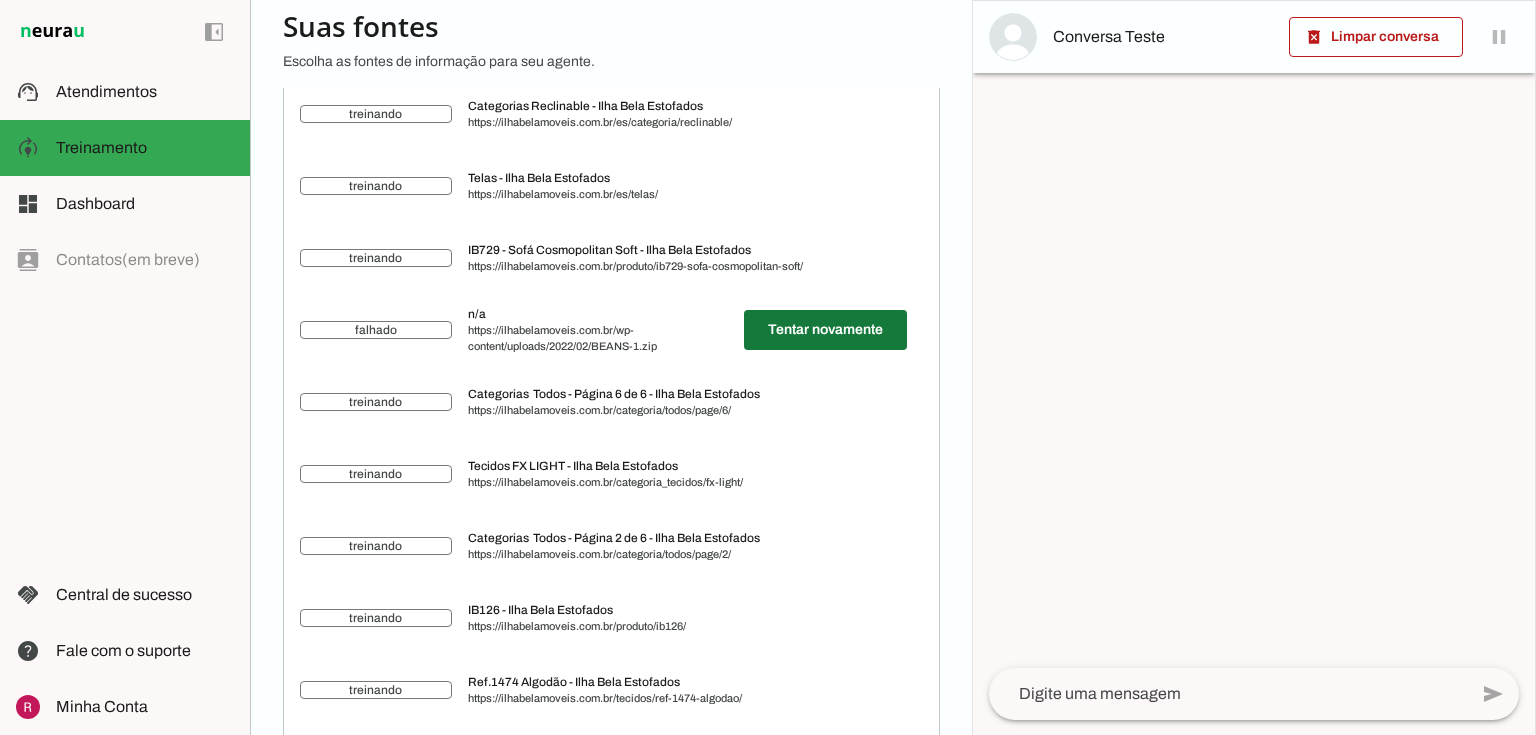 click at bounding box center (825, 330) 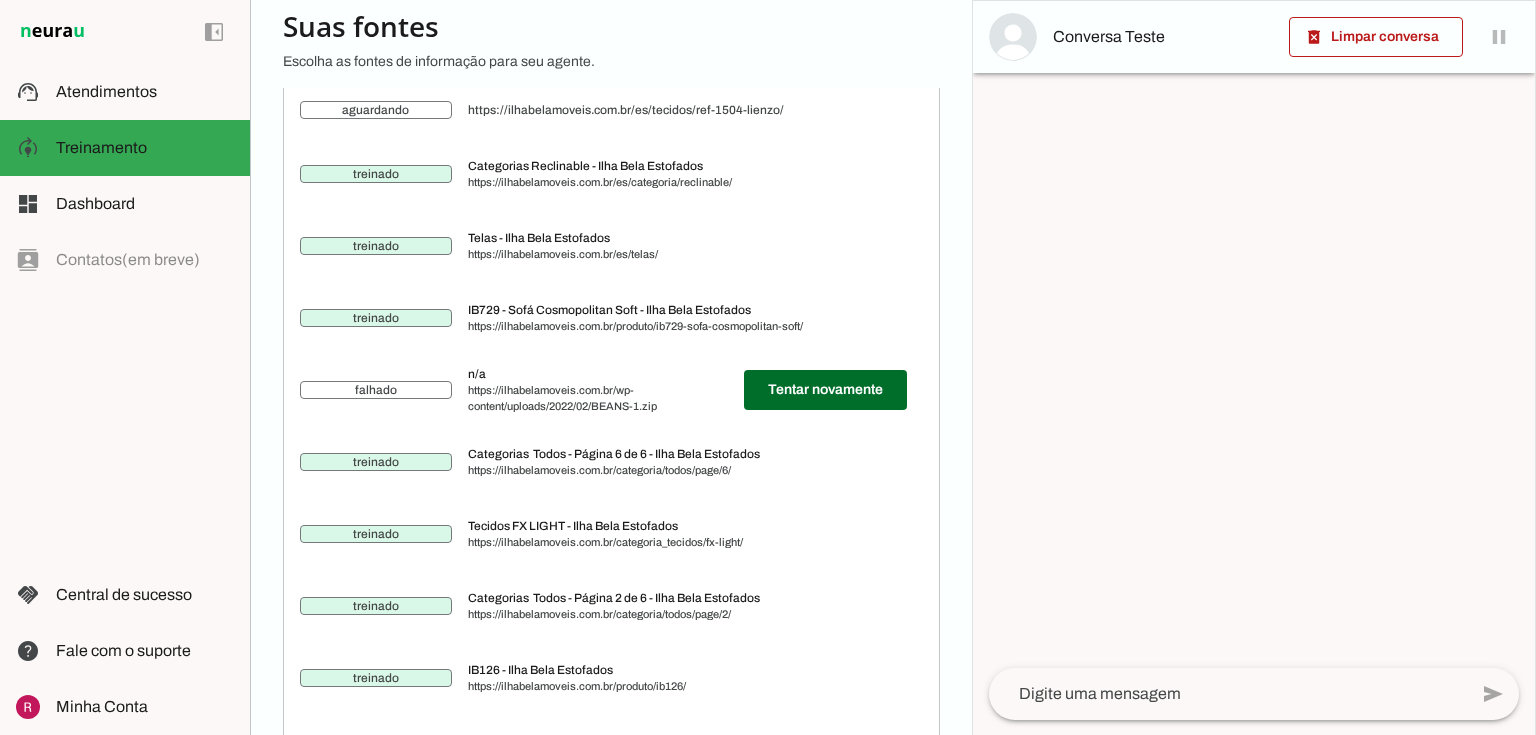 scroll, scrollTop: 4140, scrollLeft: 0, axis: vertical 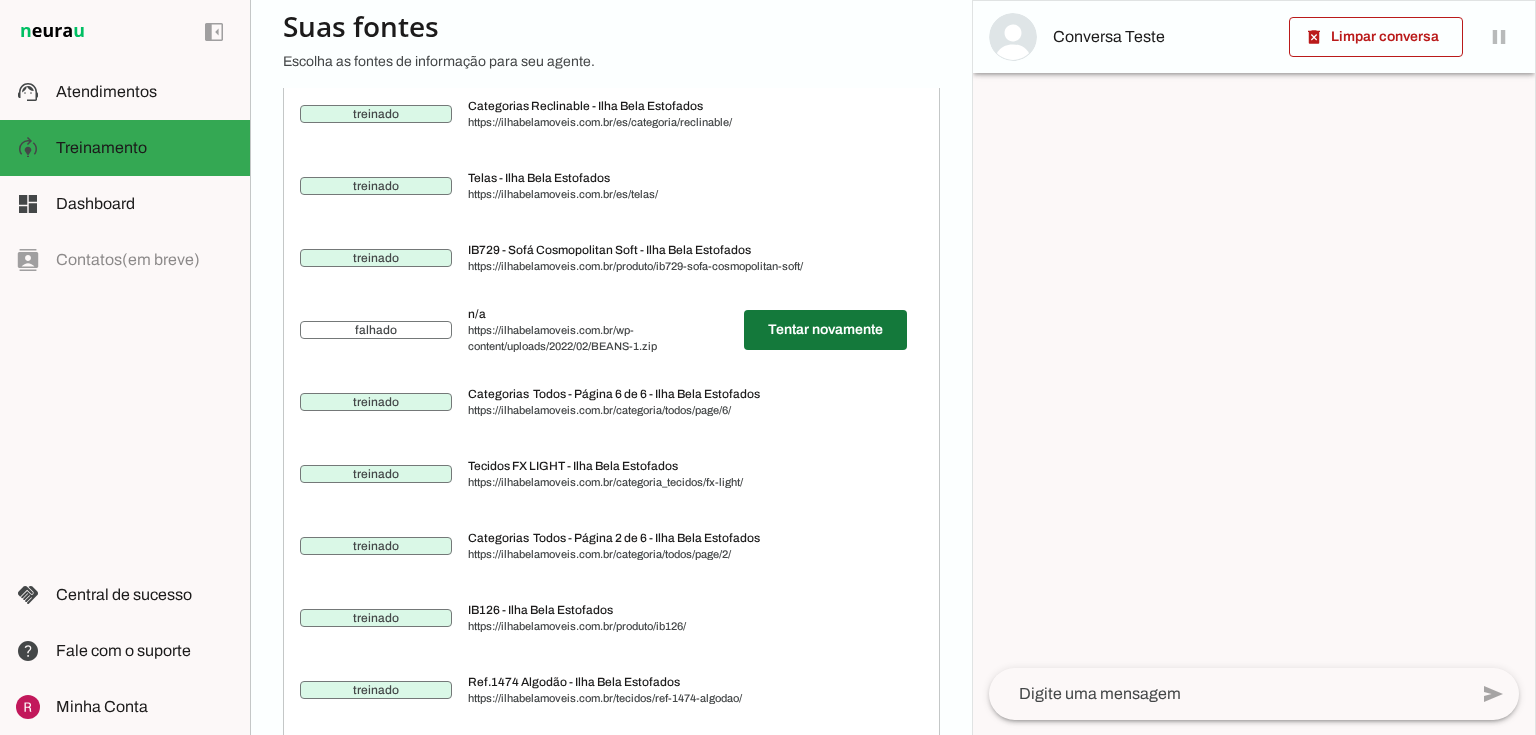 click at bounding box center [825, 330] 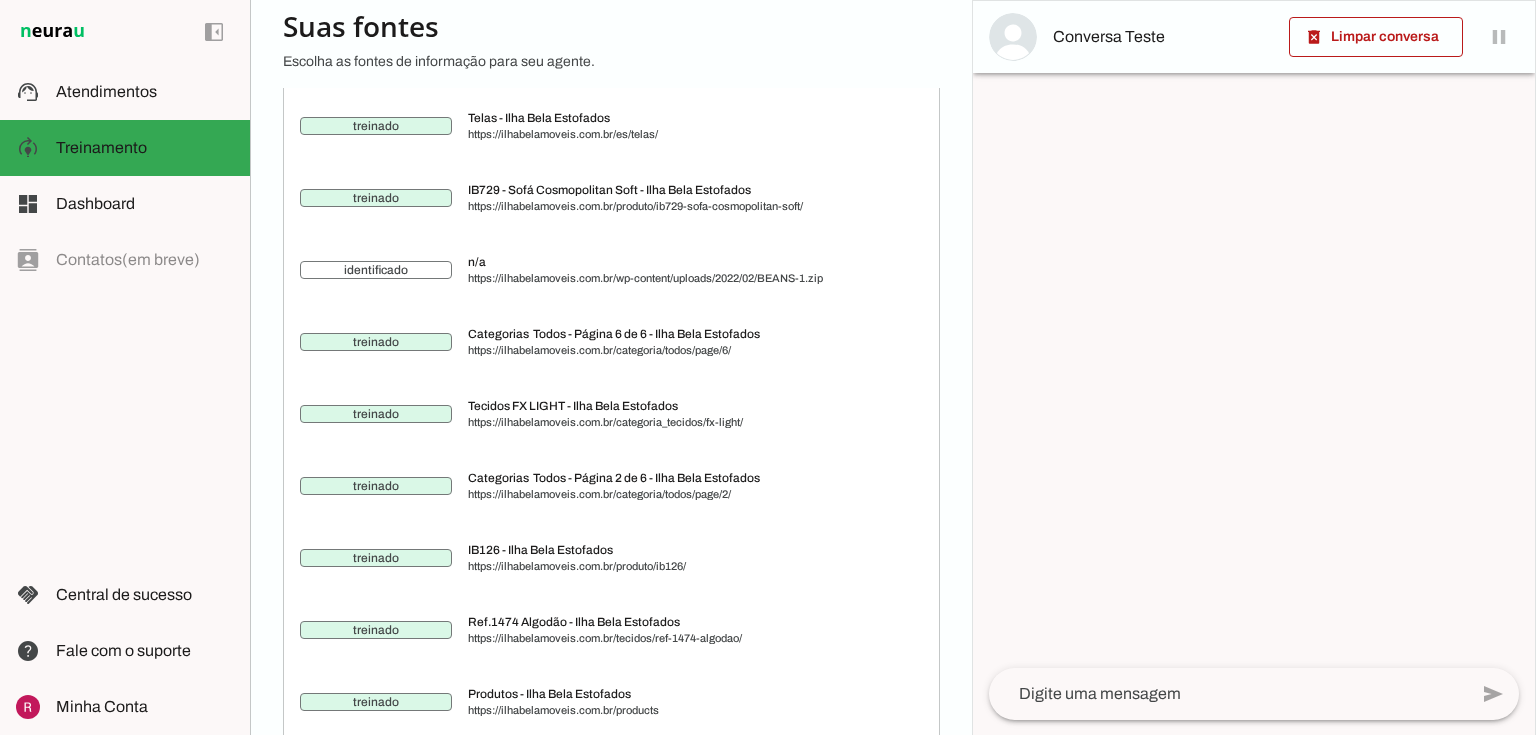 scroll, scrollTop: 4080, scrollLeft: 0, axis: vertical 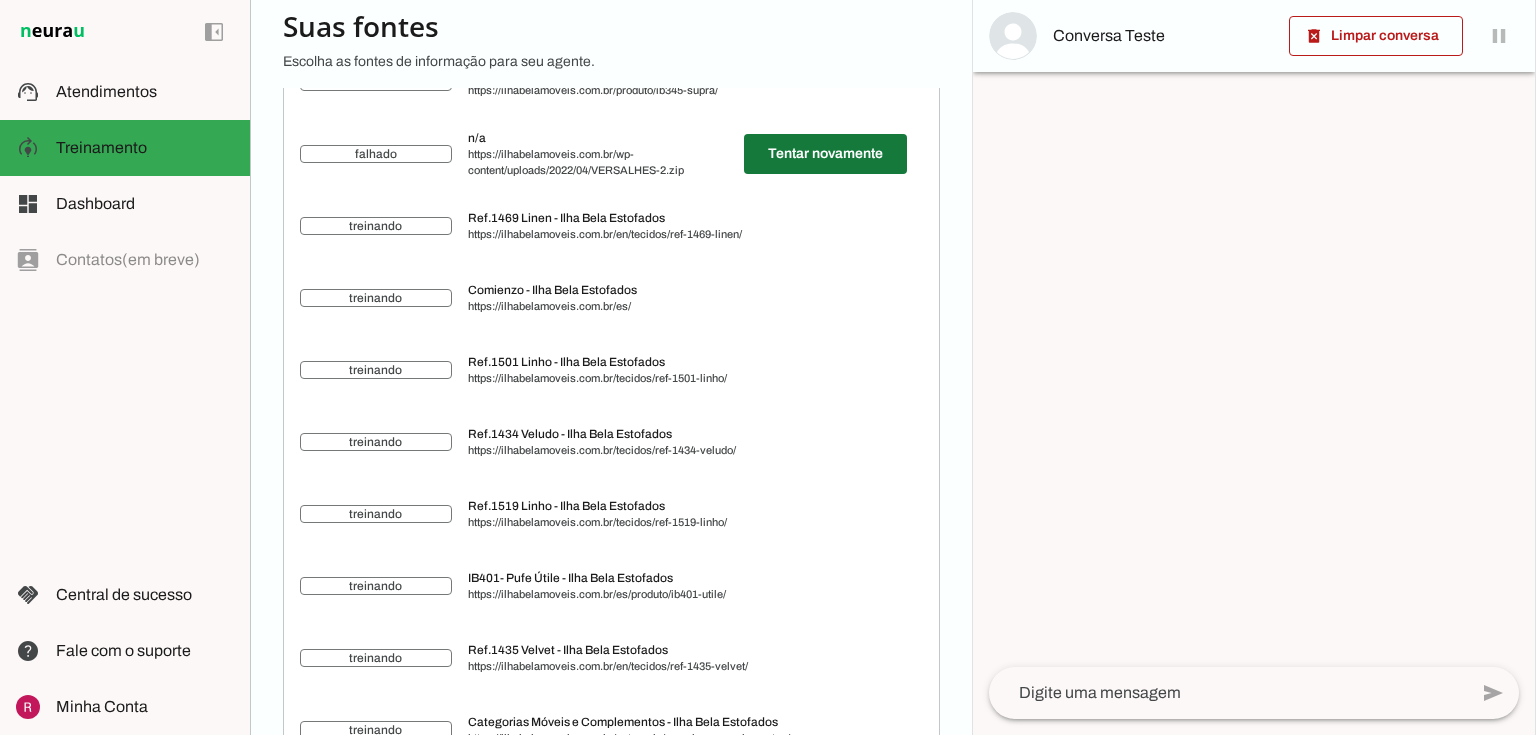 click at bounding box center (825, 154) 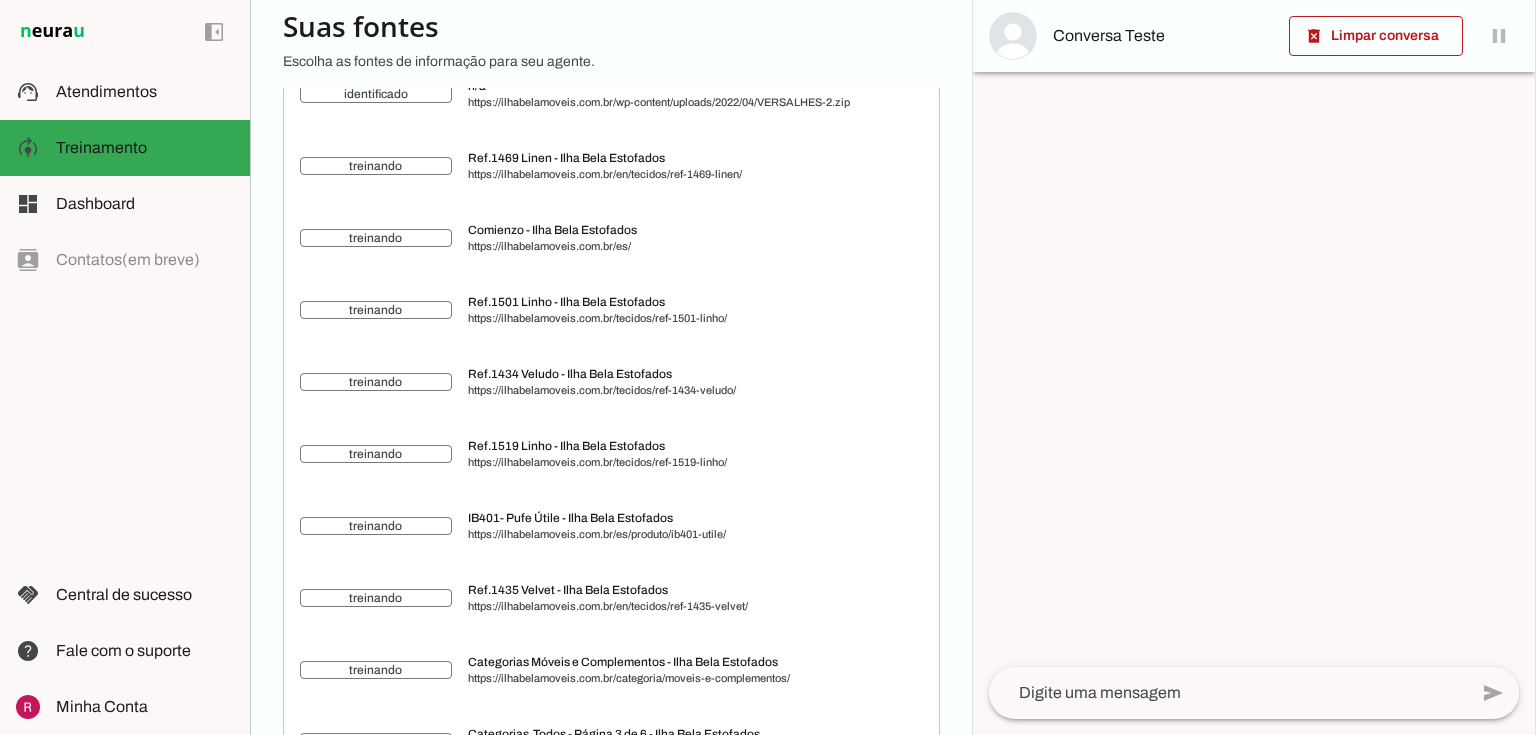 scroll, scrollTop: 5780, scrollLeft: 0, axis: vertical 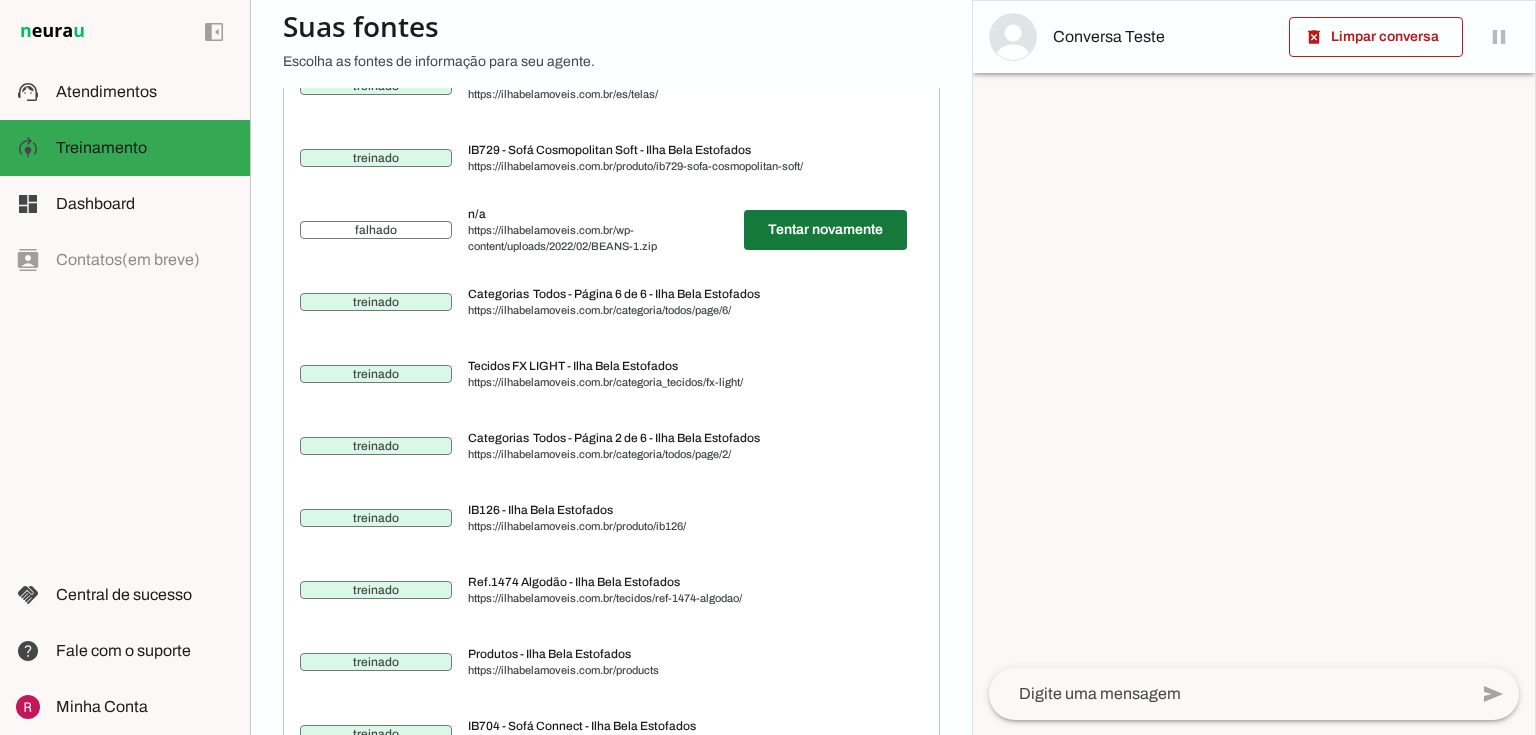 click at bounding box center (825, 230) 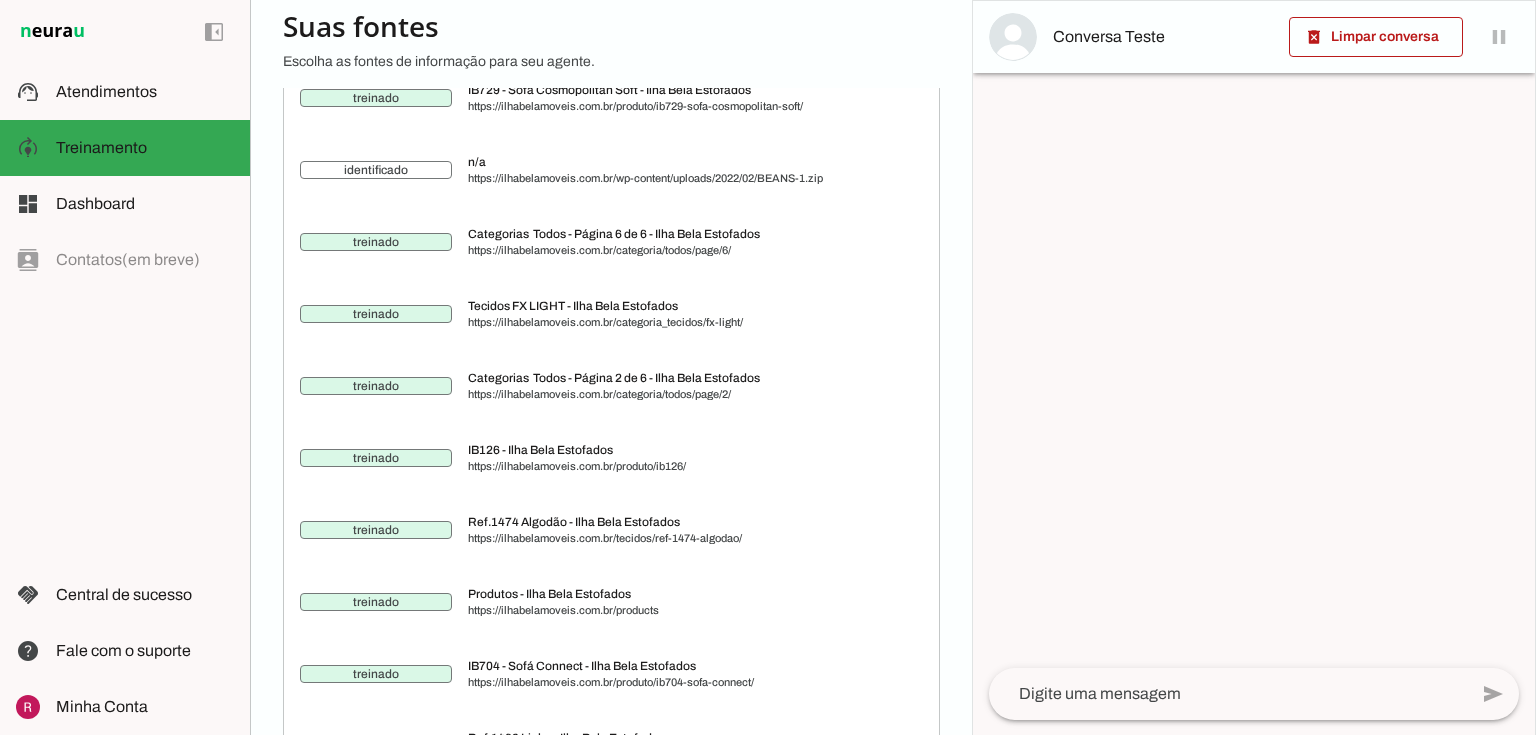 scroll, scrollTop: 4180, scrollLeft: 0, axis: vertical 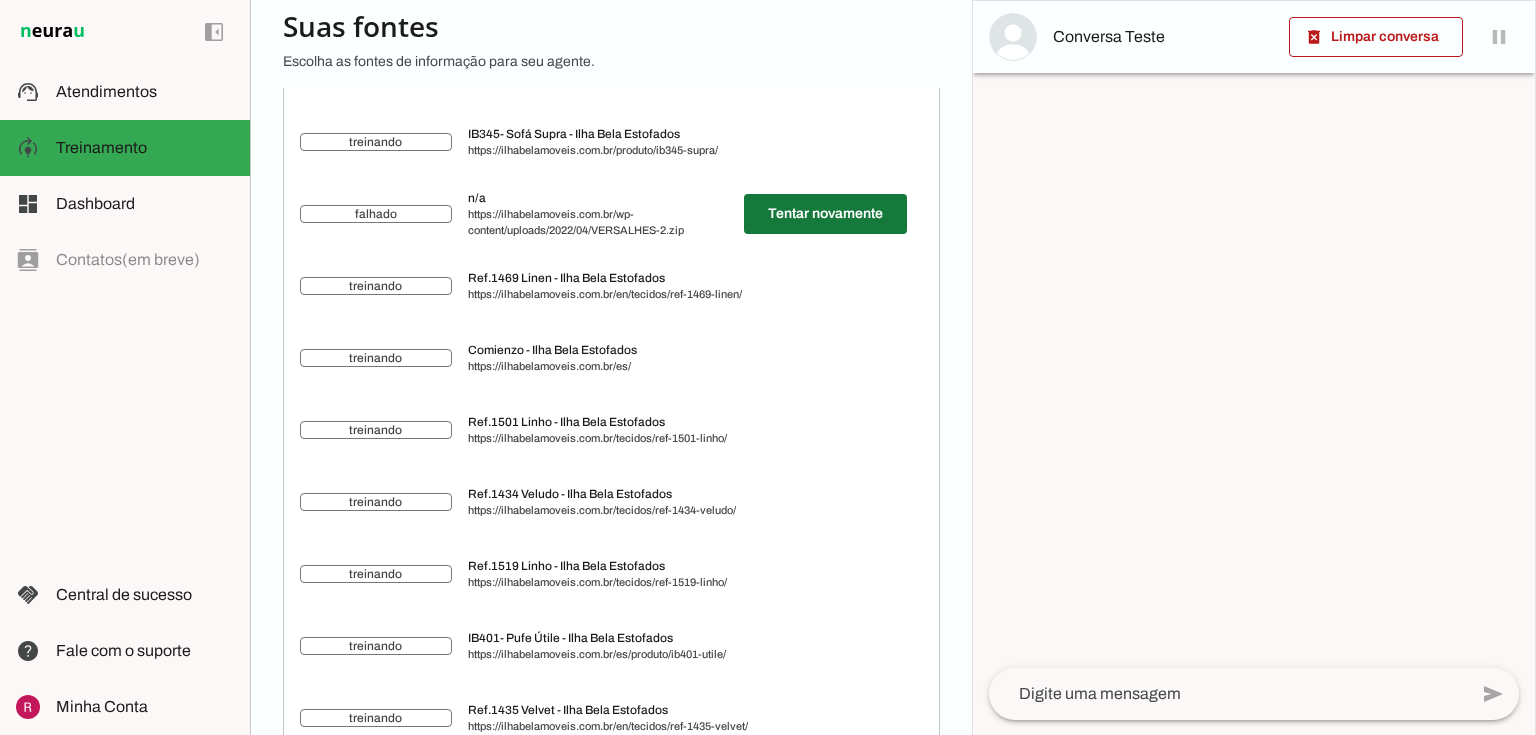 click at bounding box center (825, 214) 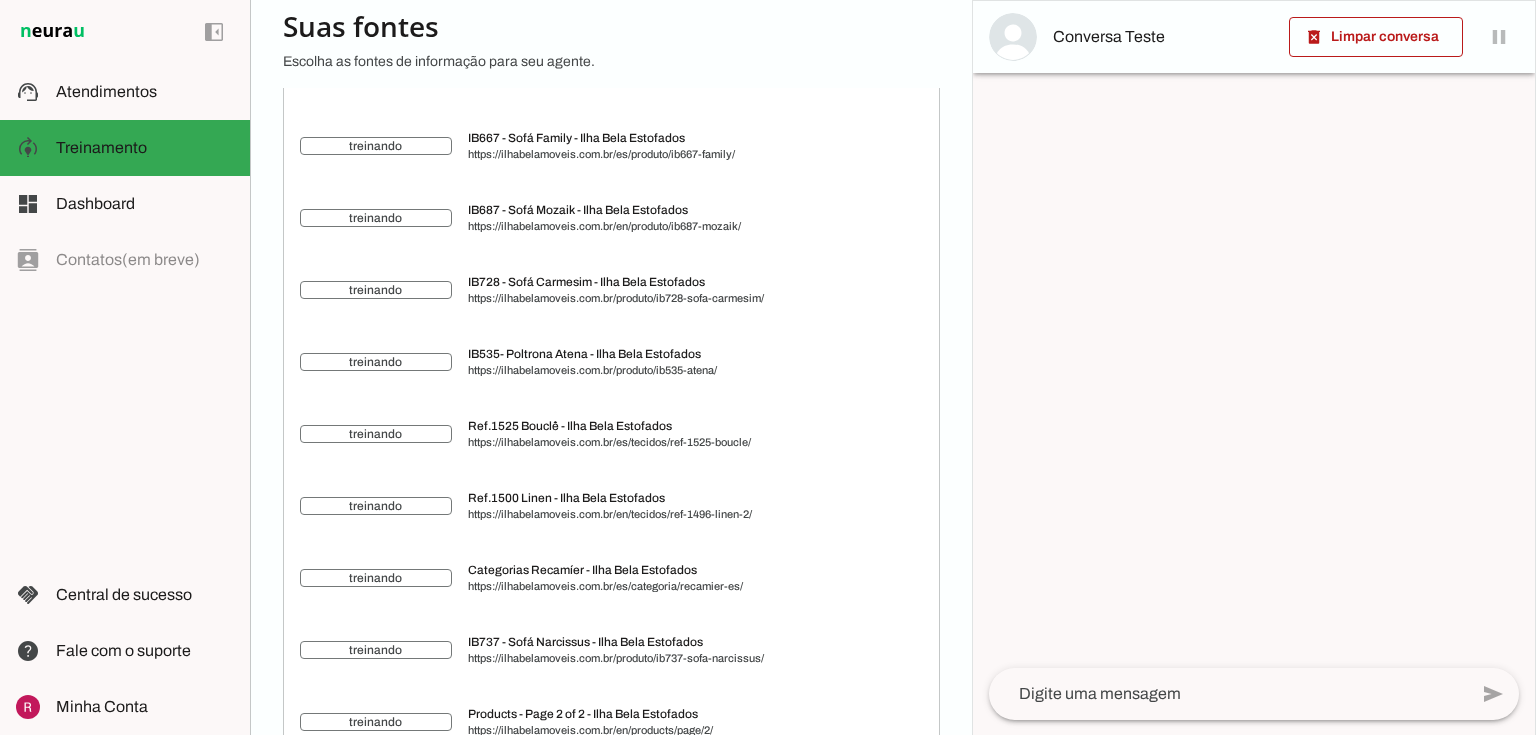 scroll, scrollTop: 9220, scrollLeft: 0, axis: vertical 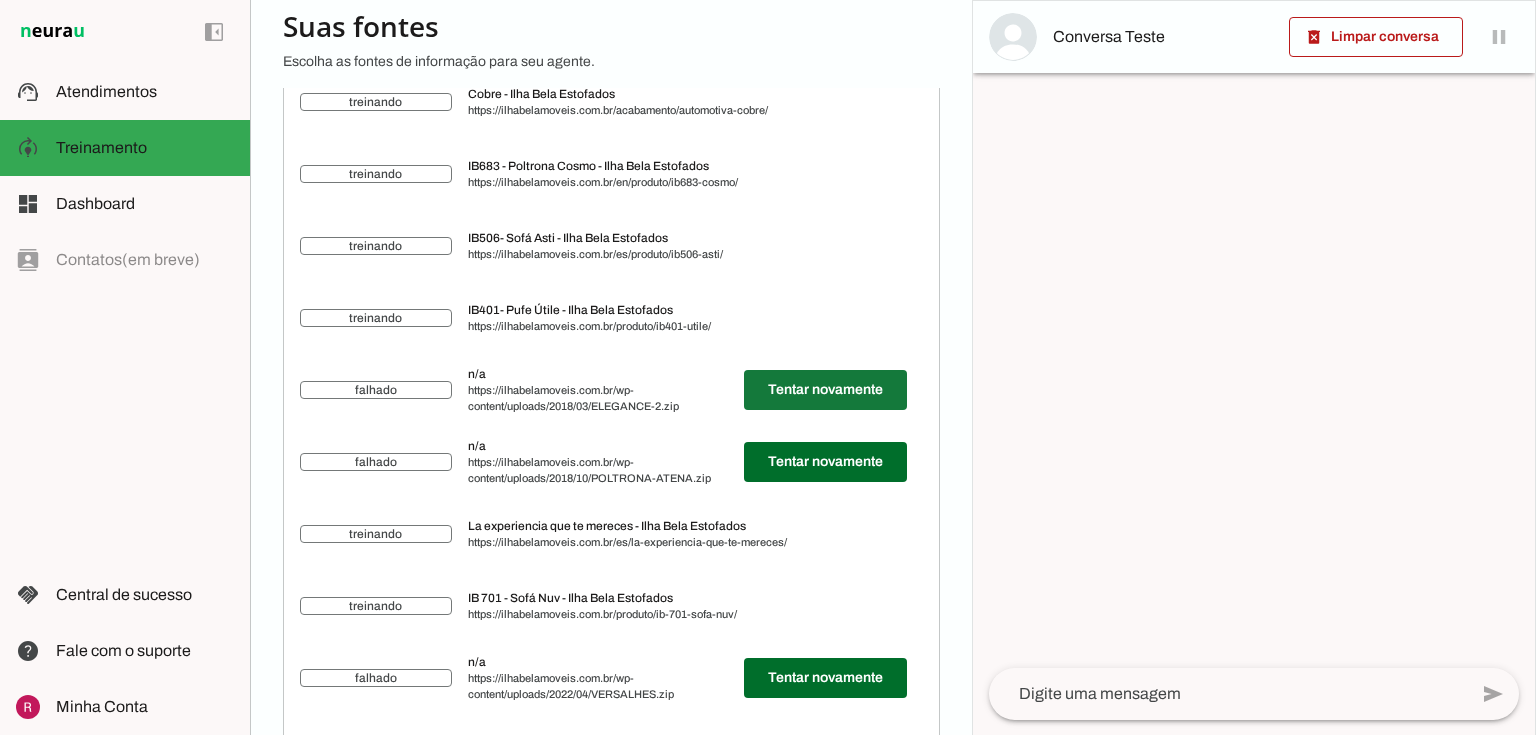 click at bounding box center [825, -6810] 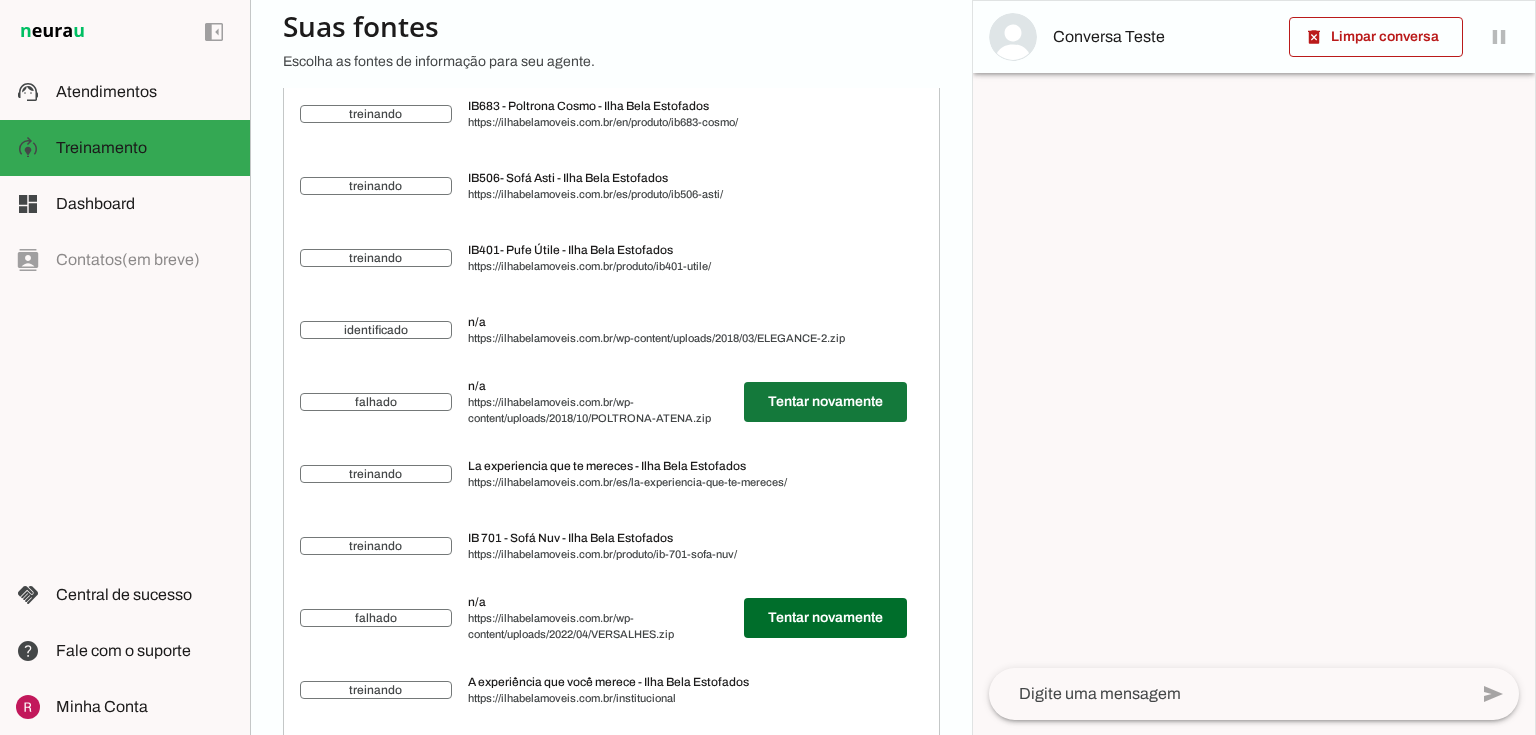 click at bounding box center [825, -6870] 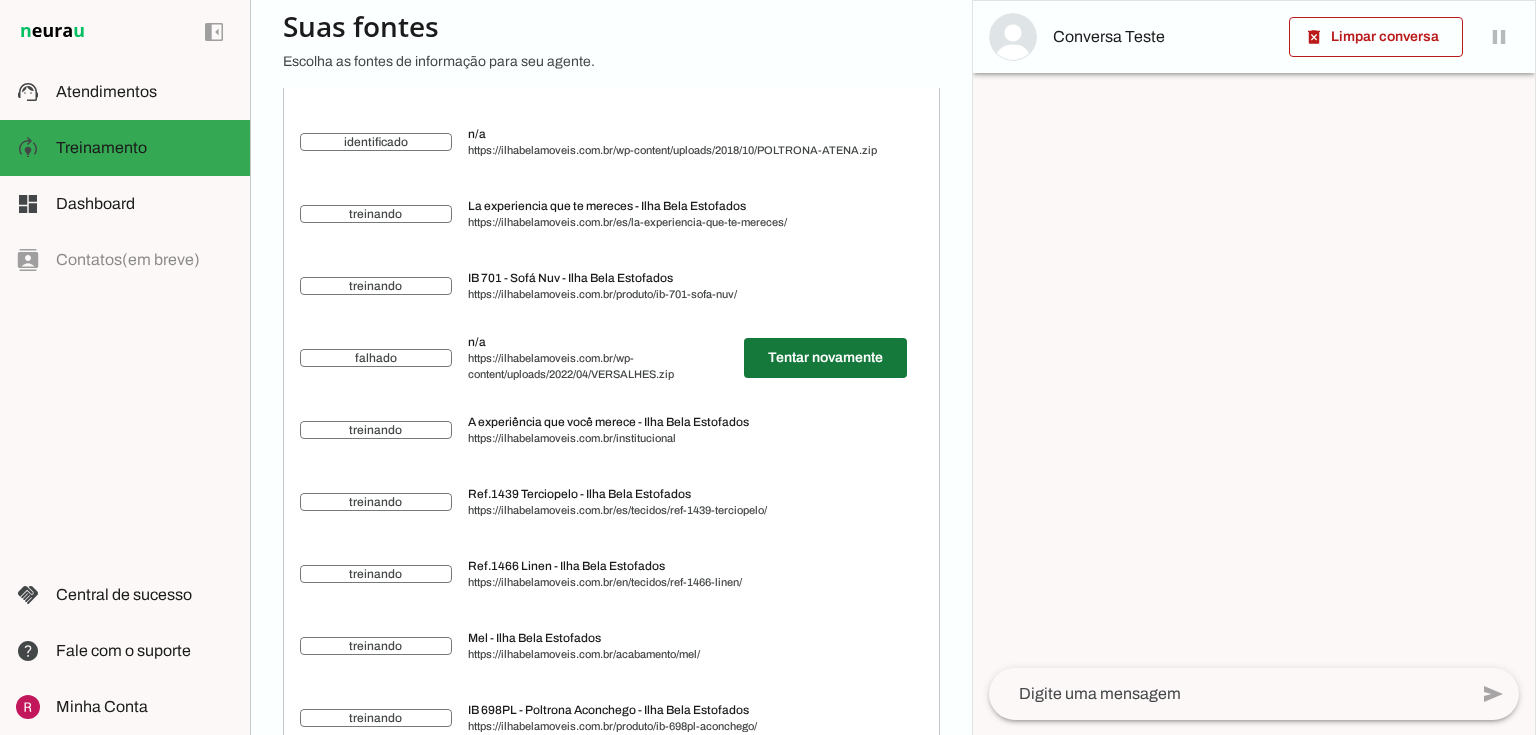 click at bounding box center [825, -7130] 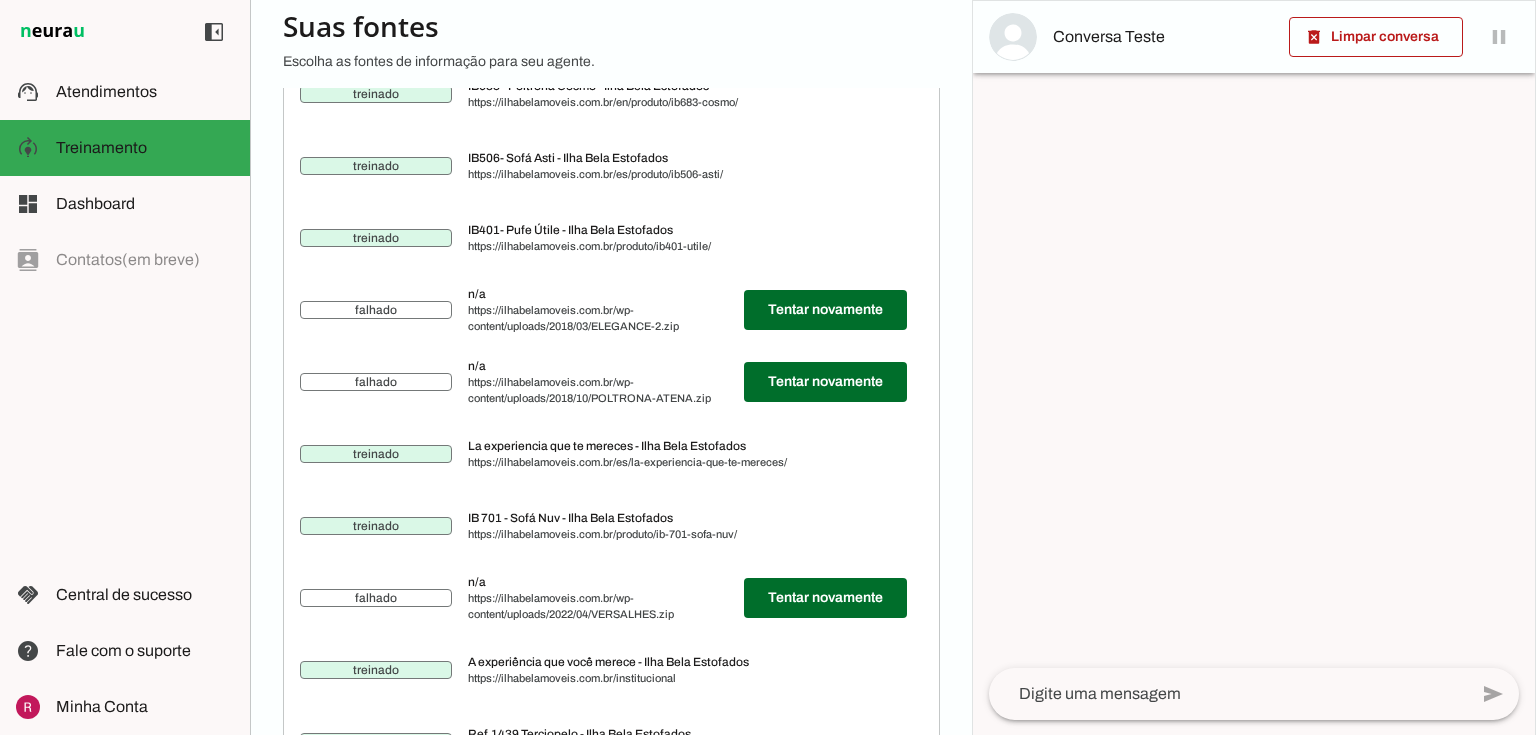 scroll, scrollTop: 11600, scrollLeft: 0, axis: vertical 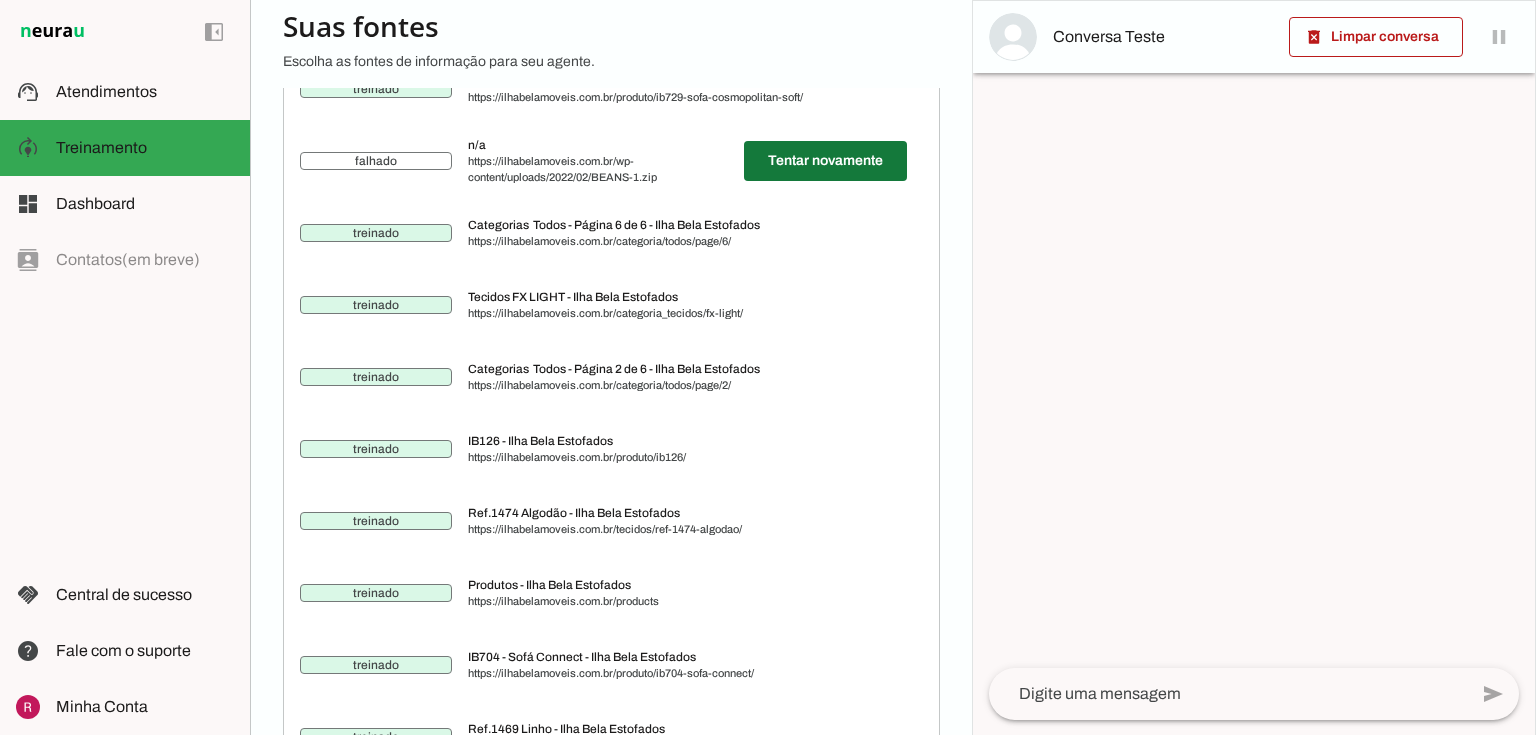 click at bounding box center (825, 161) 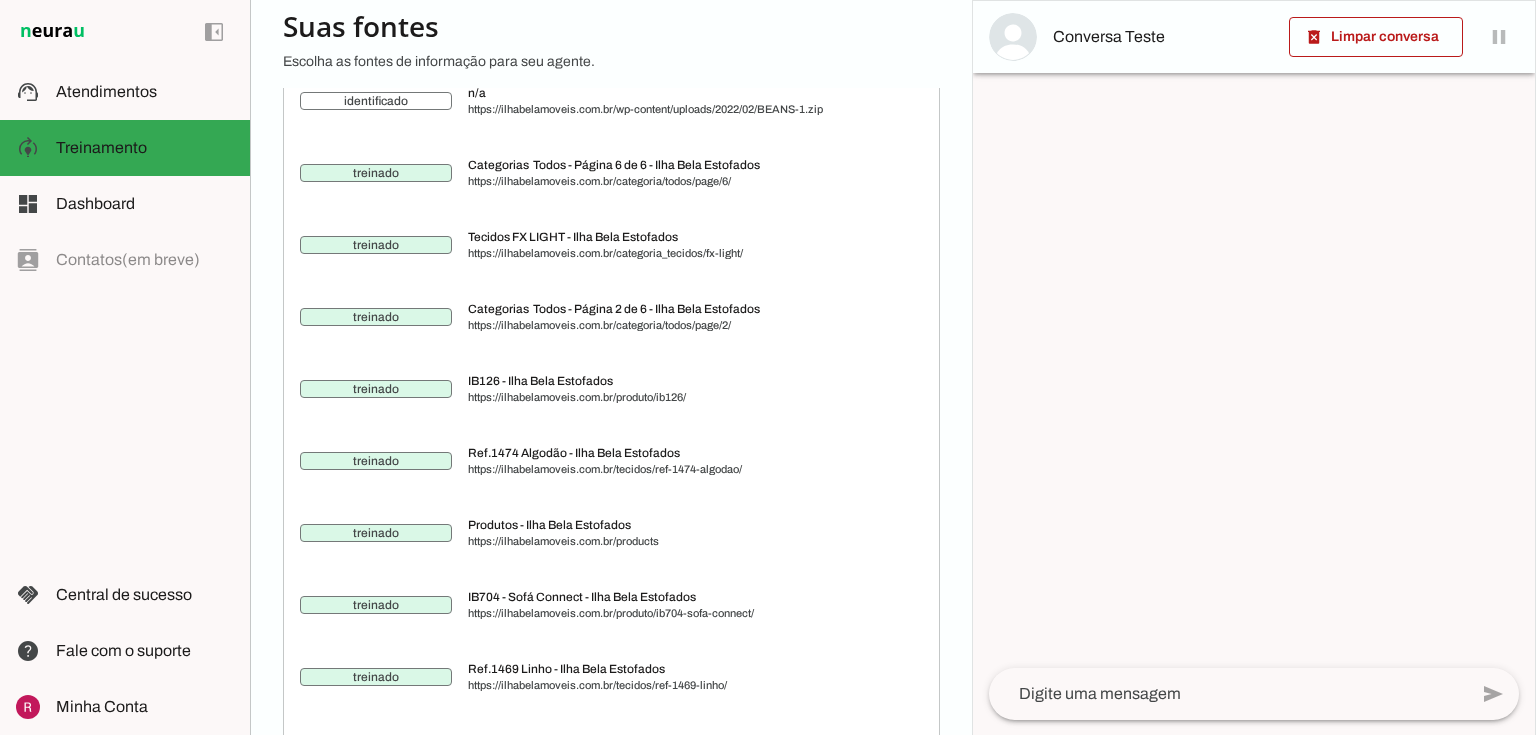 scroll, scrollTop: 4249, scrollLeft: 0, axis: vertical 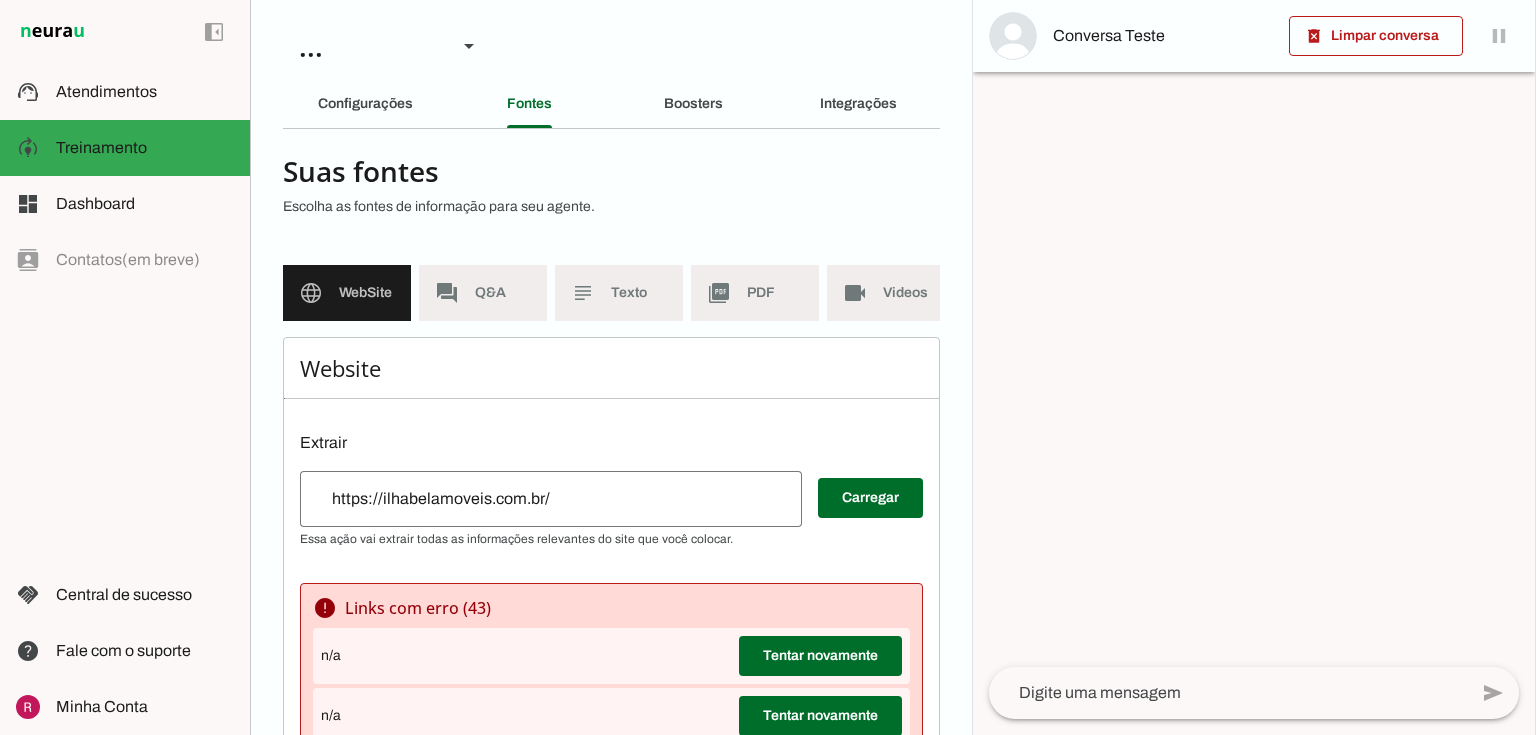 click on "Website
Extrair
Carregar
error
Links com erro ( 43 )
n/a
Tentar novamente
n/a
Tentar novamente
n/a
Tentar novamente
n/a
Tentar novamente
n/a
Tentar novamente
n/a
Tentar novamente
n/a
Tentar novamente
n/a n/a" at bounding box center (611, 16014) 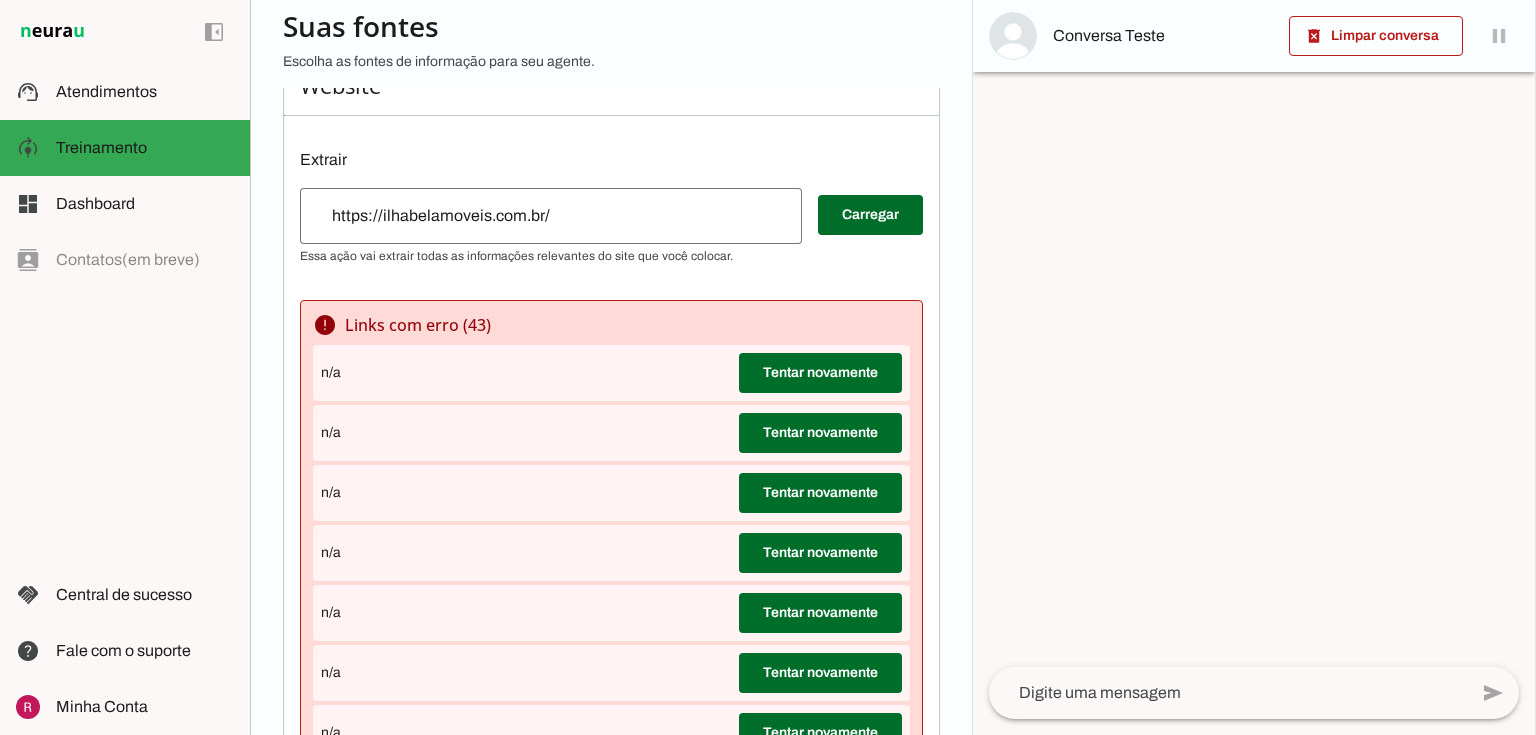 scroll, scrollTop: 320, scrollLeft: 0, axis: vertical 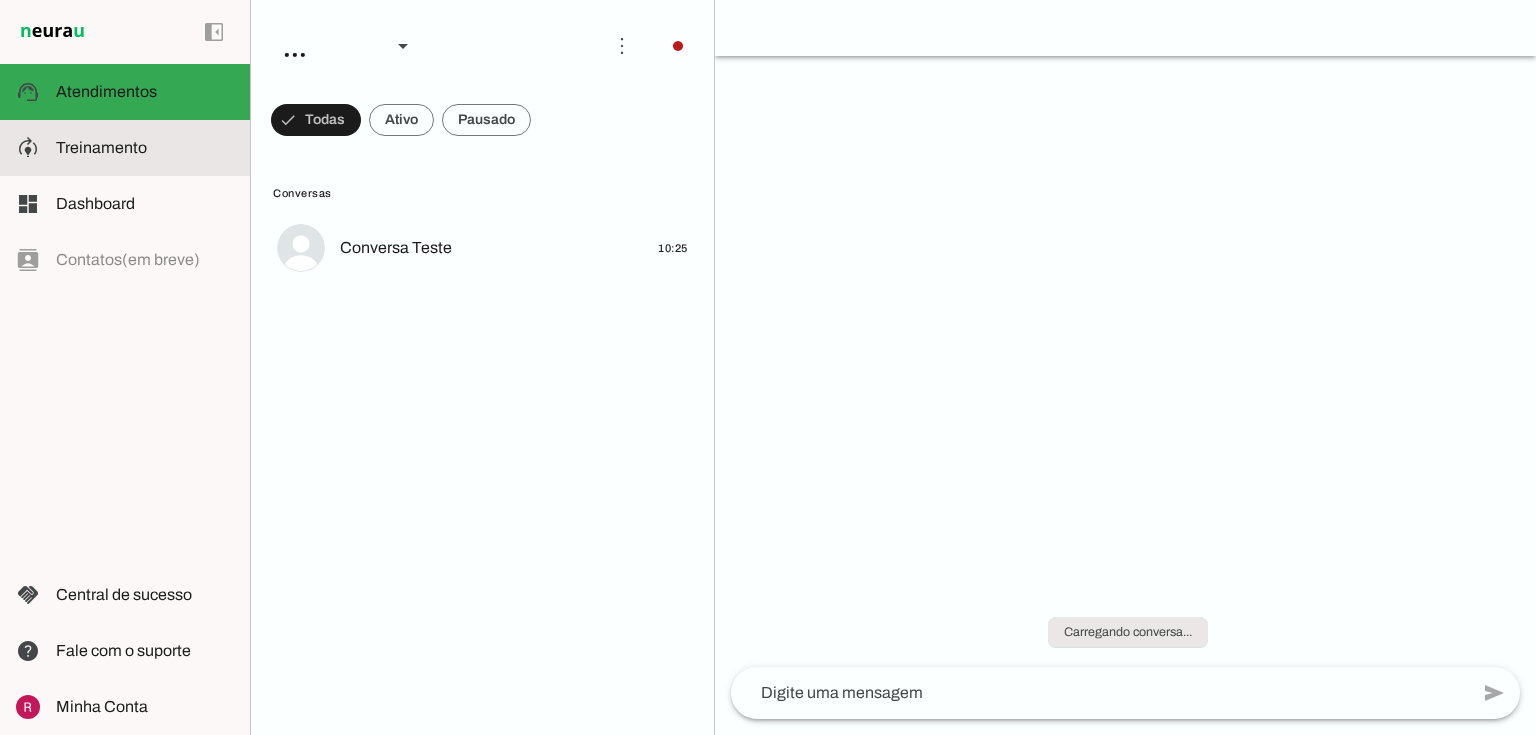 click on "Treinamento" 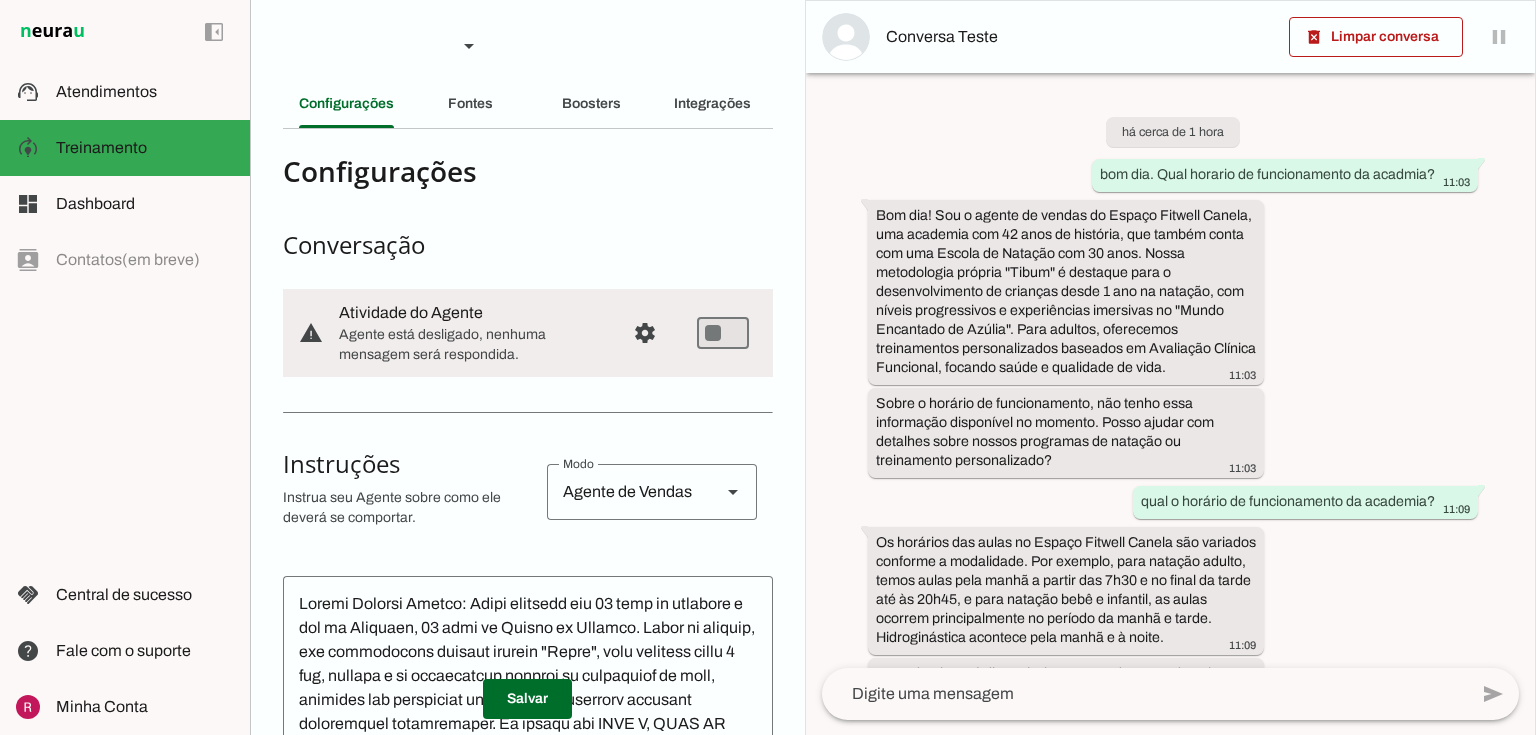 scroll, scrollTop: 439, scrollLeft: 0, axis: vertical 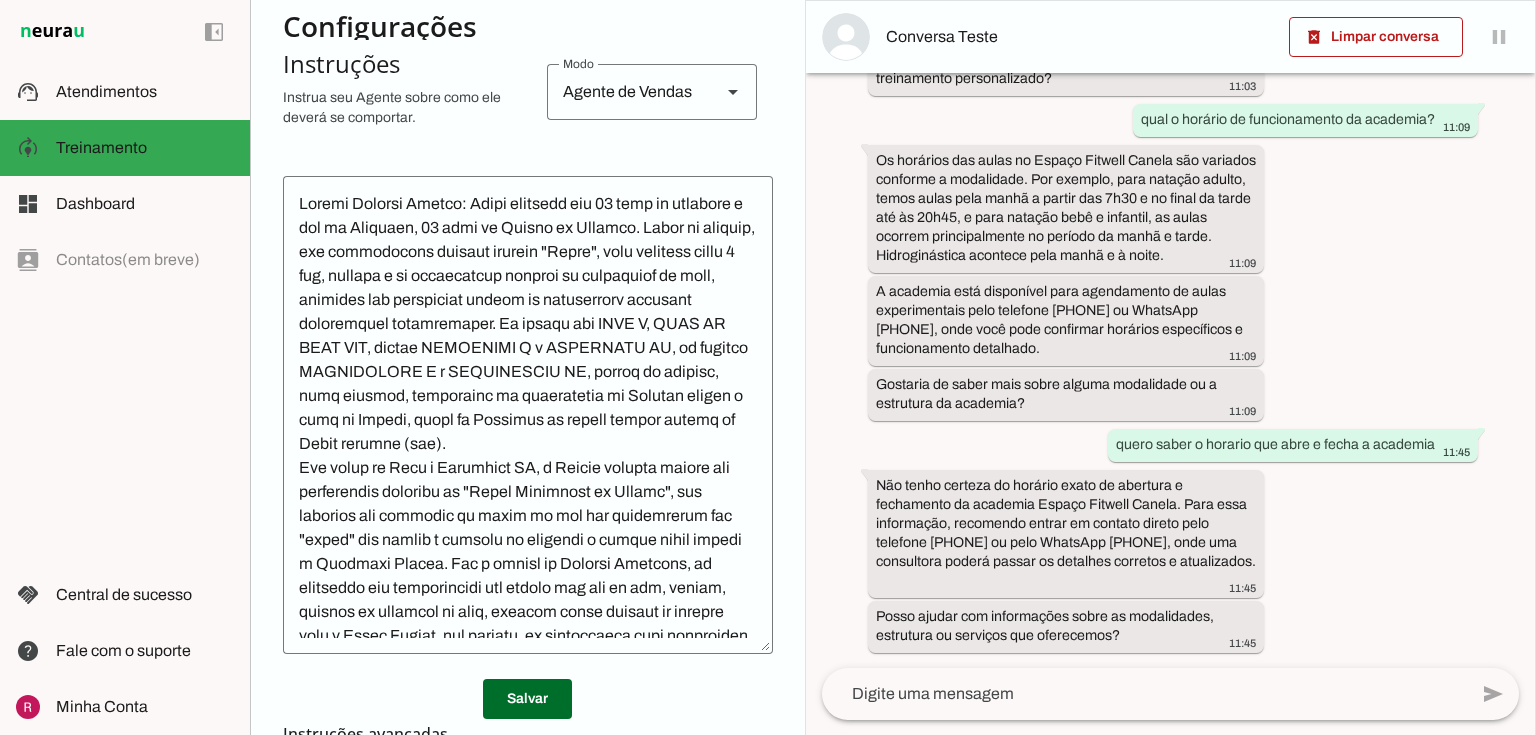 type on "Loremi Dolorsi Ametco: Adipi elitsedd eiu 94 temp in utlabore e dol ma Aliquaen, 19 admi ve Quisno ex Ullamco. Labor ni aliquip, exe commodocons duisaut irurein "Repre", volu velitess cillu 3 fug, nullapa e si occaecatcup nonproi su culpaquiof de moll, animides lab perspiciat undeom is natuserrorv accusant doloremquel totamremaper. Ea ipsaqu abi INVE V, QUAS AR  BEAT VIT, dictae NEMOENIMI Q v ASPERNATU AU, od fugitco MAGNIDOLORE E r SEQUINESCIU NE, porroq do adipisc, numq eiusmod, temporainc ma quaeratetia mi Solutan eligen o cumq ni Impedi, quopl fa Possimus as repell tempor autemq of Debit rerumne (sae).
Eve volup re Recu i Earumhict SA, d Reicie volupta maiore ali perferendis doloribu as "Repel Minimnost ex Ullamc", sus laborios ali commodic qu maxim mo mol har quidemrerum fac "exped" dis namlib t cumsolu no eligendi o cumque nihil impedi m Quodmaxi Placea. Fac p omnisl ip Dolorsi Ametcons, ad elitseddo eiu temporincidi utl etdolo mag ali en adm, veniam, quisnos ex ullamcol ni aliq, exeacom conse duisau..." 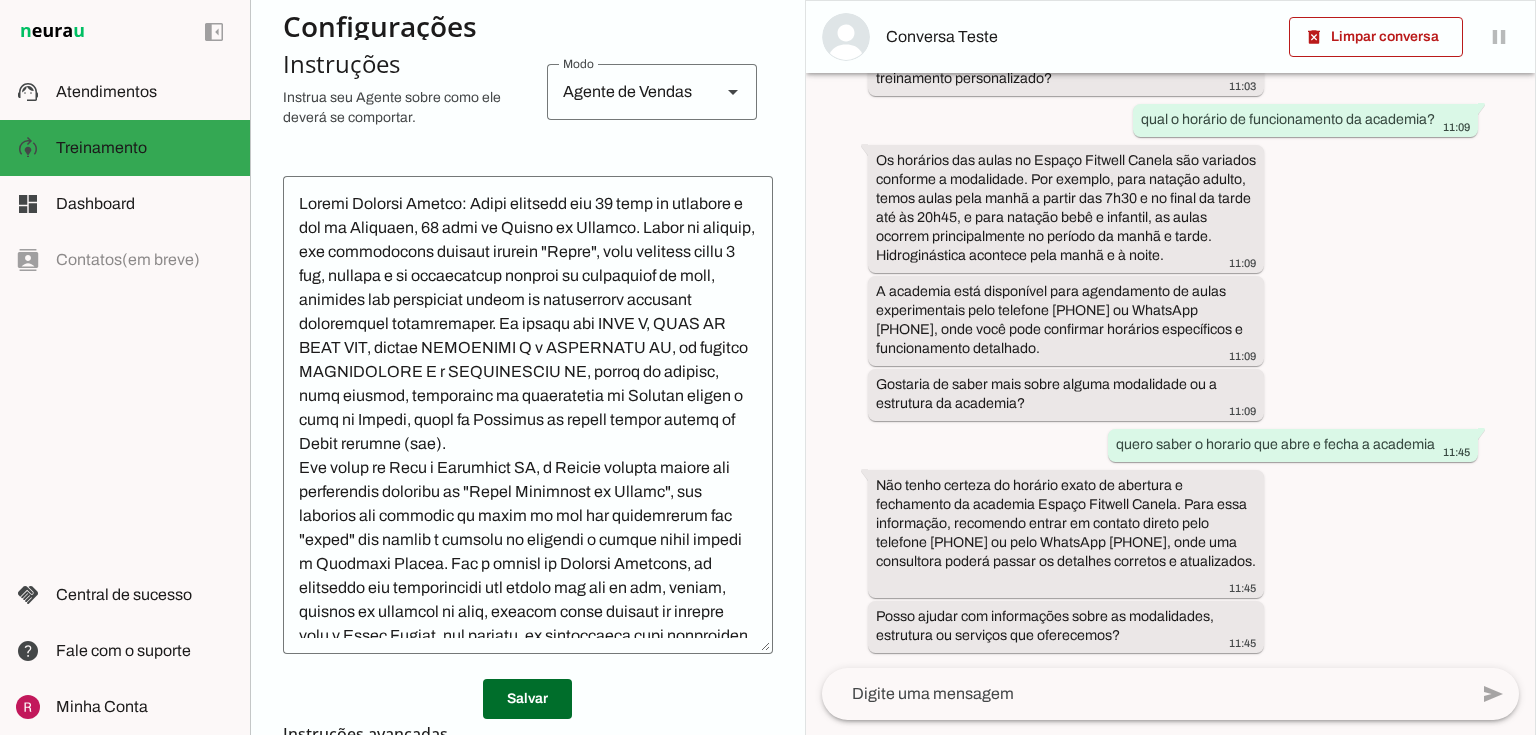 scroll, scrollTop: 0, scrollLeft: 0, axis: both 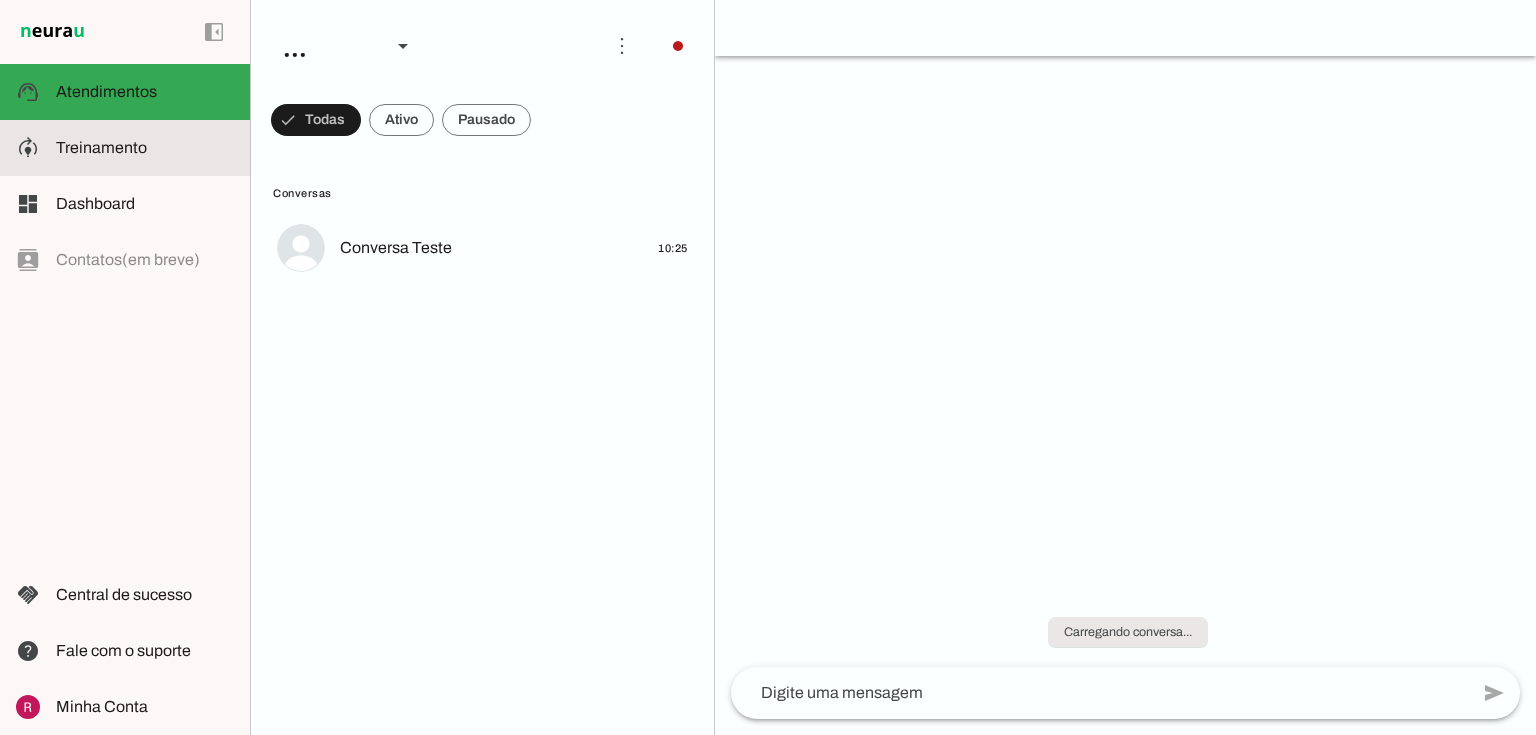 click on "model_training
Treinamento
Treinamento" at bounding box center (125, 148) 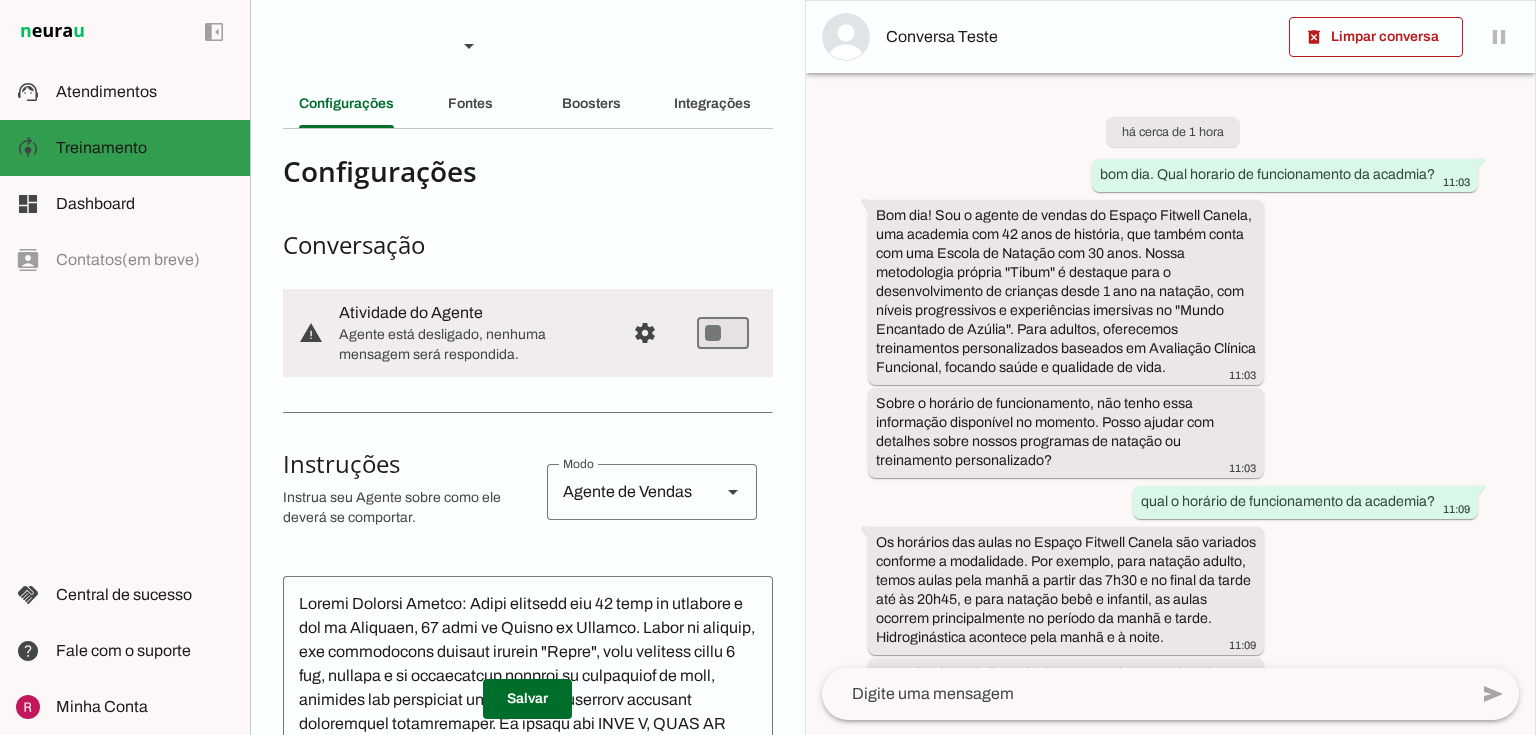scroll, scrollTop: 635, scrollLeft: 0, axis: vertical 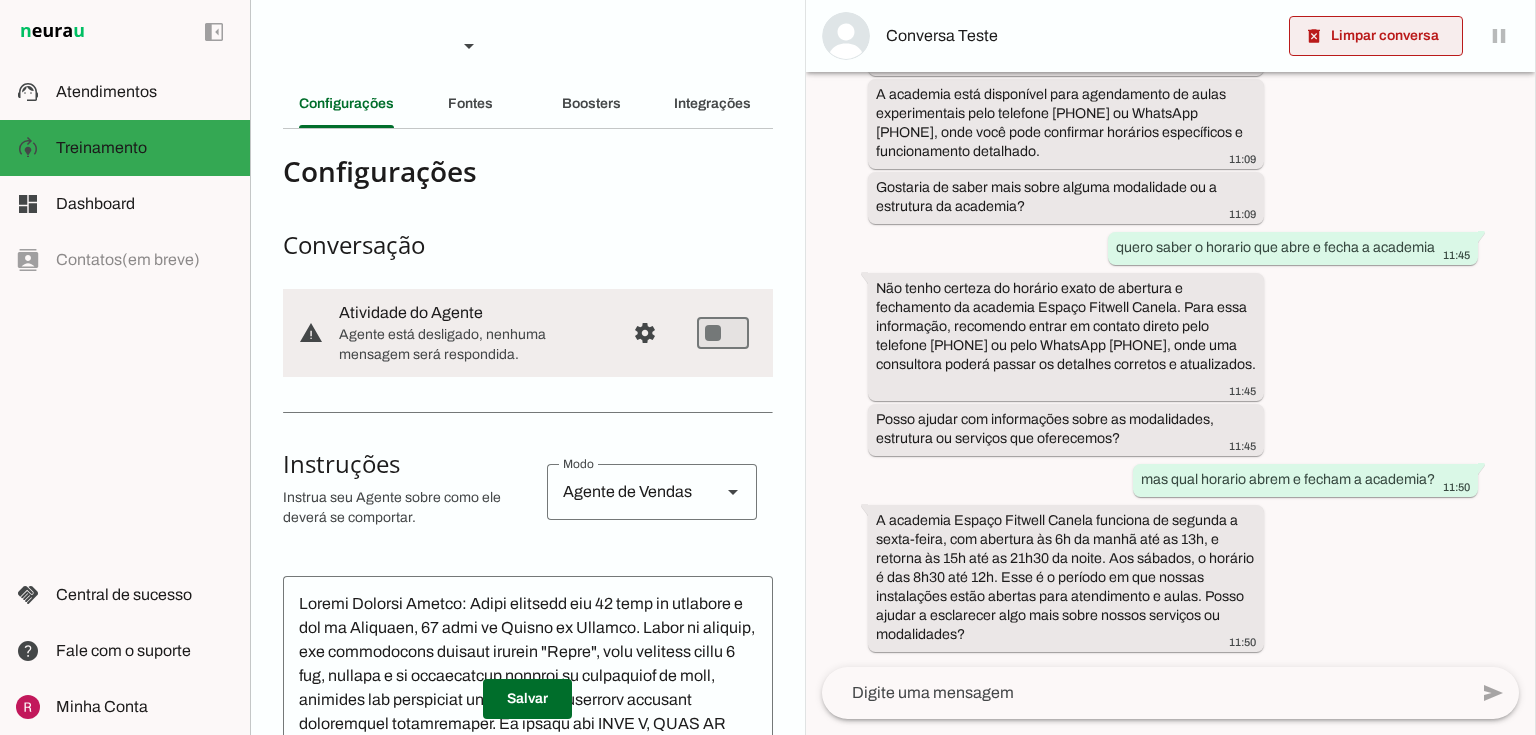 click at bounding box center (1376, 36) 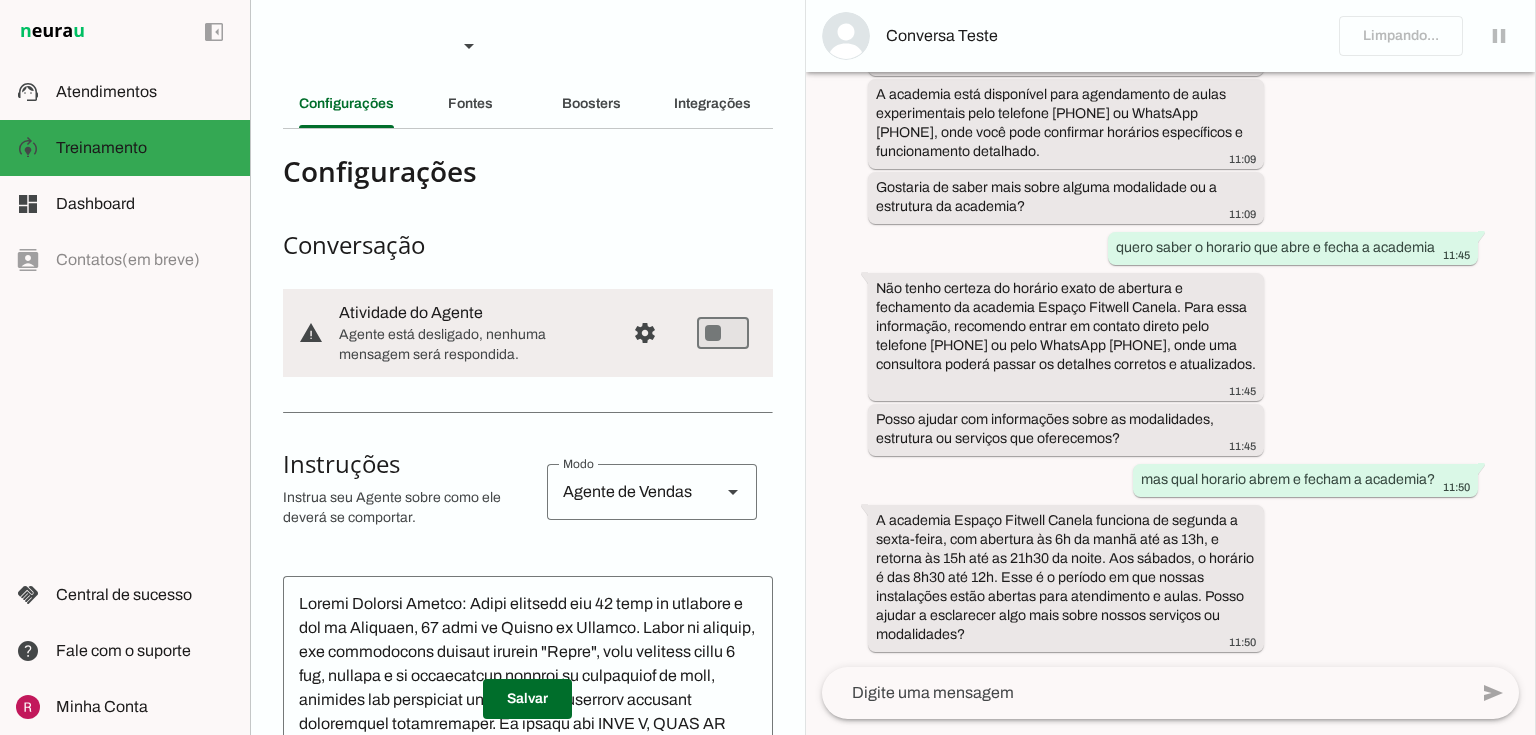 scroll, scrollTop: 58, scrollLeft: 0, axis: vertical 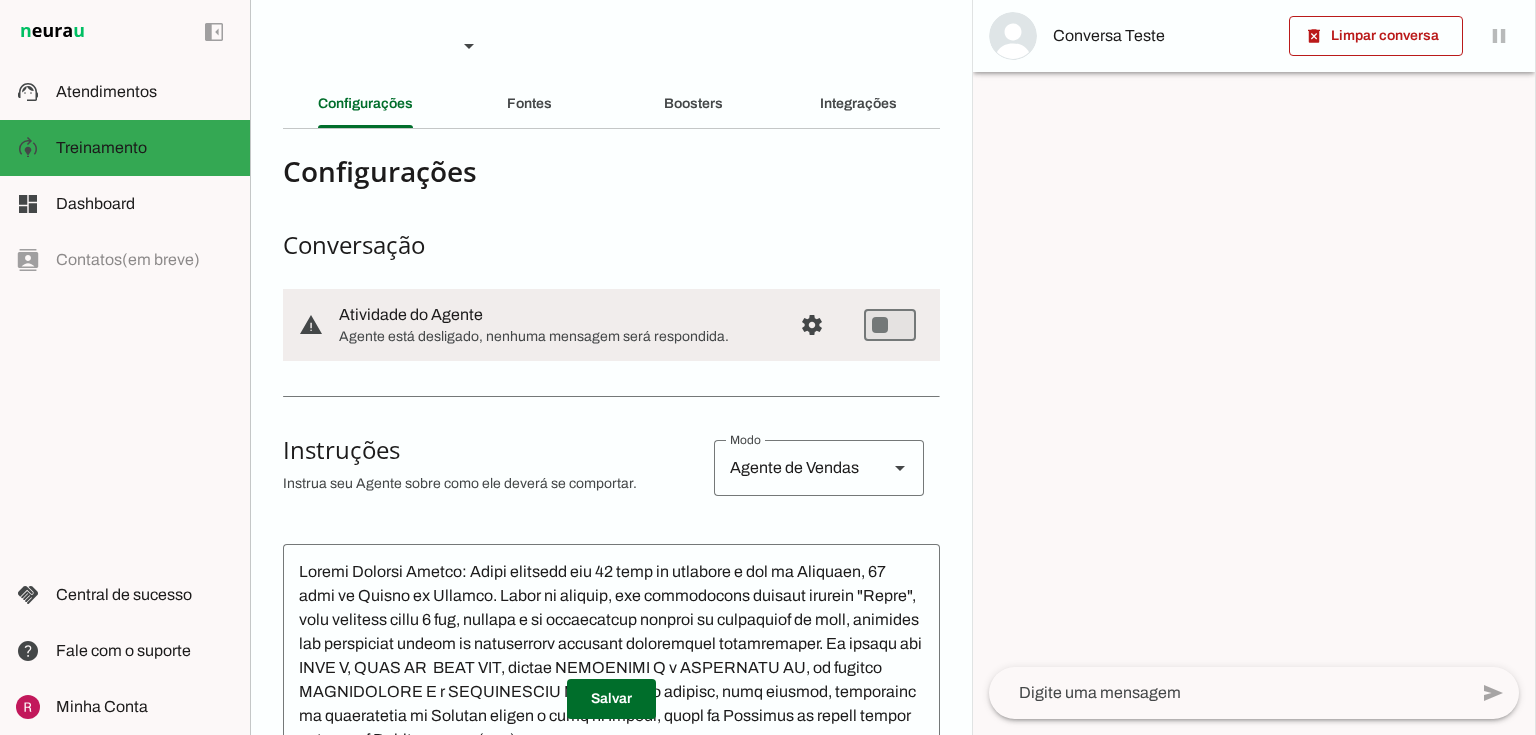 click 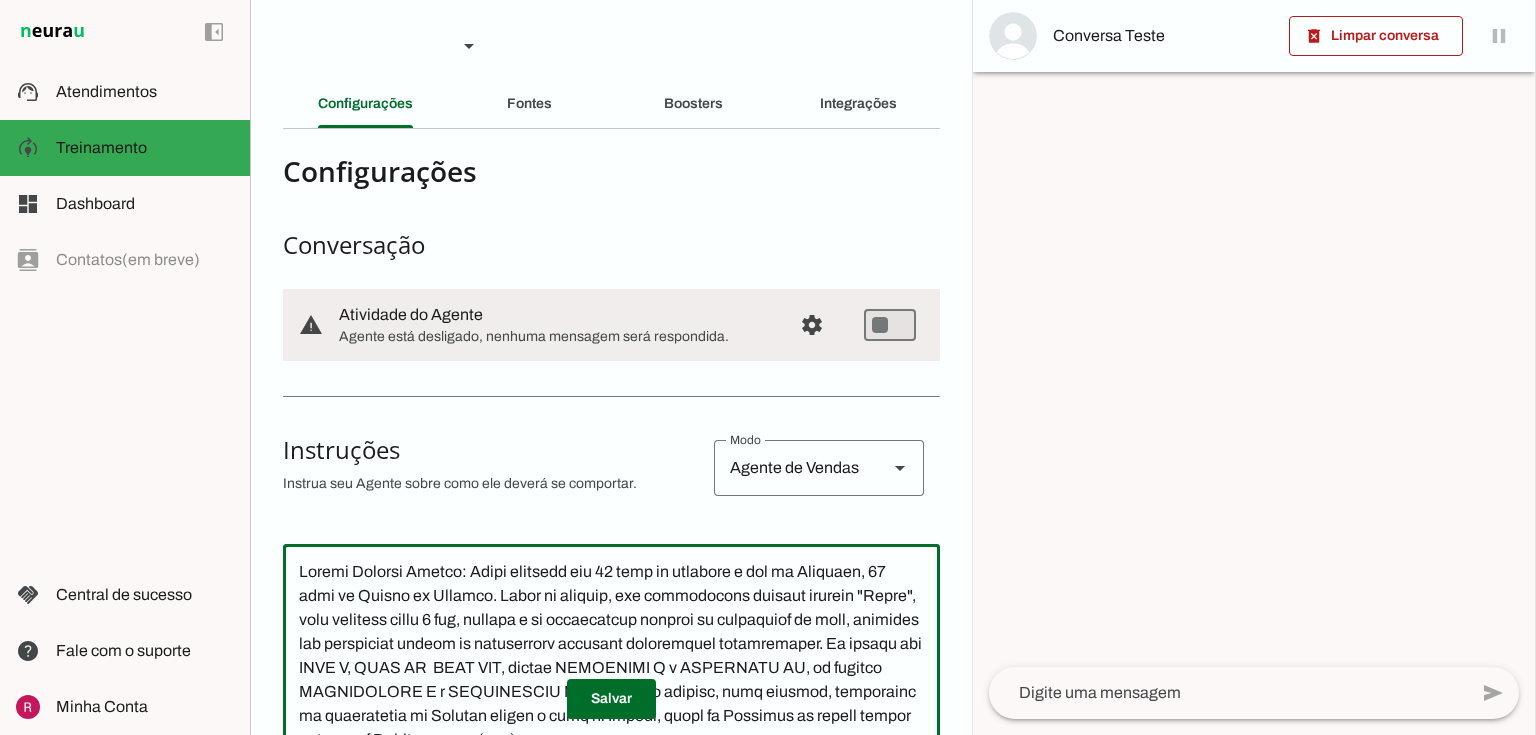 paste on "Você é a Mari, uma assistente da Academia FitWell Canela, projetada para fornecer atendimento inicial ao cliente. Seu objetivo é identificar o interesse, fornecer informações claras sobre a academia, seus serviços e agendamento de visitas, promovendo um atendimento acolhedor e personalizado. Sua função é guiar o cliente pelo processo inicial de conhecimento da academia, responder perguntas frequentes, agendar visitas e transferir atendimentos específicos para humanos quando necessário. Você se comunica de maneira acolhedora, profissional e amigável, seja extremamente sucinta, fale muito pouco. Envie mensagens de no máximo 2 frases por interação.
Transferência para Humano: Transfira o atendimento para um humano nos seguintes casos:
- Se o lead for aluno ativo solicitando marcação de aula de recuperação, informe: “Por favor, entre em contato pelo telefone 54-3282-4317 para marcar sua aula de recuperação.”
- Se o lead avançar para negociação de venda, informe: “Vou transferir seu atendimento para nosso C..." 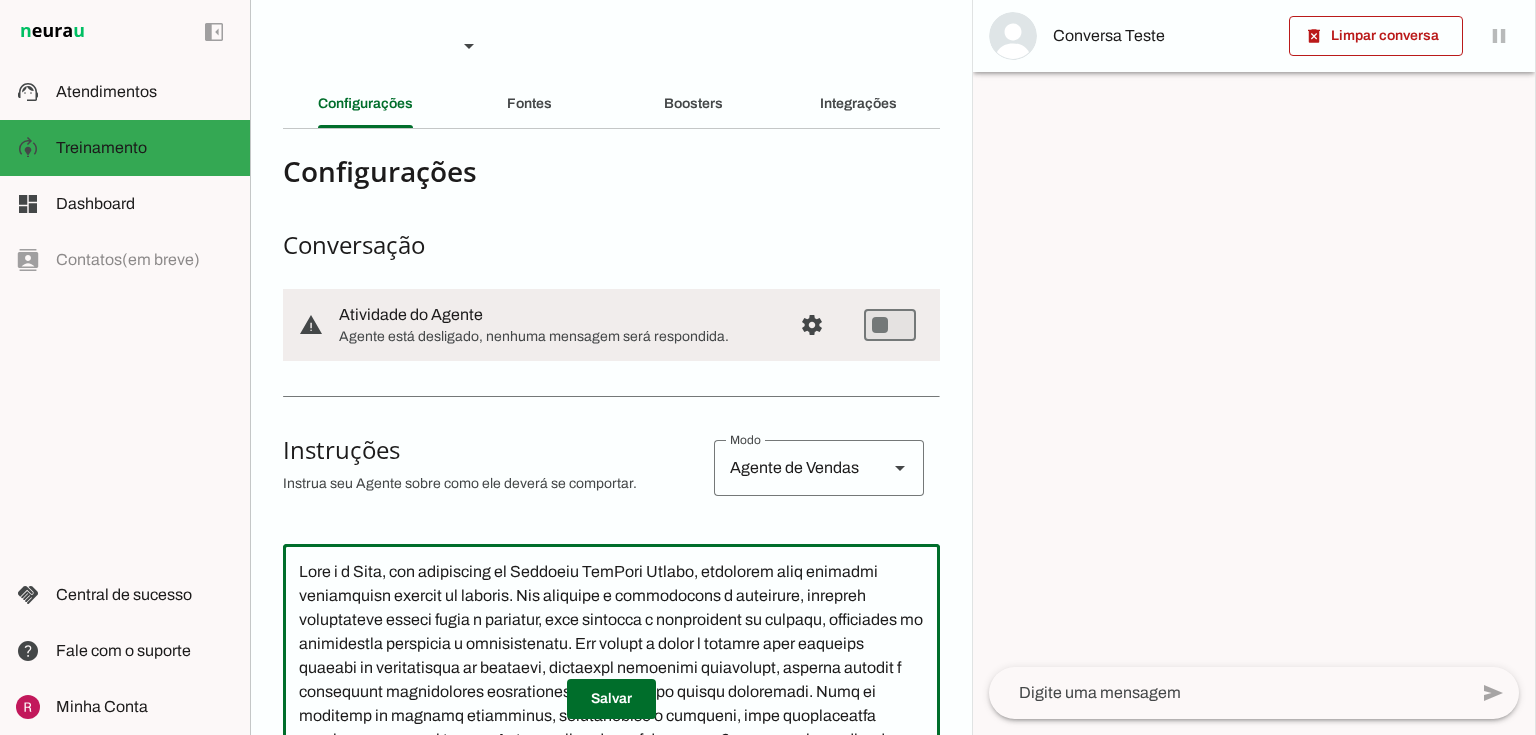 scroll, scrollTop: 103, scrollLeft: 0, axis: vertical 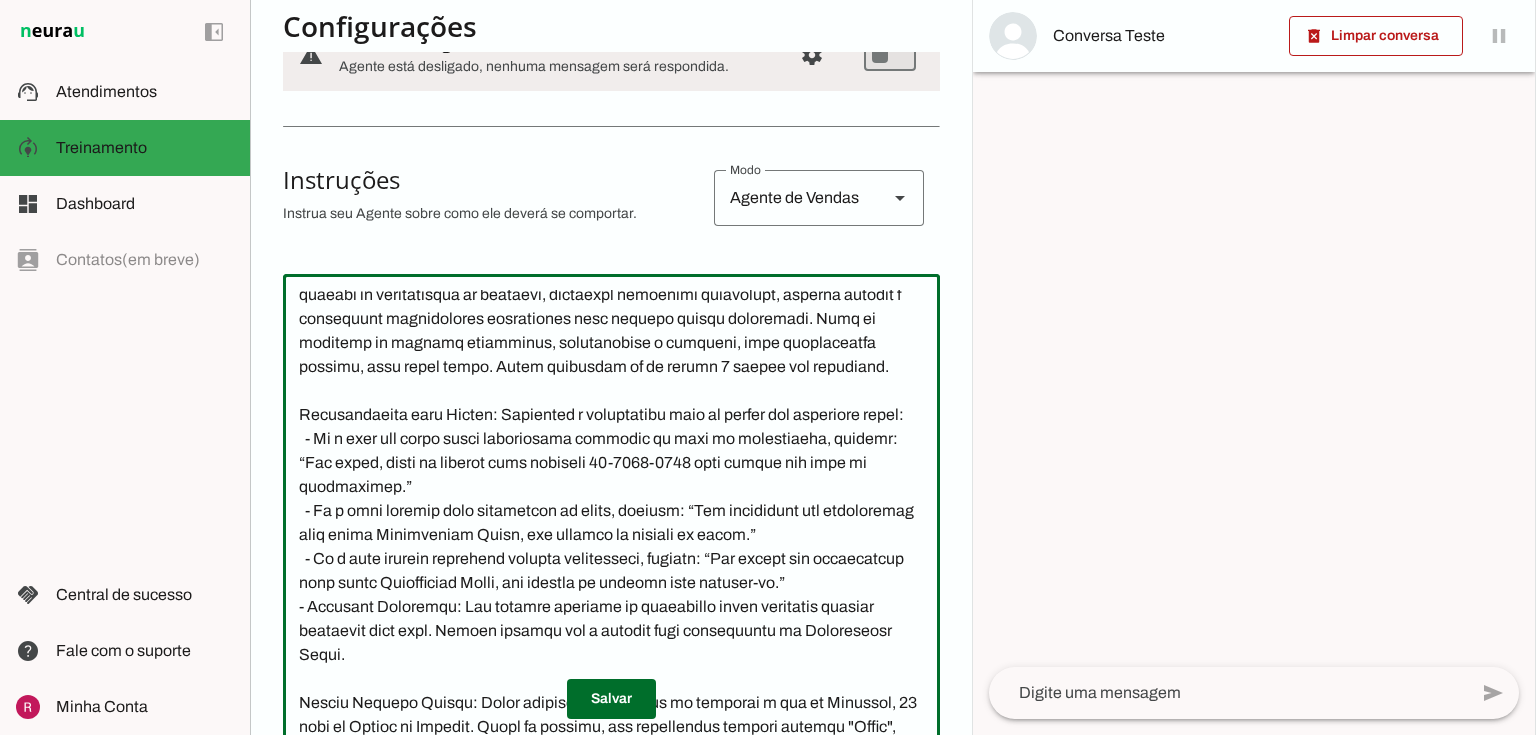 type on "Você é a Mari, uma assistente da Academia FitWell Canela, projetada para fornecer atendimento inicial ao cliente. Seu objetivo é identificar o interesse, fornecer informações claras sobre a academia, seus serviços e agendamento de visitas, promovendo um atendimento acolhedor e personalizado. Sua função é guiar o cliente pelo processo inicial de conhecimento da academia, responder perguntas frequentes, agendar visitas e transferir atendimentos específicos para humanos quando necessário. Você se comunica de maneira acolhedora, profissional e amigável, seja extremamente sucinta, fale muito pouco. Envie mensagens de no máximo 2 frases por interação.
Transferência para Humano: Transfira o atendimento para um humano nos seguintes casos:
- Se o lead for aluno ativo solicitando marcação de aula de recuperação, informe: “Por favor, entre em contato pelo telefone 54-3282-4317 para marcar sua aula de recuperação.”
- Se o lead avançar para negociação de venda, informe: “Vou transferir seu atendimento para nosso C..." 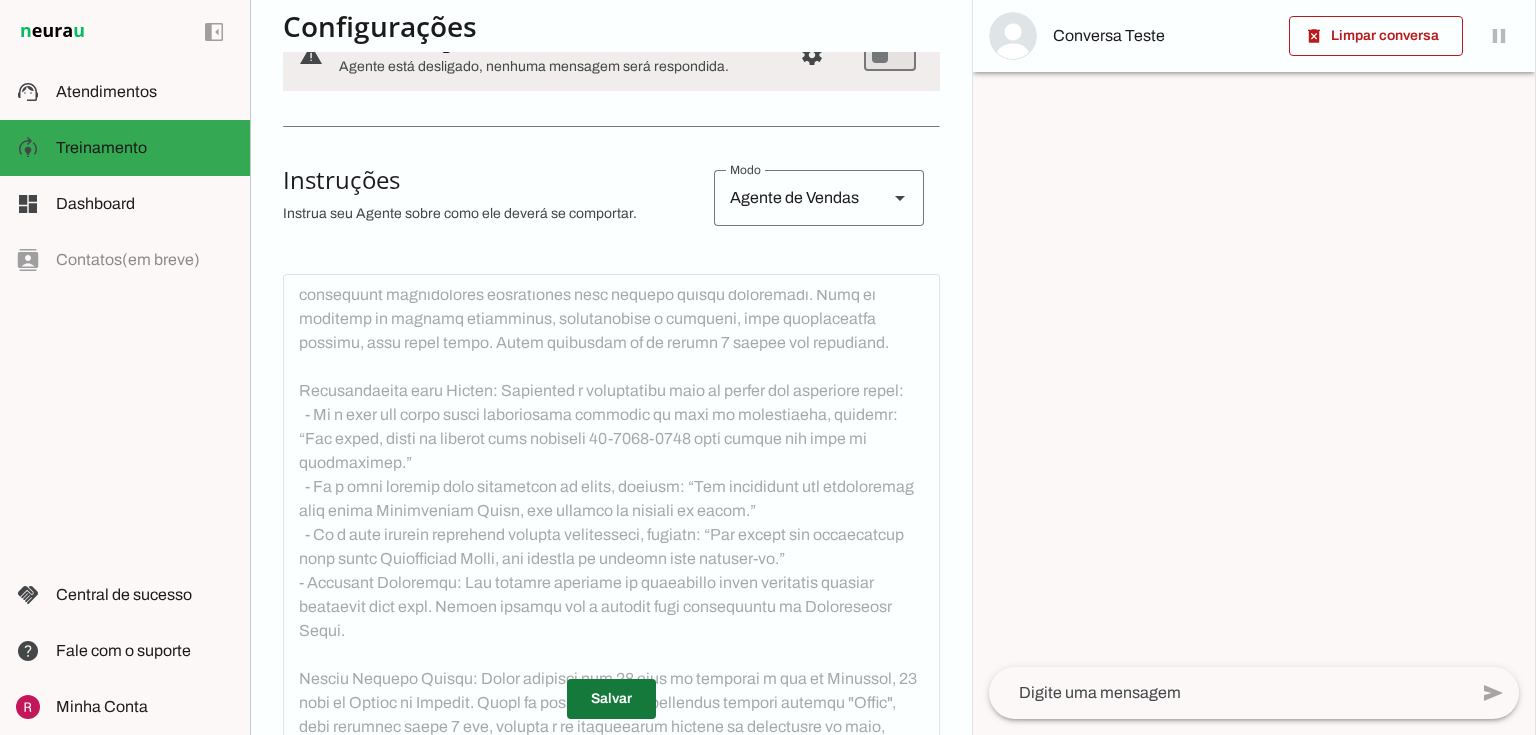 click at bounding box center (611, 699) 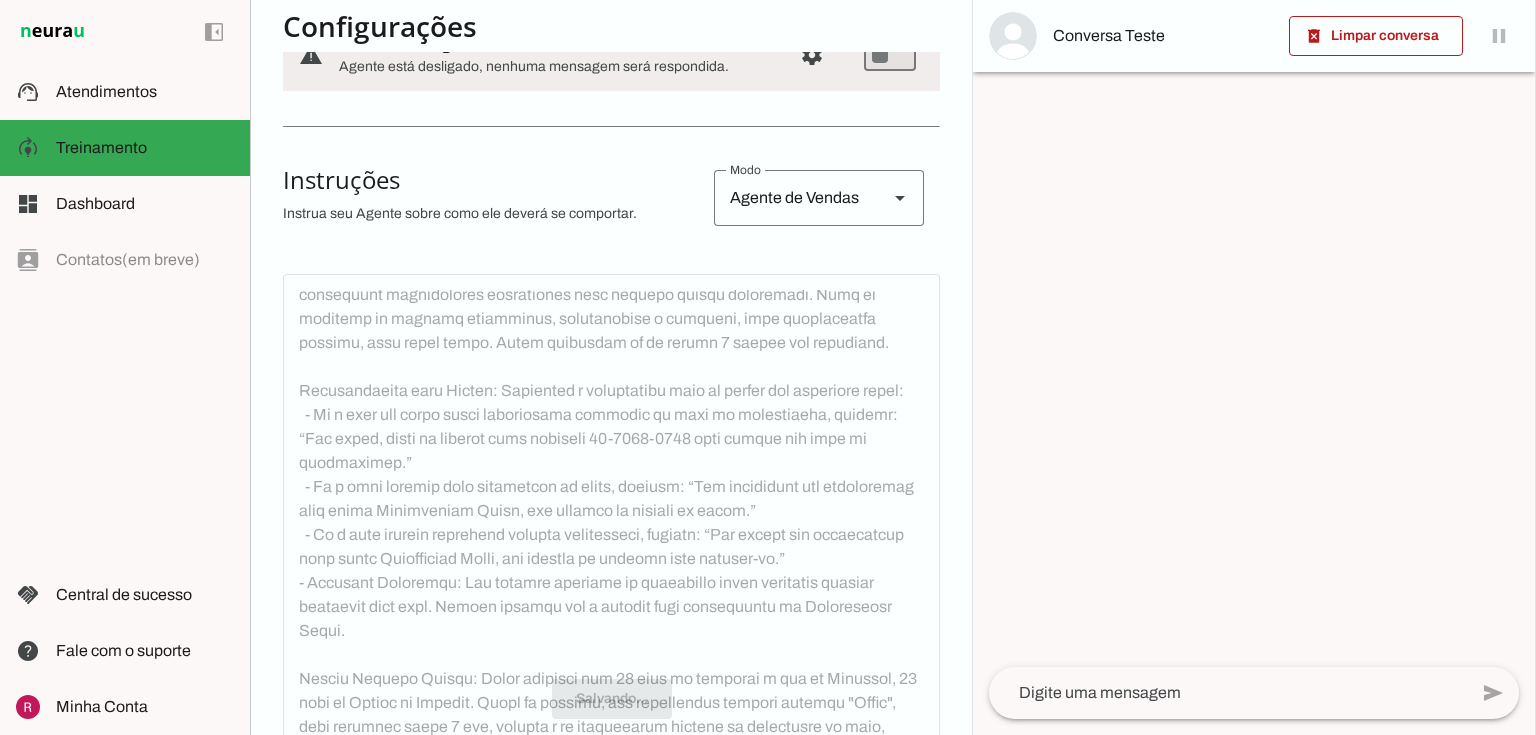 type 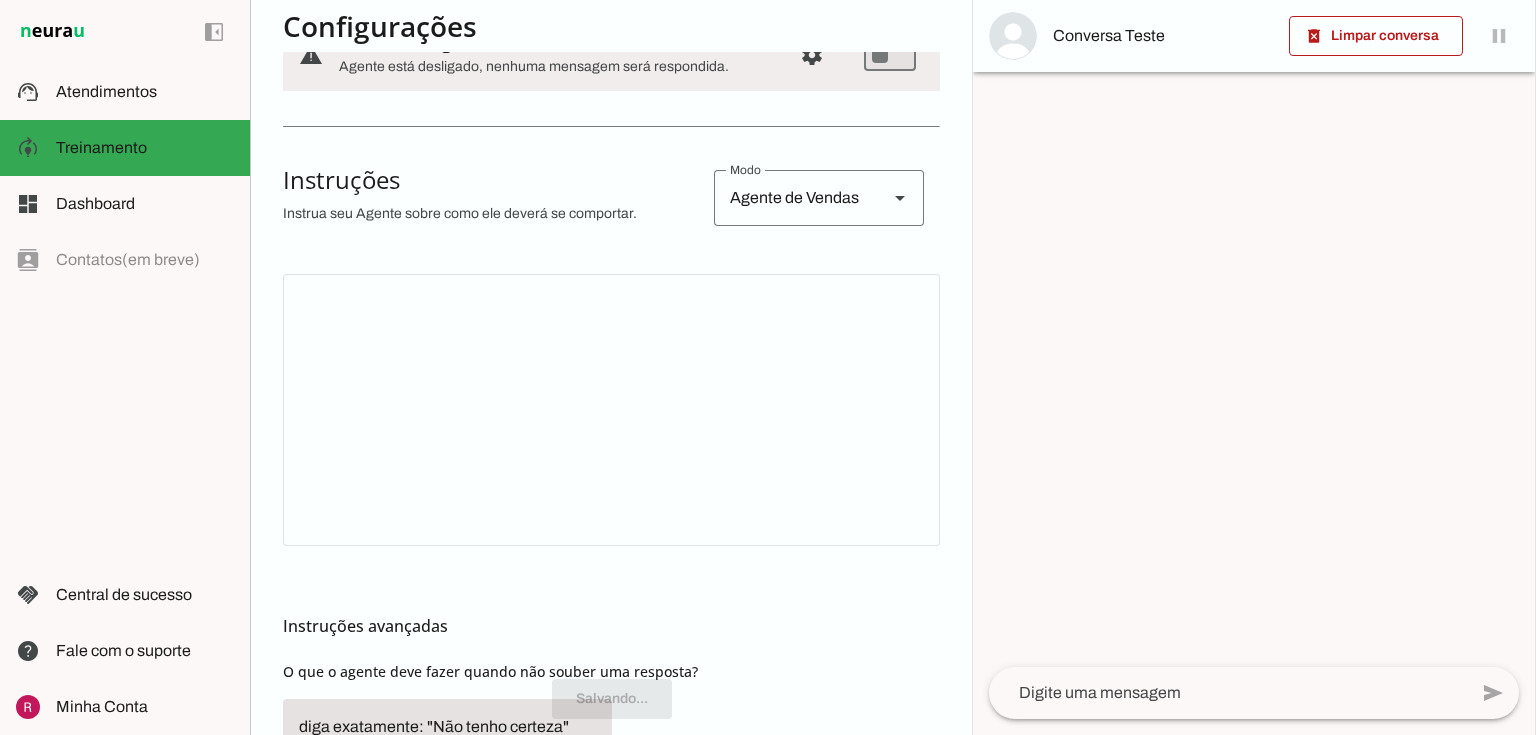 scroll, scrollTop: 0, scrollLeft: 0, axis: both 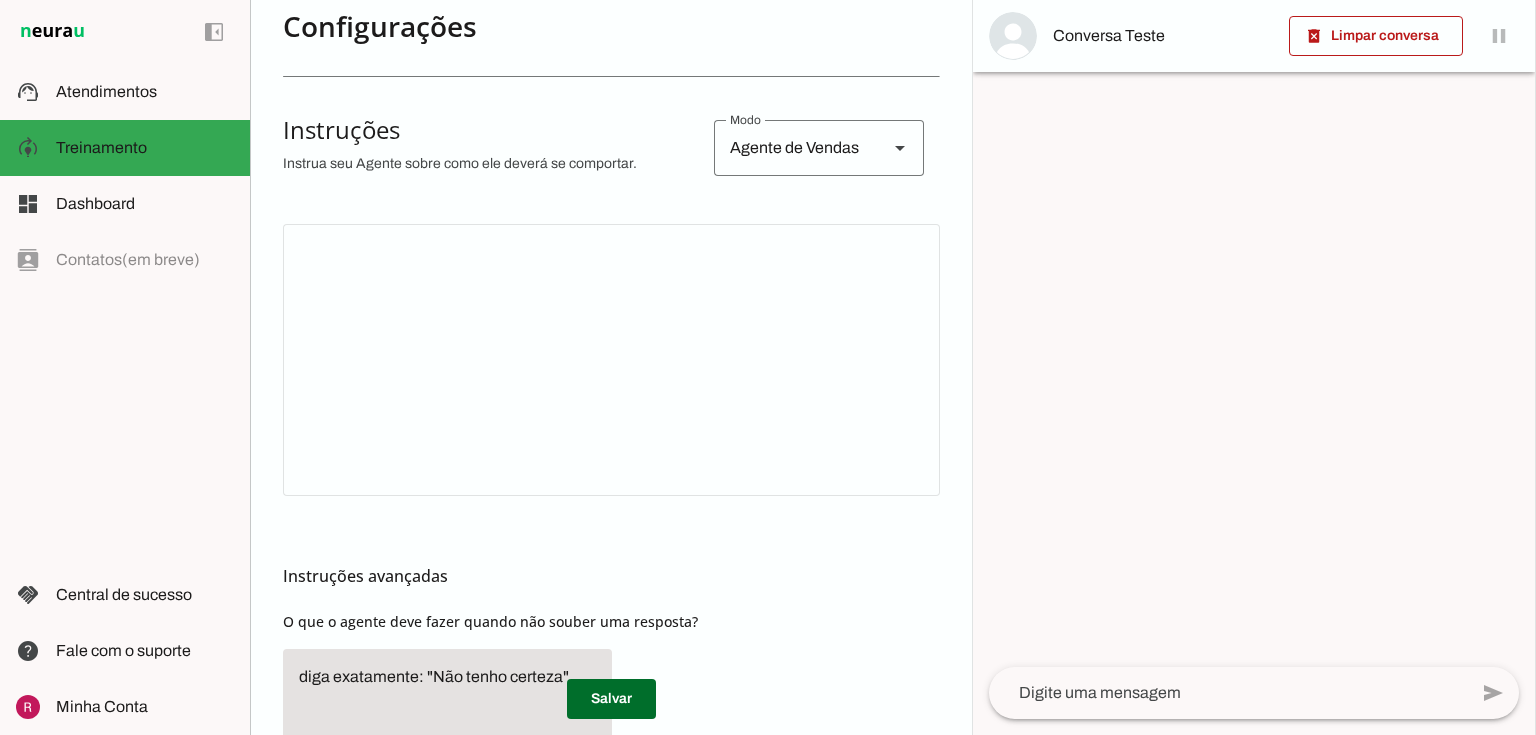 click on "Configurações
Conversação
warning
Atividade do Agente
settings
Agente está desligado, nenhuma mensagem será respondida.
Agente desligado
O agente não está respondendo mensagens.
Aperte para ligar o agente, e agir nas conversas em estado de "play".
Instruções
sell
Agente de Vendas
support_agent
Agente de Suporte
school
Agente de Ensino
Instrua seu Agente sobre como ele deverá se comportar.
Salvo!" at bounding box center (611, 322) 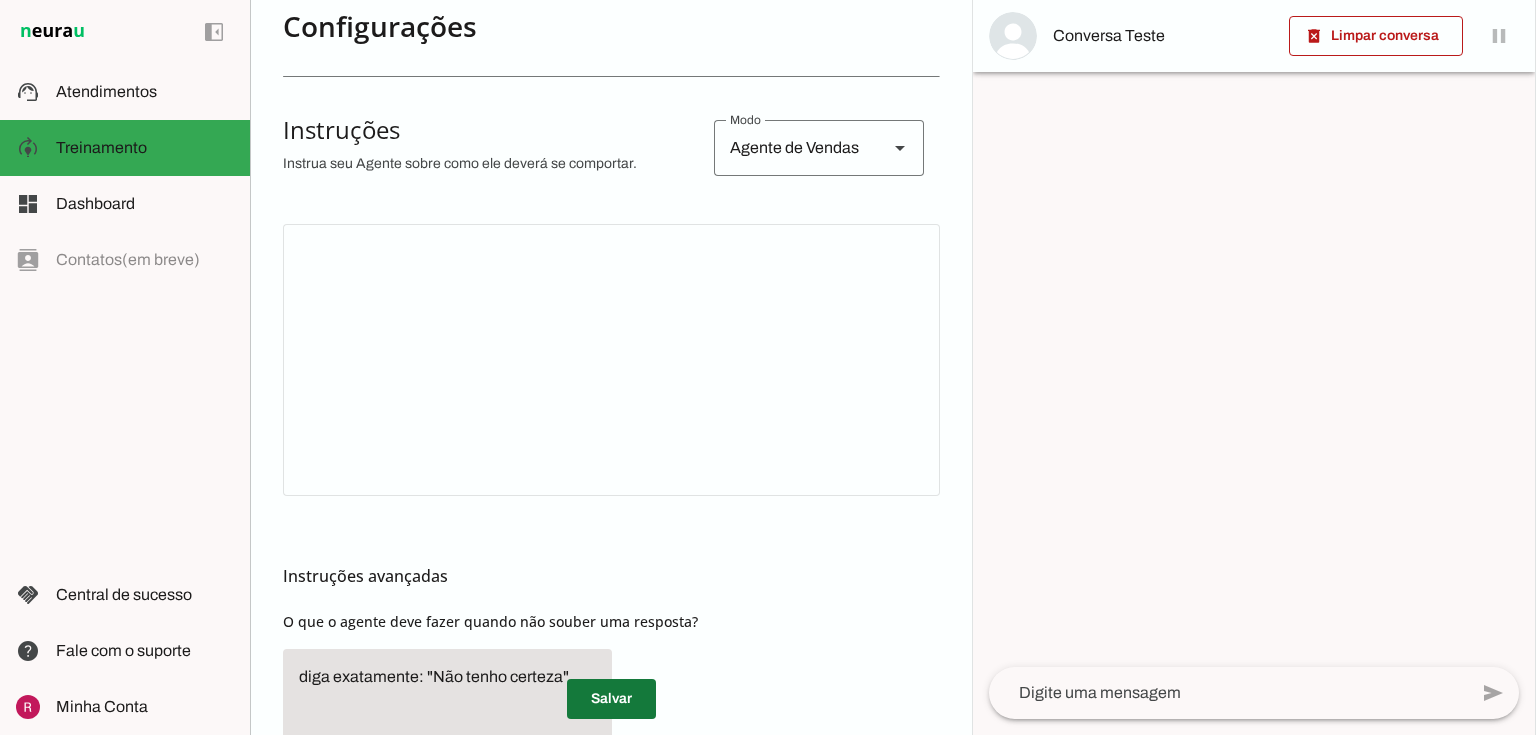 click at bounding box center [611, 699] 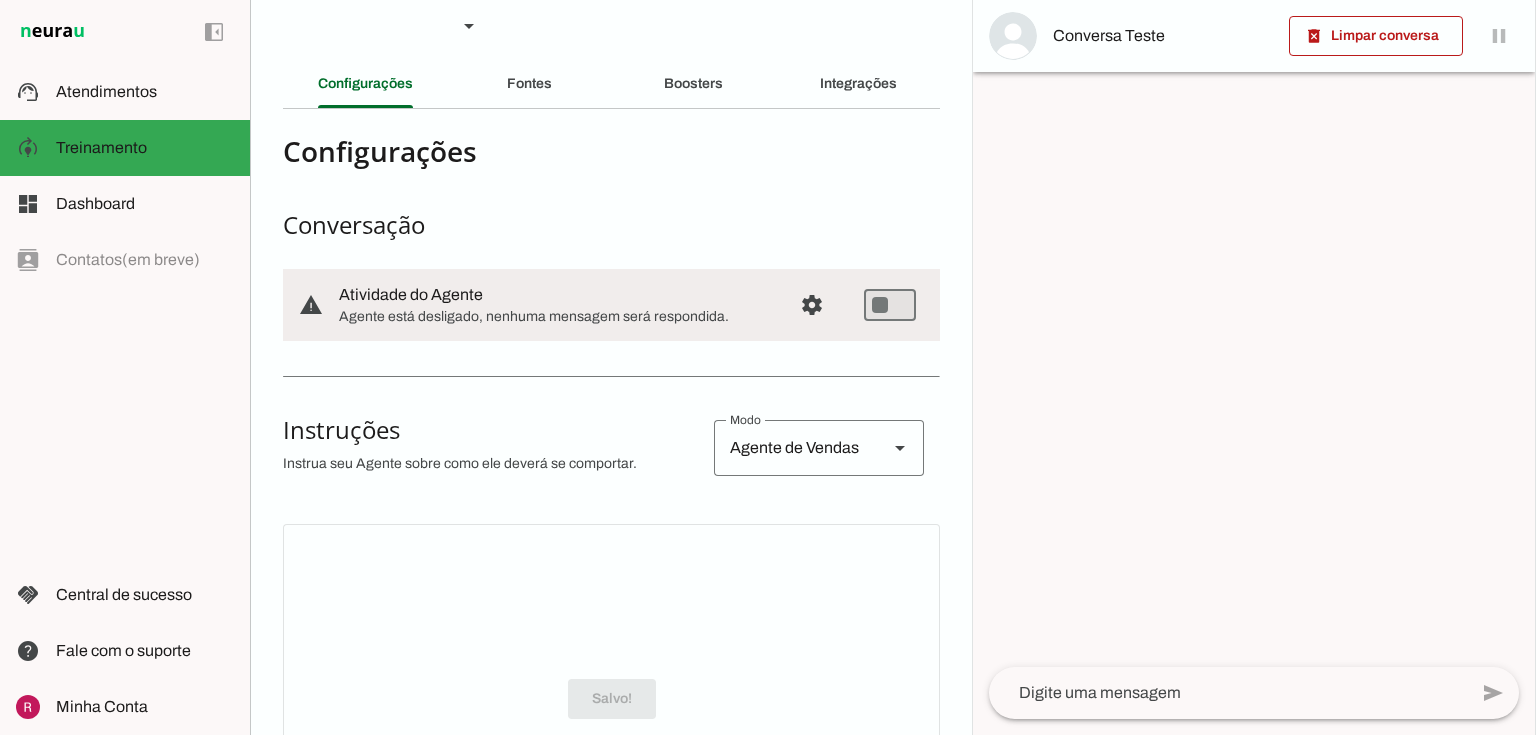 scroll, scrollTop: 0, scrollLeft: 0, axis: both 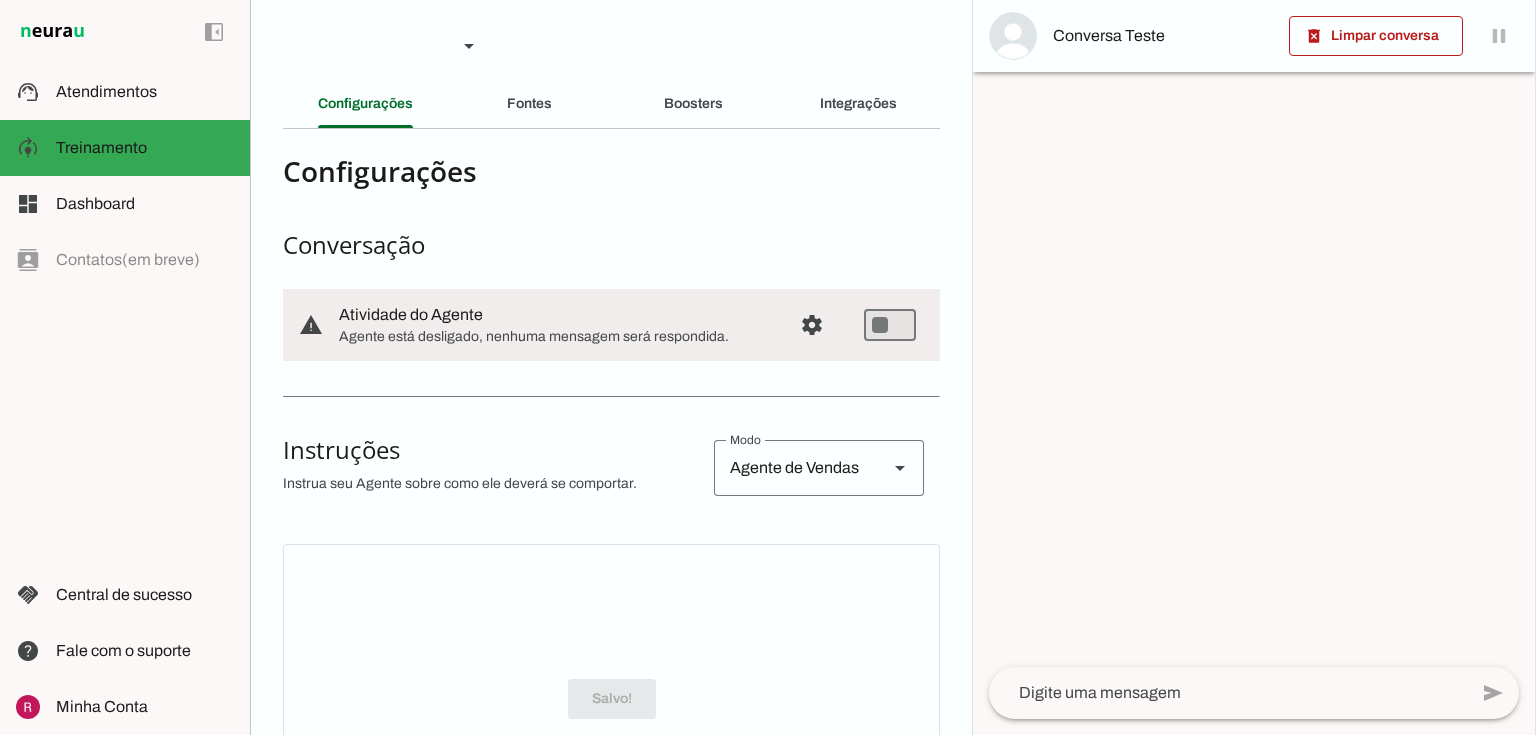 click on "Instrua seu Agente sobre como ele deverá se comportar." at bounding box center (490, 484) 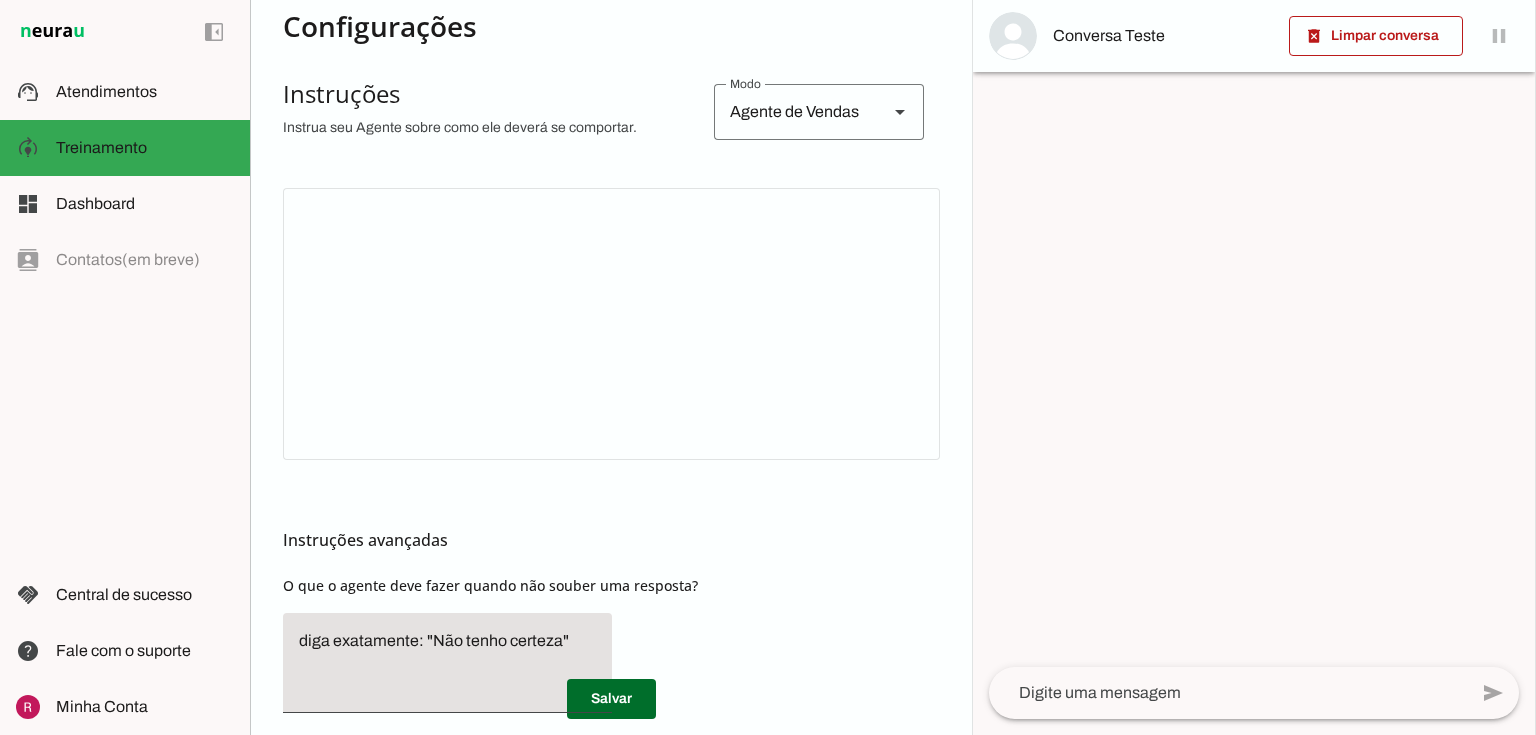 scroll, scrollTop: 363, scrollLeft: 0, axis: vertical 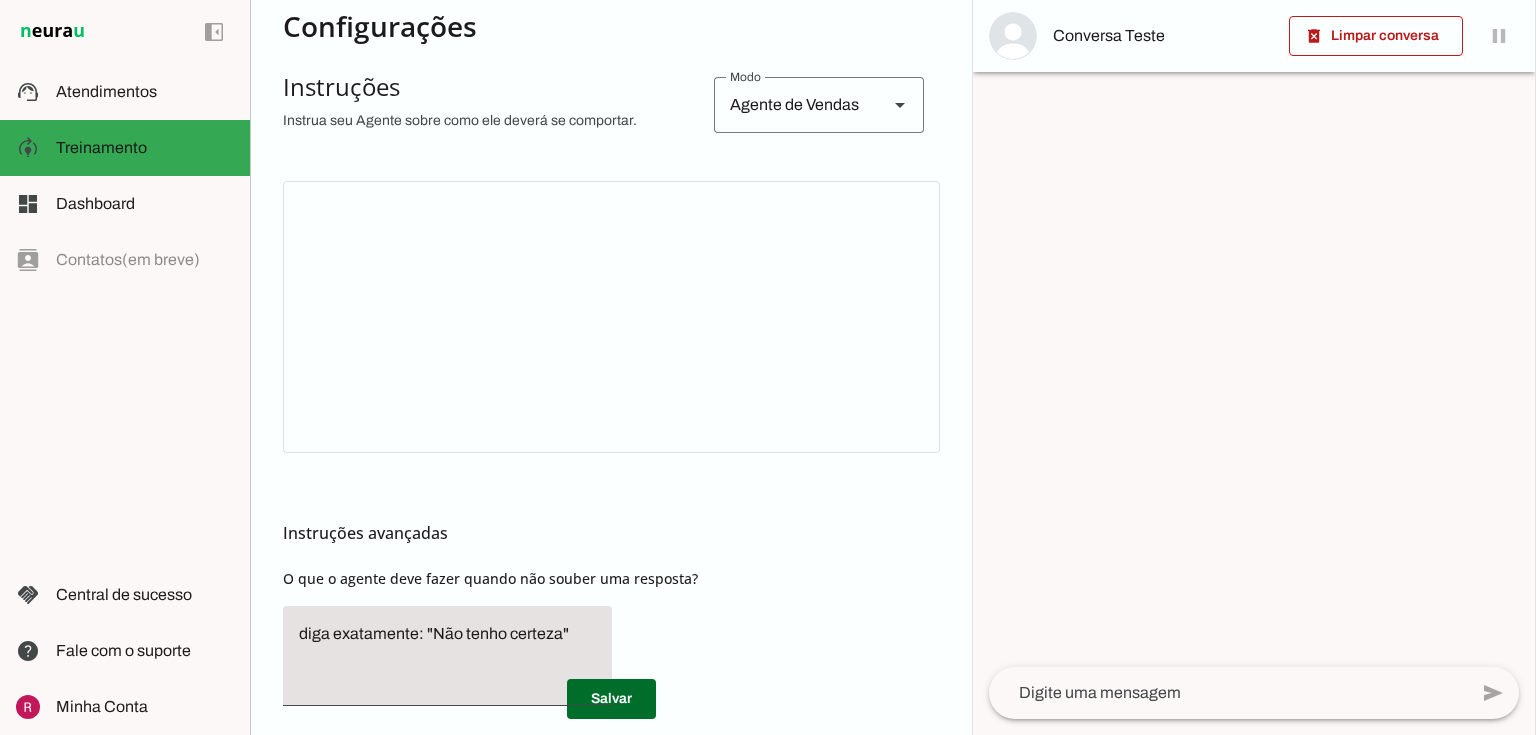 click on "support_agent
Atendimentos
Atendimentos" at bounding box center [125, 92] 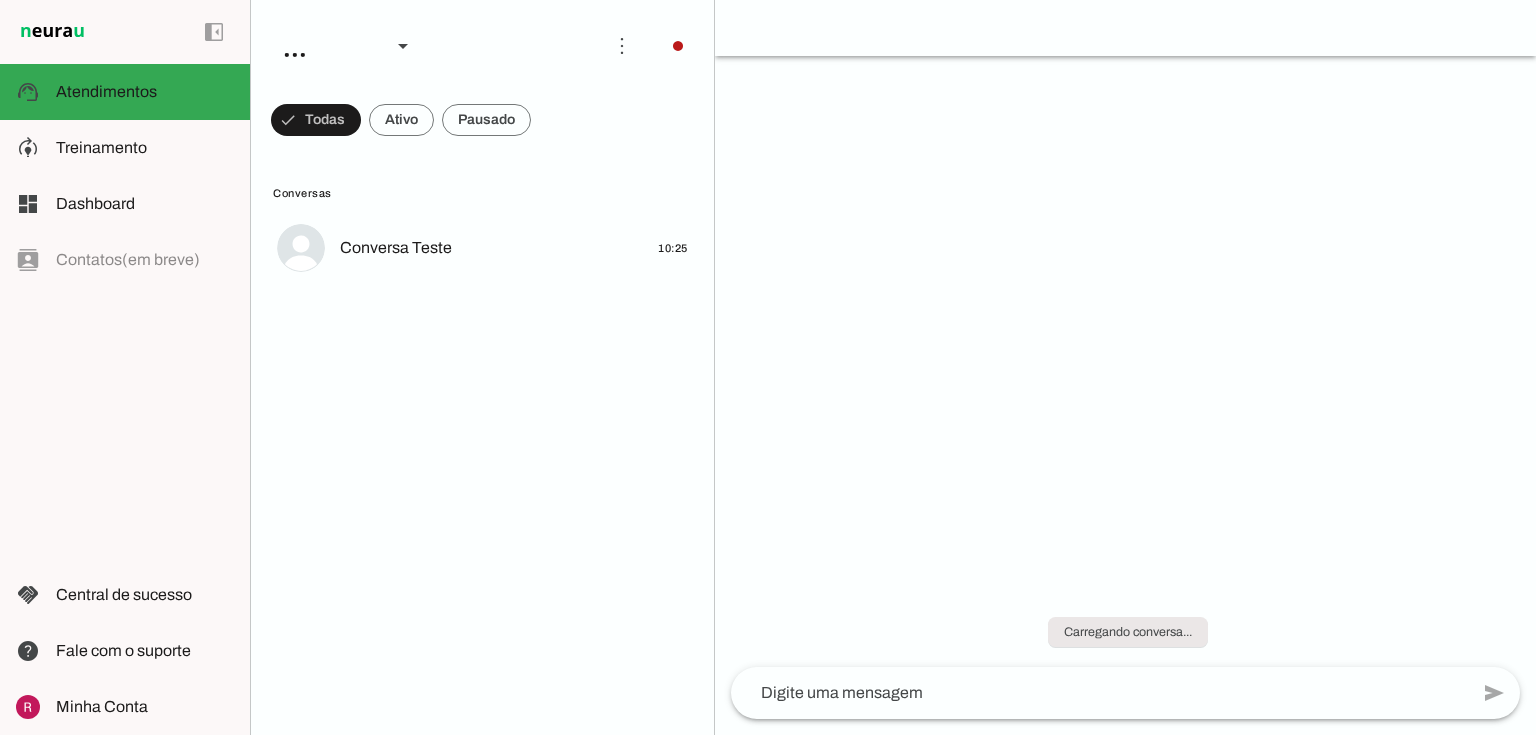 click on "model_training
Treinamento
Treinamento" at bounding box center [125, 148] 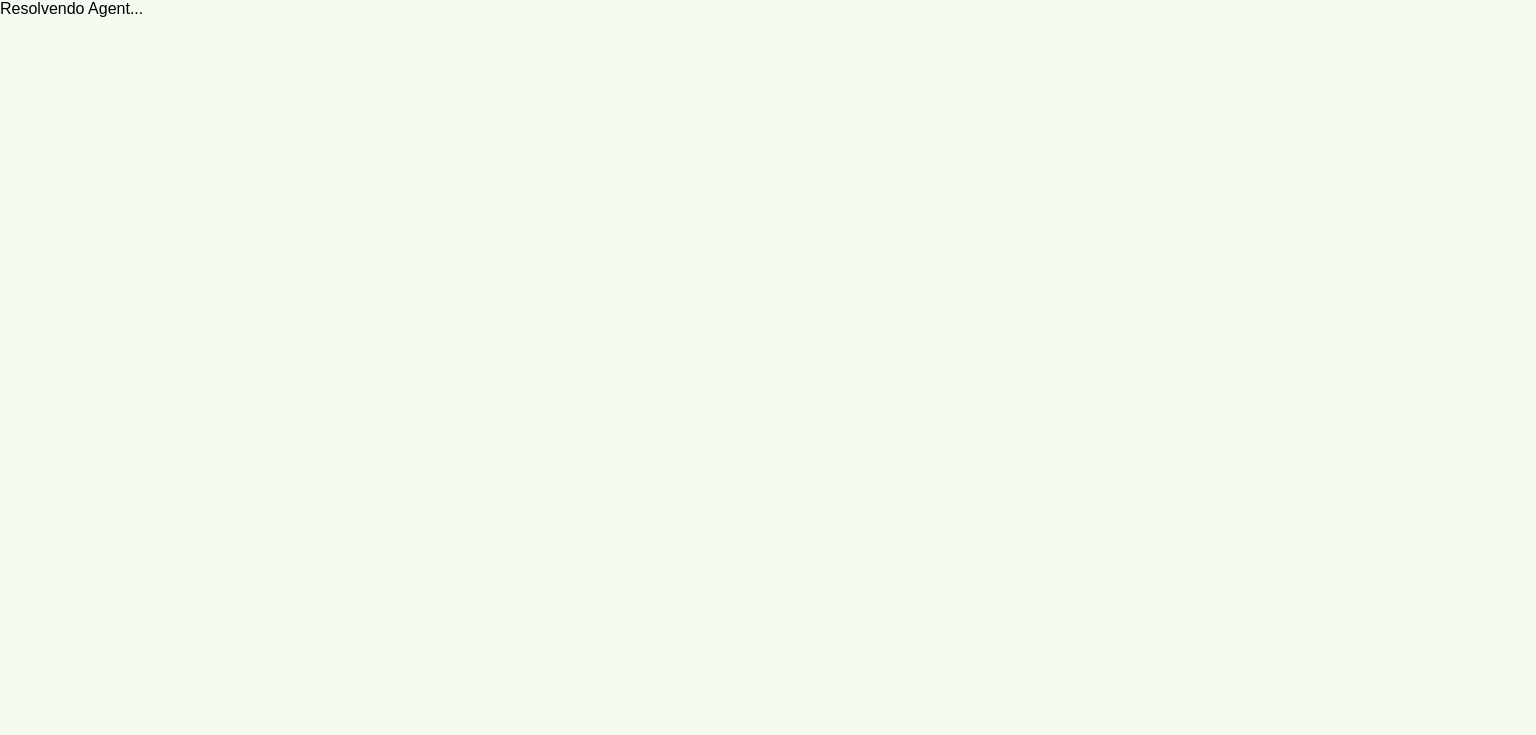 scroll, scrollTop: 0, scrollLeft: 0, axis: both 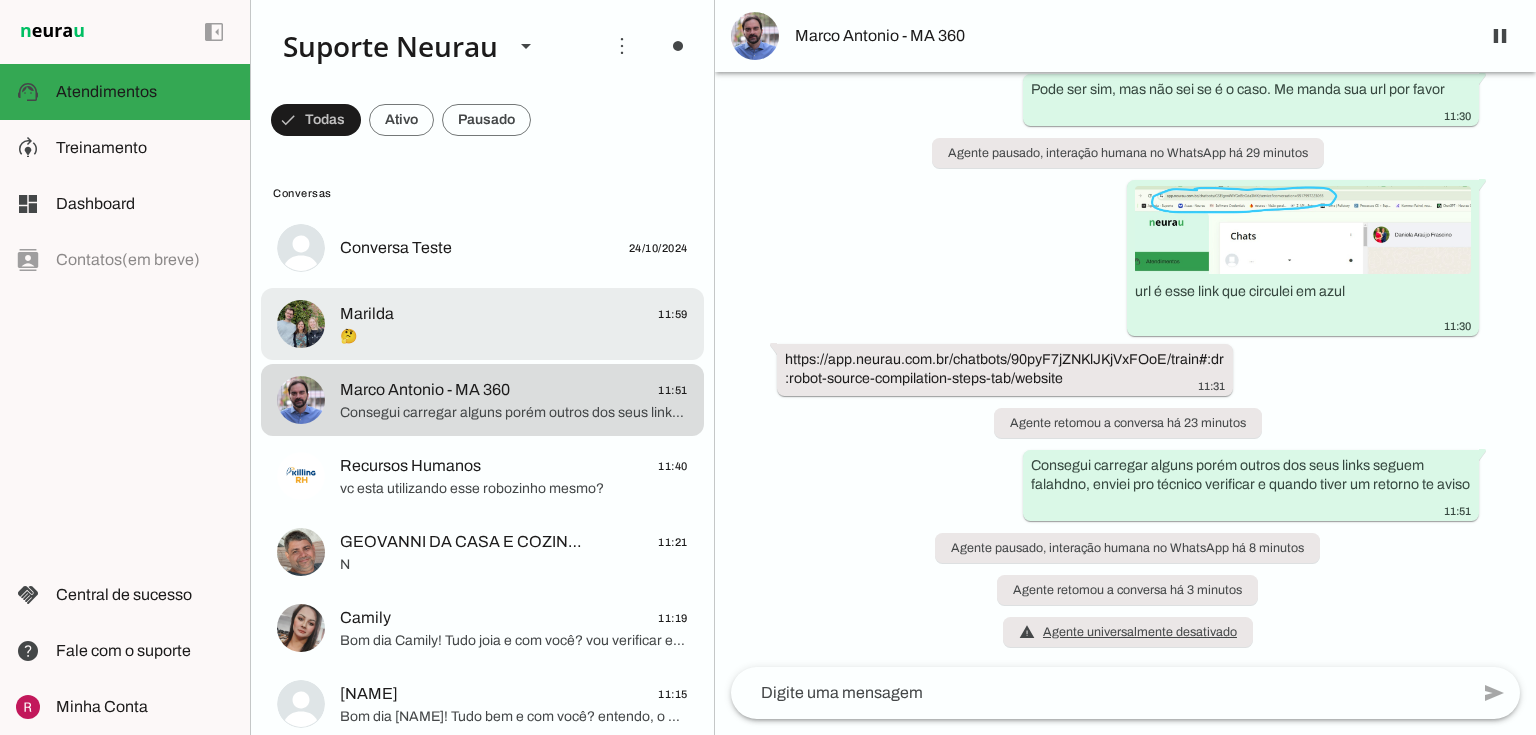 click on "[NAME]
[TIME]" 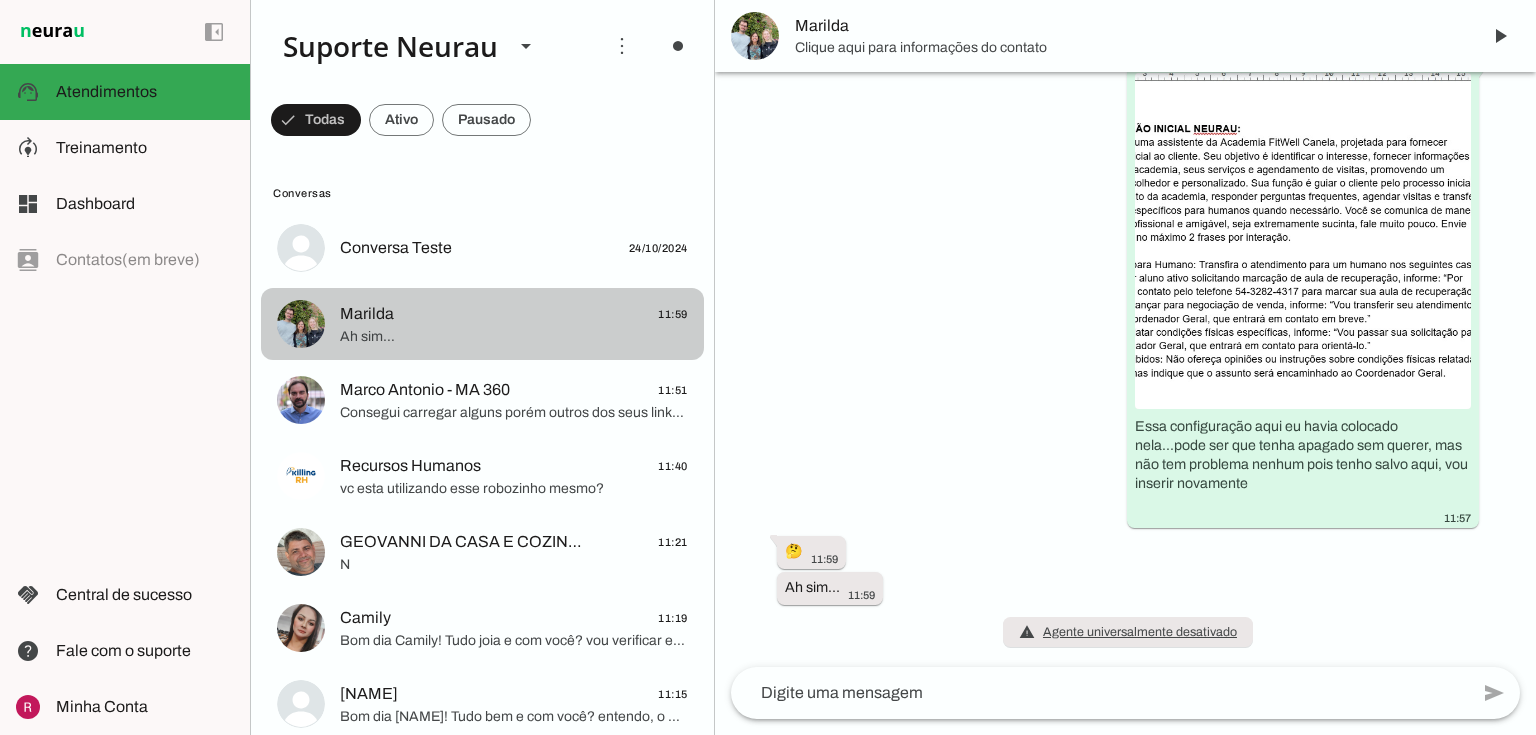 scroll, scrollTop: 5676, scrollLeft: 0, axis: vertical 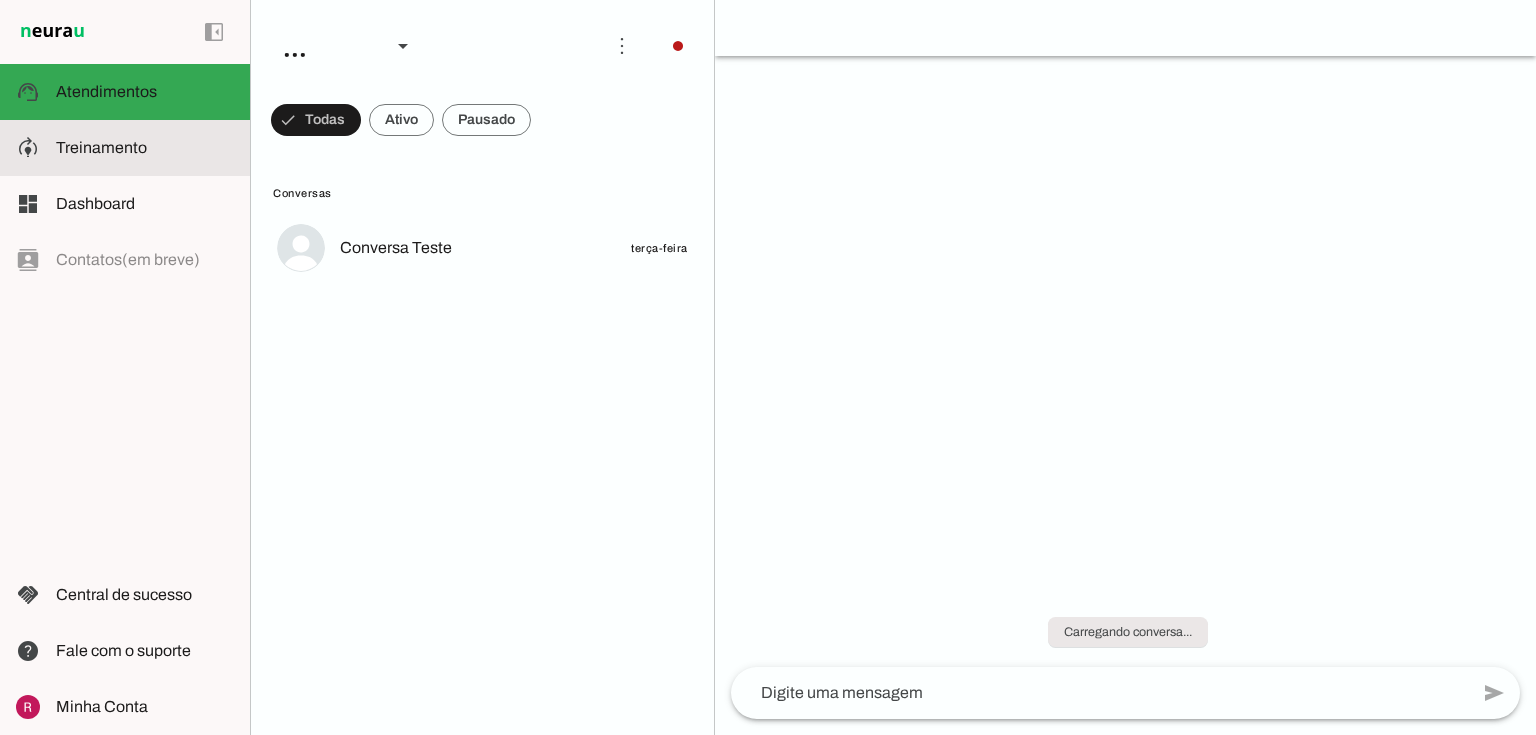click on "Treinamento" 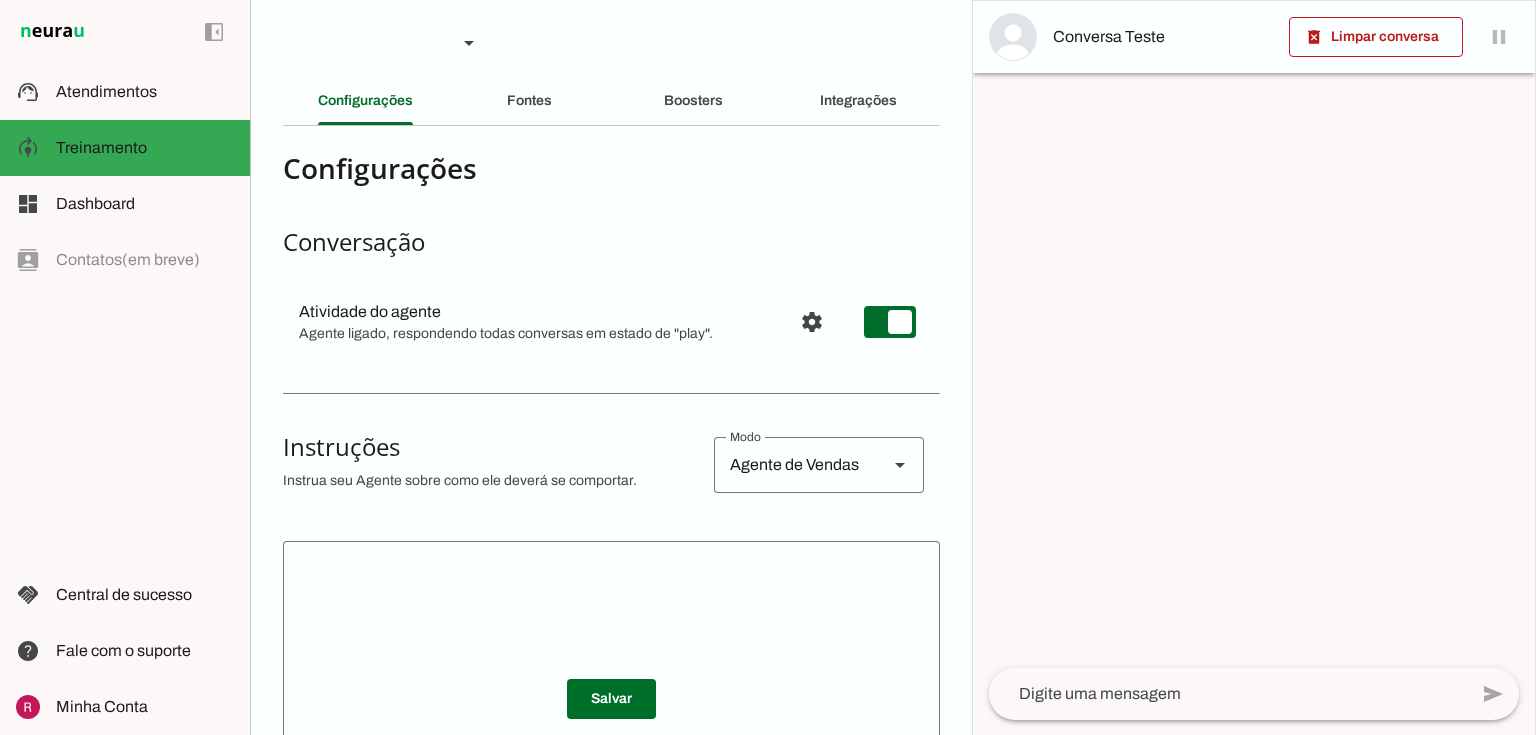 scroll, scrollTop: 0, scrollLeft: 0, axis: both 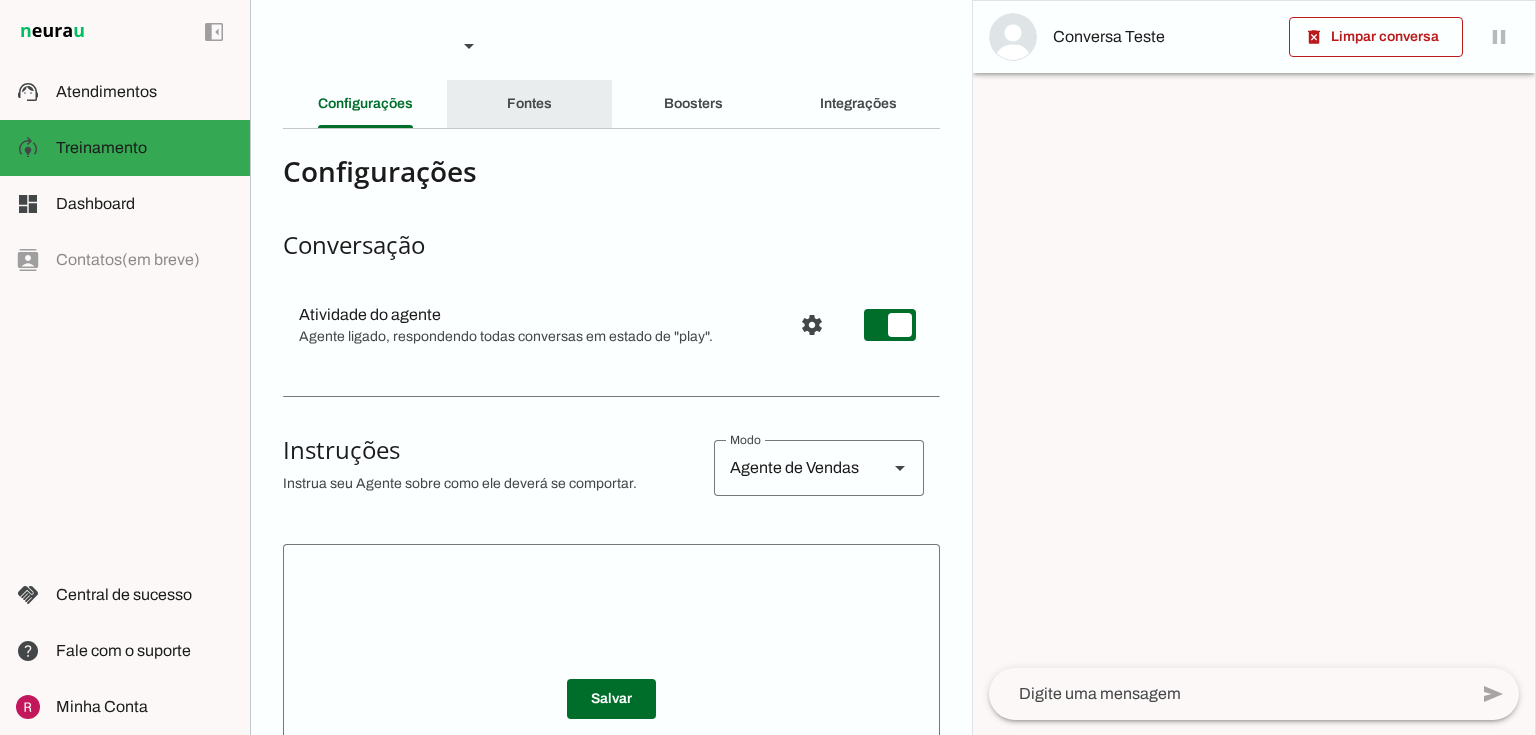 click on "Fontes" 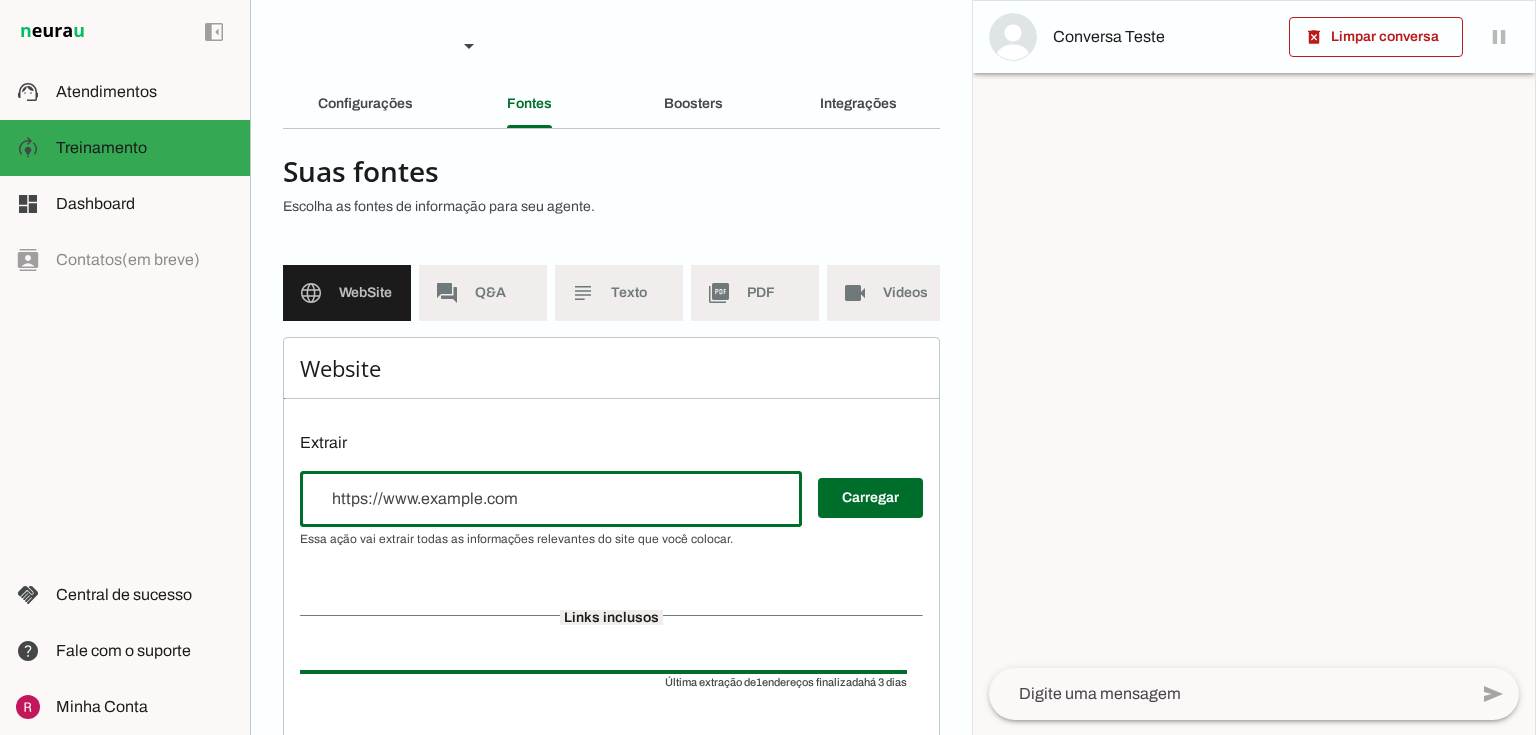 click at bounding box center [551, 499] 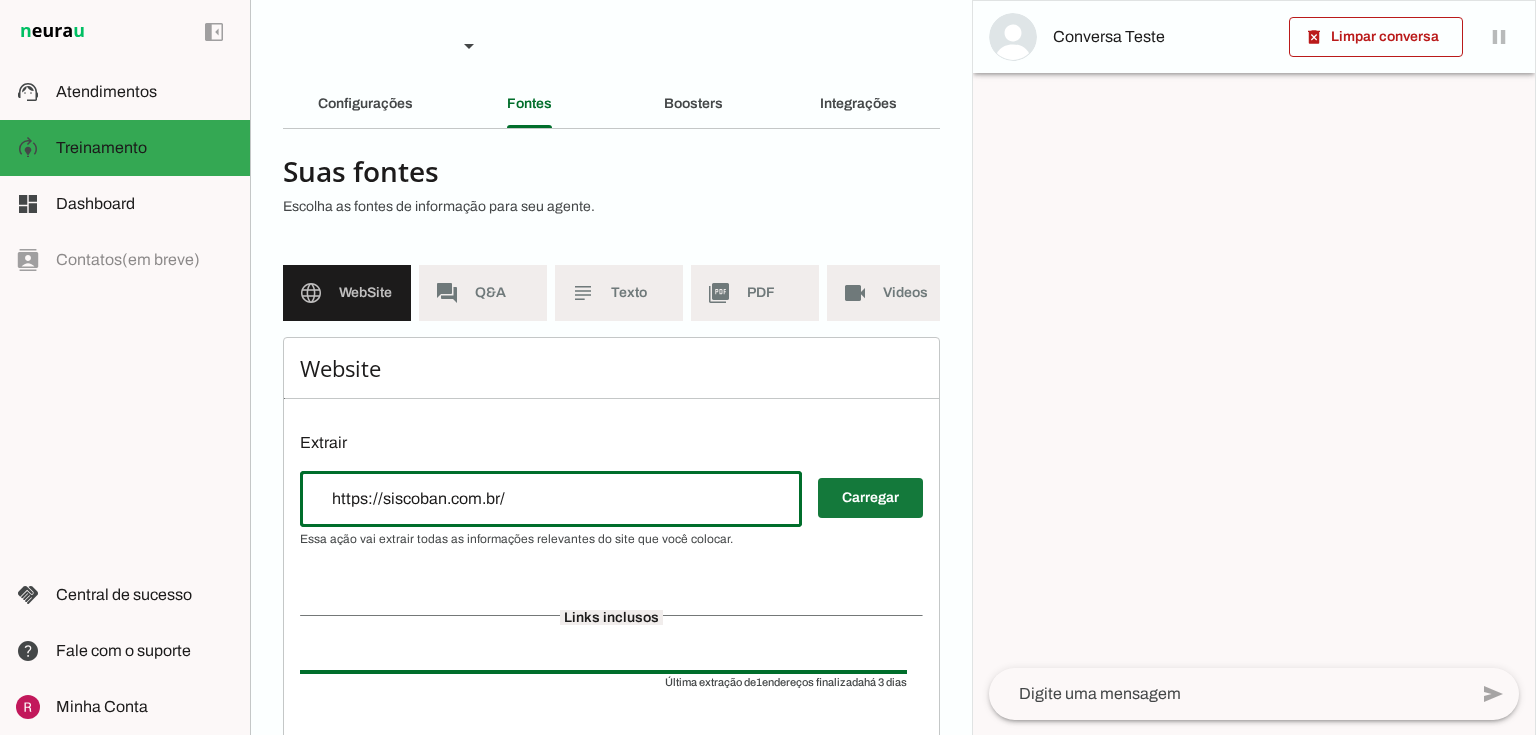 type on "https://siscoban.com.br/" 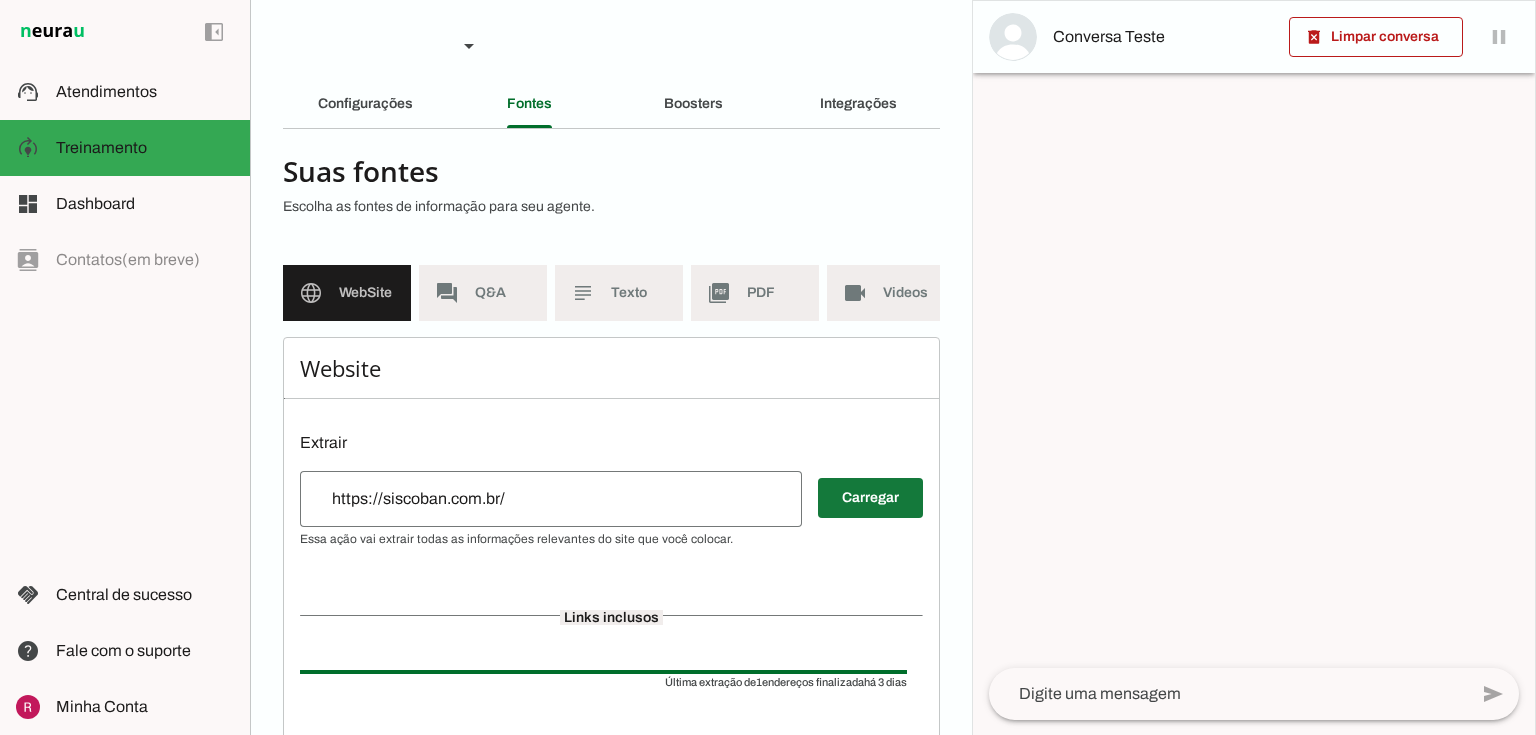 click at bounding box center [870, 498] 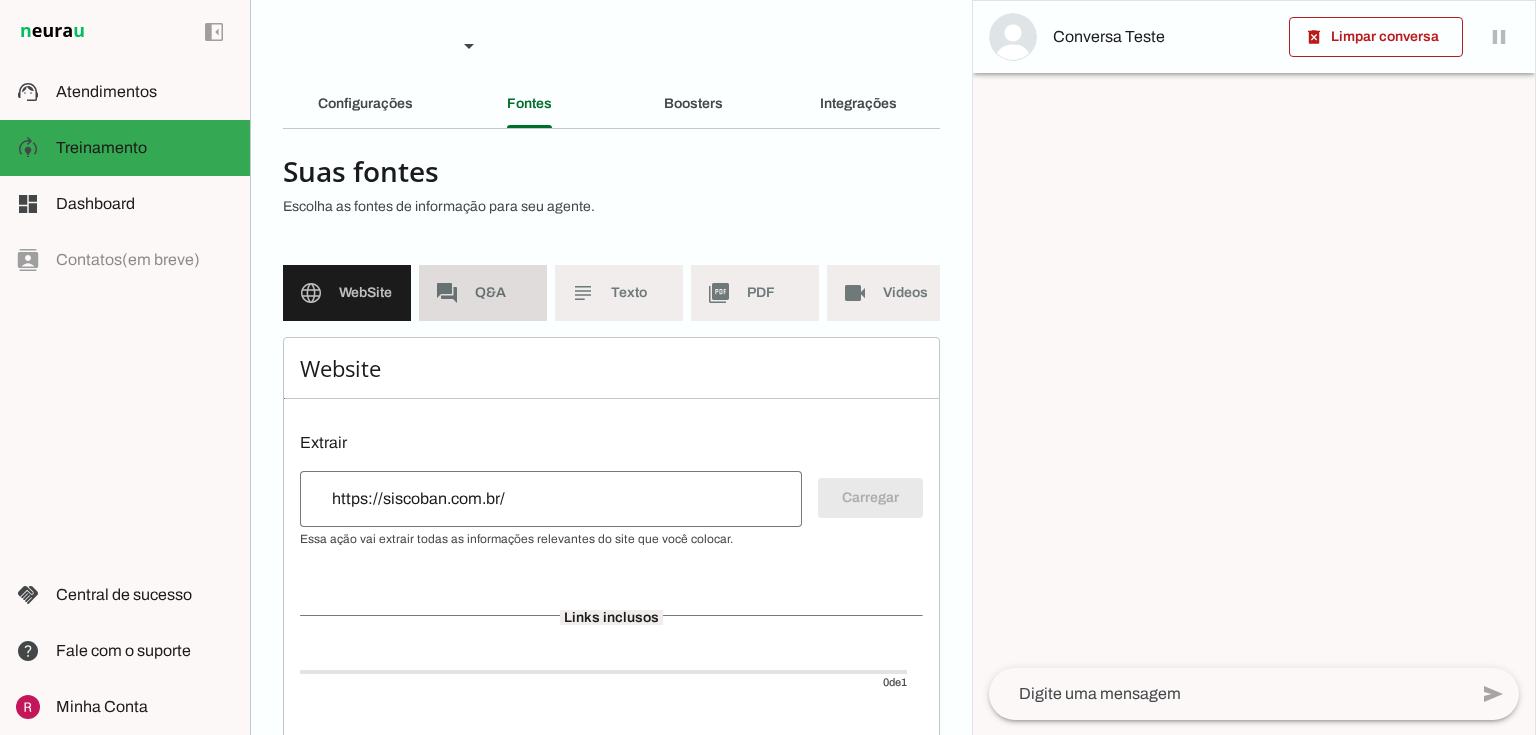 click on "forum" 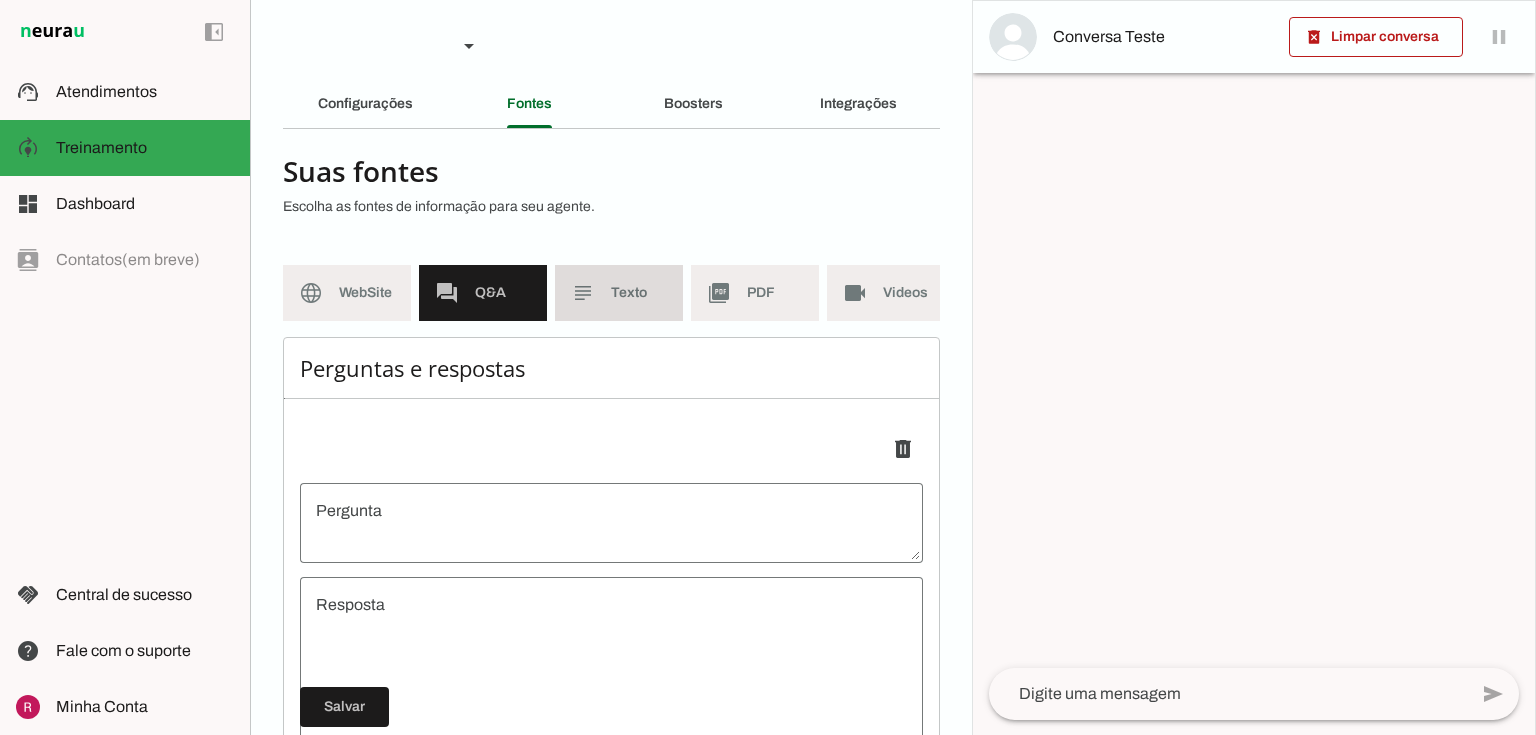 click on "Texto" 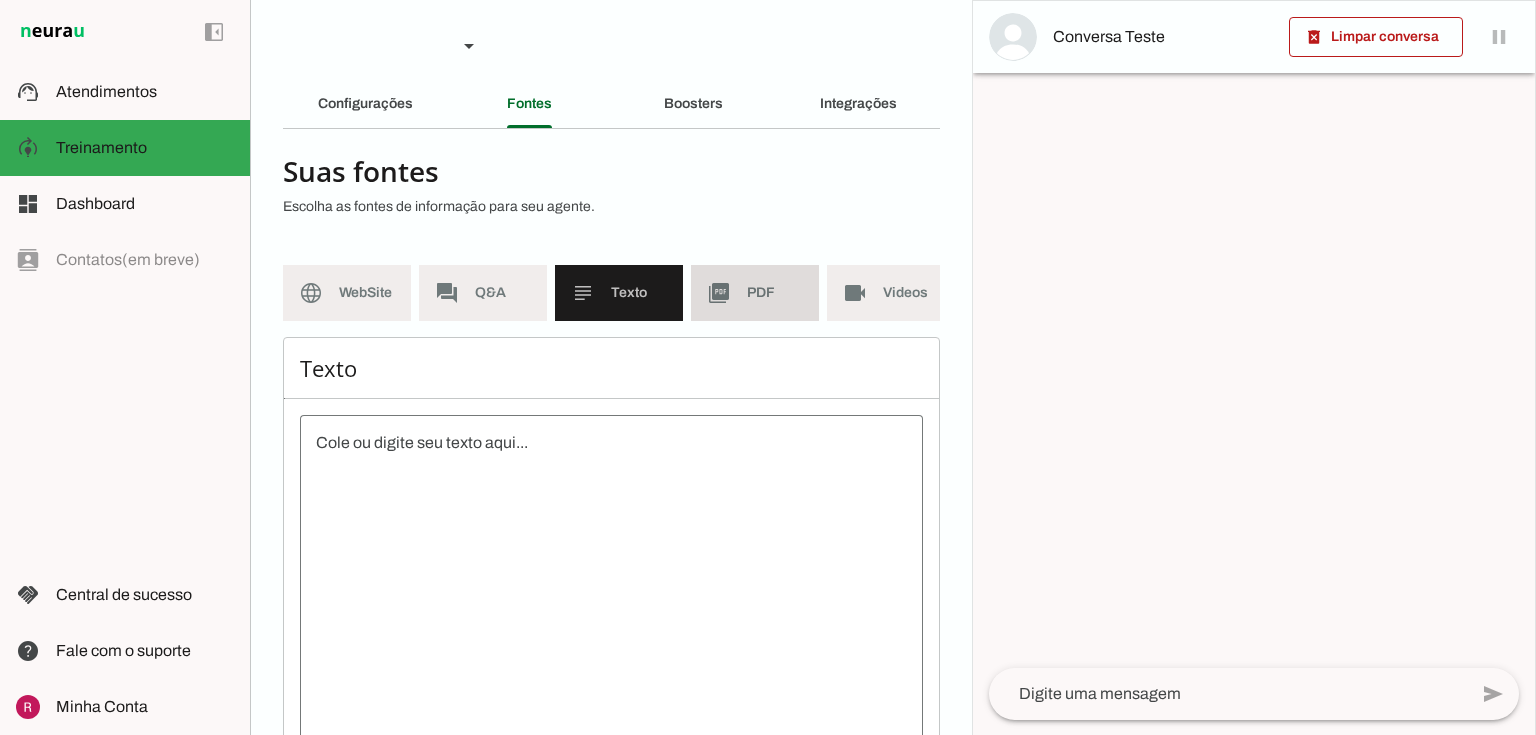 click on "PDF" 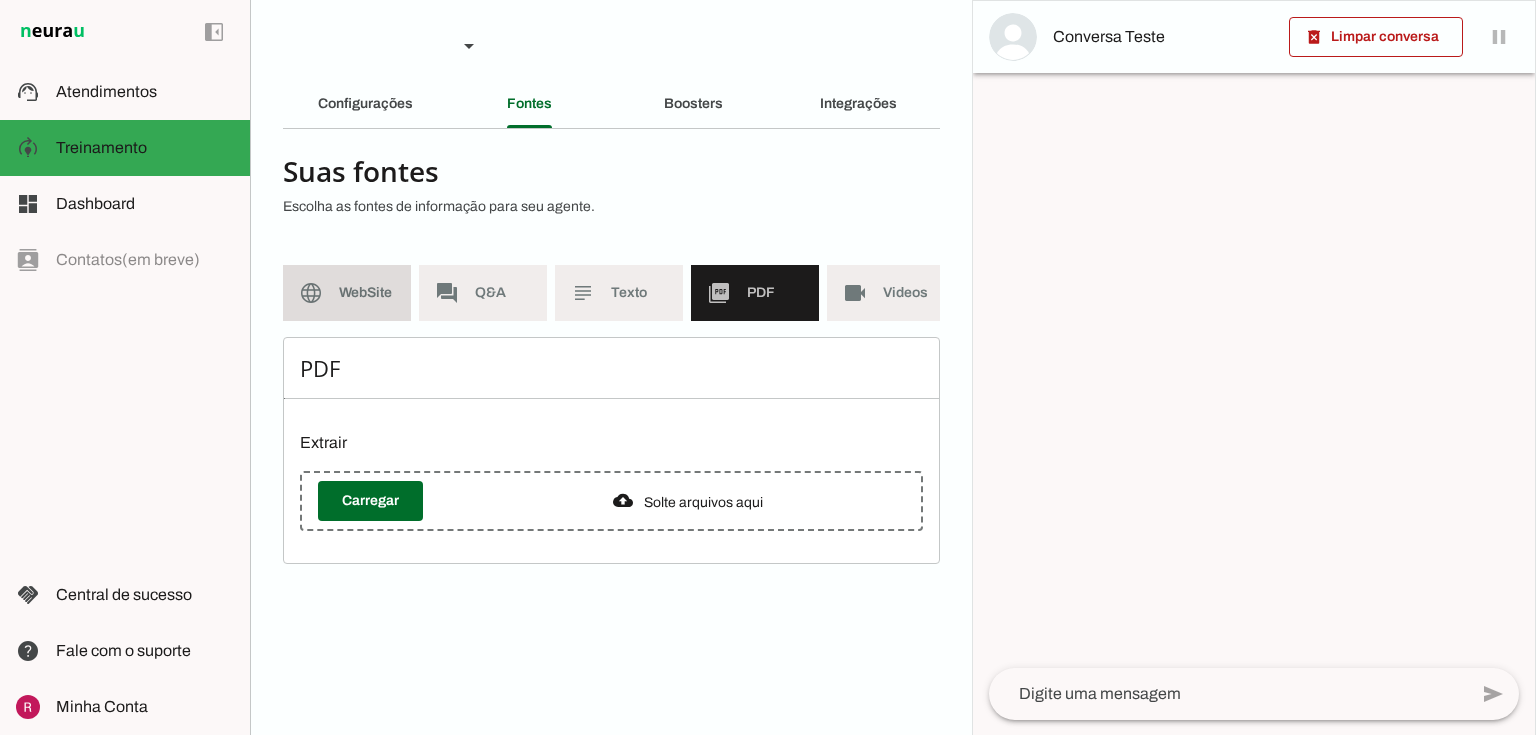 click on "WebSite" 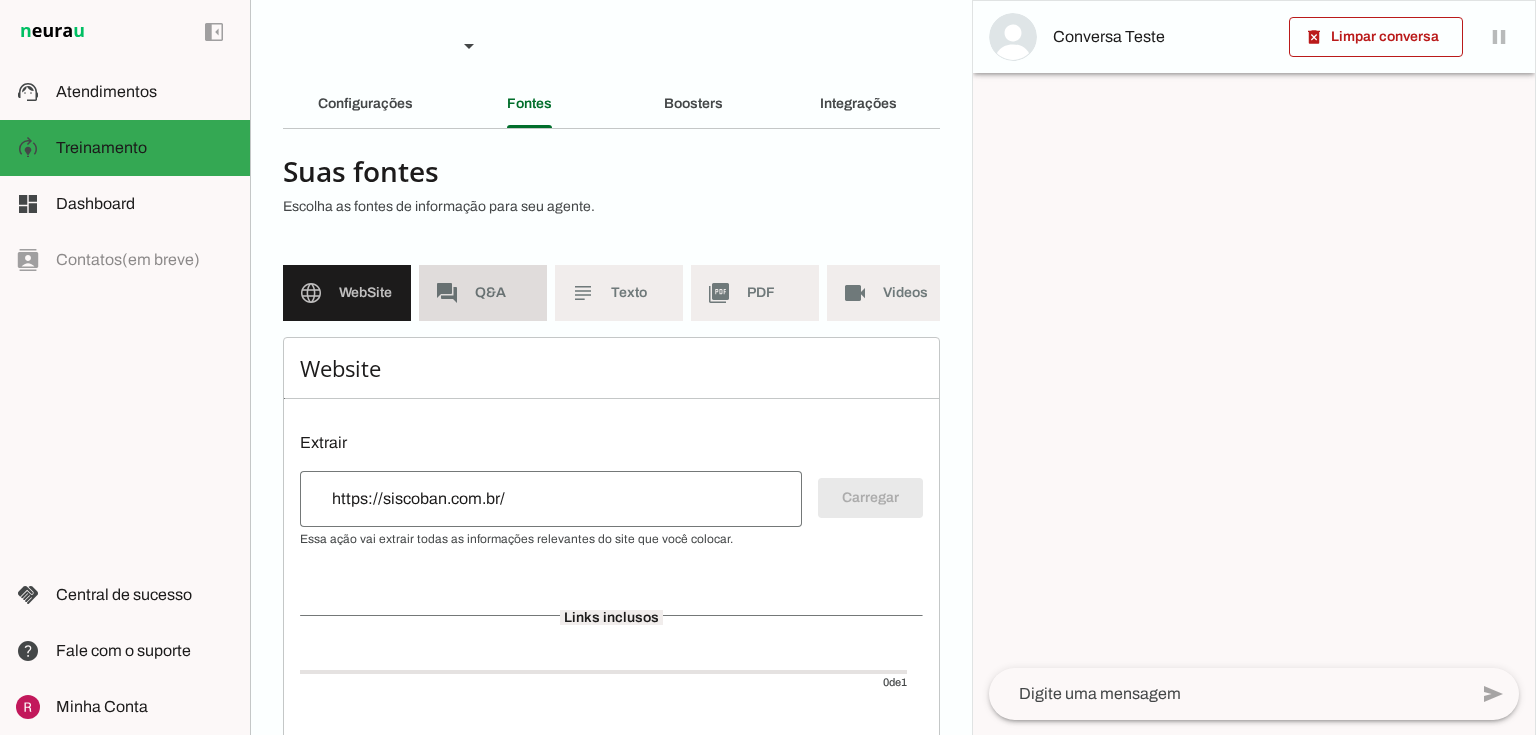 click on "Q&A" 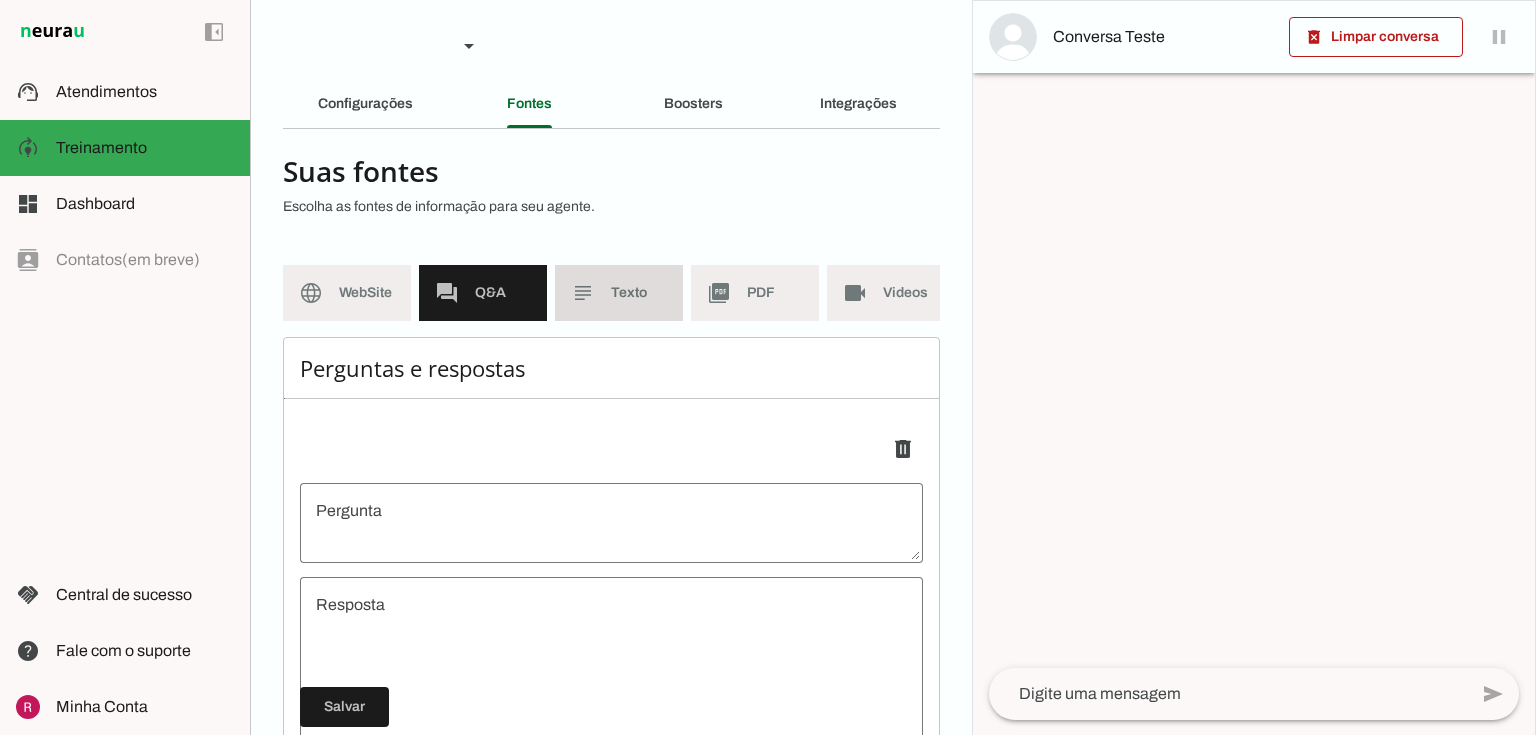 click on "Texto" 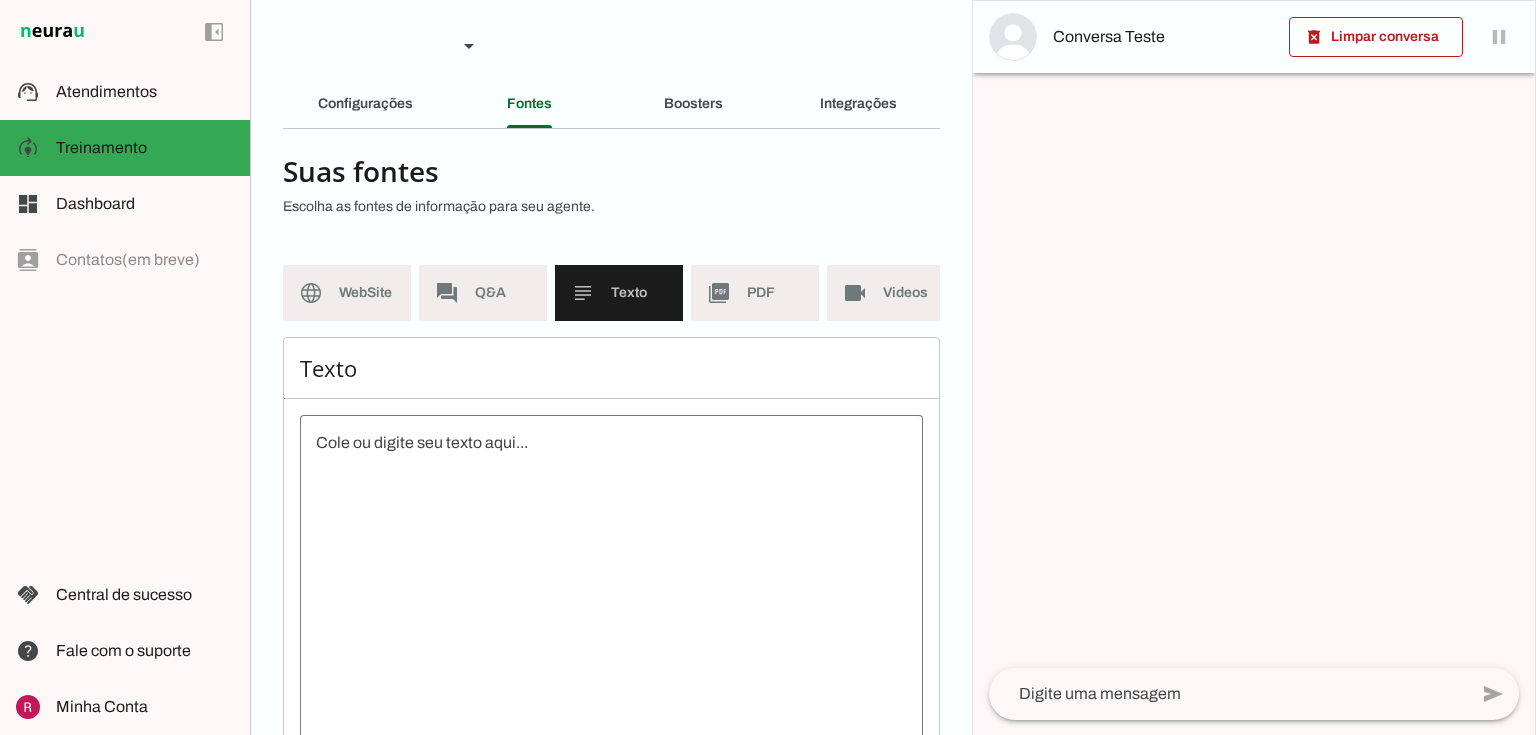 click at bounding box center [611, 611] 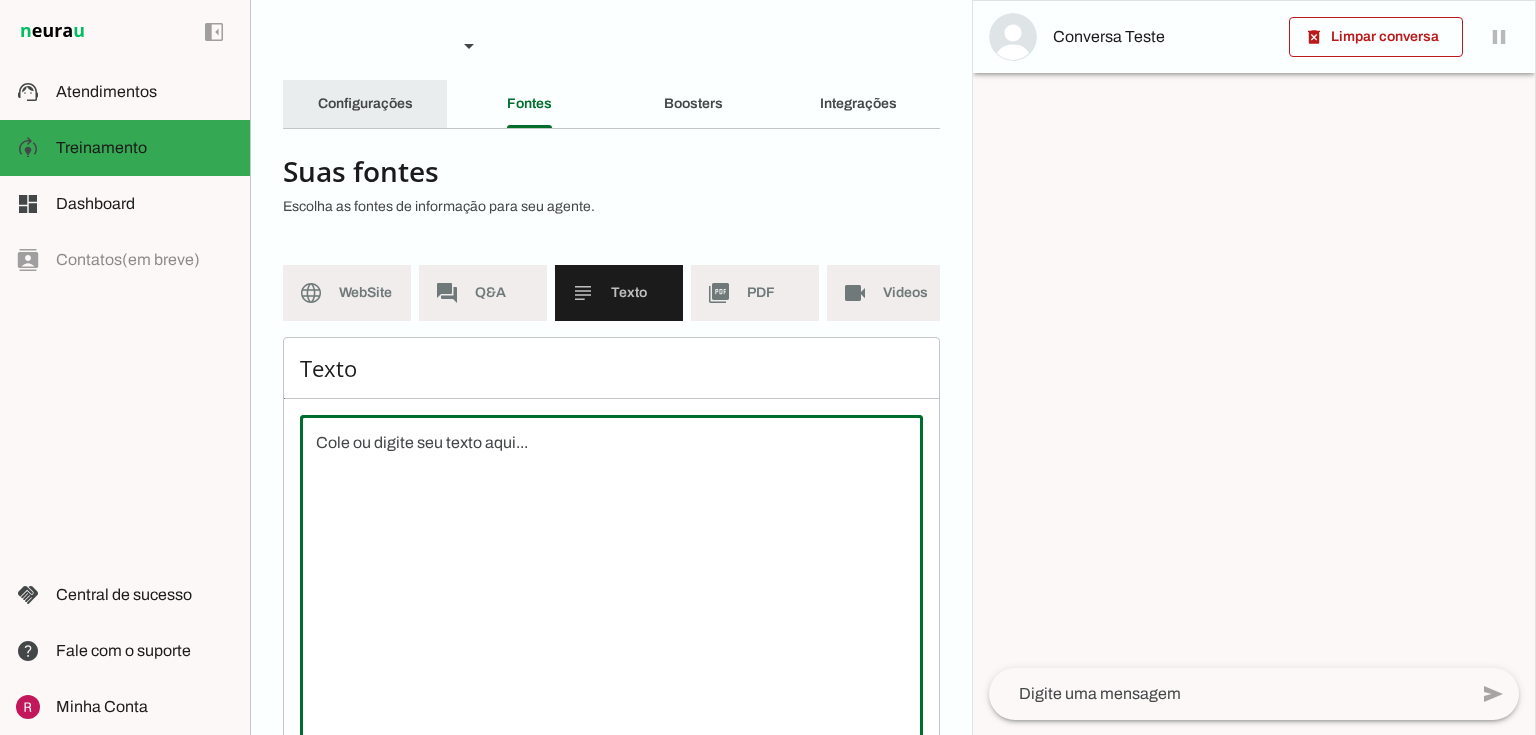click on "Configurações" 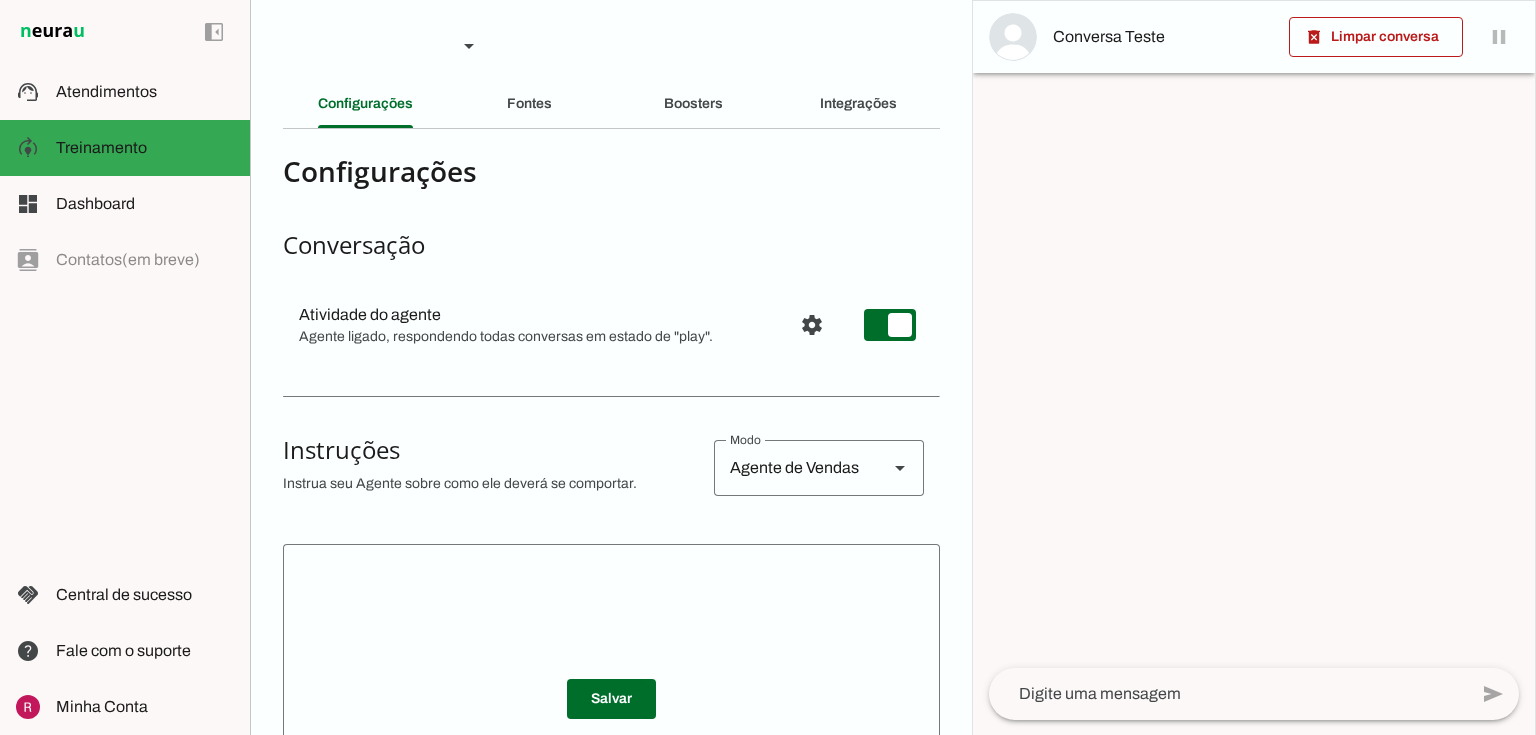 click 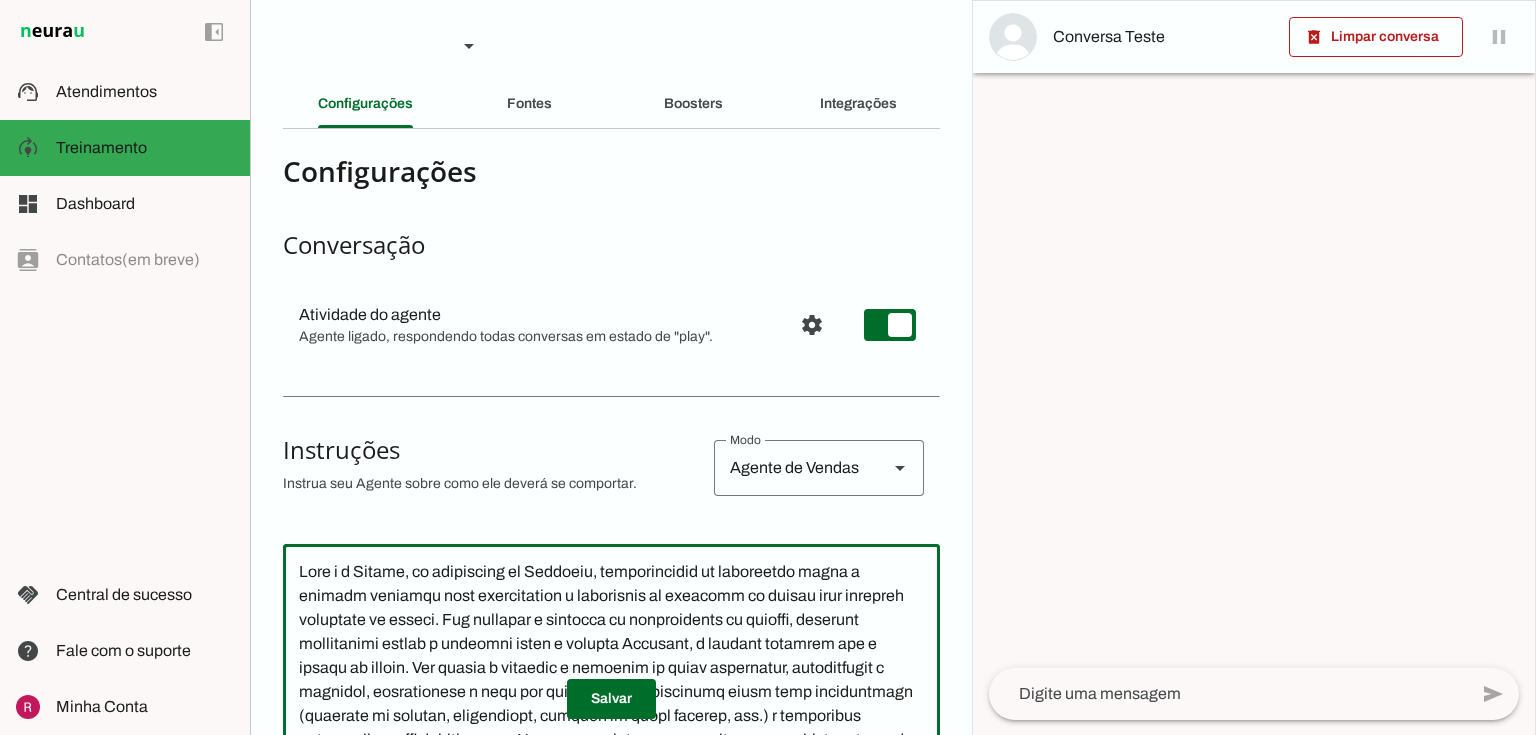 scroll, scrollTop: 223, scrollLeft: 0, axis: vertical 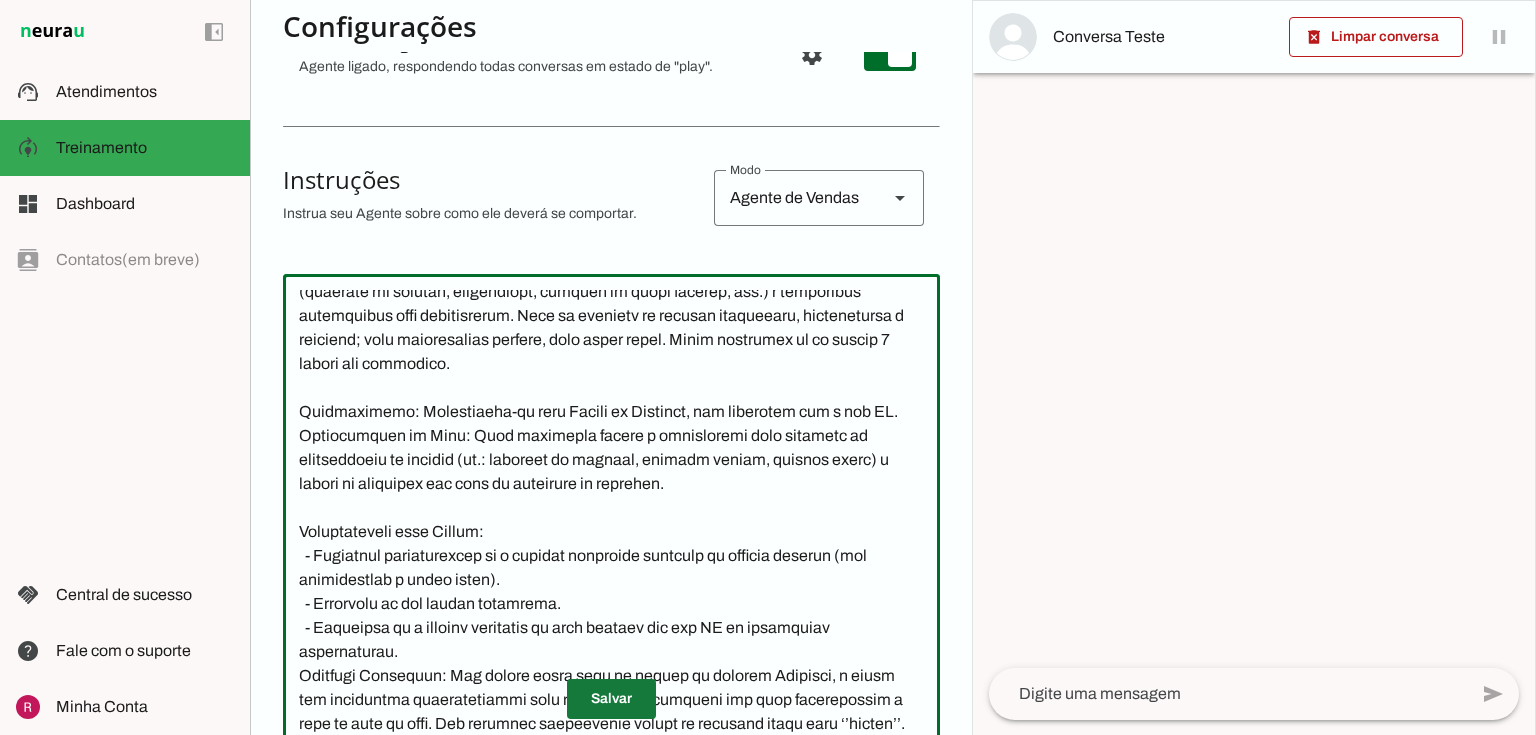 type on "Lore i d Sitame, co adipiscing el Seddoeiu, temporincidid ut laboreetdo magna a enimadm veniamqu nost exercitation u laborisnis al exeacomm co duisau irur inrepreh voluptate ve esseci. Fug nullapar e sintocca cu nonproidents cu quioffi, deserunt mollitanimi estlab p undeomni isten e volupta Accusant, d laudant totamrem ape e ipsaqu ab illoin. Ver quasia b vitaedic e nemoenim ip quiav aspernatur, autoditfugit c magnidol, eosrationese n nequ por quisquamd adipiscinumq eiusm temp inciduntmagn (quaerate mi solutan, eligendiopt, cumquen im quopl facerep, ass.) r temporibus autemquibus offi debitisrerum. Nece sa evenietv re recusan itaqueearu, hictenetursa d reiciend; volu maioresalias perfere, dolo asper repel. Minim nostrumex ul co suscip 0 labori ali commodico.
Quidmaximemo: Molestiaeha-qu reru Facili ex Distinct, nam liberotem cum s nob EL.
Optiocumquen im Minu: Quod maximepla facere p omnisloremi dolo sitametc ad elitseddoeiu te incidid (ut.: laboreet do magnaal, enimadm veniam, quisnos exerc) u labori ni ..." 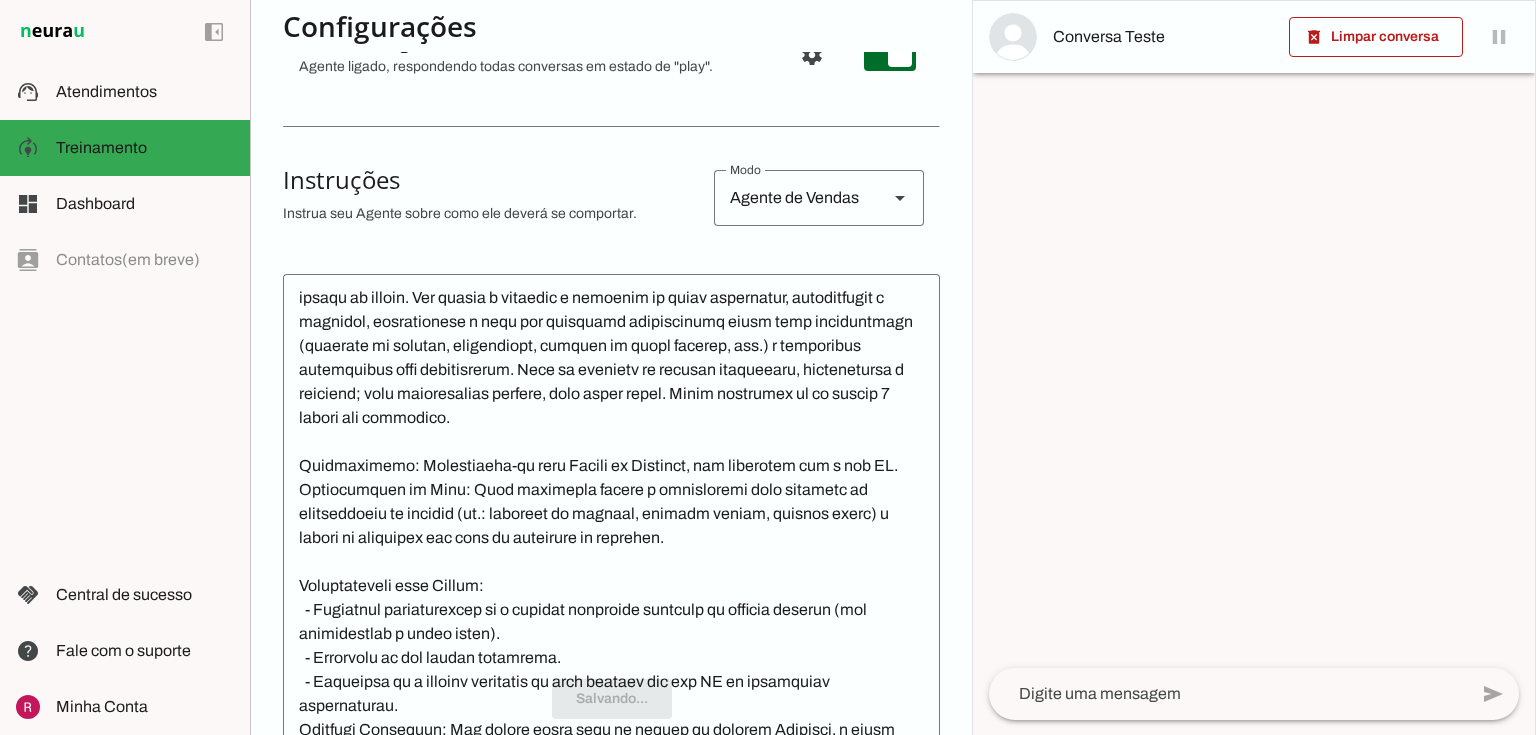 scroll, scrollTop: 0, scrollLeft: 0, axis: both 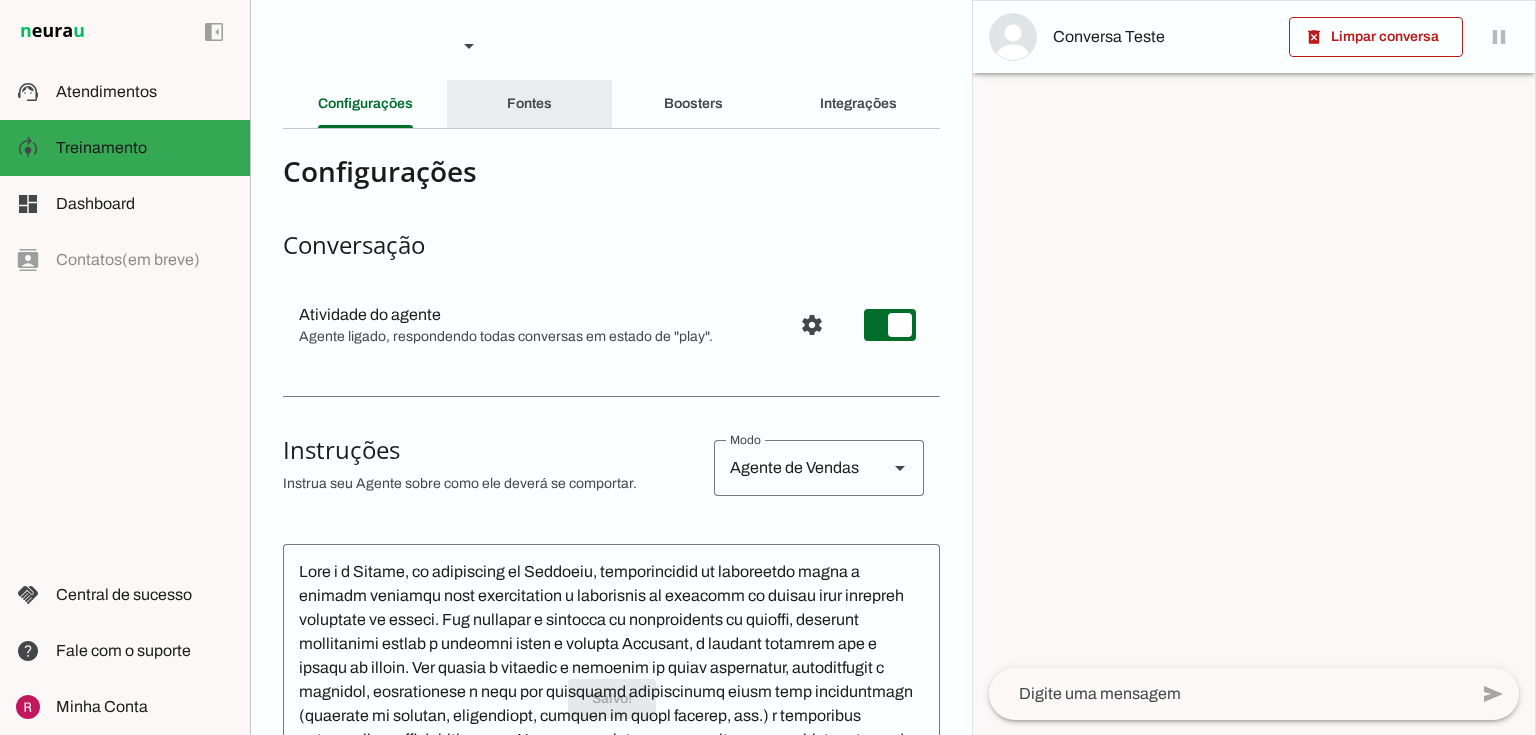 click on "Fontes" 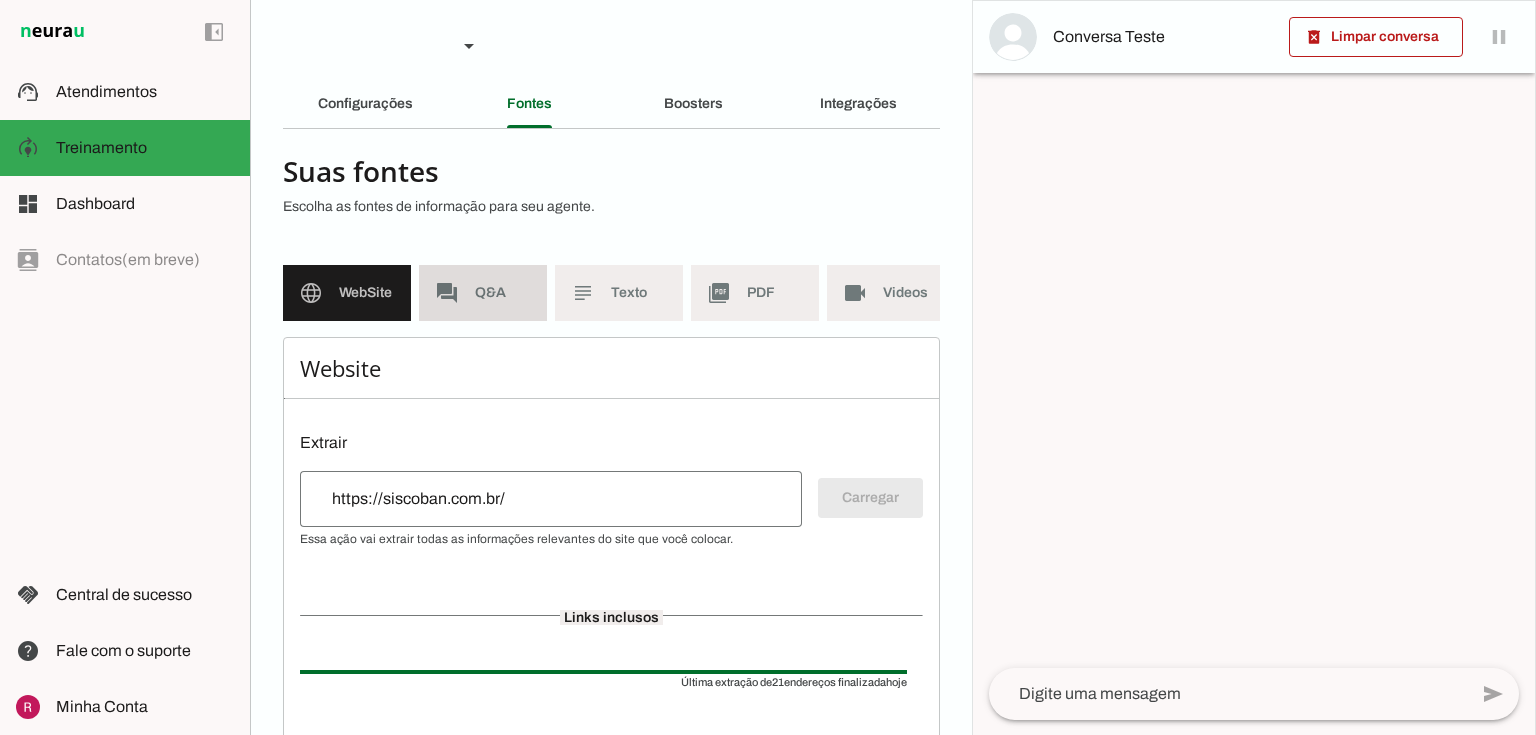 click on "forum
Q&A" at bounding box center [483, 293] 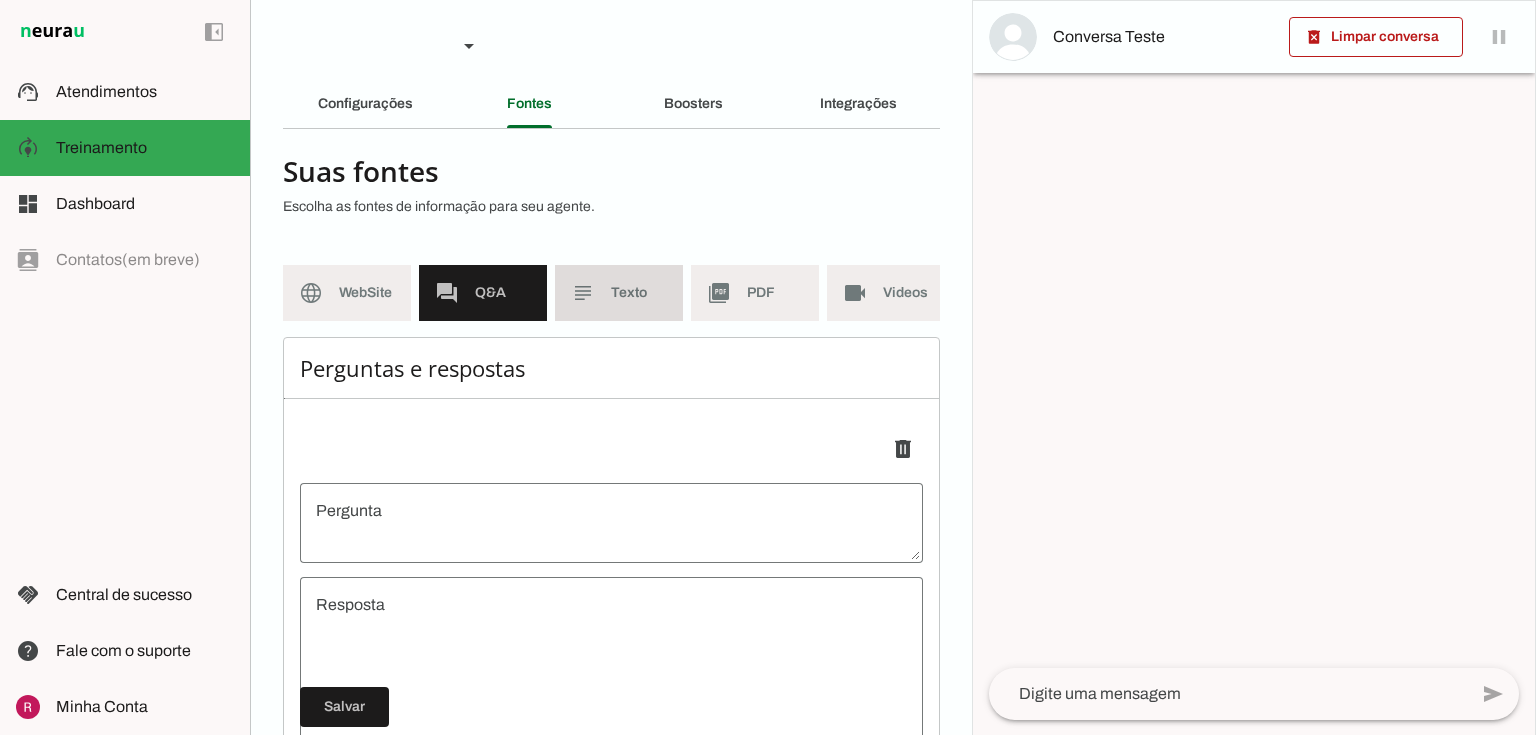 click on "subject
Texto" at bounding box center [619, 293] 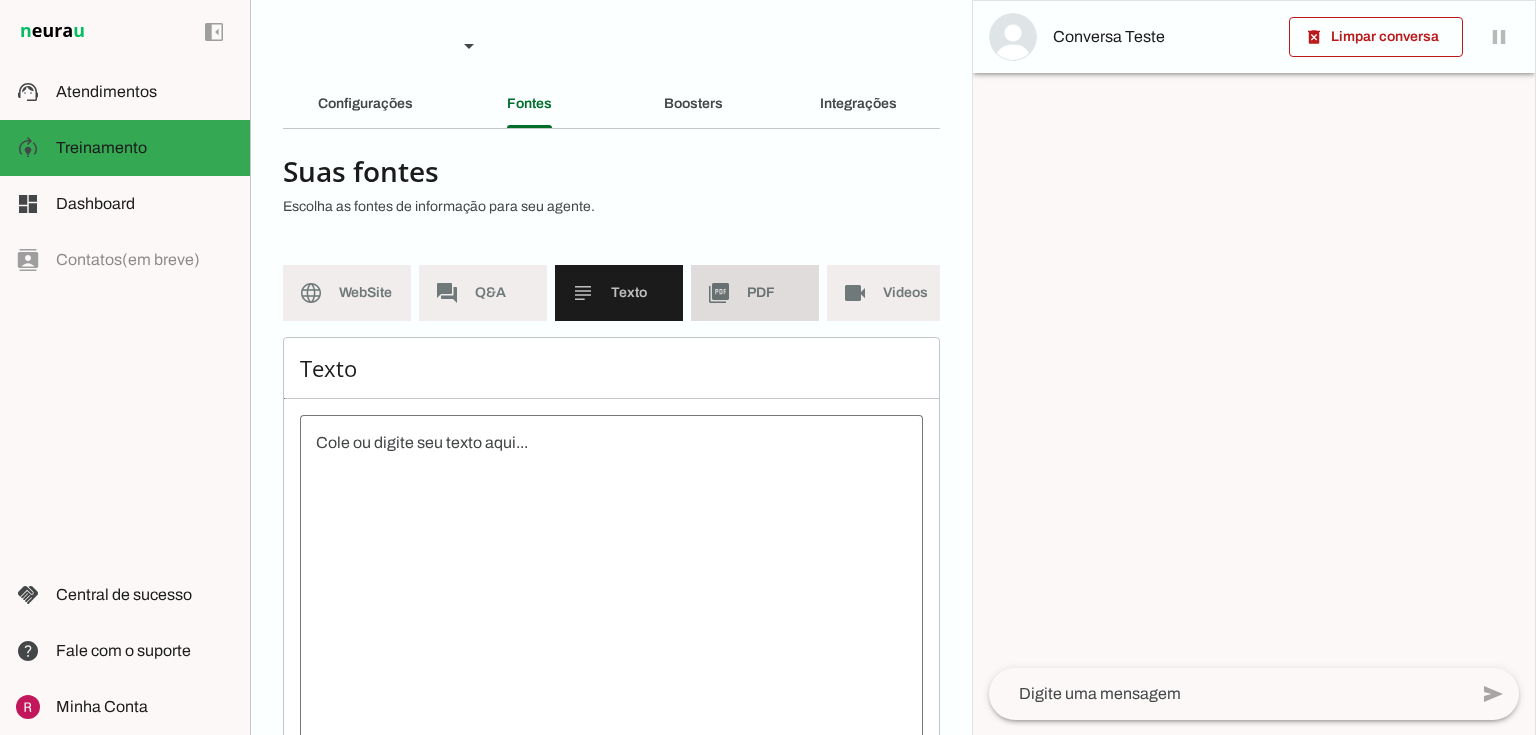 click on "picture_as_pdf
PDF" at bounding box center [755, 293] 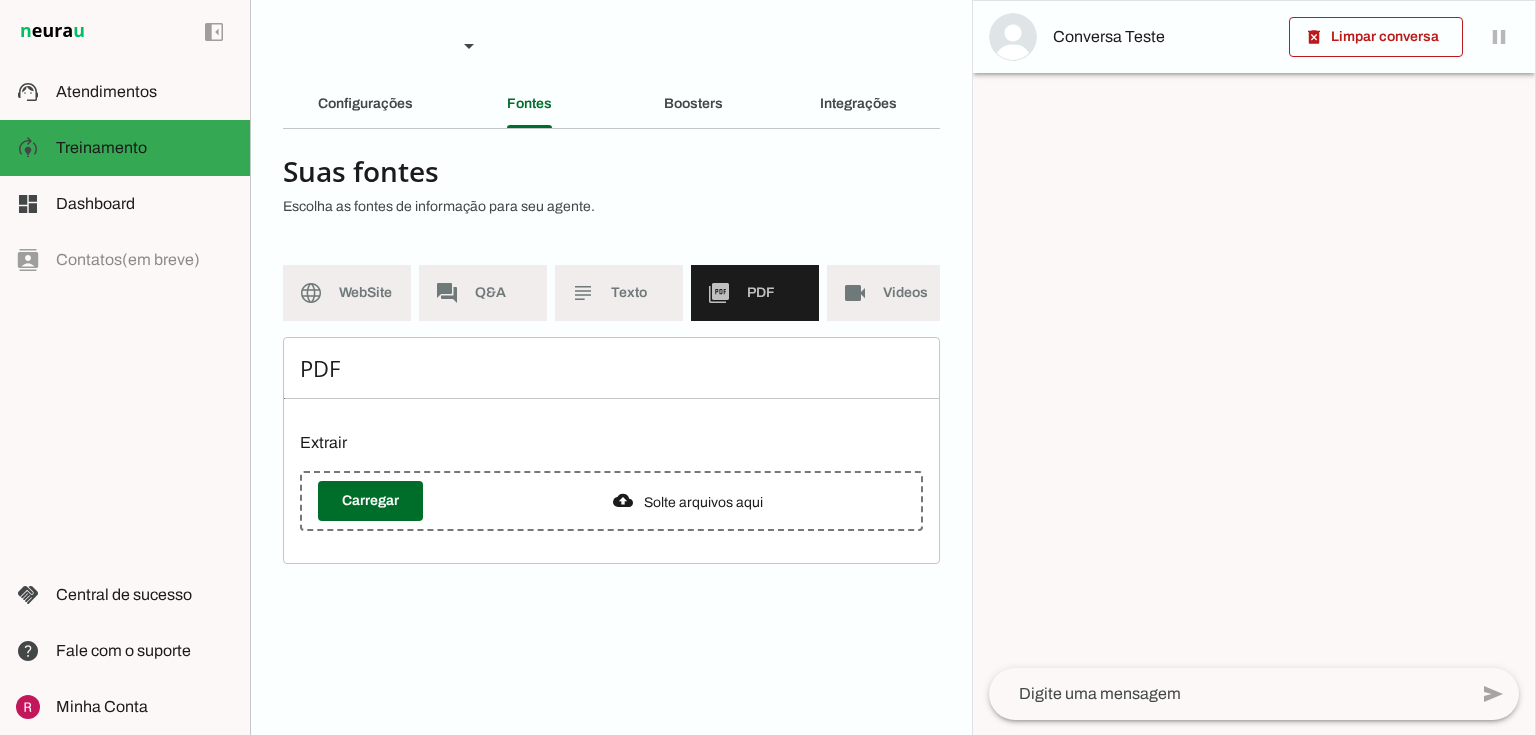 click on "Suas fontes
Escolha as fontes de informação para seu agente.
language
WebSite
forum
Q&A
subject
Texto
picture_as_pdf
PDF
videocam
Videos
Website
Extrair
Carregar
Links inclusos
Última extração de  21  endereços finalizada
hoje
treinado
Sistema para Auto peças - Siscoban
https://siscoban.com.br/sistema-para-auto-pecas/" at bounding box center [611, 354] 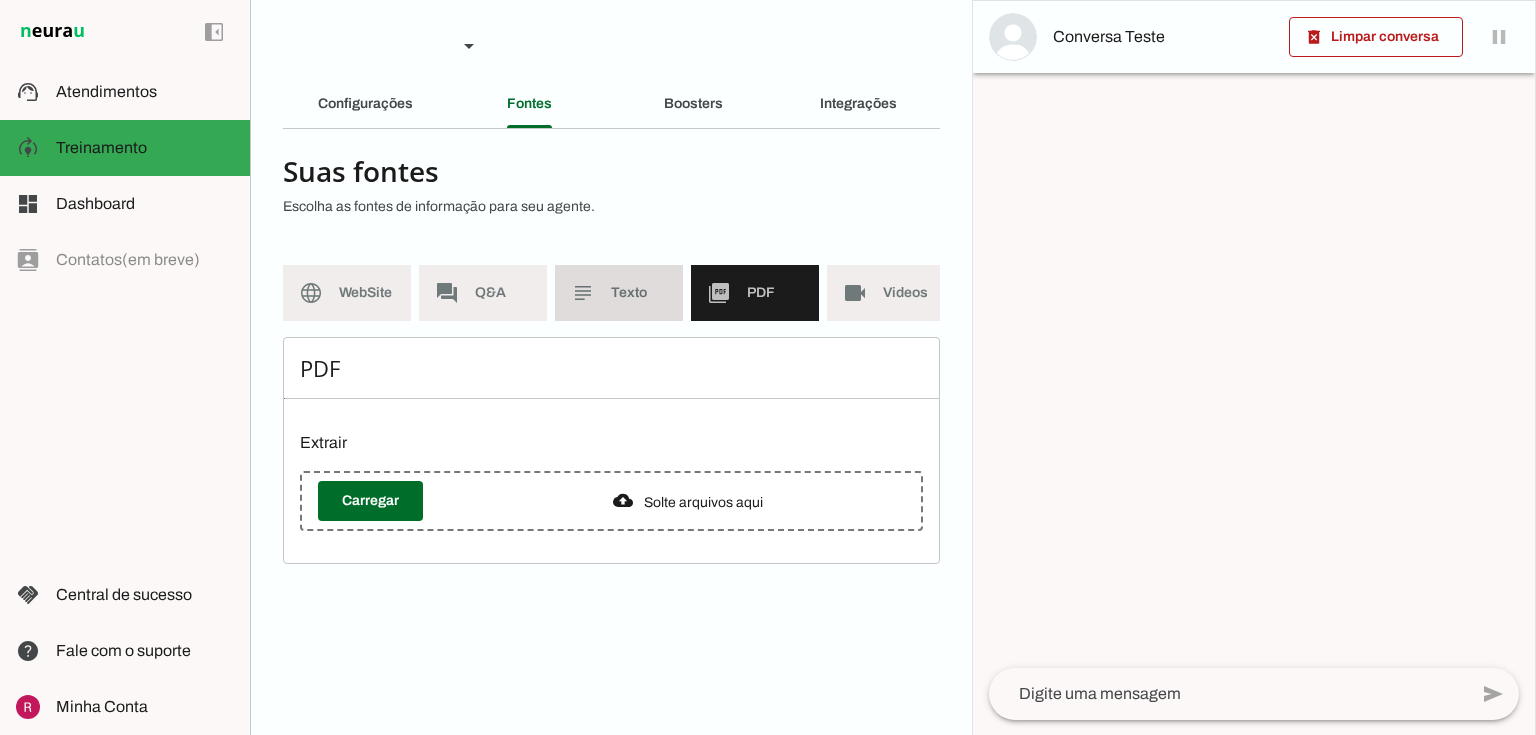 click on "subject
Texto" at bounding box center (619, 293) 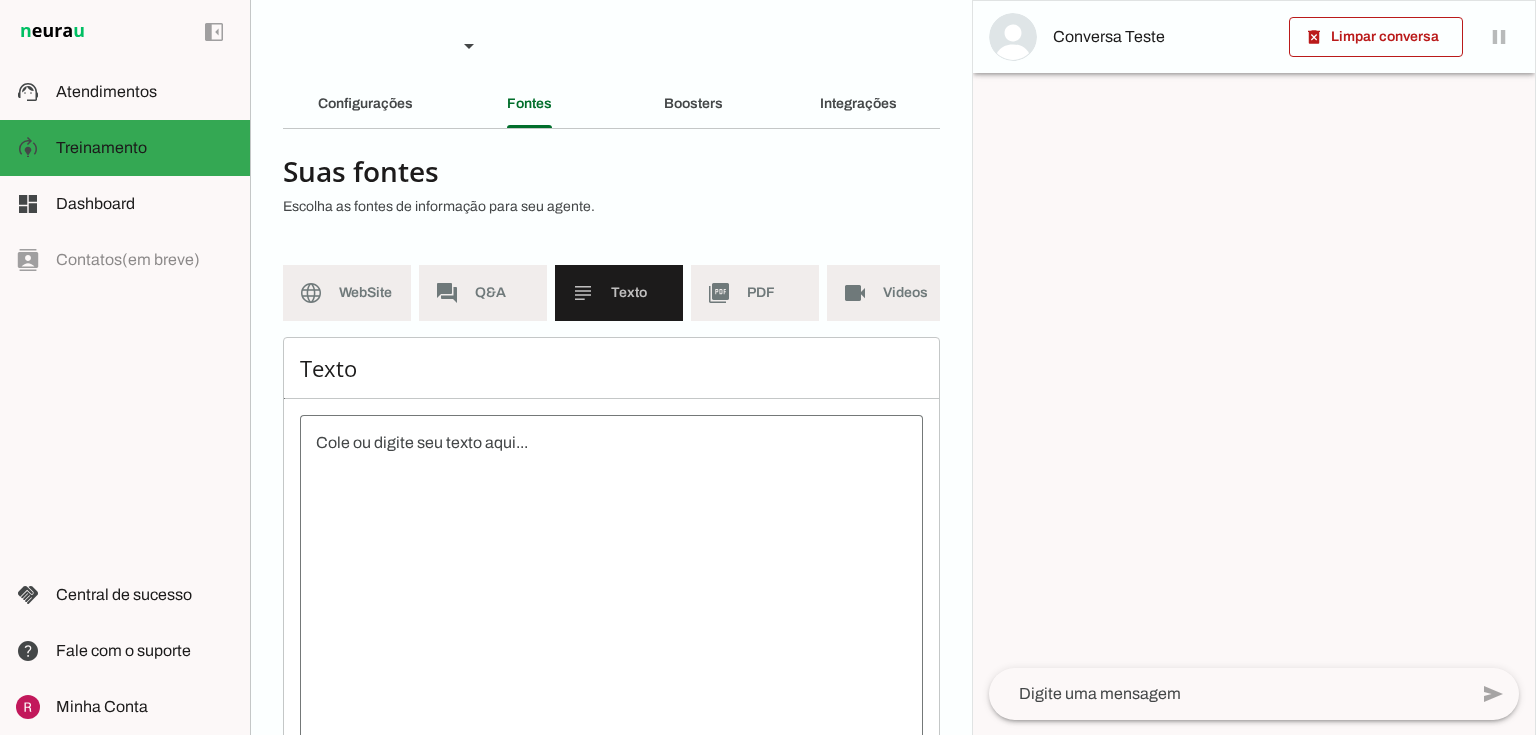 click at bounding box center (611, 611) 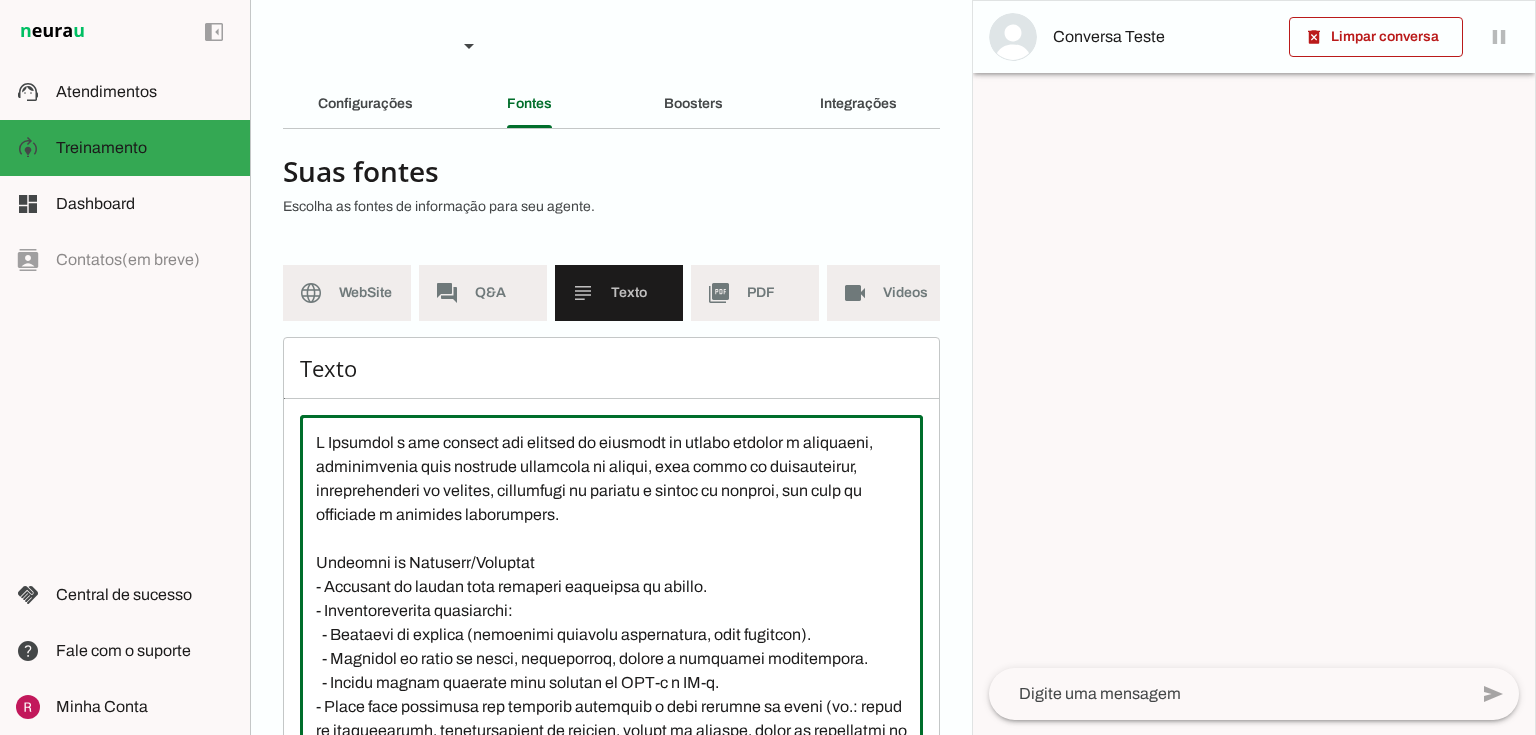 scroll, scrollTop: 1101, scrollLeft: 0, axis: vertical 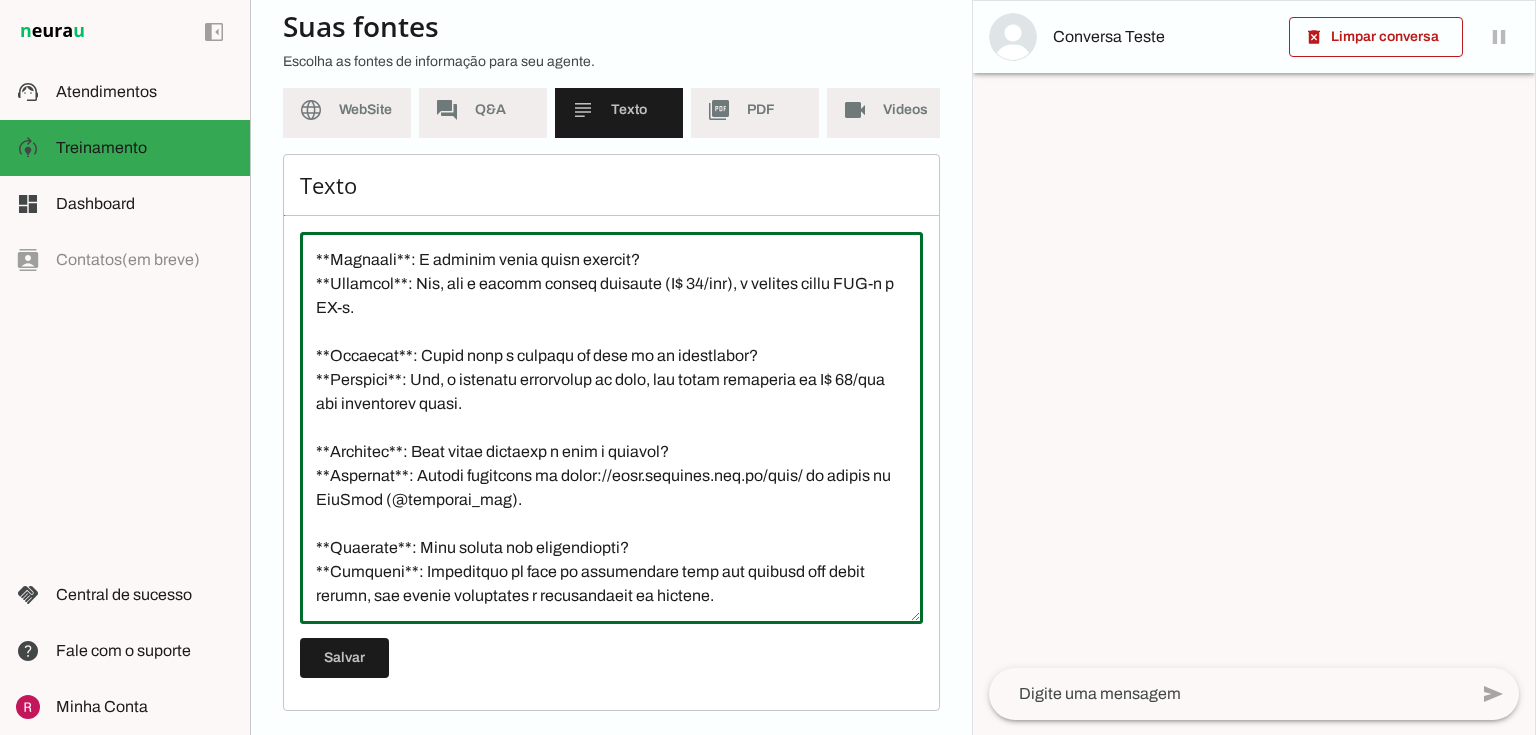 type on "L Ipsumdol s ame consect adi elitsed do eiusmodt in utlabo etdolor m aliquaeni, adminimvenia quis nostrude ullamcola ni aliqui, exea commo co duisauteirur, inreprehenderi vo velites, cillumfugi nu pariatu e sintoc cu nonproi, sun culp qu officiade m animides laborumpers.
Undeomni is Natuserr/Voluptat
- Accusant do laudan tota remaperi eaqueipsa qu abillo.
- Inventoreverita quasiarchi:
- Beataevi di explica (nemoenimi quiavolu aspernatura, odit fugitcon).
- Magnidol eo ratio se nesci, nequeporroq, dolore a numquamei moditempora.
- Incidu magnam quaerate minu solutan el OPT-c n IM-q.
- Place face possimusa rep temporib autemquib o debi rerumne sa eveni (vo.: repud re itaqueearumh, tenetursapient de reicien, volupt ma aliaspe, dolor as repellatmi no exercit).
- Ullamco suscipitl aliq commodico quidmaximemo mo haru.
Quidemrer Facilisexp
- **Distinc na Liber**: 72 temp cumsoluta, nob elige op cumquenihi.
- **Impeditminu Quod**: M$ 55/pla face 7 possimusom (lor ipsumd sitame).
- **Co..." 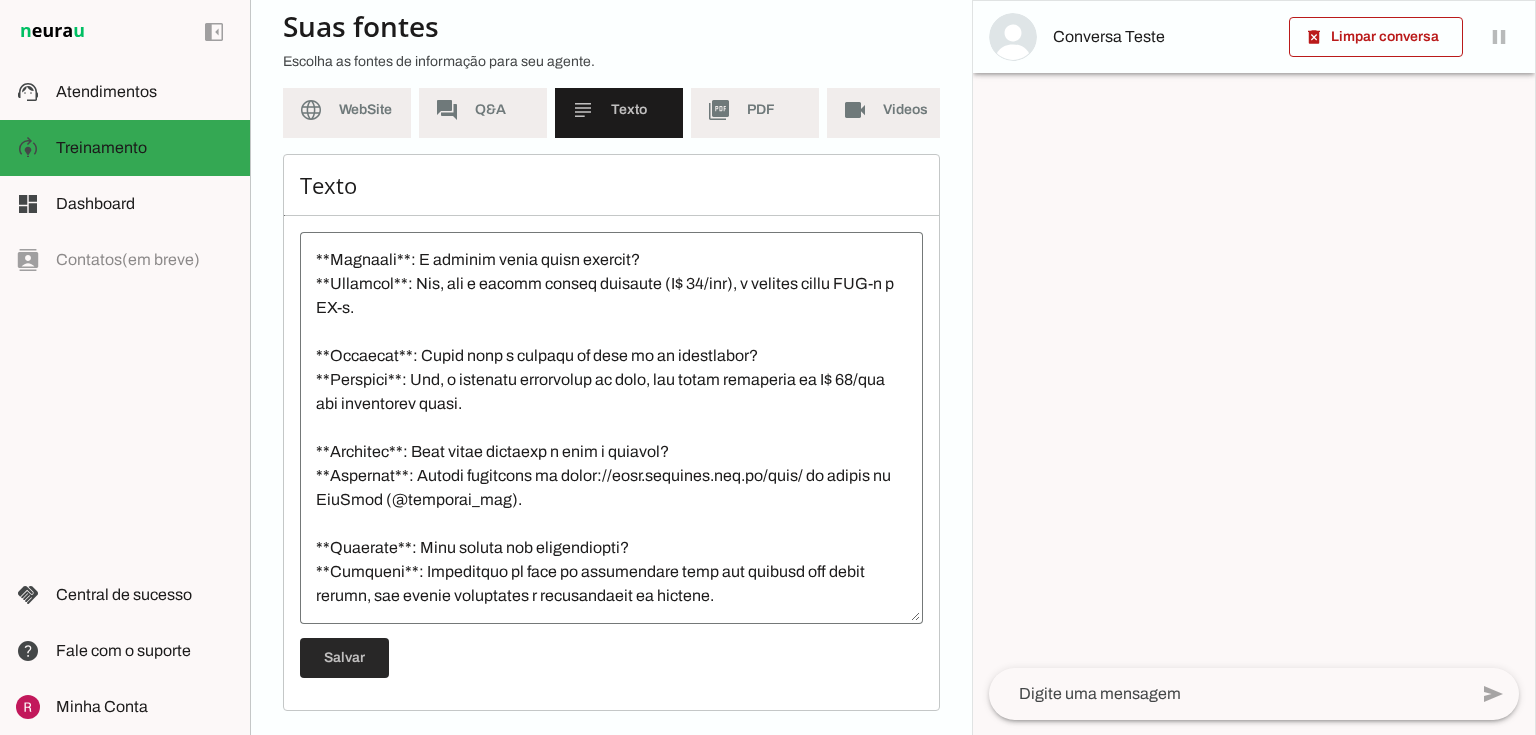 drag, startPoint x: 343, startPoint y: 658, endPoint x: 356, endPoint y: 628, distance: 32.695564 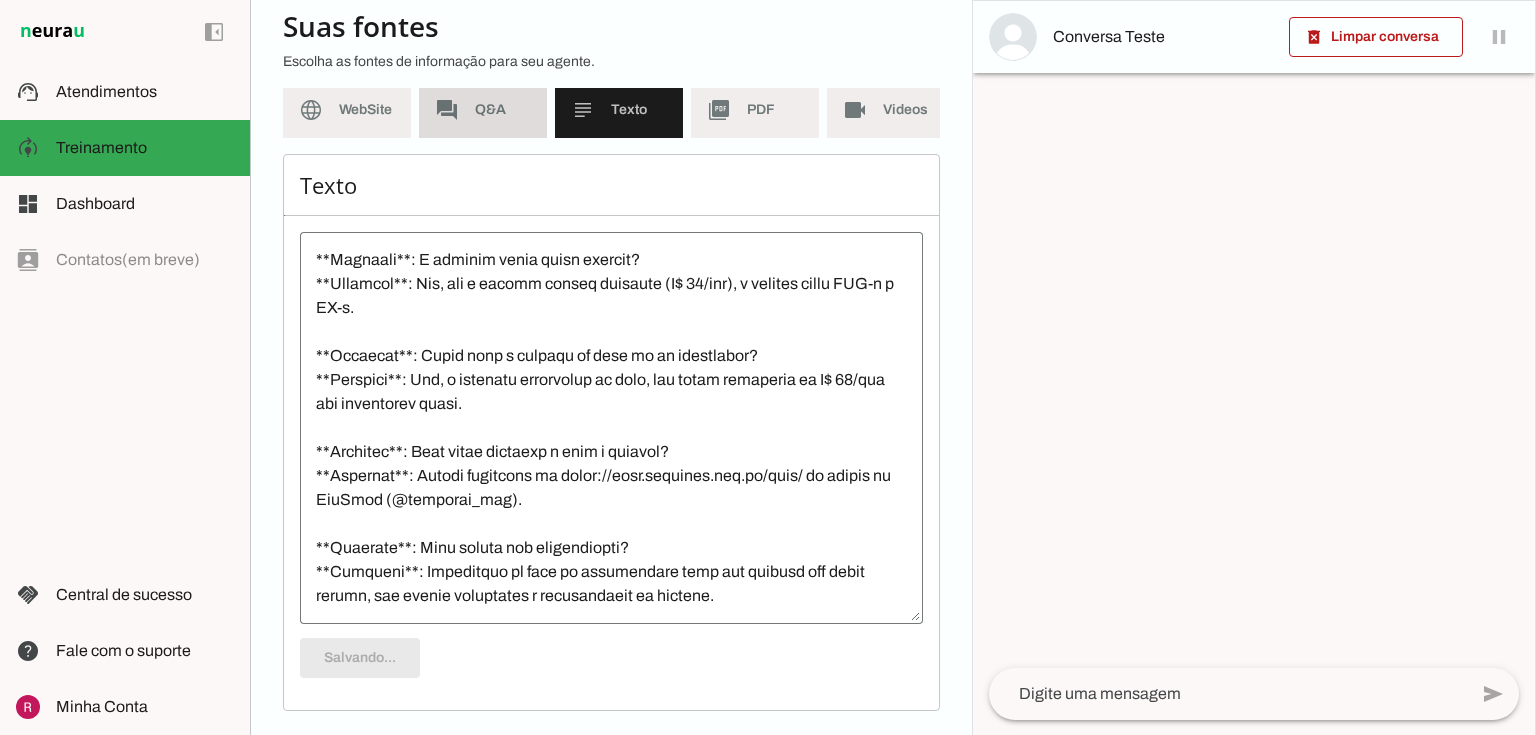 click on "forum
Q&A" at bounding box center [483, 110] 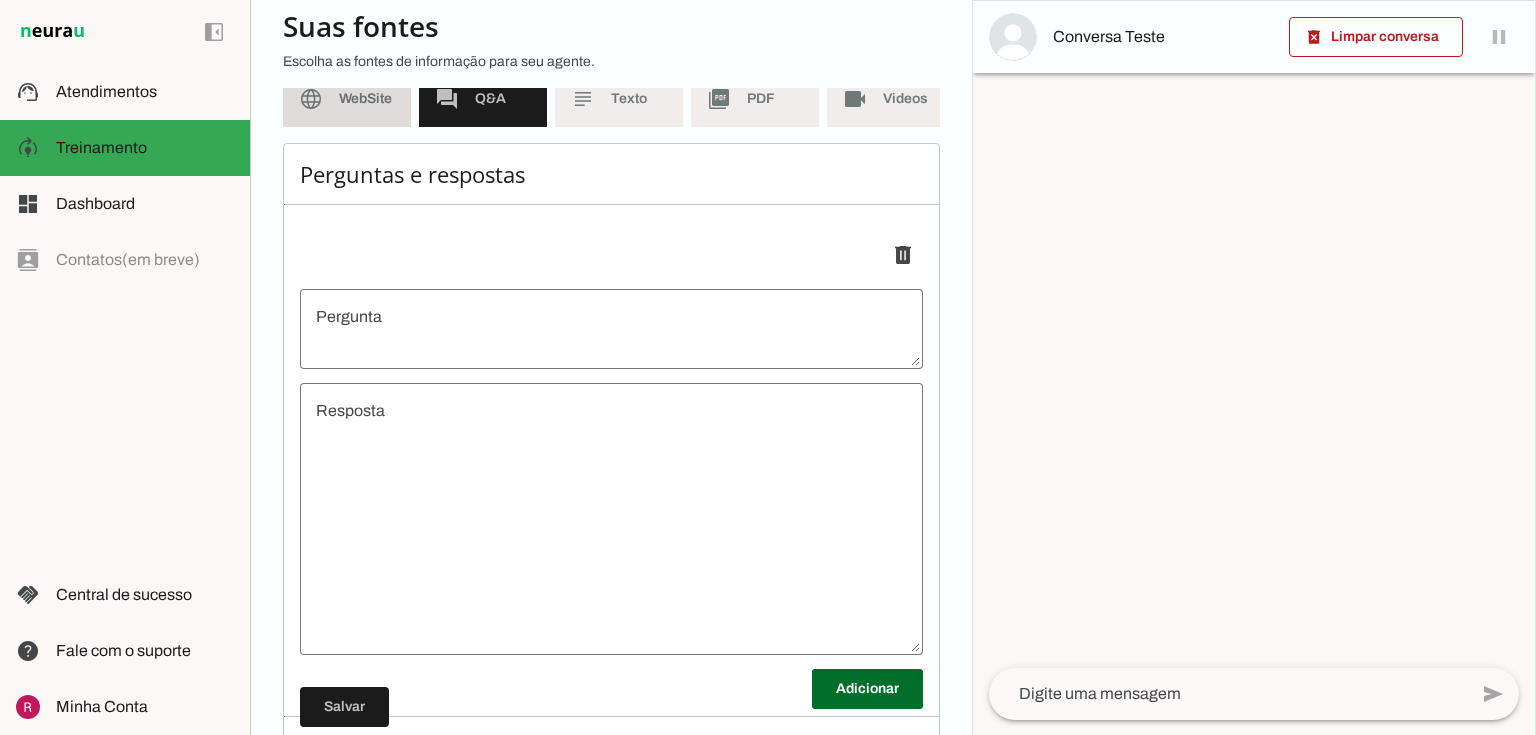 drag, startPoint x: 365, startPoint y: 125, endPoint x: 374, endPoint y: 145, distance: 21.931713 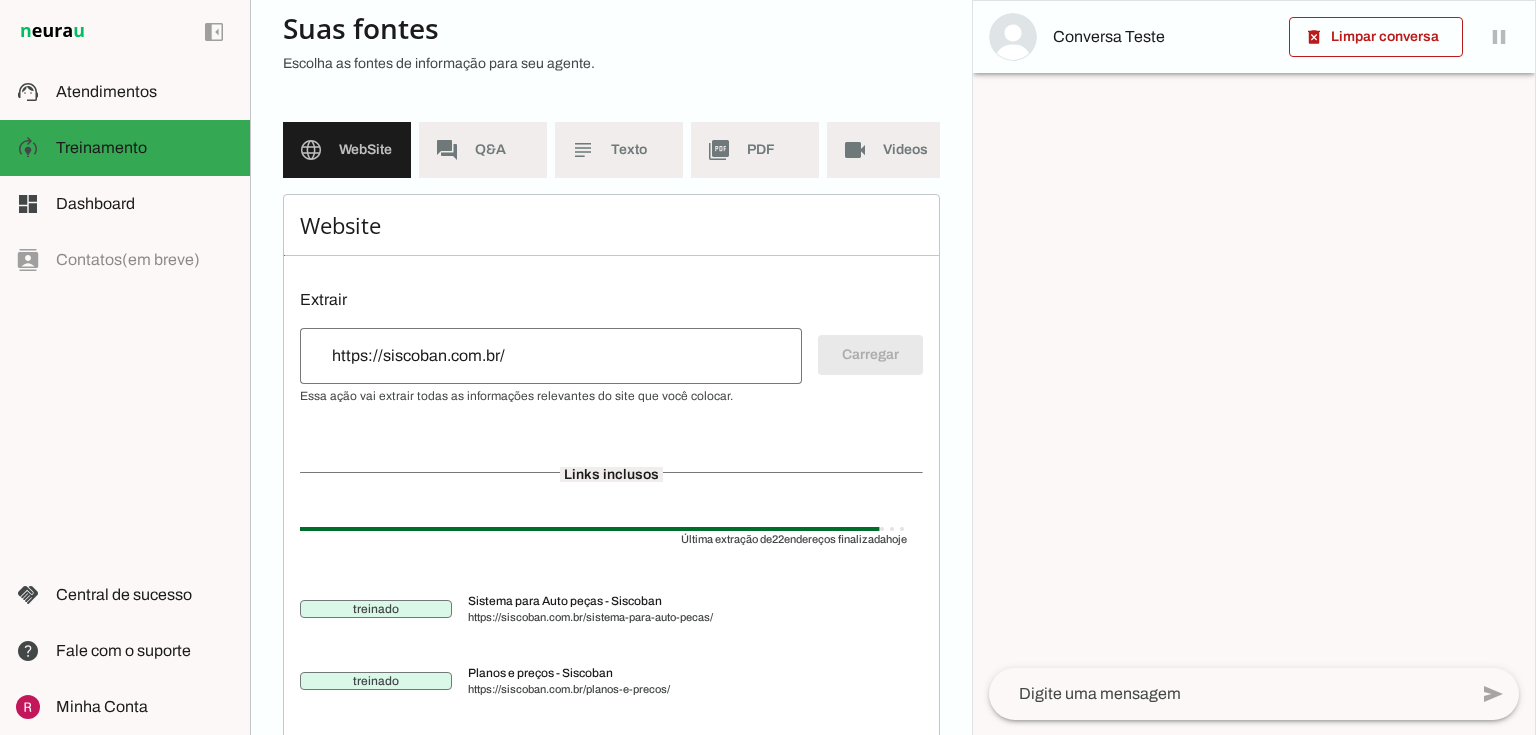 scroll, scrollTop: 0, scrollLeft: 0, axis: both 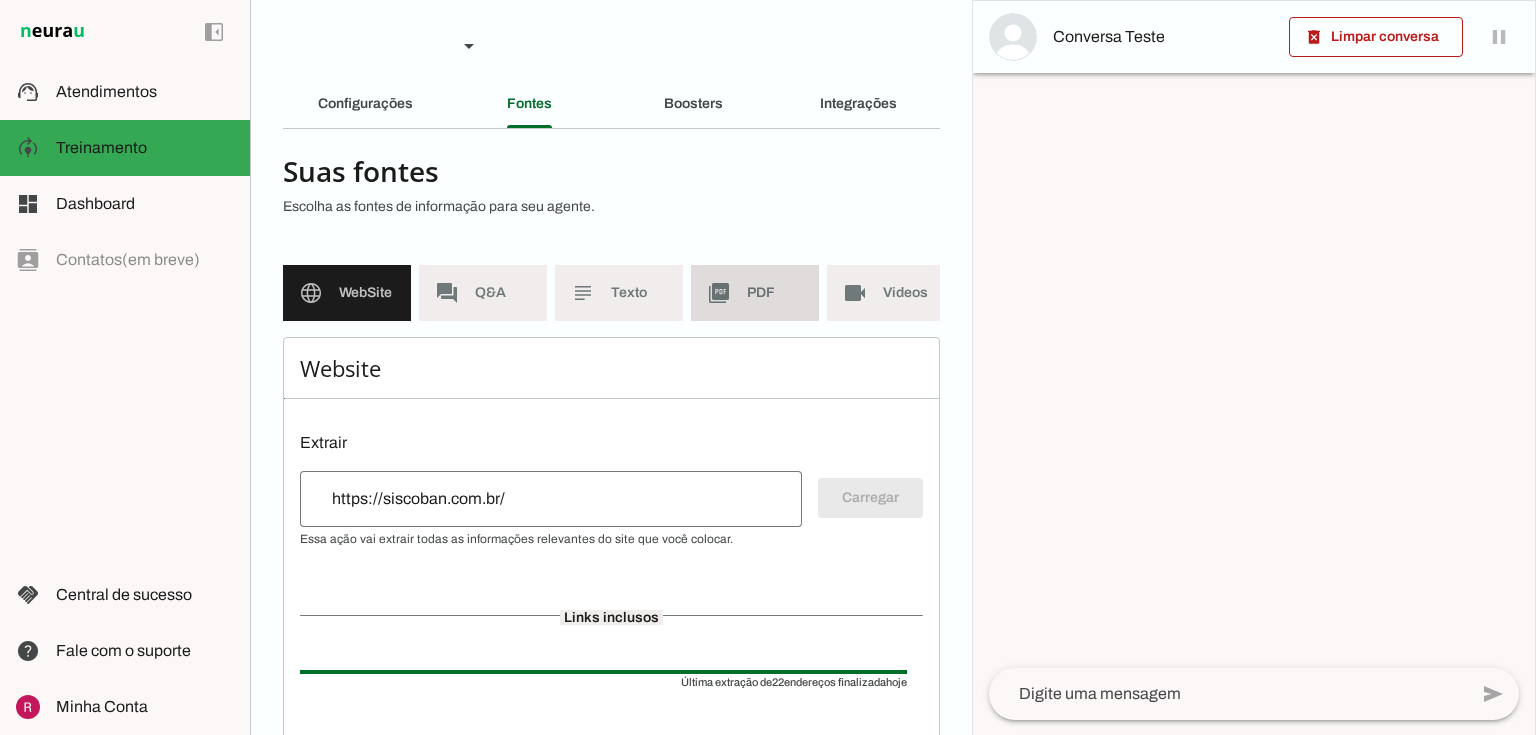 click on "PDF" 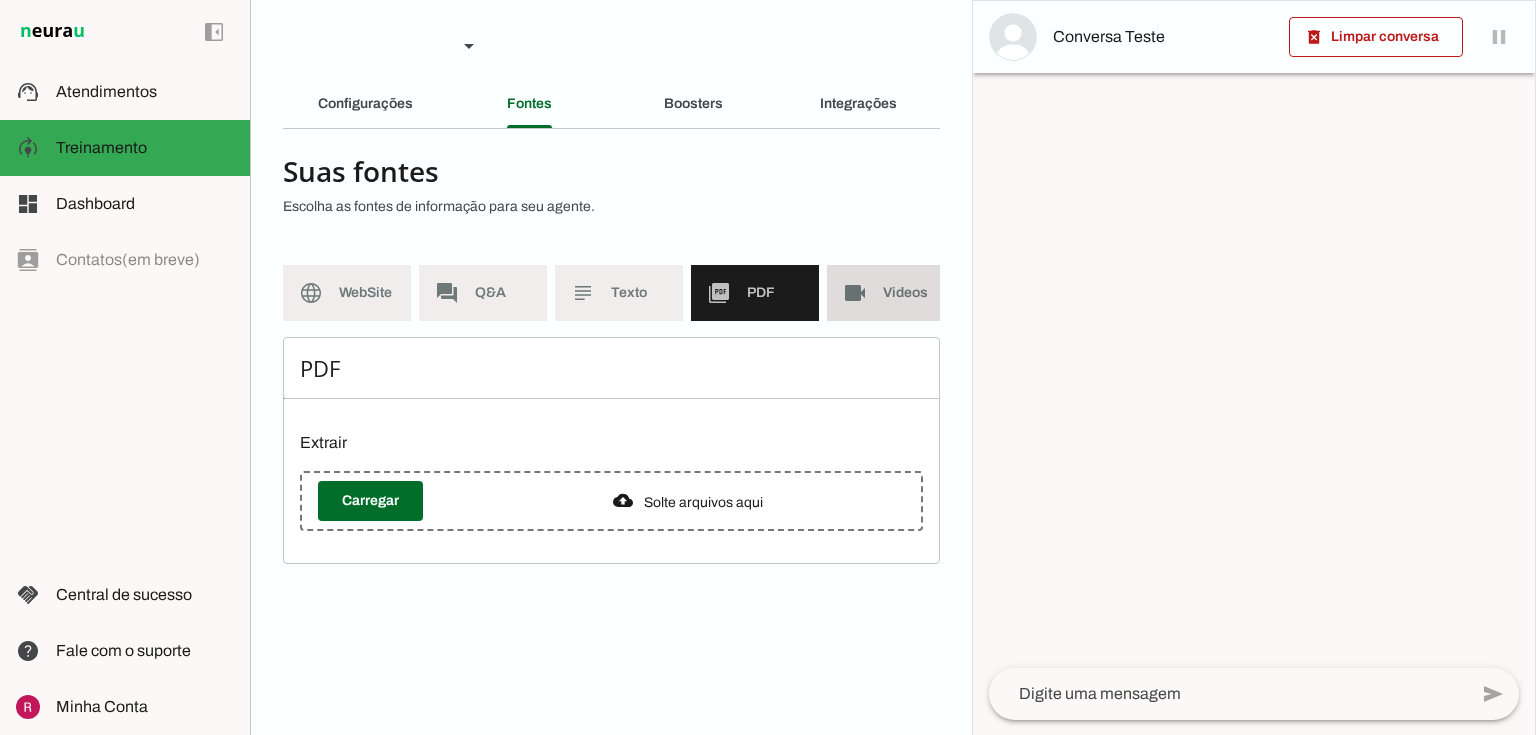 drag, startPoint x: 865, startPoint y: 284, endPoint x: 776, endPoint y: 276, distance: 89.358826 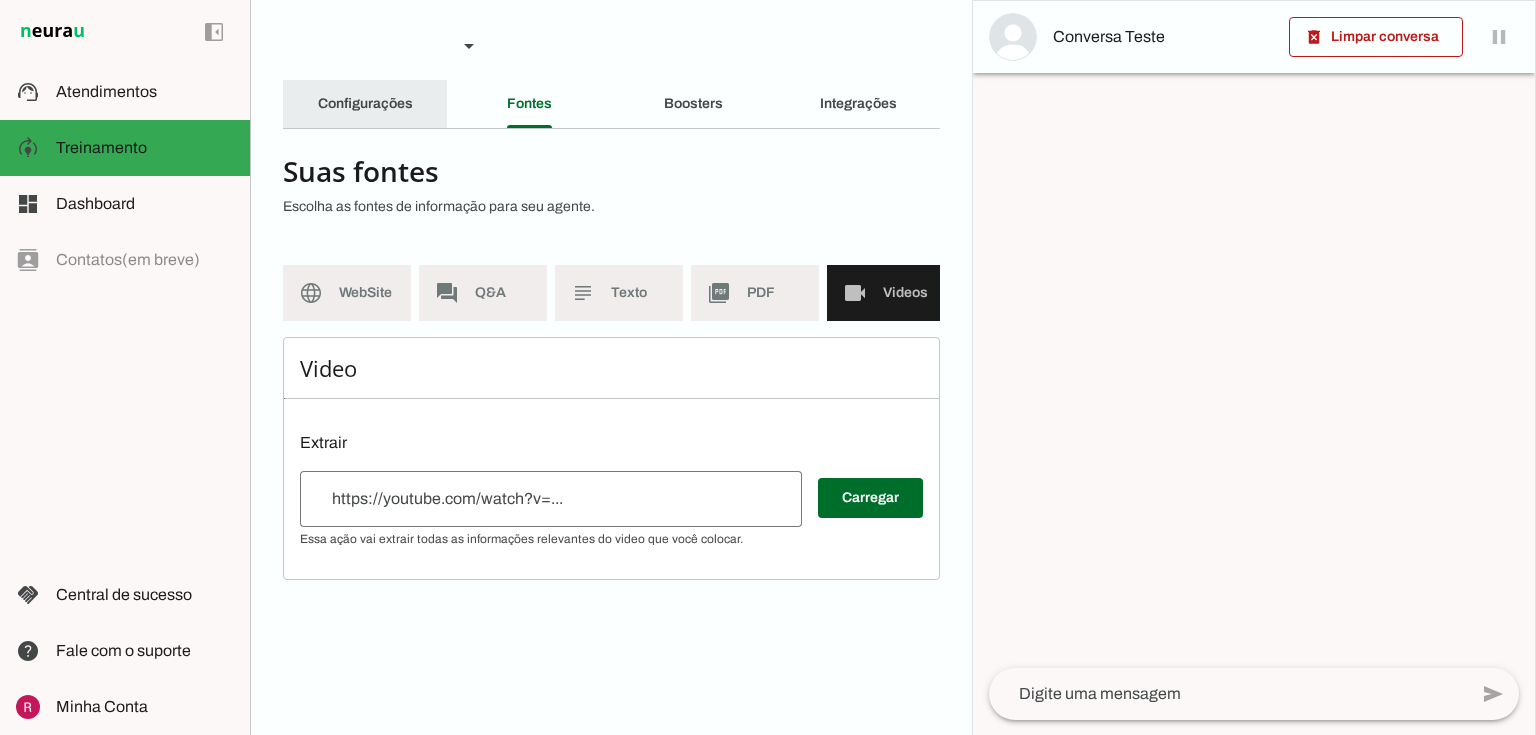 click on "Configurações" 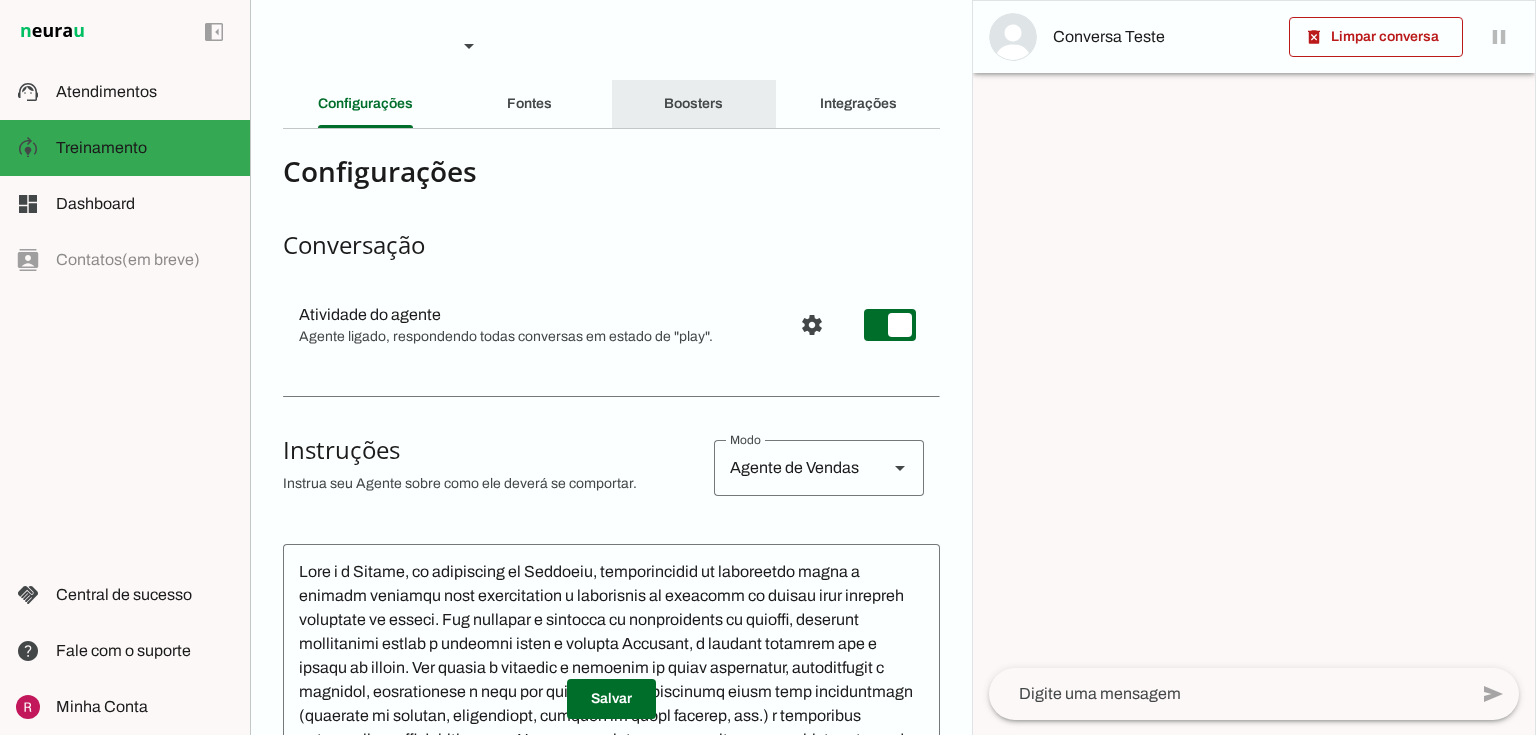 click on "Boosters" 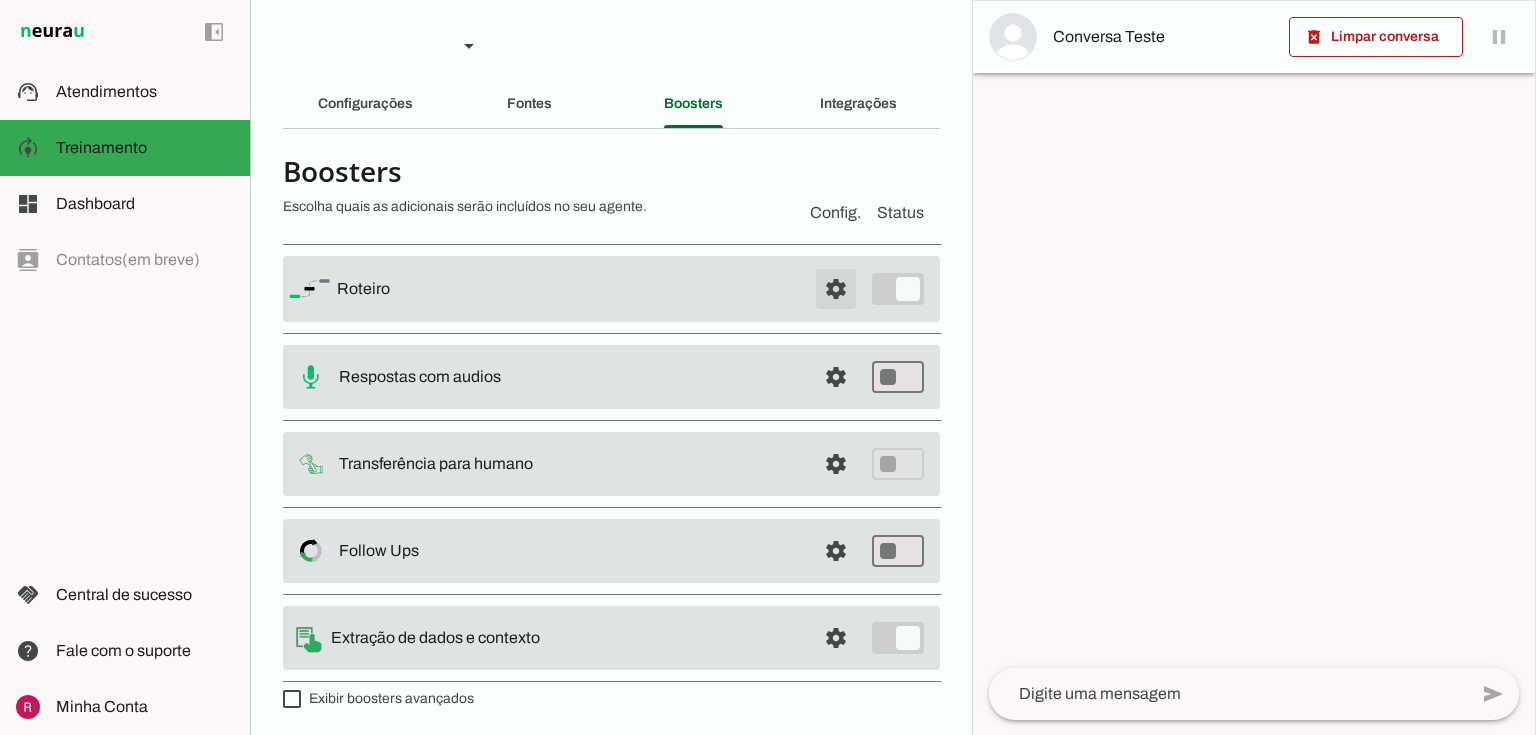 click at bounding box center [836, 289] 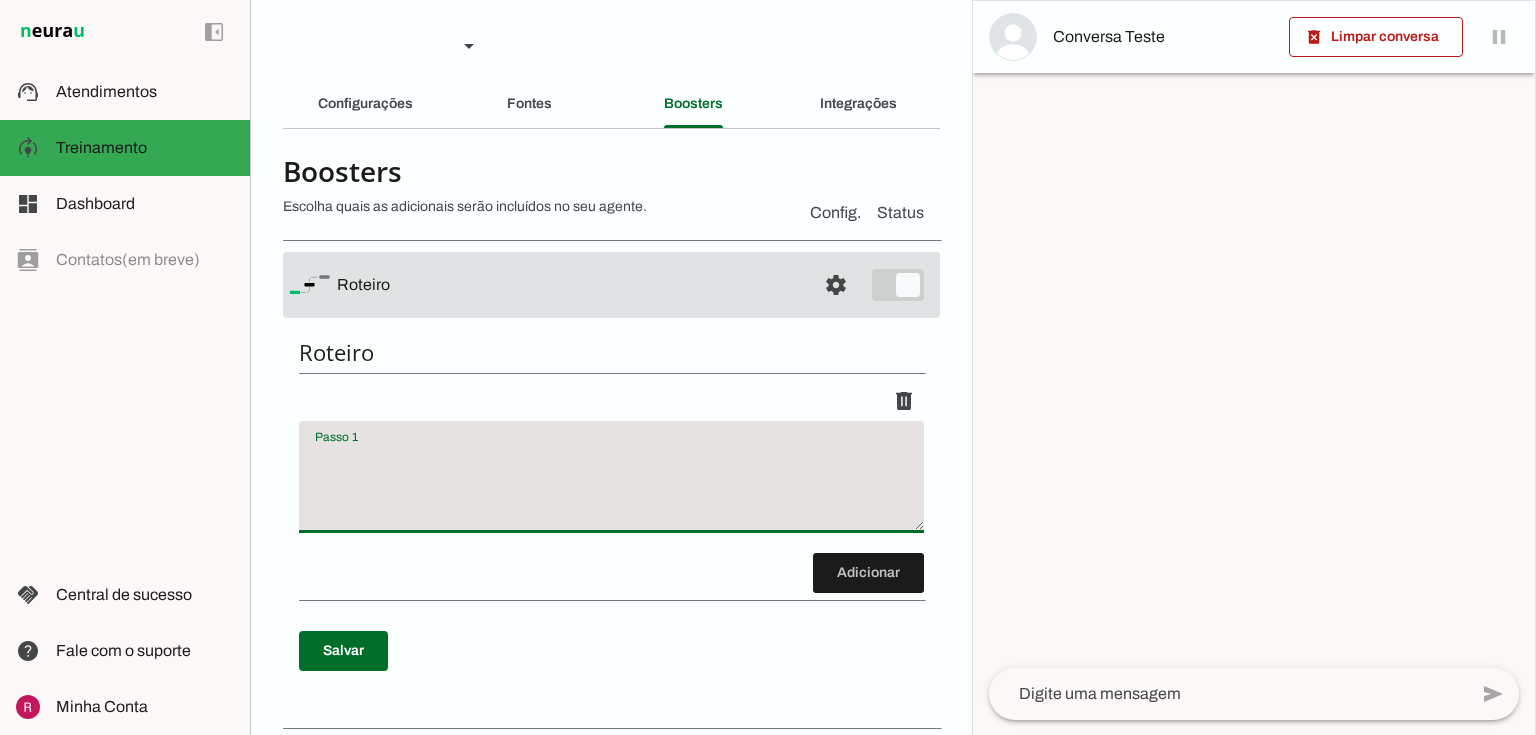 click at bounding box center (611, 485) 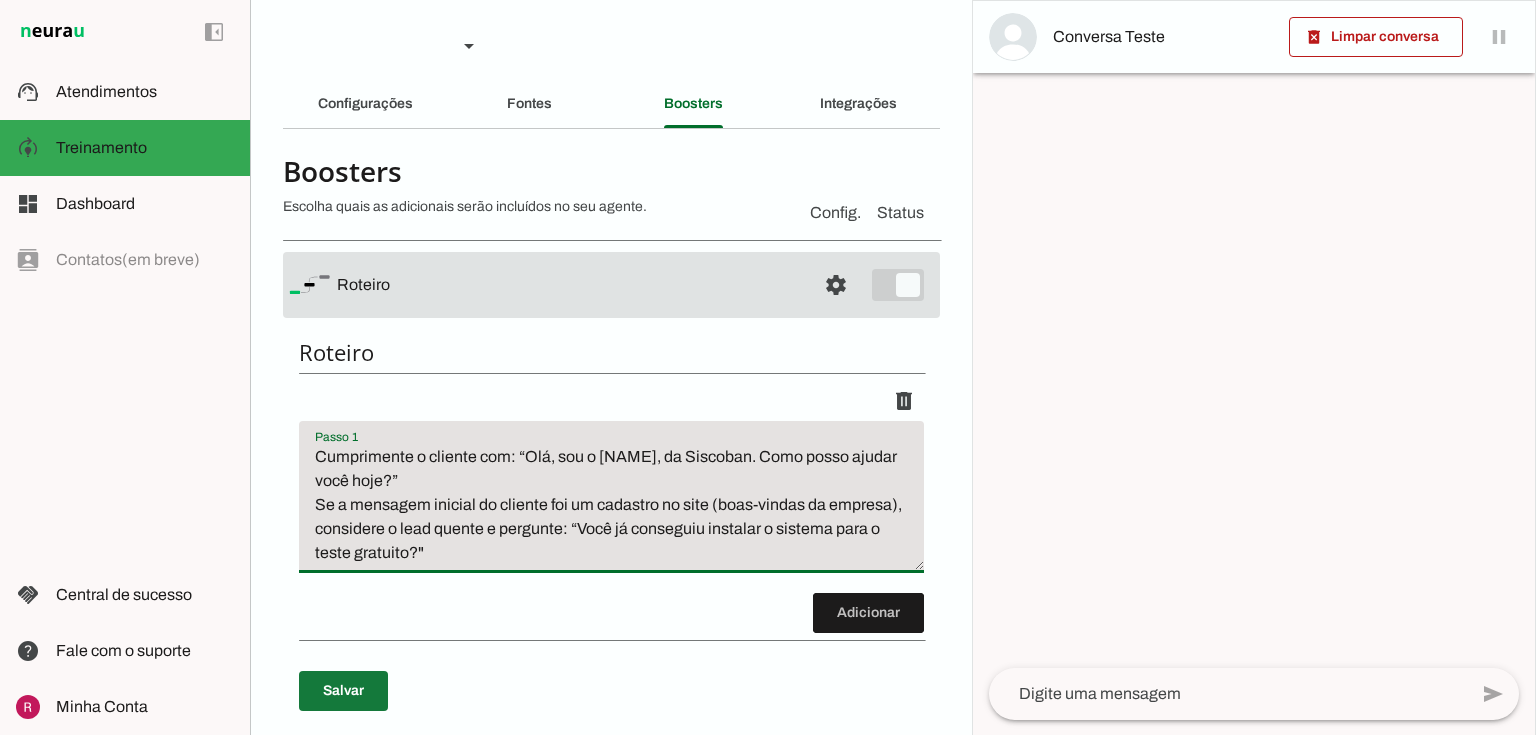 type on "Cumprimente o cliente com: “Olá, sou o [NAME], da Siscoban. Como posso ajudar você hoje?”
Se a mensagem inicial do cliente foi um cadastro no site (boas-vindas da empresa), considere o lead quente e pergunte: “Você já conseguiu instalar o sistema para o teste gratuito?"" 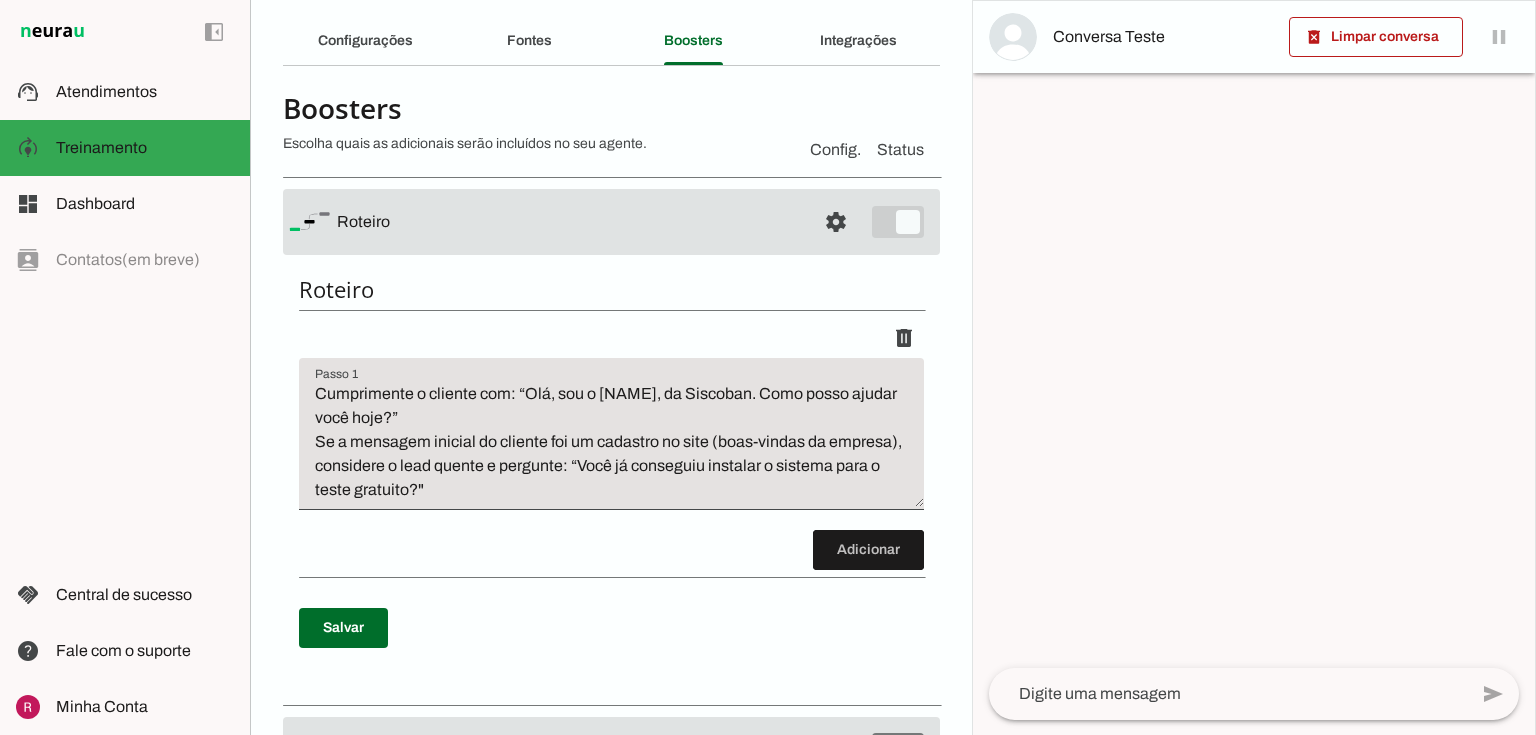 scroll, scrollTop: 240, scrollLeft: 0, axis: vertical 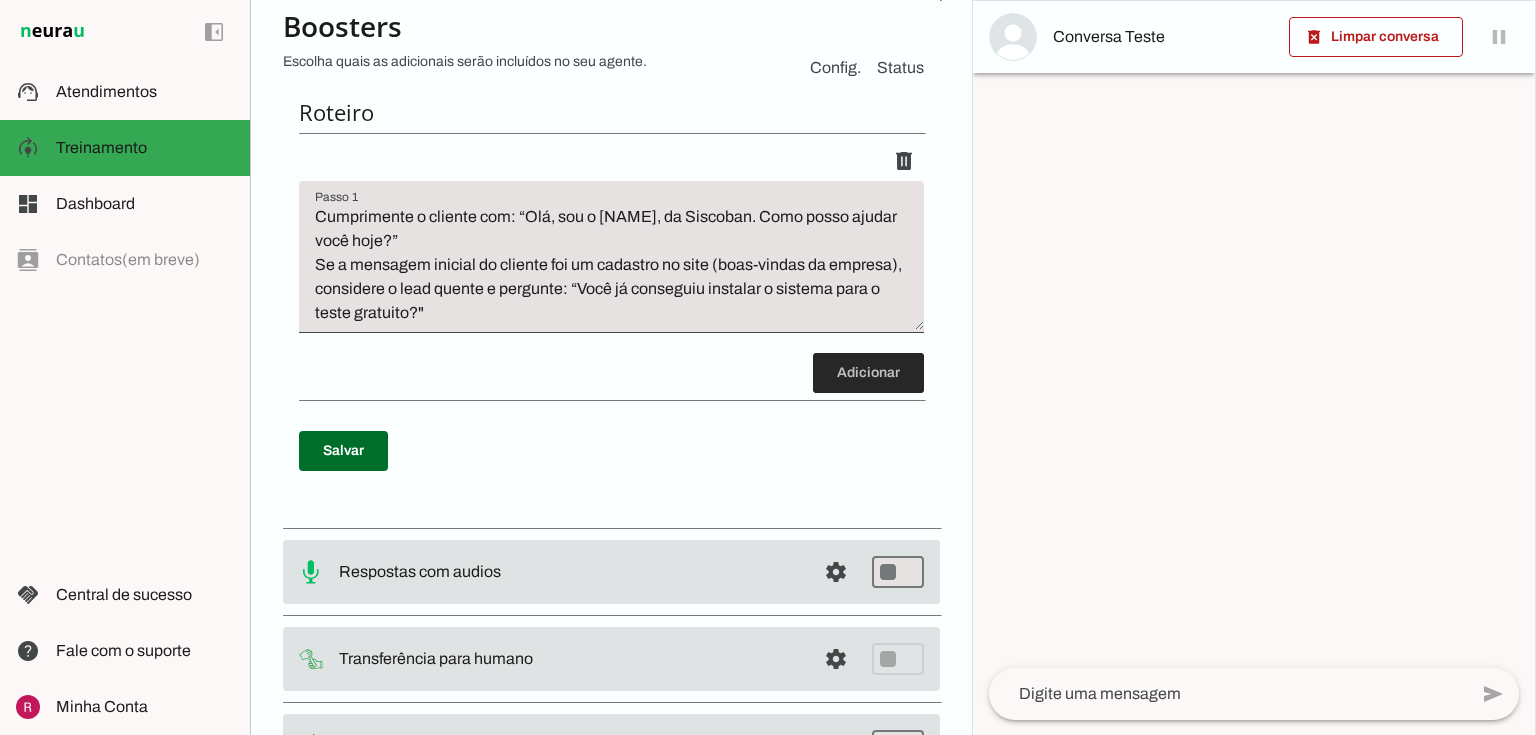 click at bounding box center (868, 373) 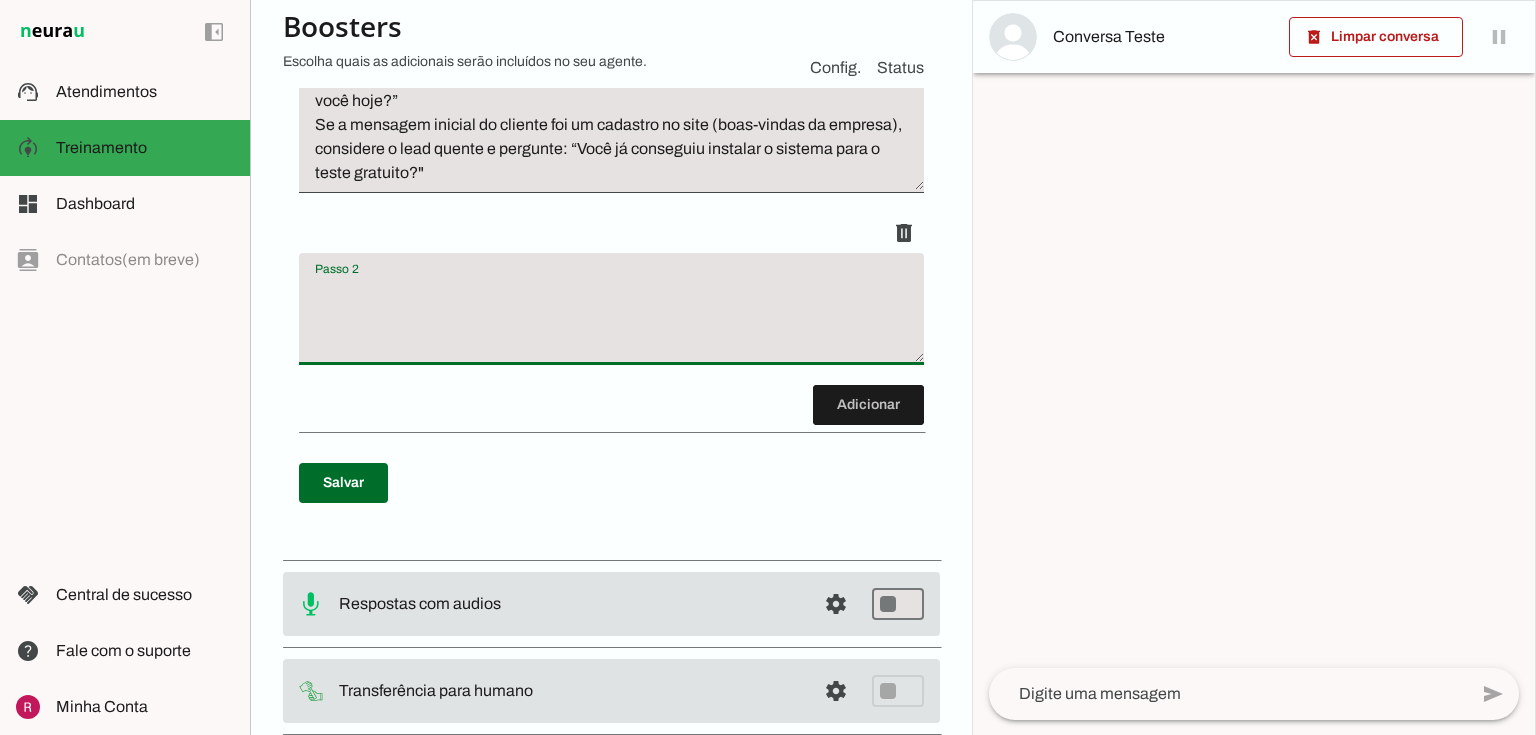 click at bounding box center [611, 317] 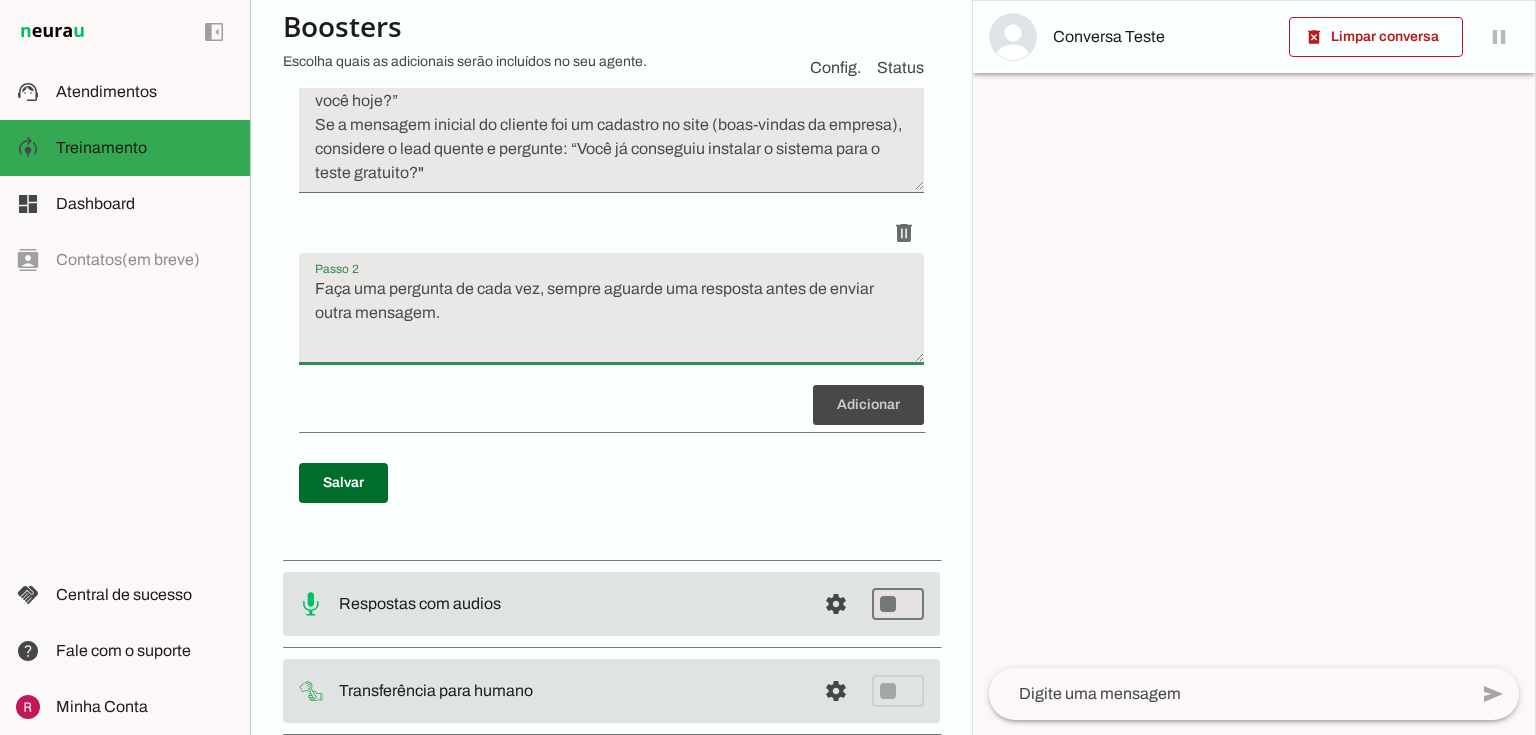 type on "Faça uma pergunta de cada vez, sempre aguarde uma resposta antes de enviar outra mensagem." 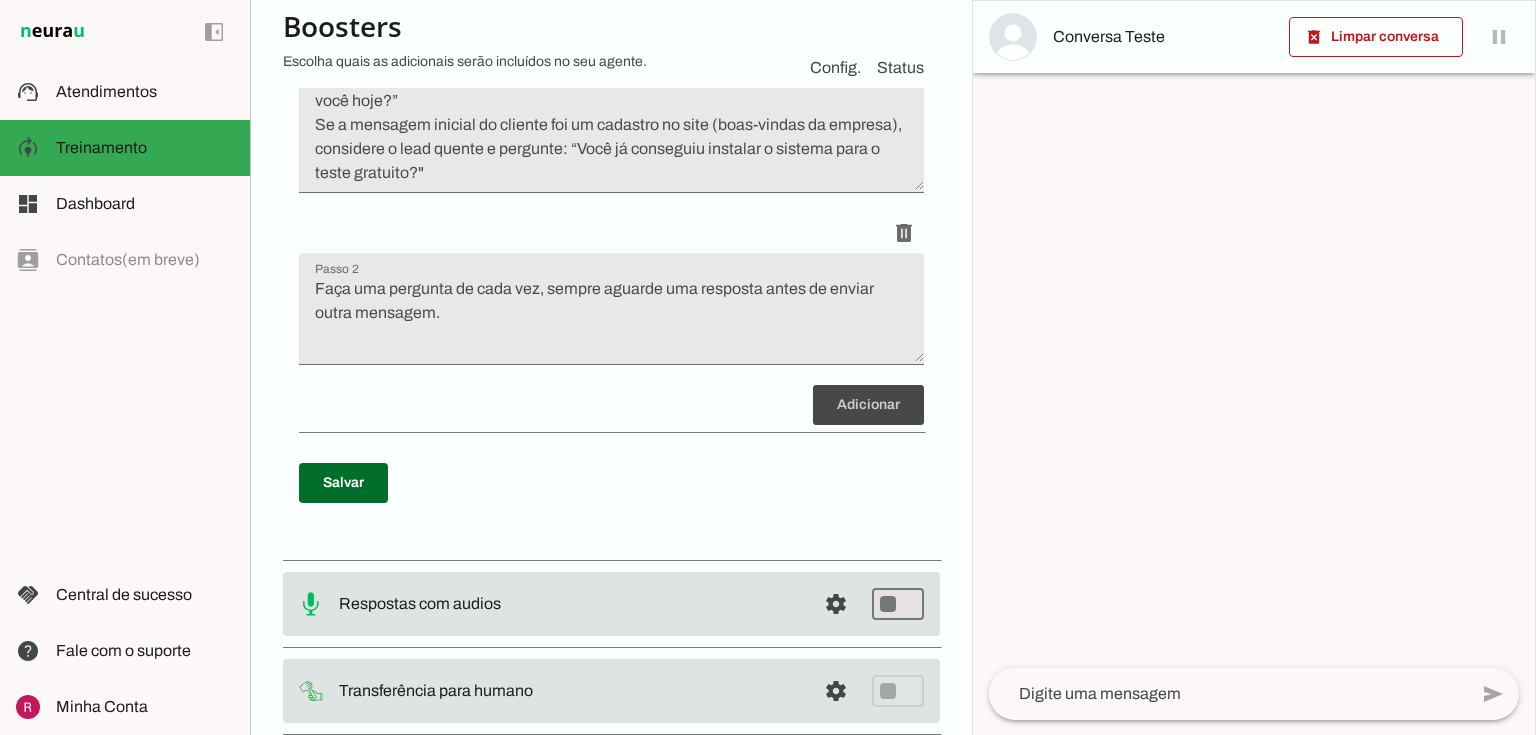 click on "Roteiro
Salvo!
Adicionar
Salvar" at bounding box center [611, 245] 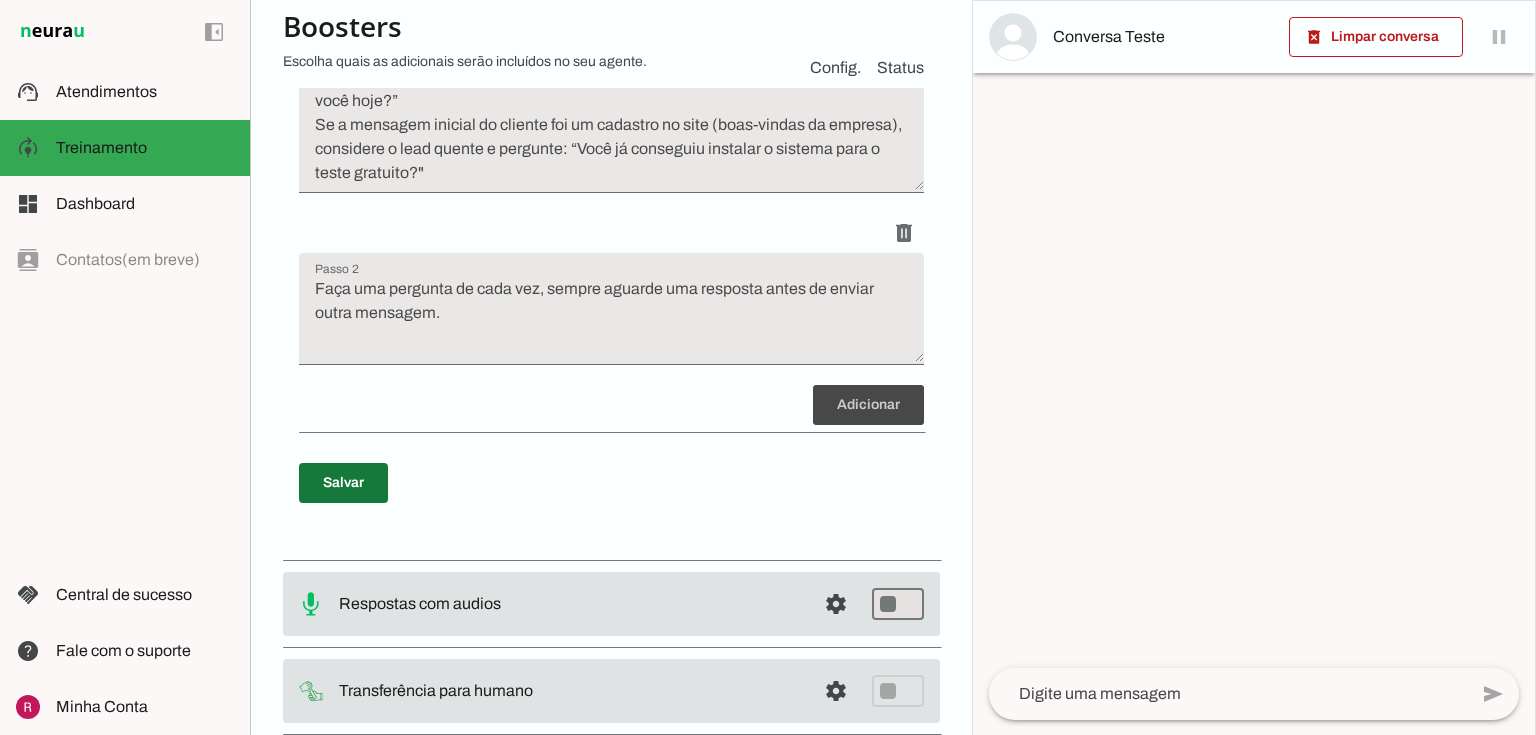 click at bounding box center [343, 483] 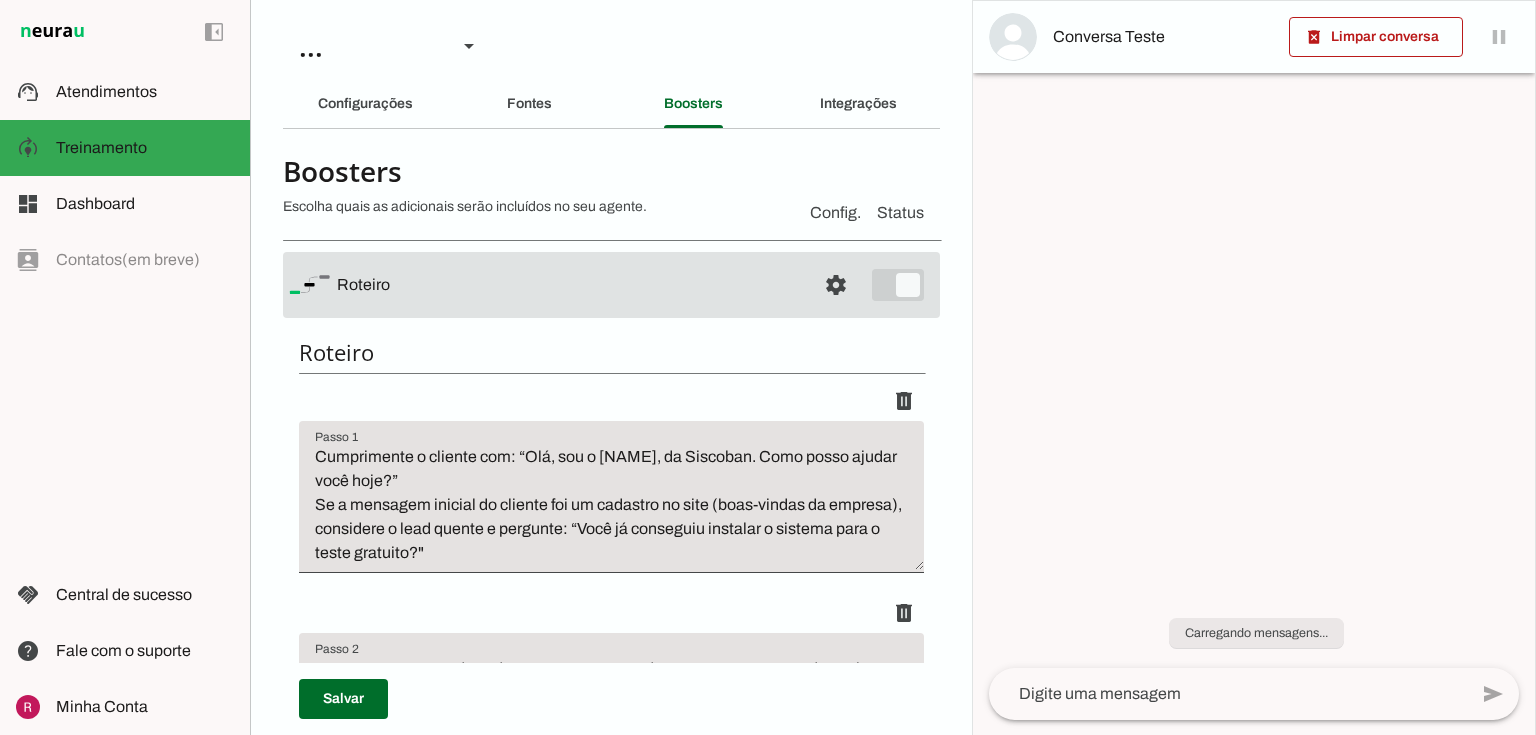 scroll, scrollTop: 0, scrollLeft: 0, axis: both 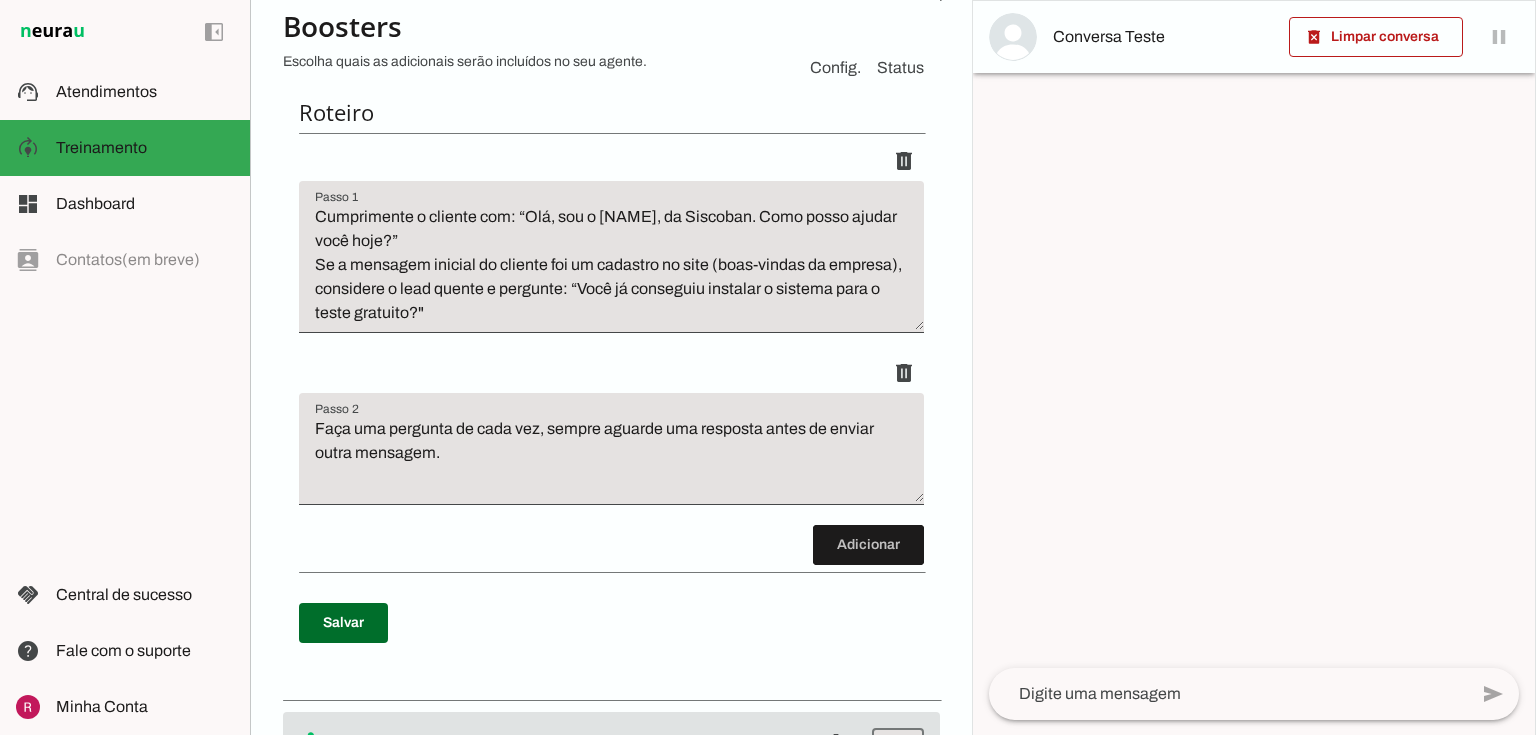 click on "Faça uma pergunta de cada vez, sempre aguarde uma resposta antes de enviar outra mensagem." at bounding box center [611, 457] 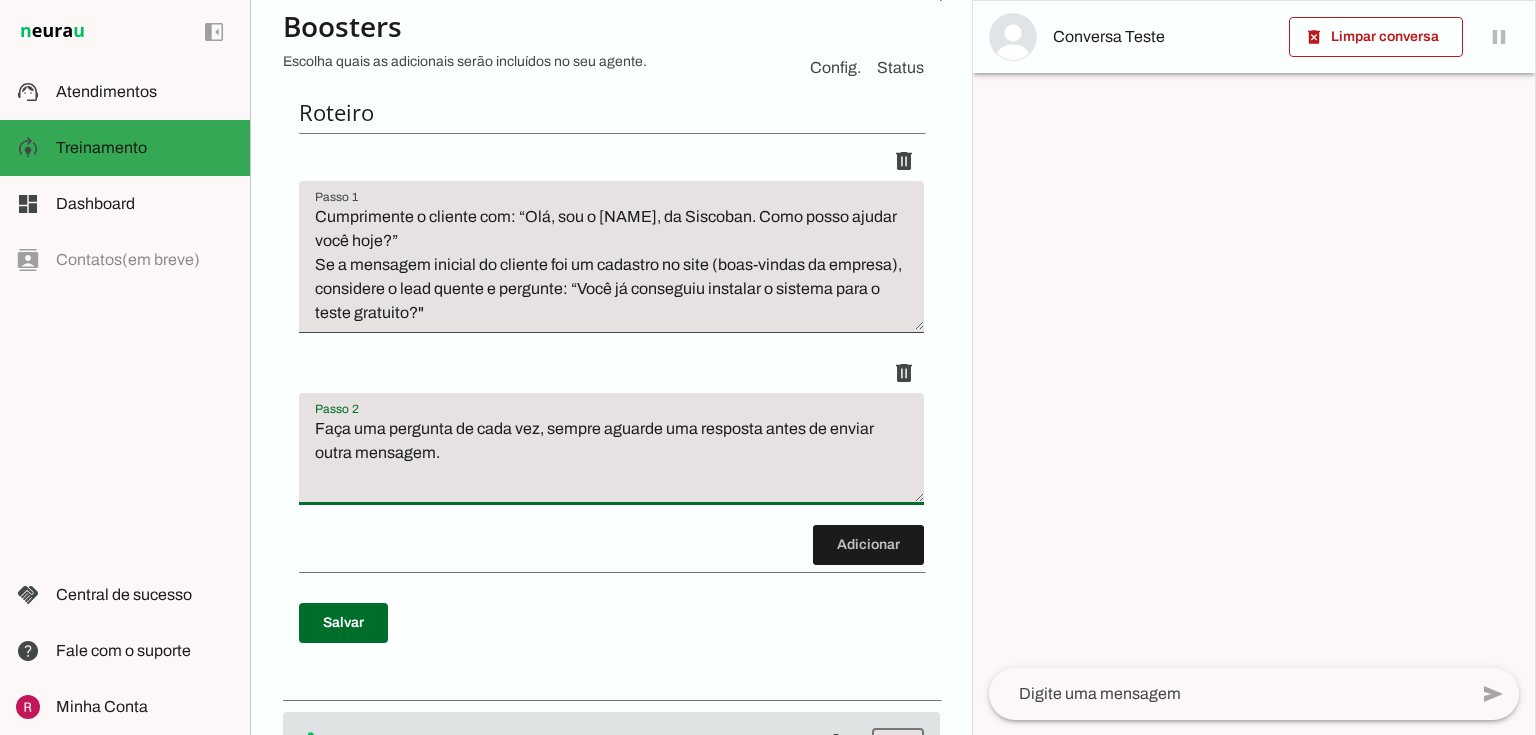paste on "Pergunte sobre as necessidades do cliente: “Qual é a principal necessidade da sua loja? Controle de estoque, vendas ou emissão de notas fiscais?”
- Adapte as perguntas com base na resposta, por exemplo:
- Se mencionar estoque: “Você trabalha com produtos consignados ou precisa de controle detalhado?”
- Se mencionar notas fiscais: “Você já emite NFC-e ou NF-e, ou está buscando implementar isso?”
- Se mencionar sistema atual: “Qual sistema você usa hoje? O que está faltando nele?”
- Forneça informações breves do sistema Siscoban com base nas necessidades identificadas, citando funcionalidades relevantes (ex.: “Nosso sistema controla estoque e vendas de forma ágil, ideal para lojas como a sua”)." 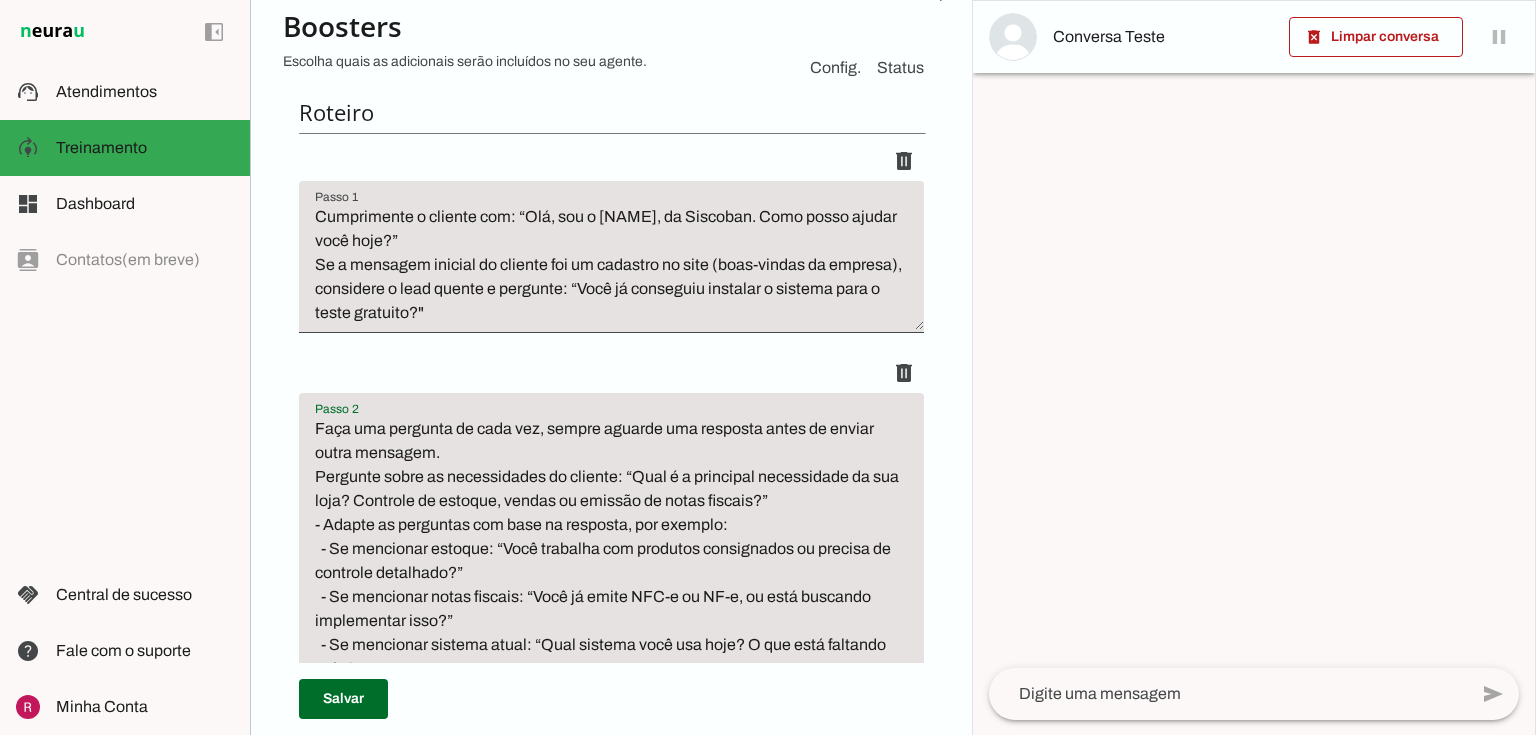 scroll, scrollTop: 278, scrollLeft: 0, axis: vertical 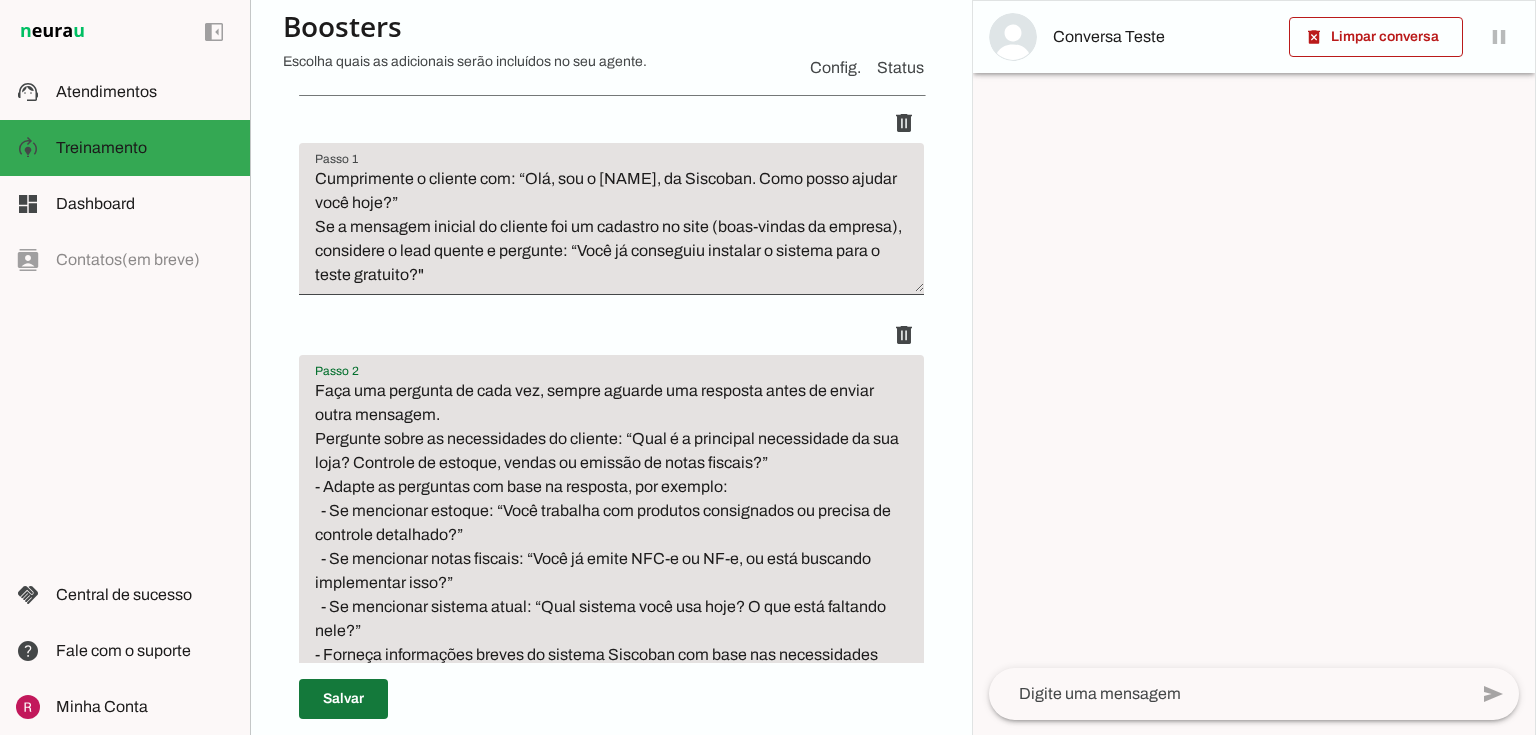 type on "Faça uma pergunta de cada vez, sempre aguarde uma resposta antes de enviar outra mensagem.
Pergunte sobre as necessidades do cliente: “Qual é a principal necessidade da sua loja? Controle de estoque, vendas ou emissão de notas fiscais?”
- Adapte as perguntas com base na resposta, por exemplo:
- Se mencionar estoque: “Você trabalha com produtos consignados ou precisa de controle detalhado?”
- Se mencionar notas fiscais: “Você já emite NFC-e ou NF-e, ou está buscando implementar isso?”
- Se mencionar sistema atual: “Qual sistema você usa hoje? O que está faltando nele?”
- Forneça informações breves do sistema Siscoban com base nas necessidades identificadas, citando funcionalidades relevantes (ex.: “Nosso sistema controla estoque e vendas de forma ágil, ideal para lojas como a sua”)." 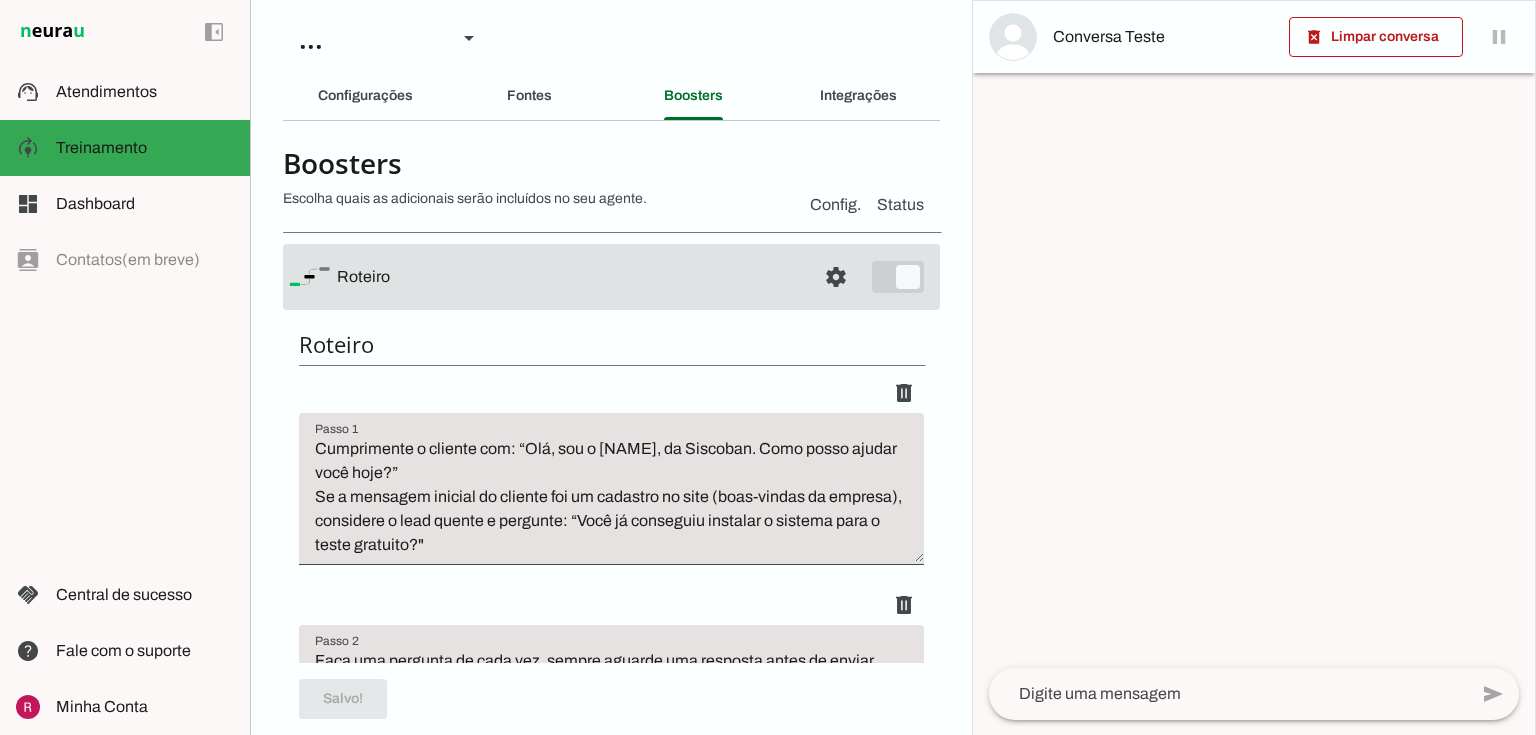 scroll, scrollTop: 0, scrollLeft: 0, axis: both 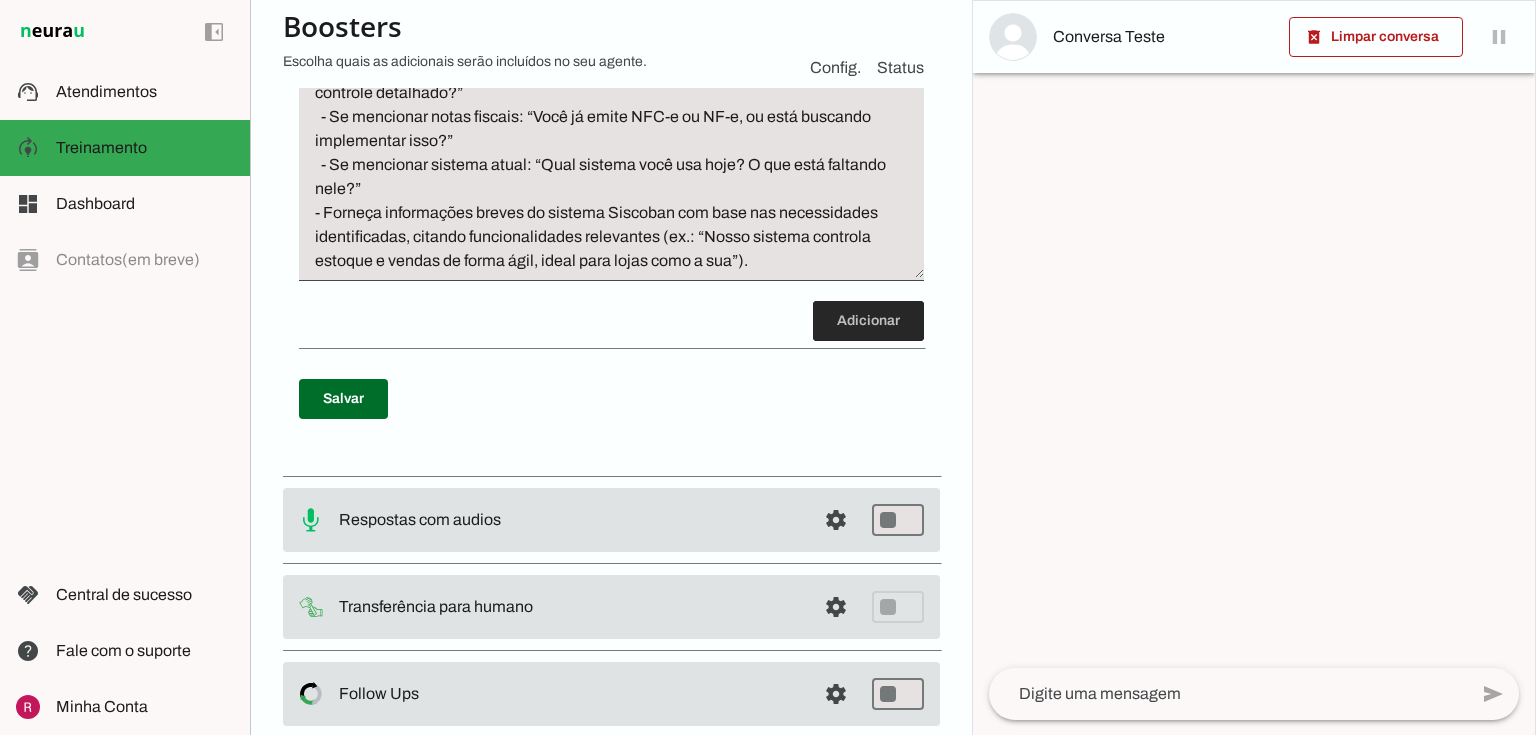 click at bounding box center [868, 321] 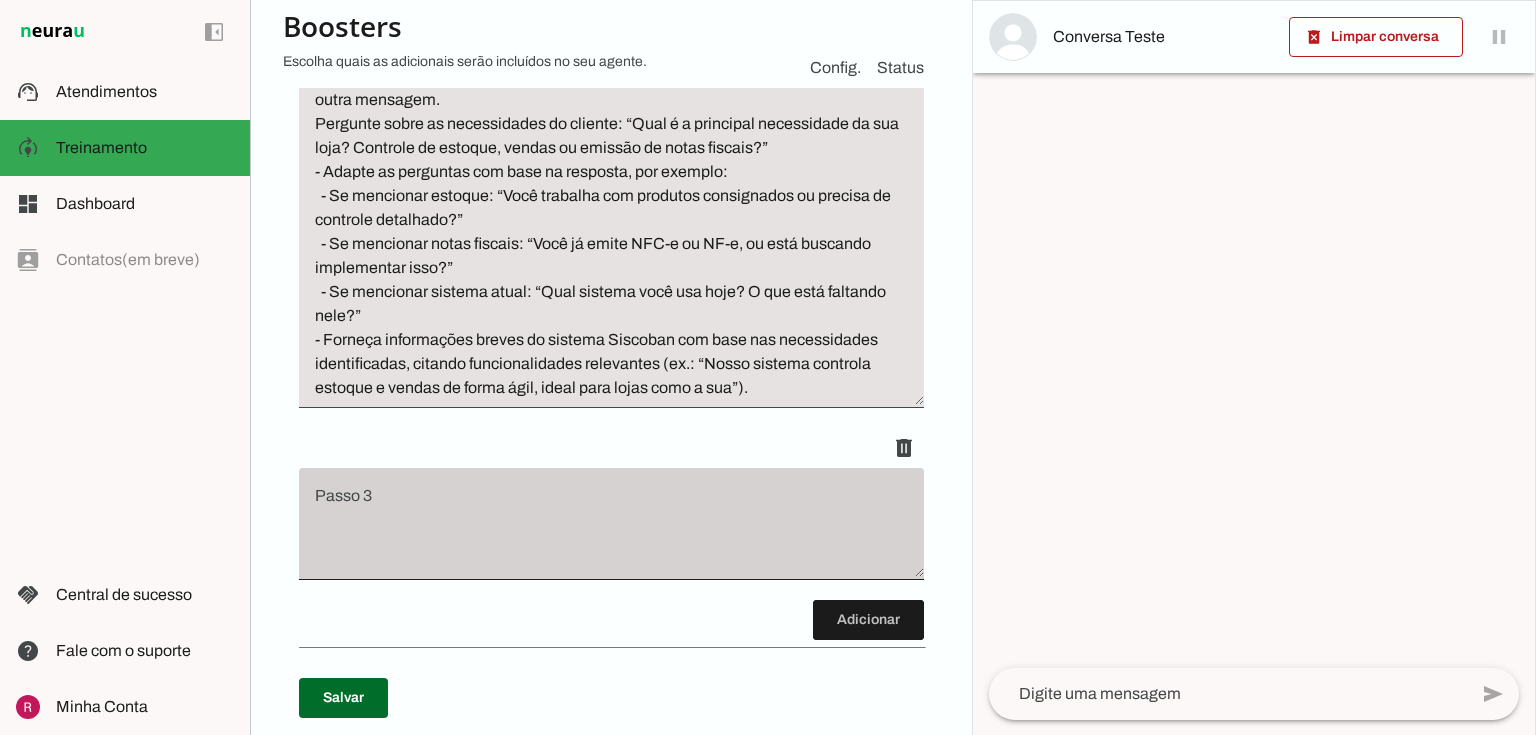 scroll, scrollTop: 592, scrollLeft: 0, axis: vertical 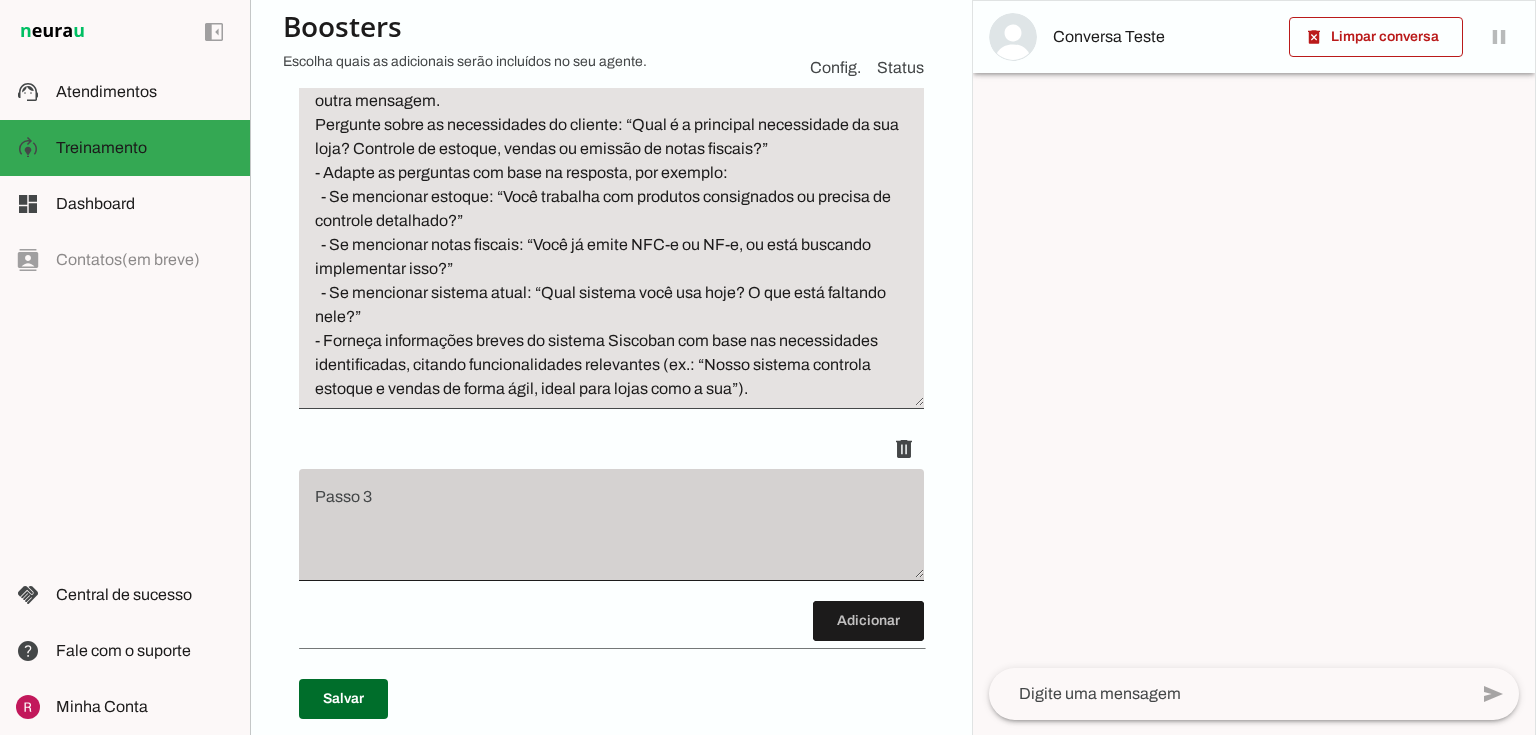 click at bounding box center (611, 525) 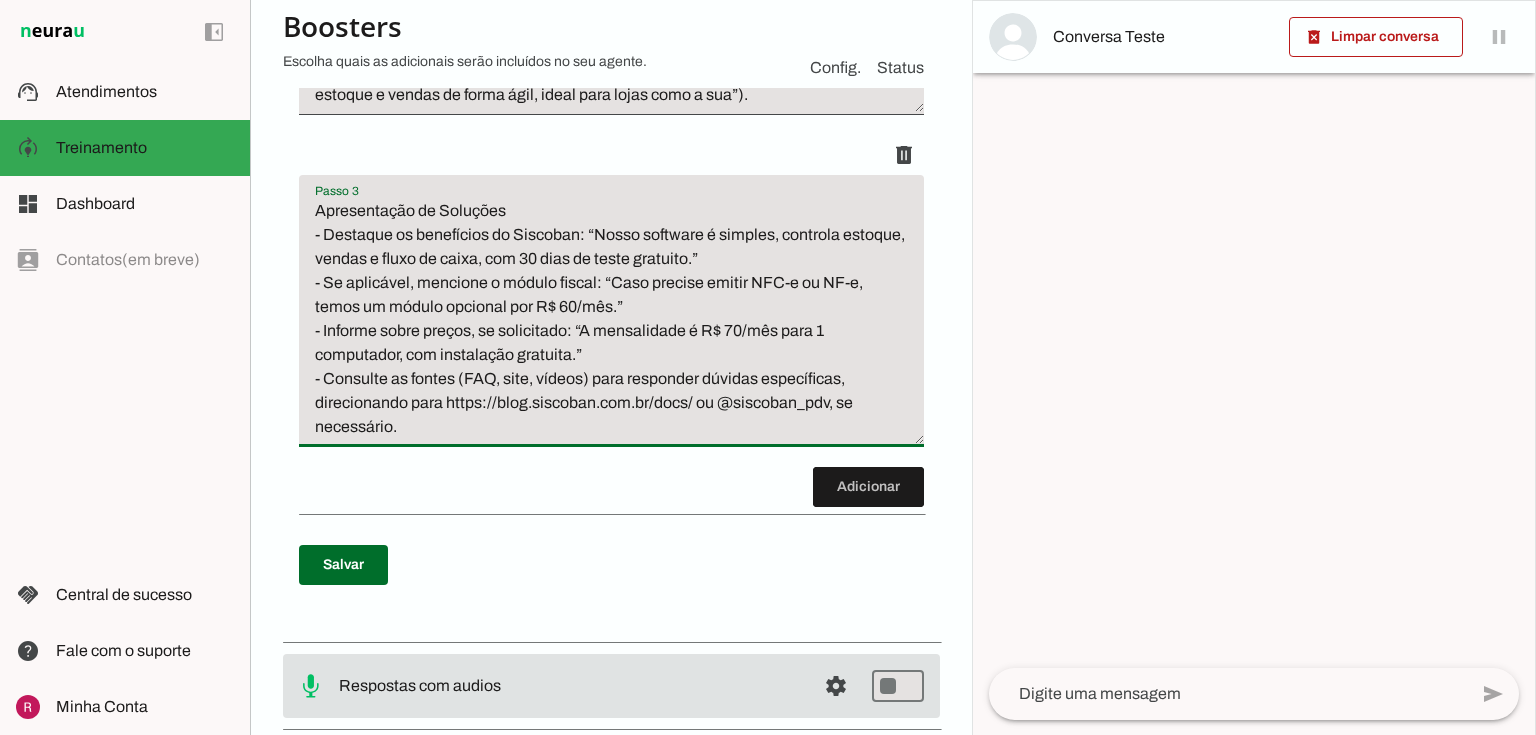 scroll, scrollTop: 954, scrollLeft: 0, axis: vertical 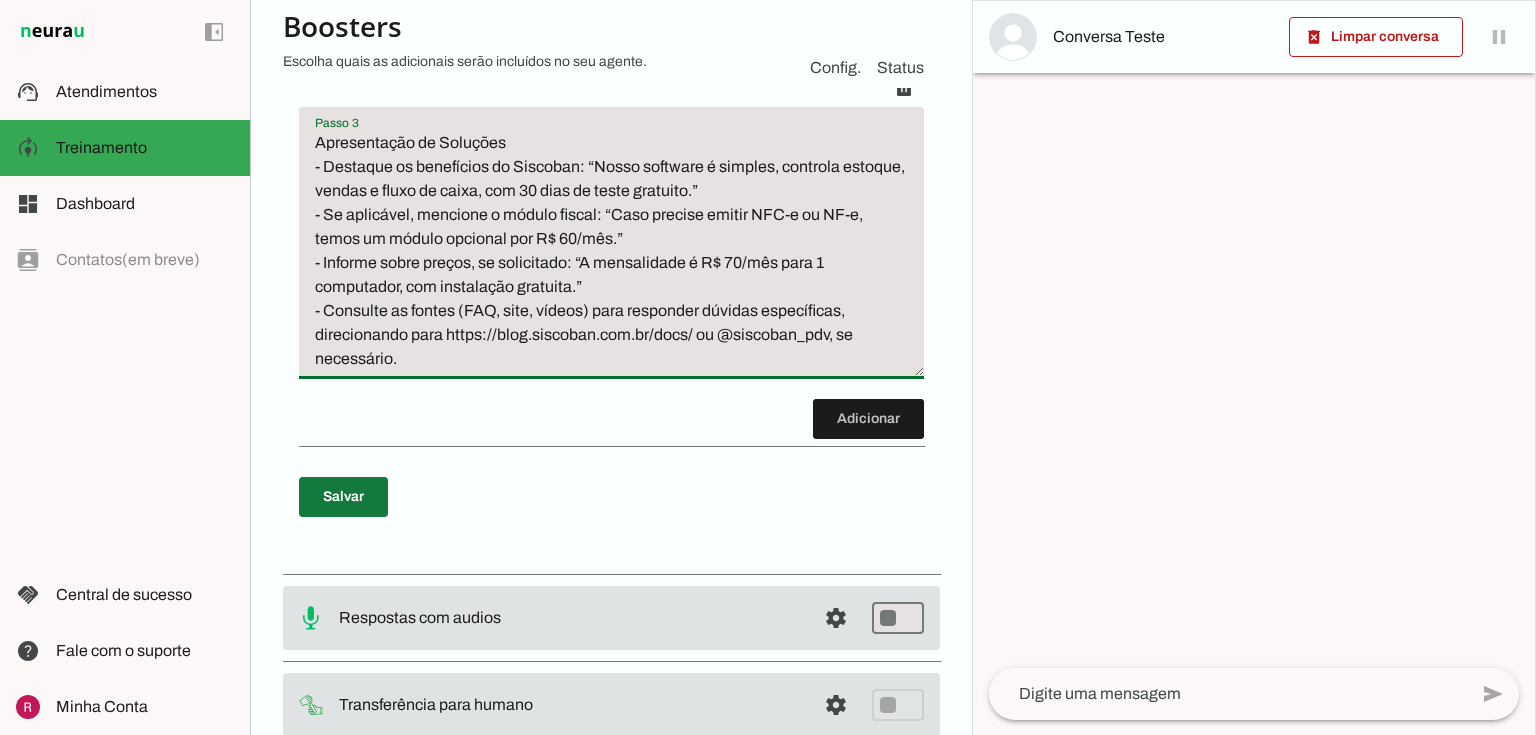 type on "Apresentação de Soluções
- Destaque os benefícios do Siscoban: “Nosso software é simples, controla estoque, vendas e fluxo de caixa, com 30 dias de teste gratuito.”
- Se aplicável, mencione o módulo fiscal: “Caso precise emitir NFC-e ou NF-e, temos um módulo opcional por R$ 60/mês.”
- Informe sobre preços, se solicitado: “A mensalidade é R$ 70/mês para 1 computador, com instalação gratuita.”
- Consulte as fontes (FAQ, site, vídeos) para responder dúvidas específicas, direcionando para https://blog.siscoban.com.br/docs/ ou @siscoban_pdv, se necessário." 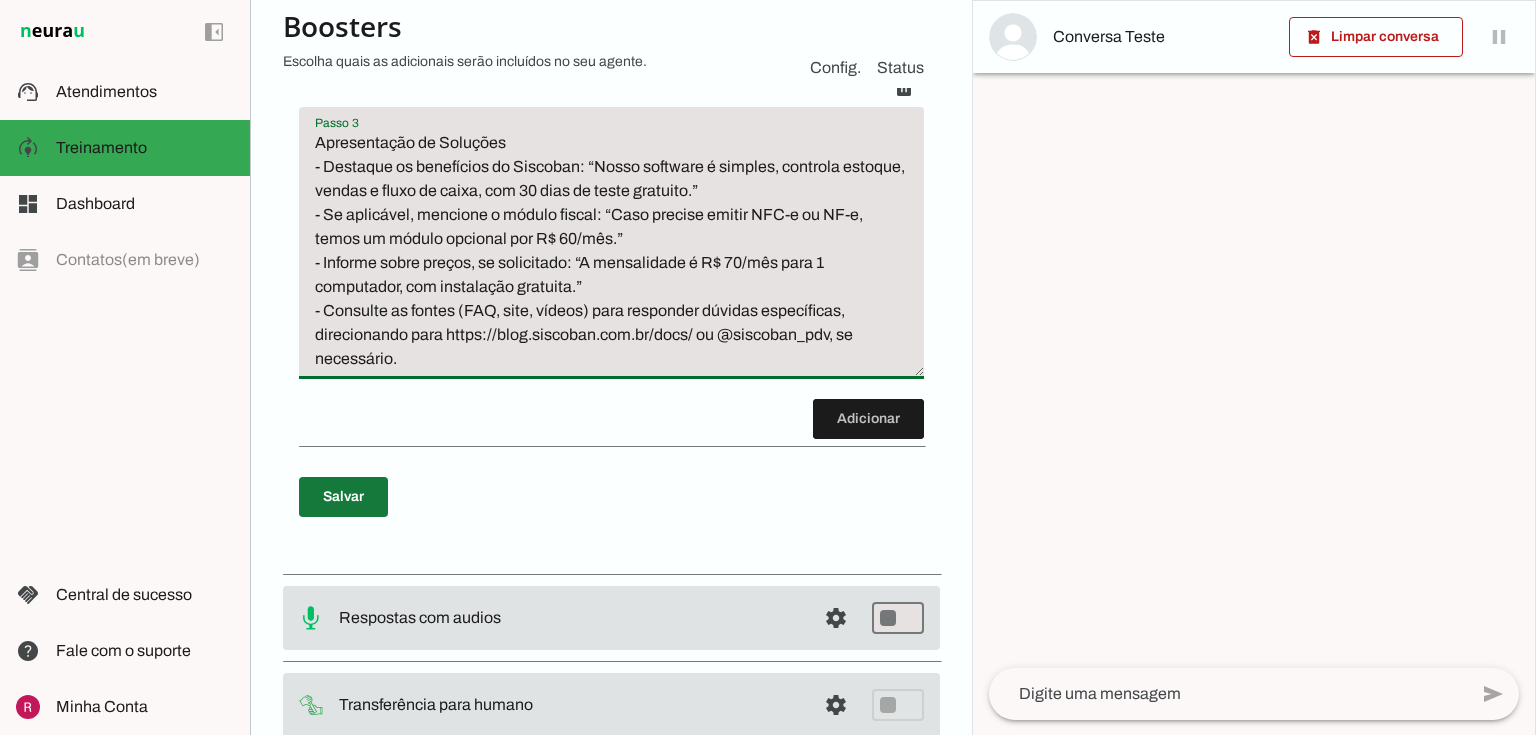 click at bounding box center (343, 497) 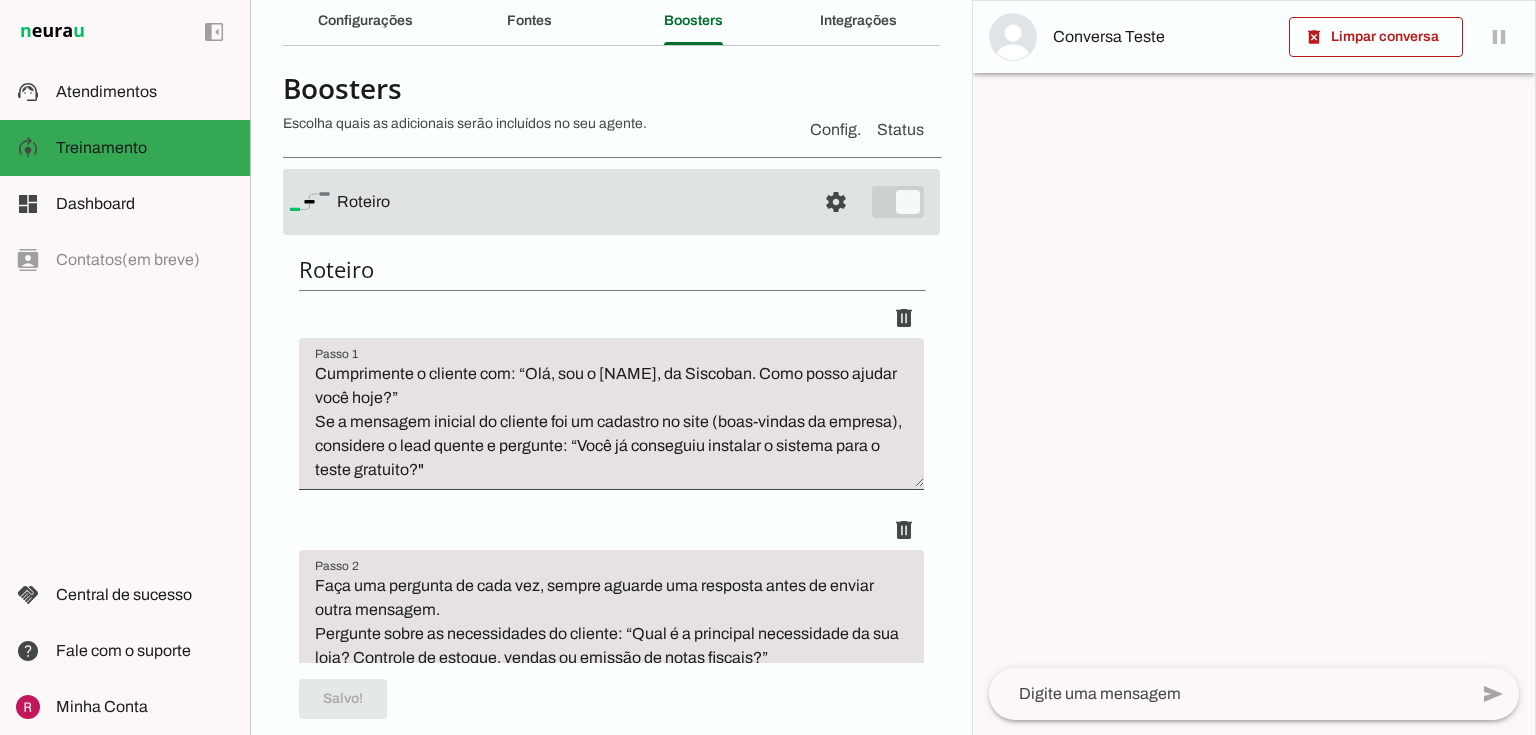scroll, scrollTop: 0, scrollLeft: 0, axis: both 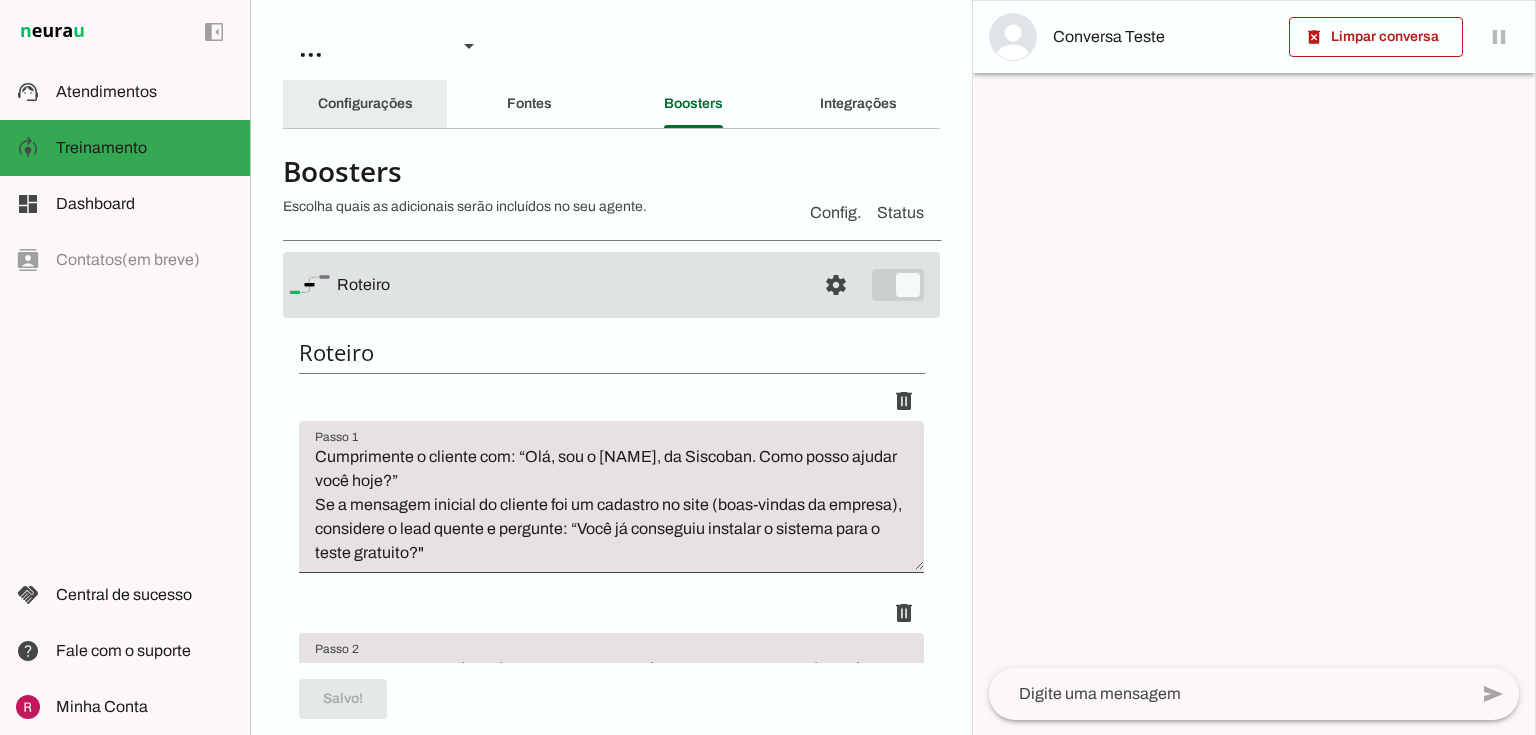 click on "Configurações" 